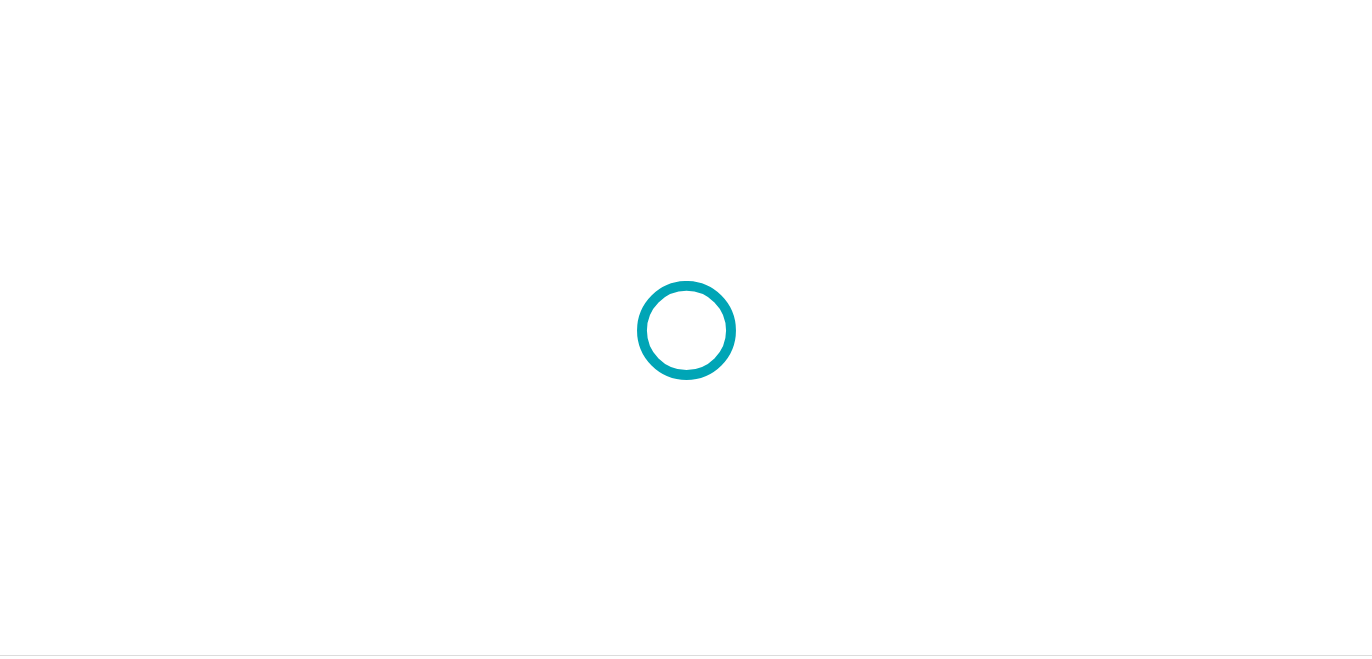 scroll, scrollTop: 0, scrollLeft: 0, axis: both 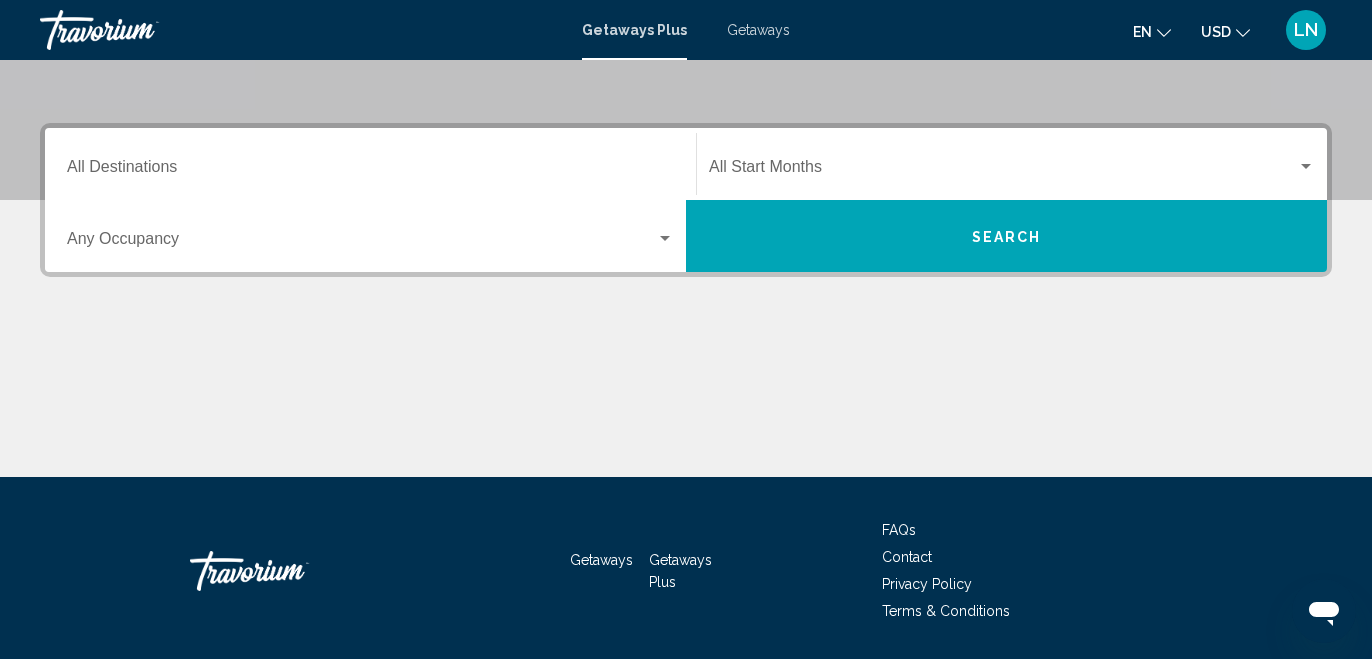 click on "Destination All Destinations" at bounding box center (370, 164) 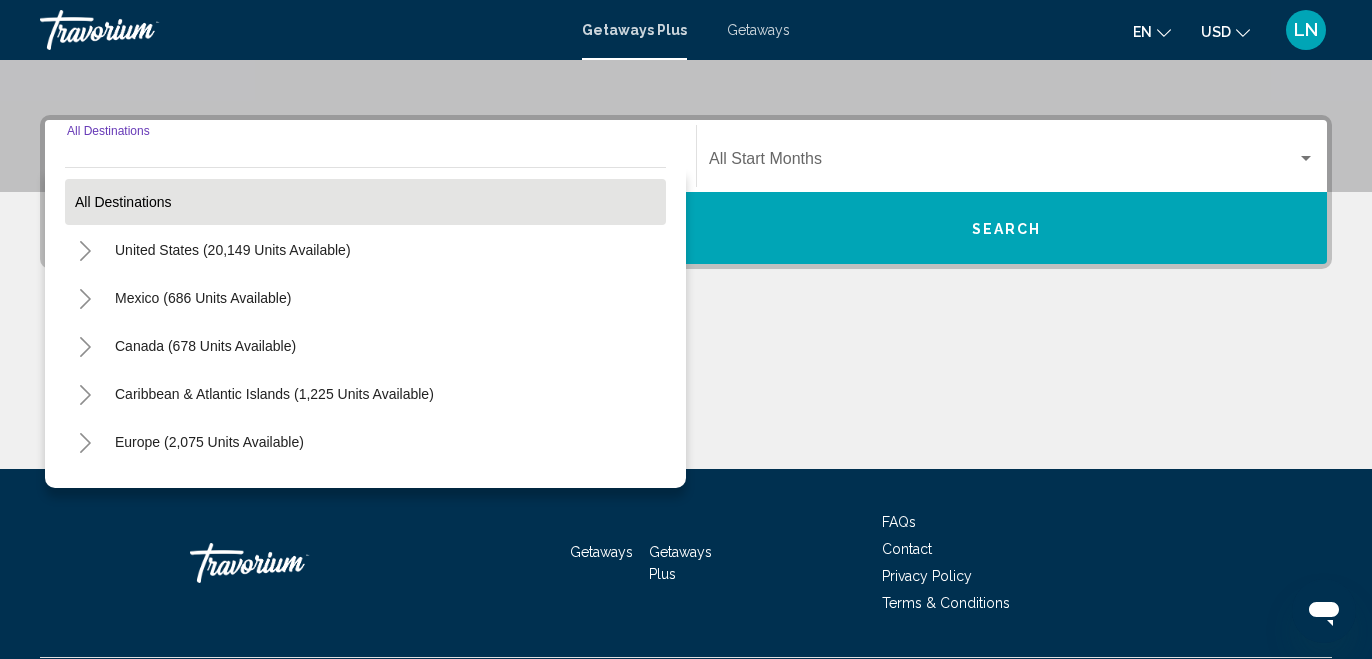 scroll, scrollTop: 458, scrollLeft: 0, axis: vertical 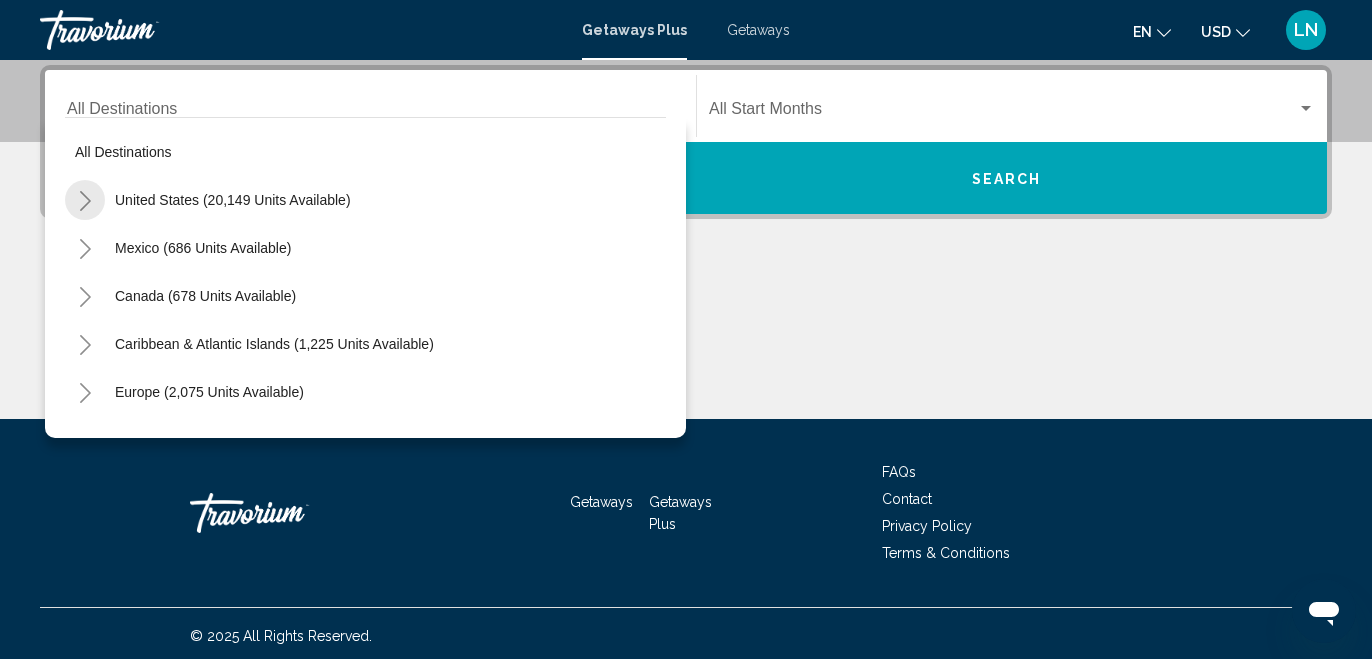 click 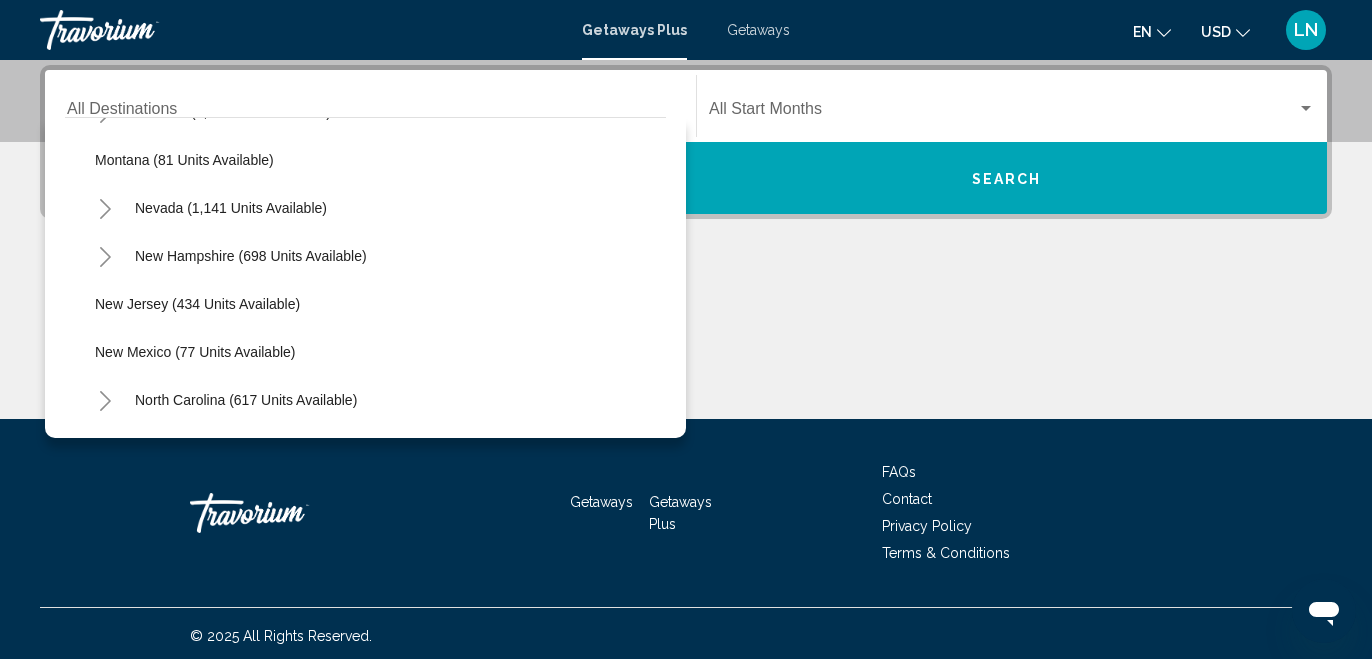 scroll, scrollTop: 900, scrollLeft: 0, axis: vertical 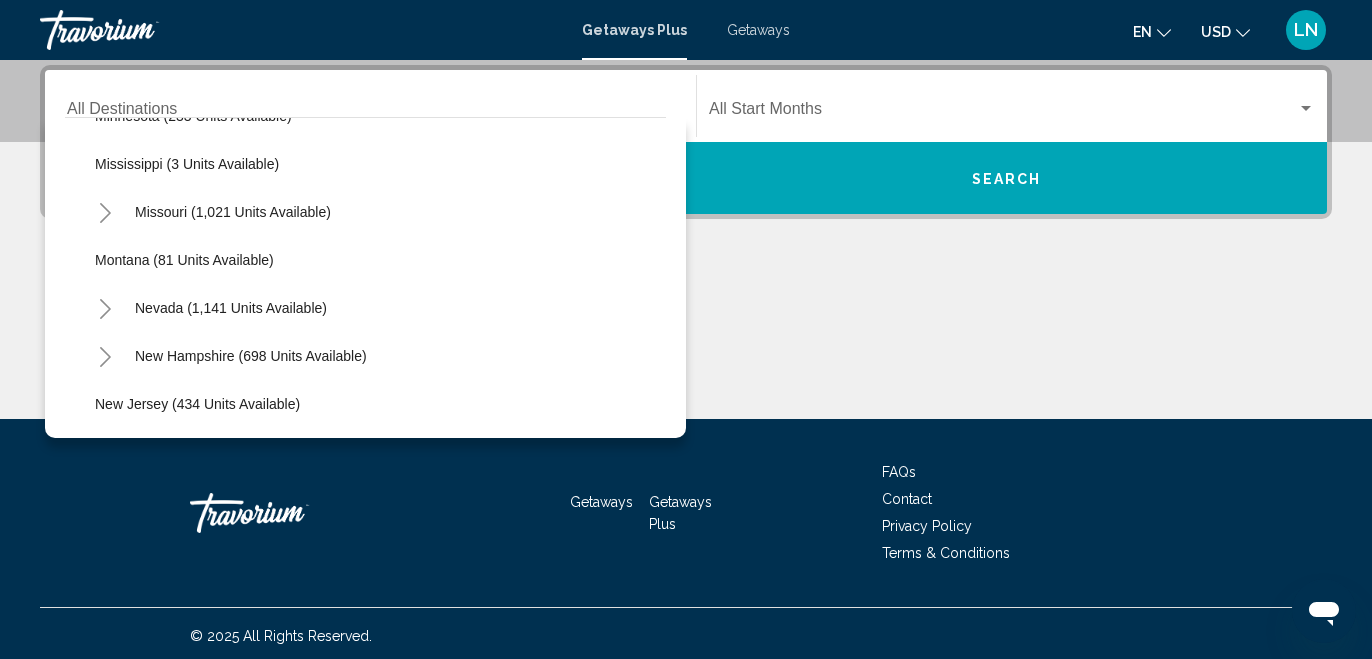 click 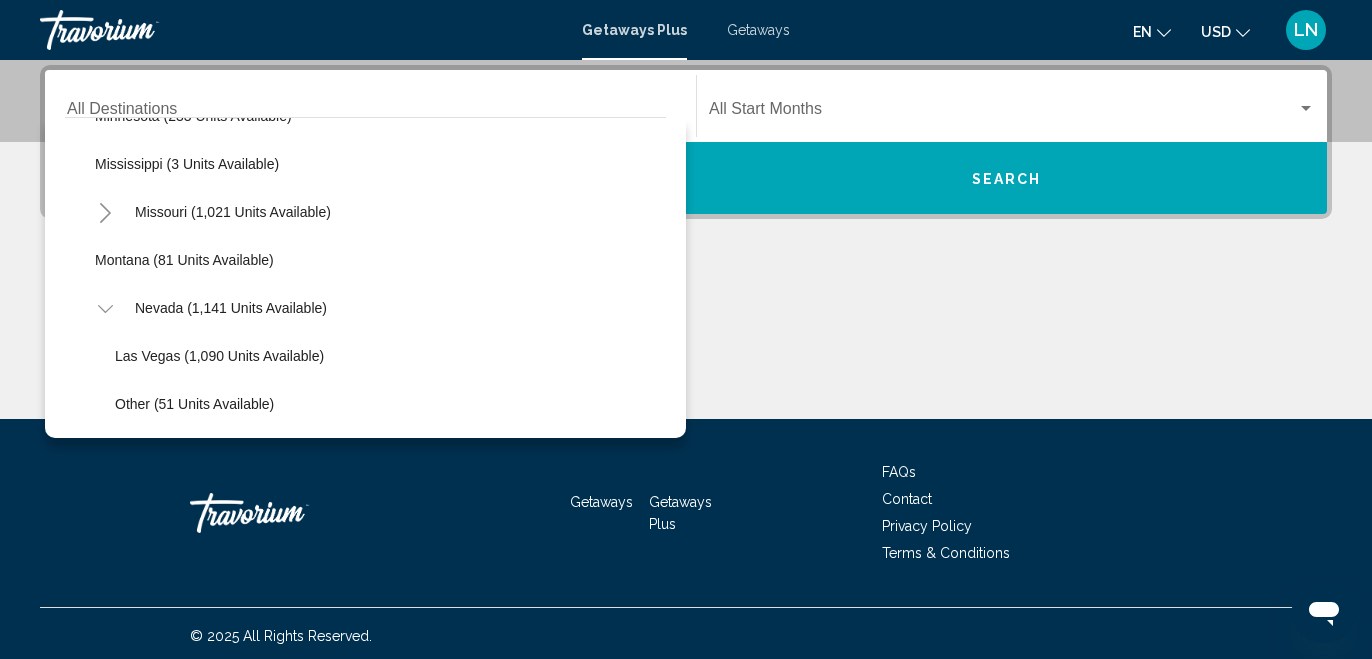 scroll, scrollTop: 1000, scrollLeft: 0, axis: vertical 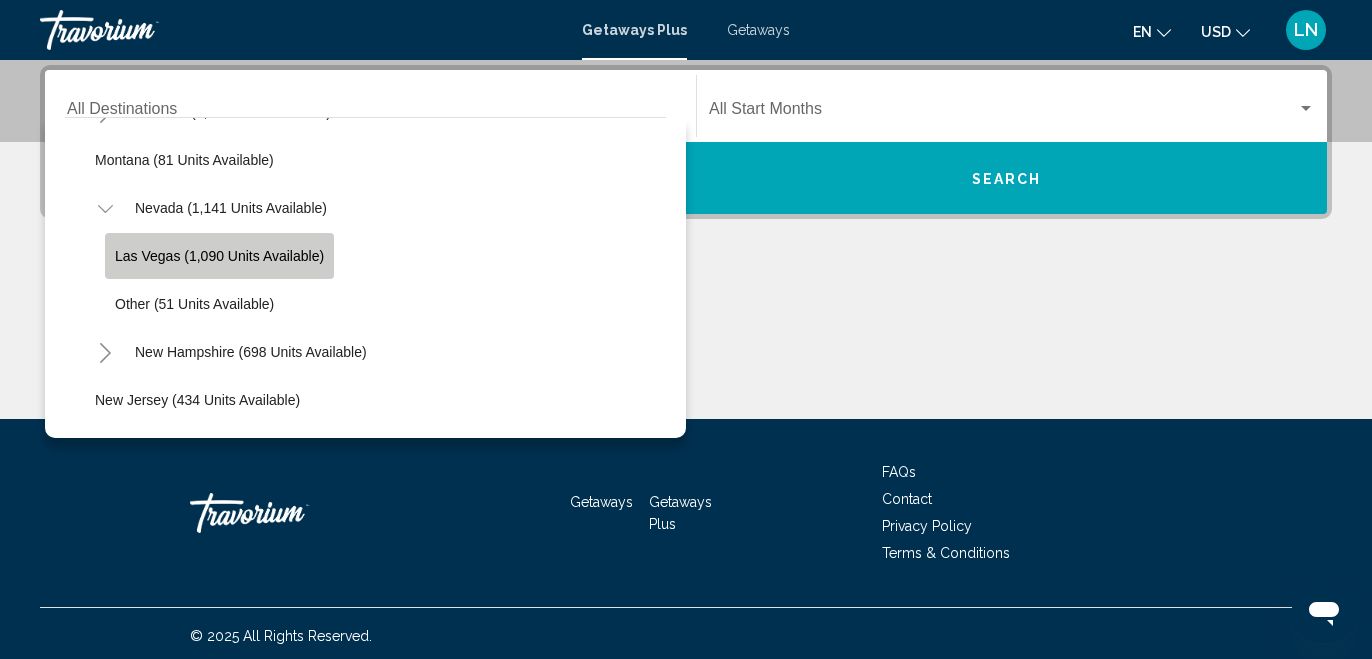 click on "Las Vegas (1,090 units available)" 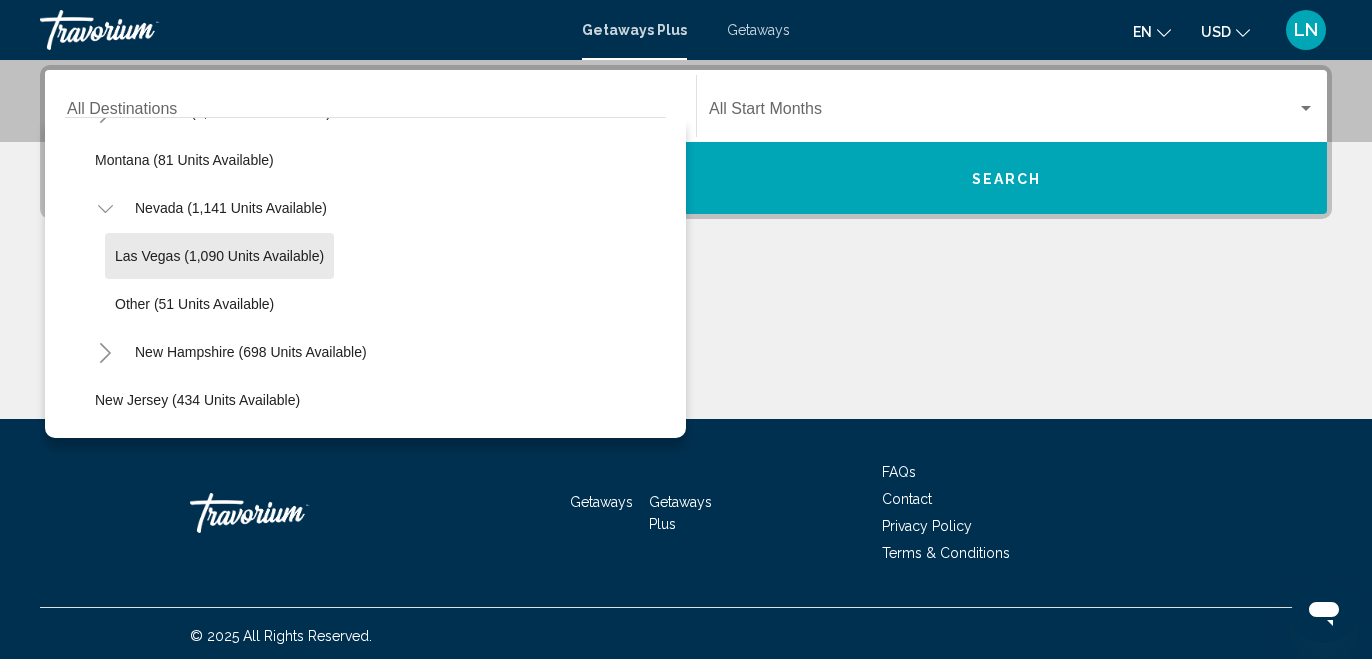 type on "**********" 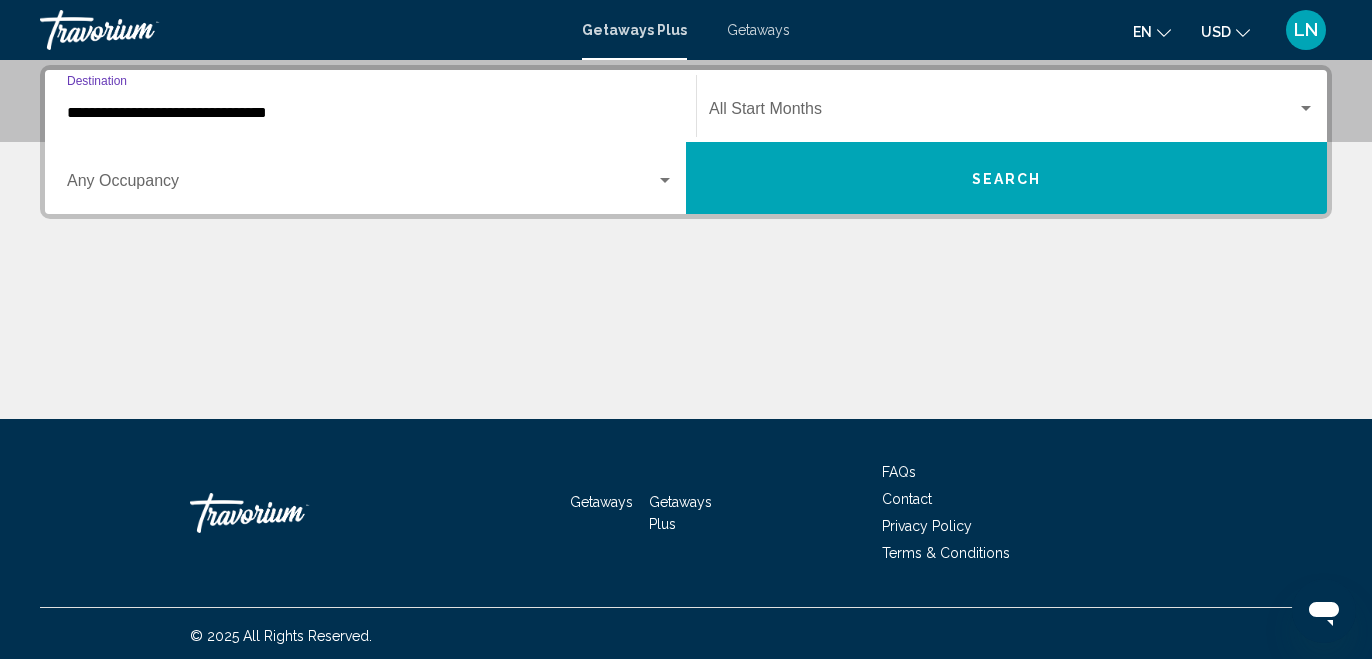 click at bounding box center (361, 185) 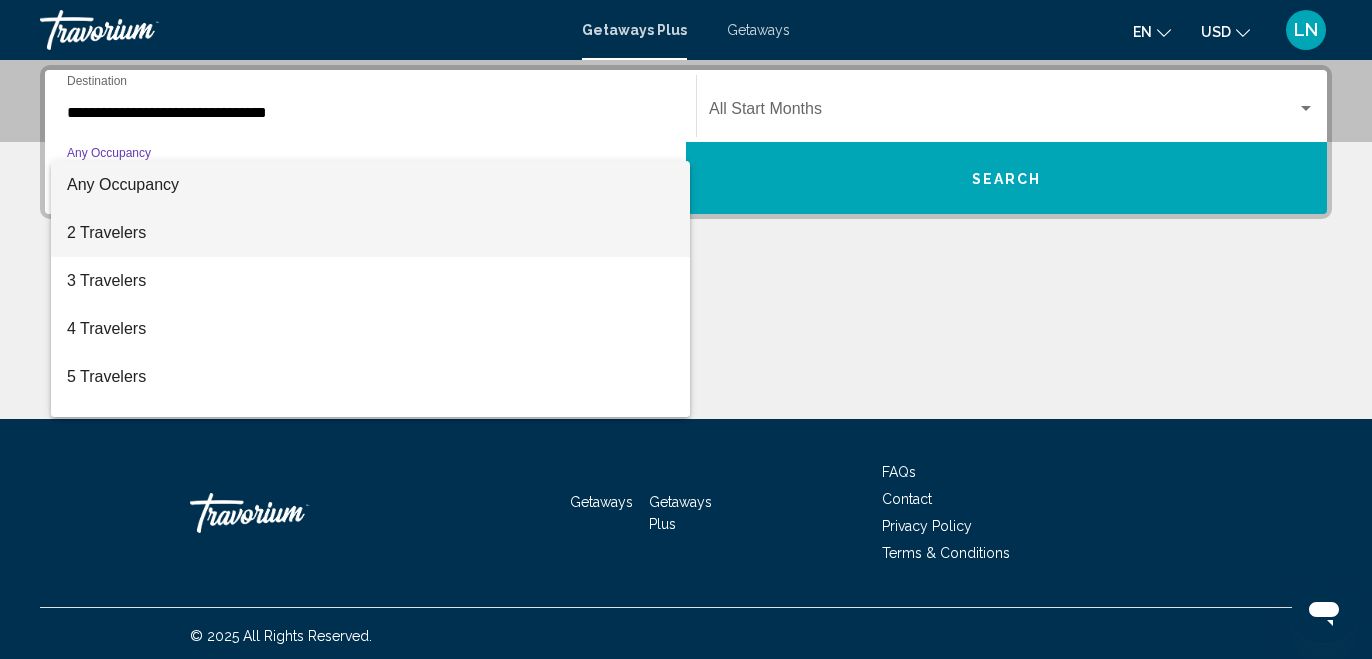 click on "2 Travelers" at bounding box center (370, 233) 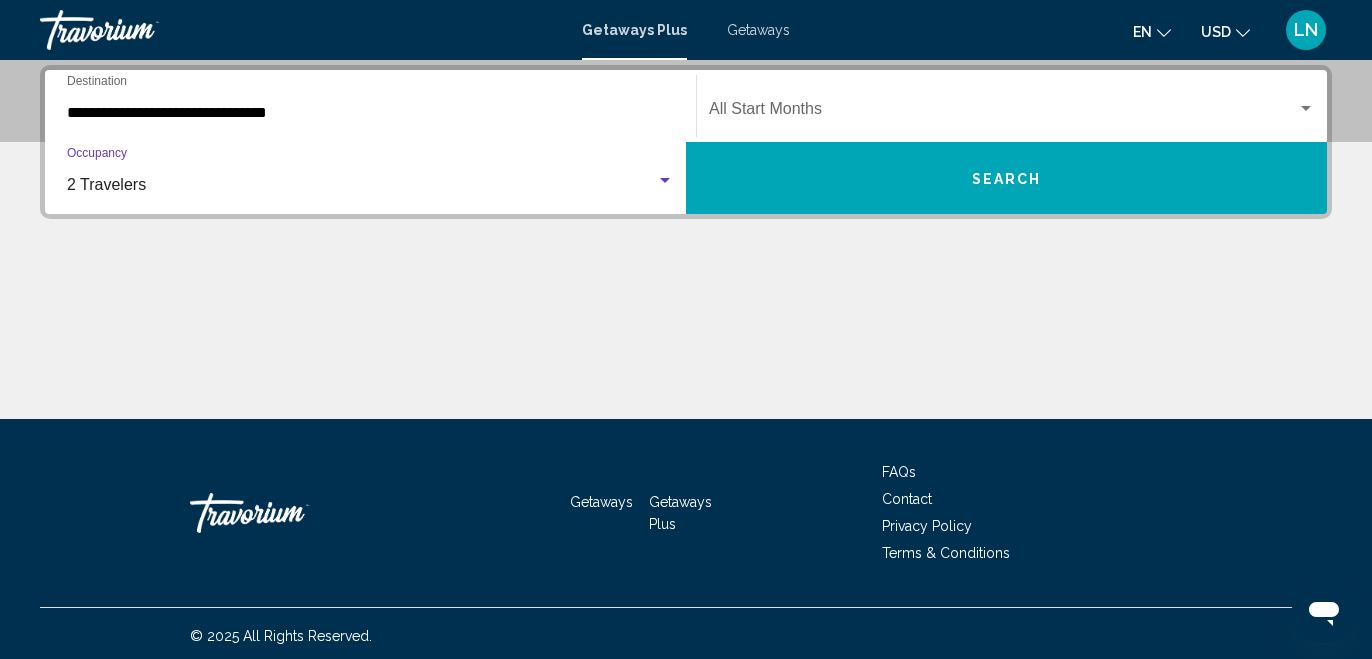 click at bounding box center (1003, 113) 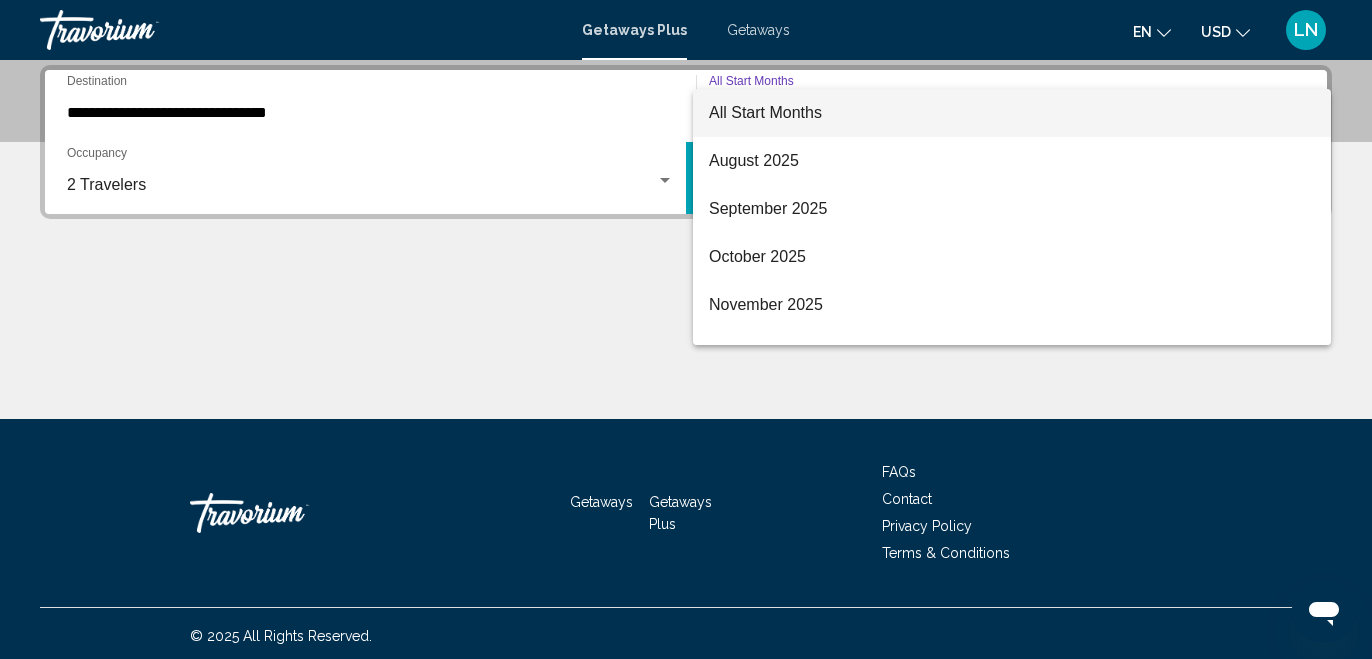 click at bounding box center (686, 329) 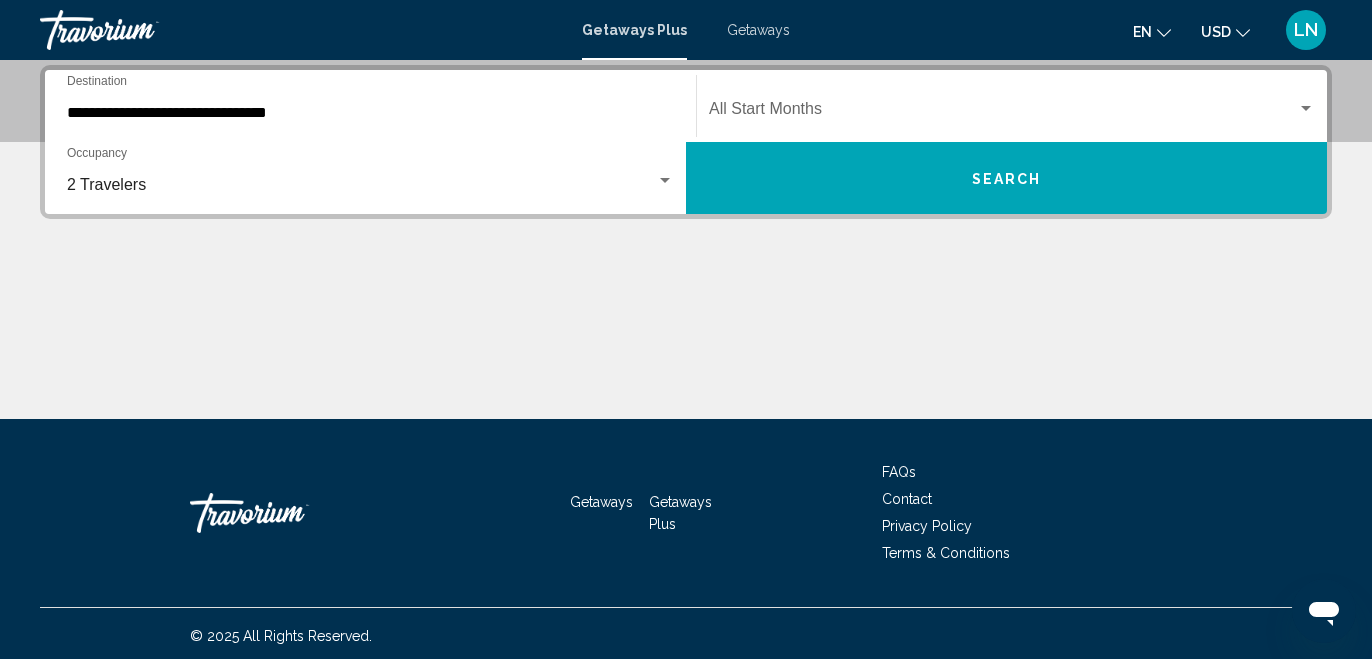 click on "Search" at bounding box center [1006, 178] 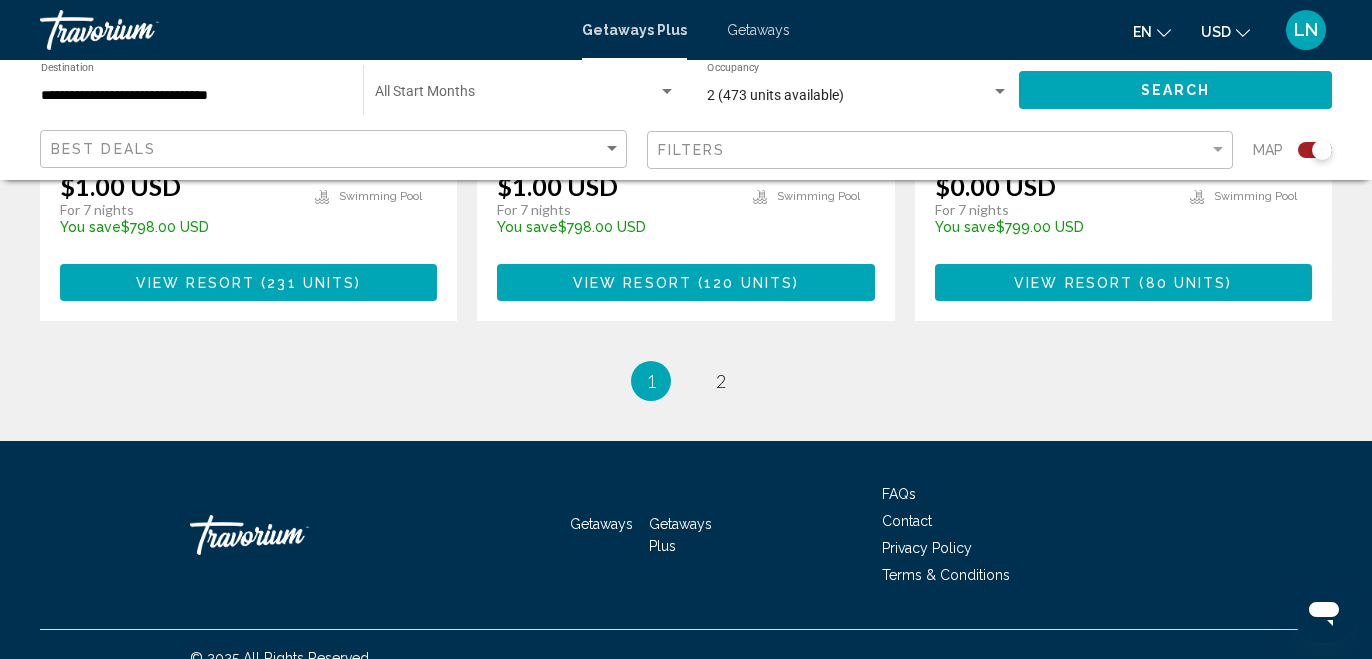scroll, scrollTop: 3401, scrollLeft: 0, axis: vertical 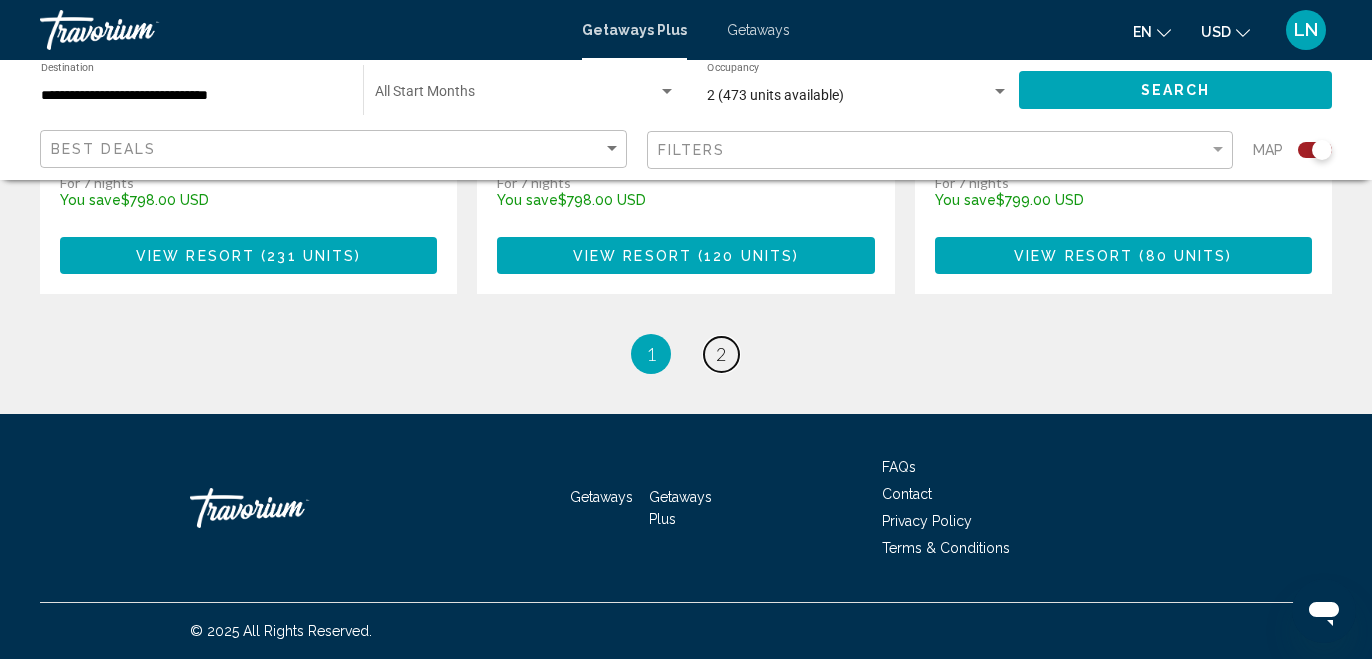 click on "2" at bounding box center [721, 354] 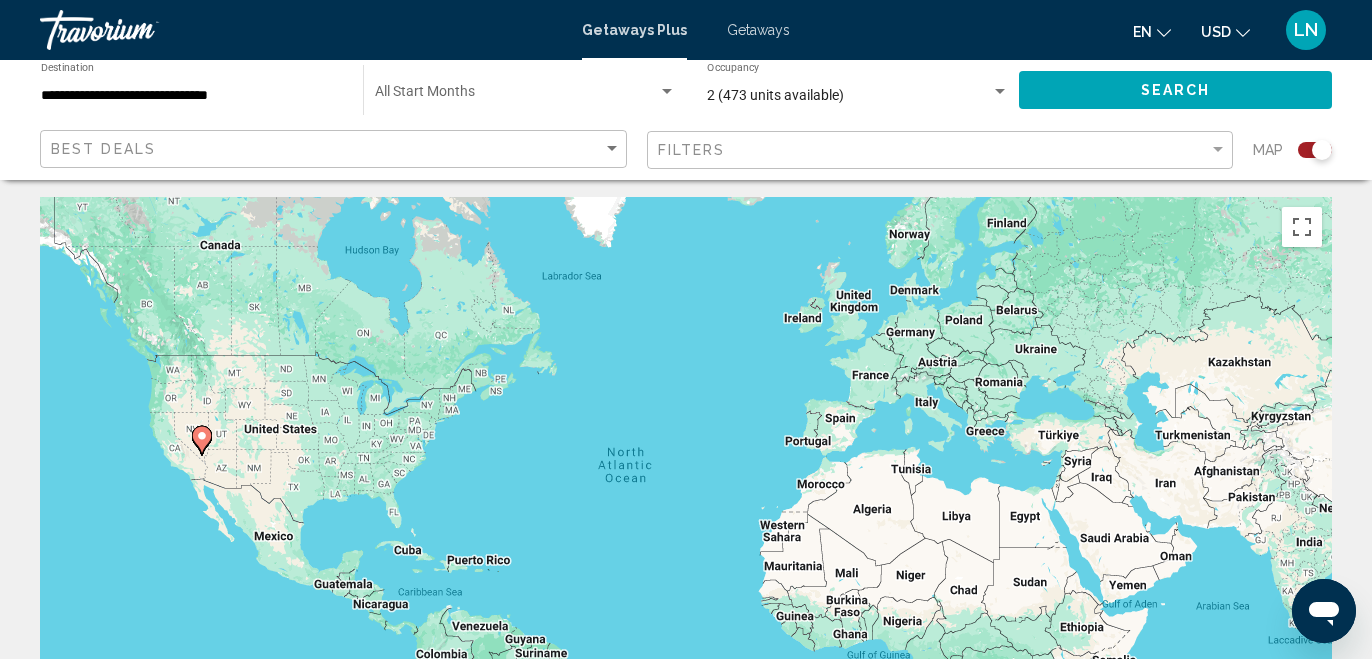 scroll, scrollTop: 0, scrollLeft: 0, axis: both 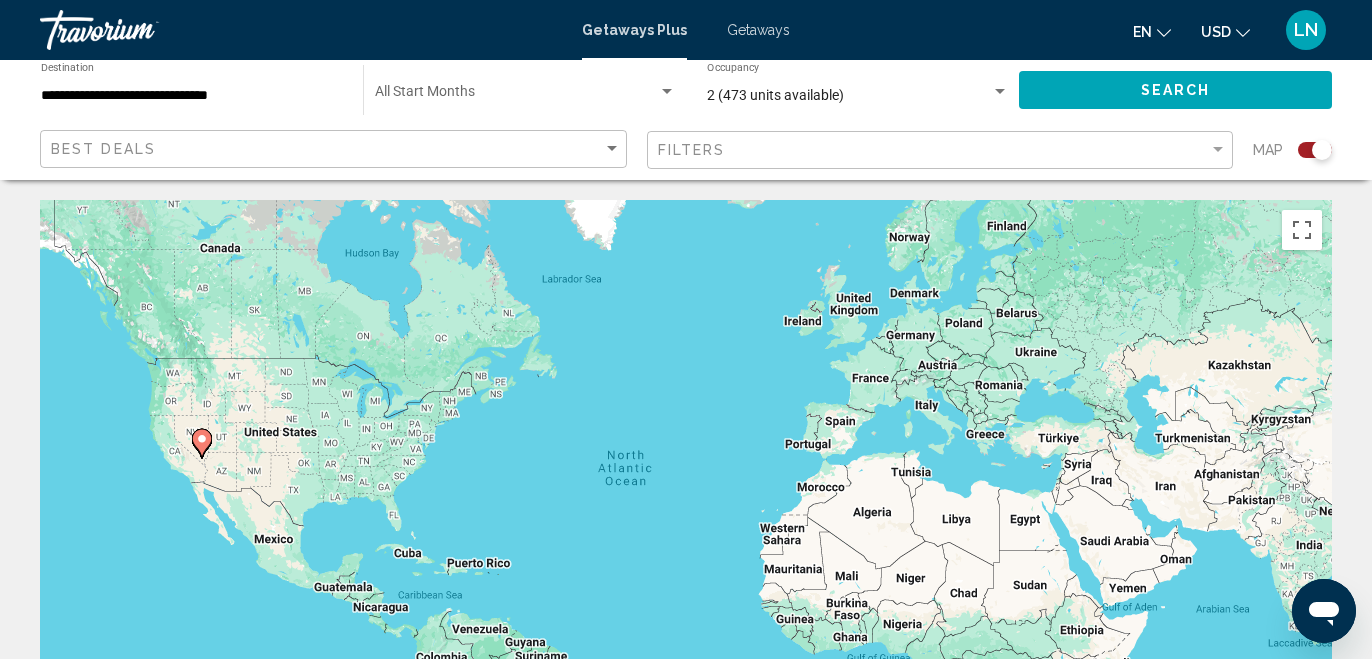 click at bounding box center [1000, 91] 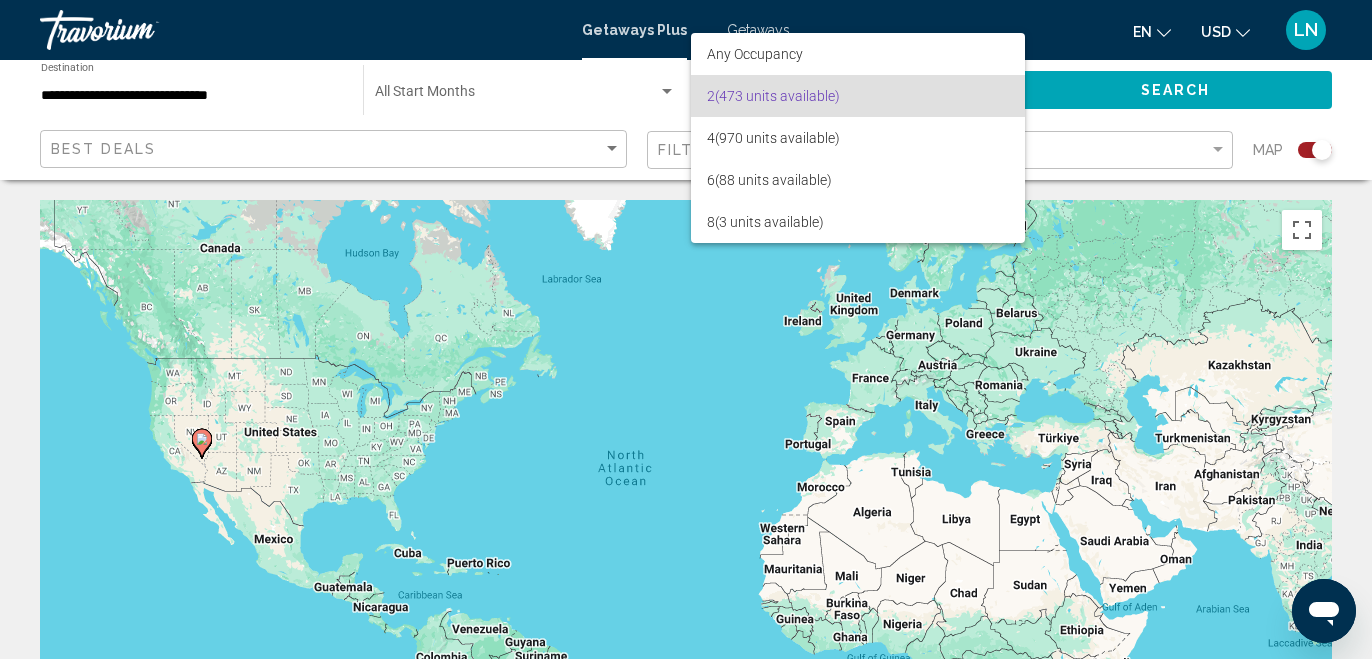 click at bounding box center (686, 329) 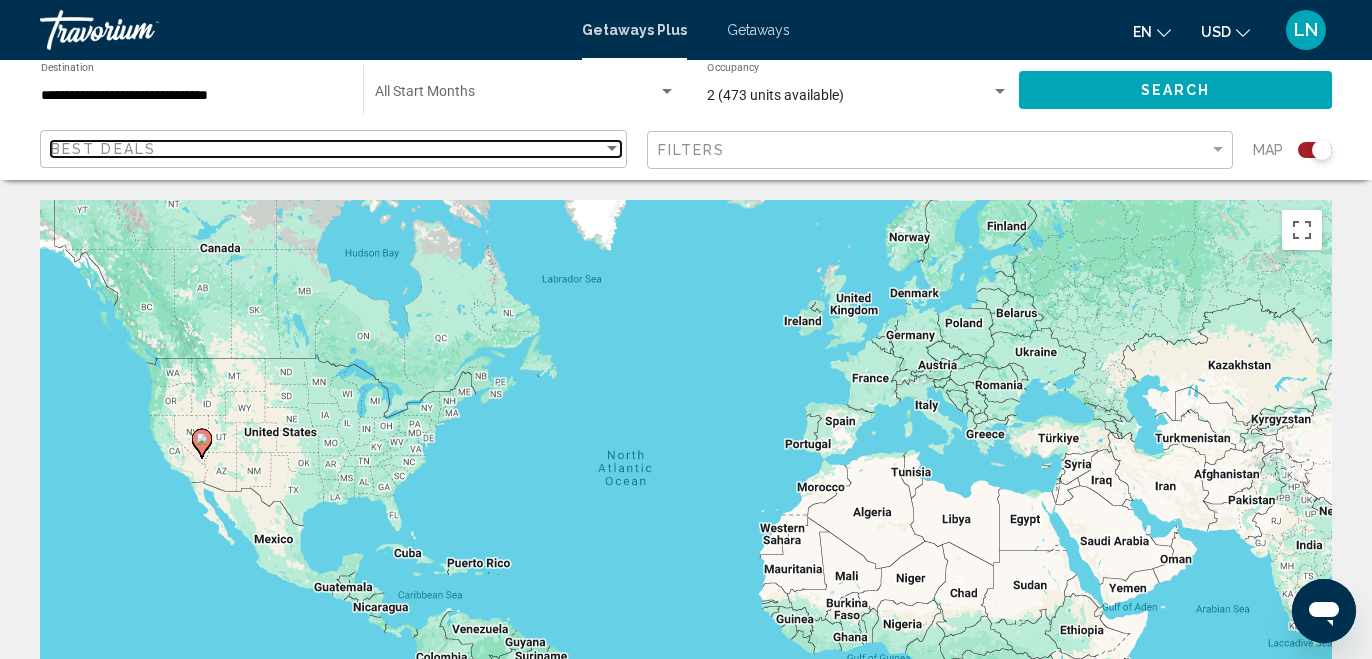 click on "Best Deals" at bounding box center [327, 149] 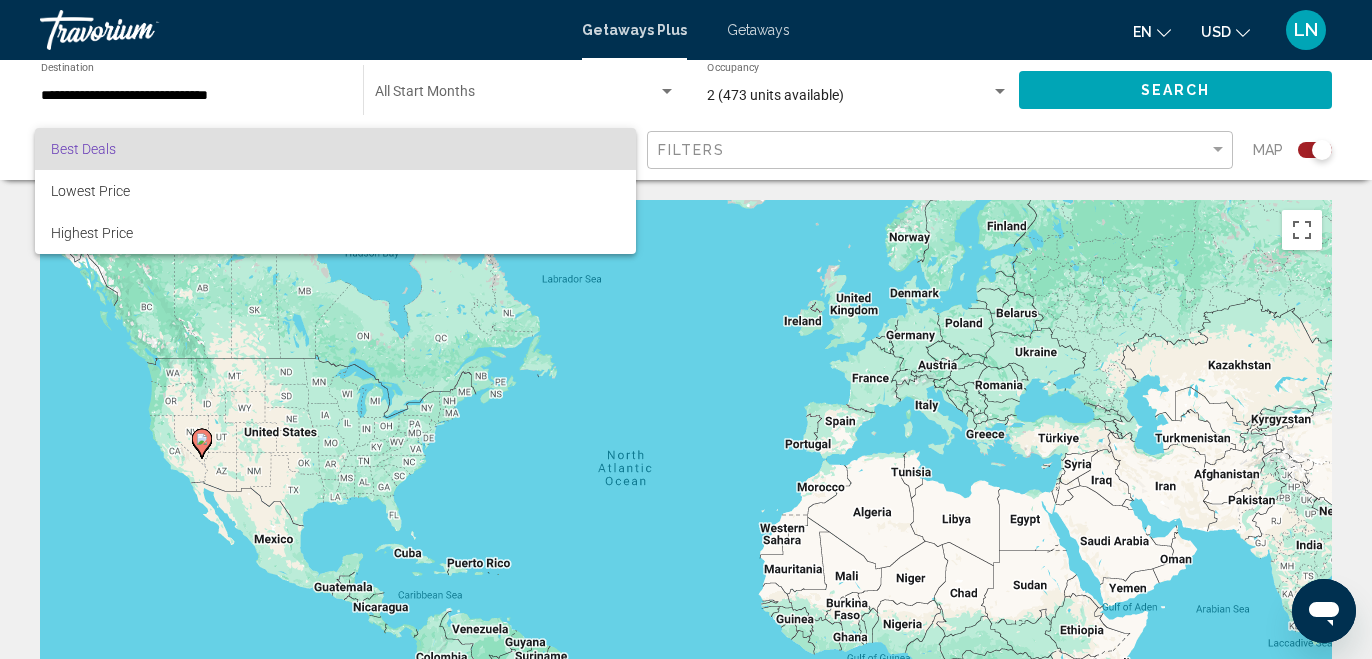 click at bounding box center (686, 329) 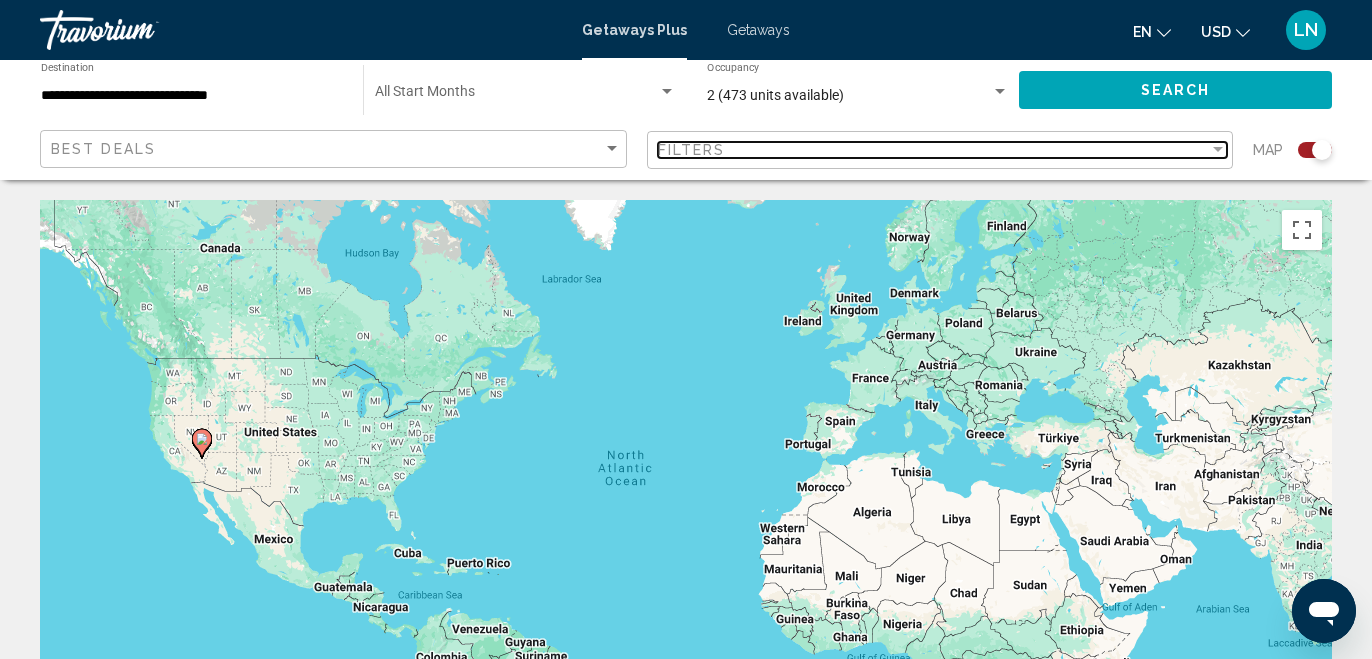 click on "Filters" at bounding box center [934, 150] 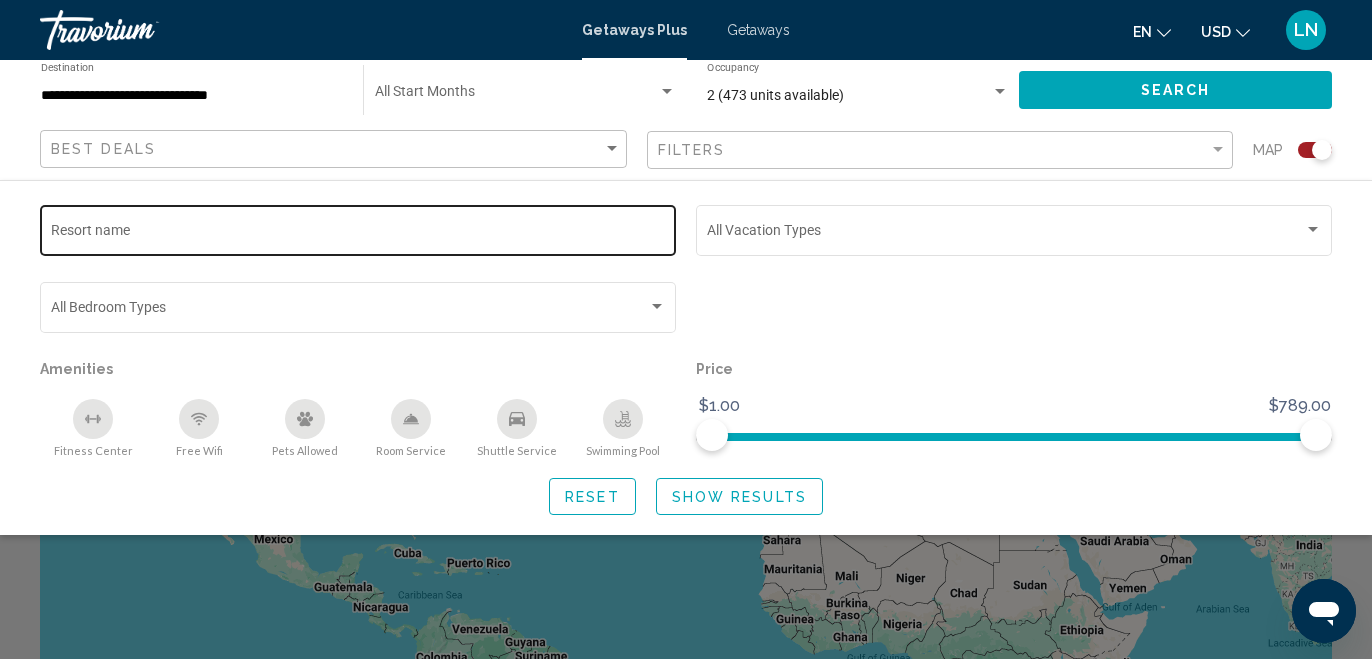 click on "Resort name" 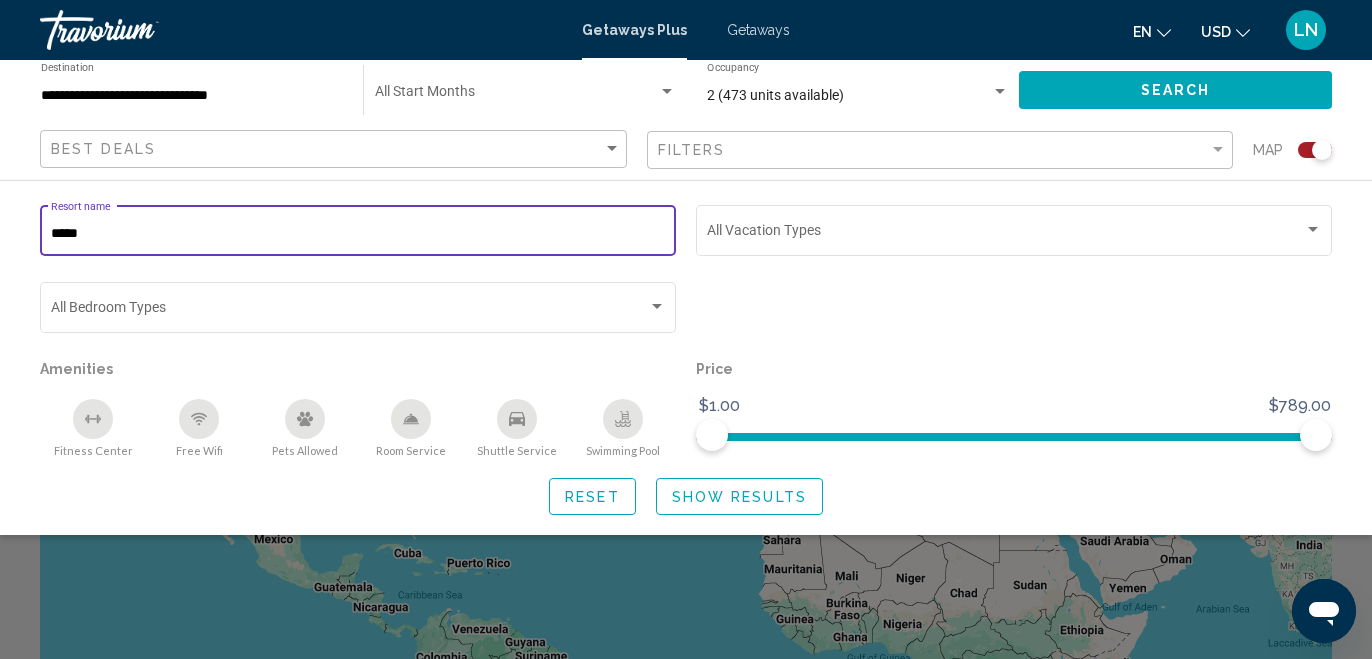 type on "*****" 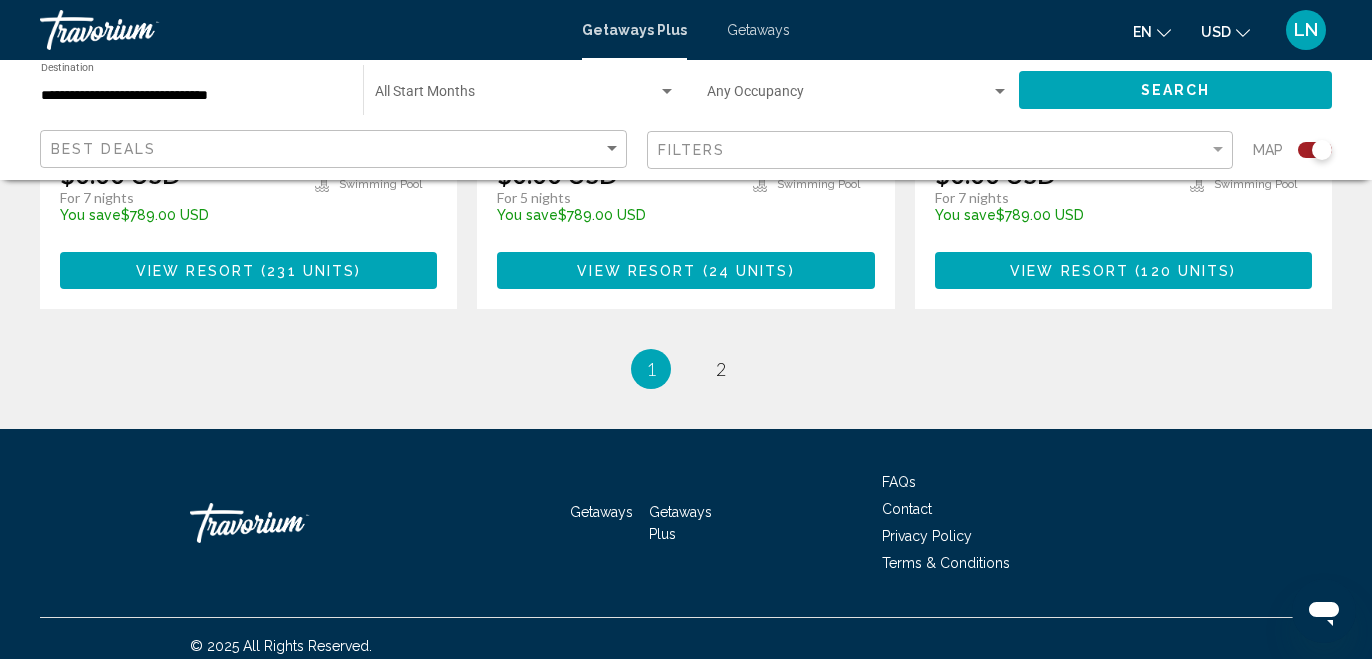 scroll, scrollTop: 3400, scrollLeft: 0, axis: vertical 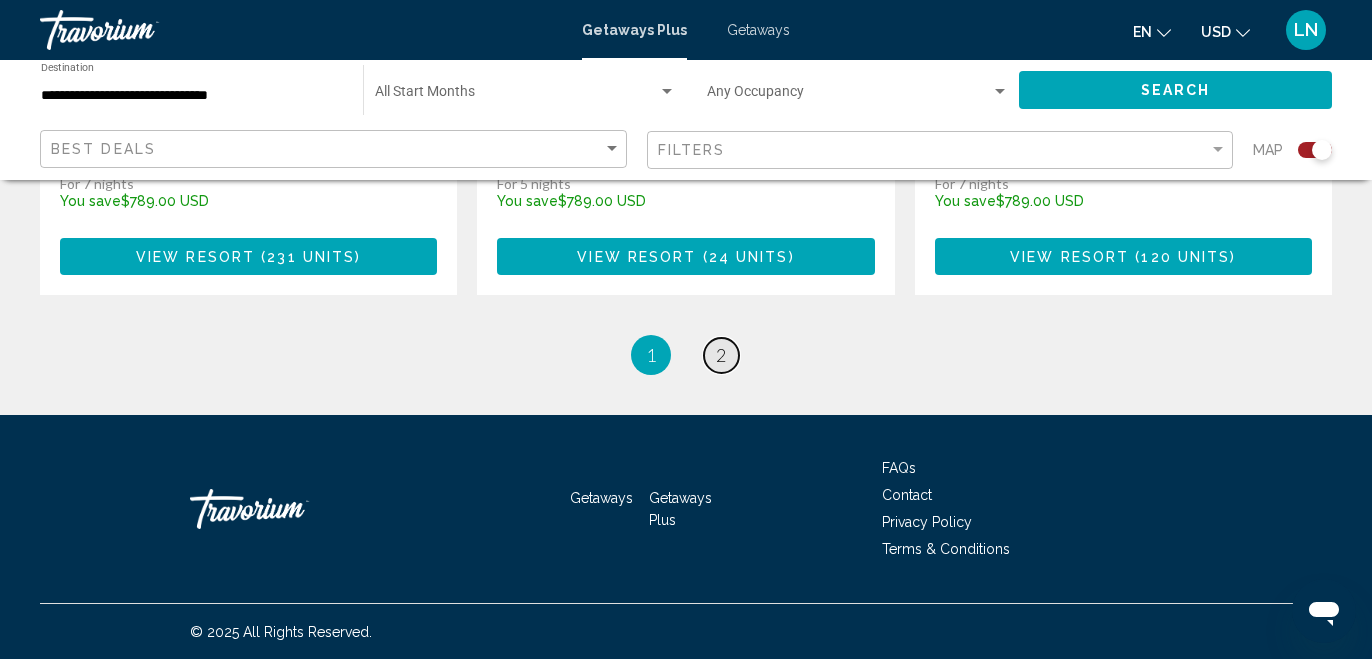 click on "2" at bounding box center [721, 355] 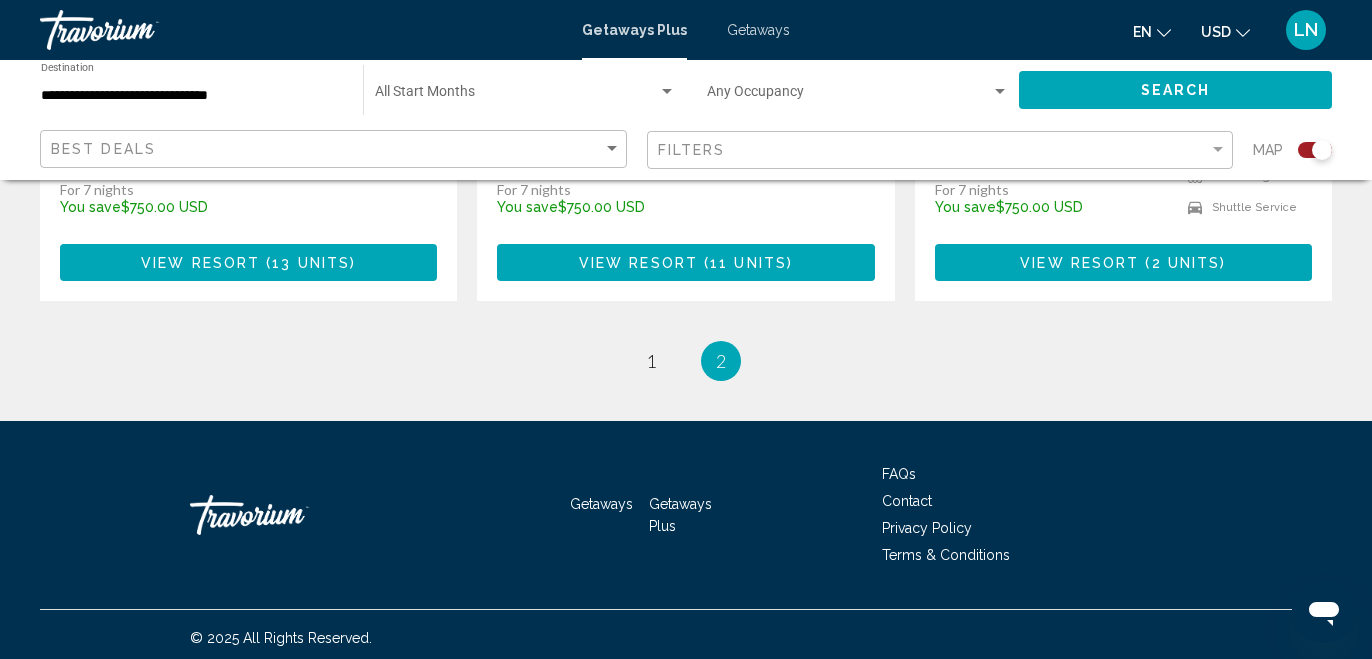 scroll, scrollTop: 2720, scrollLeft: 0, axis: vertical 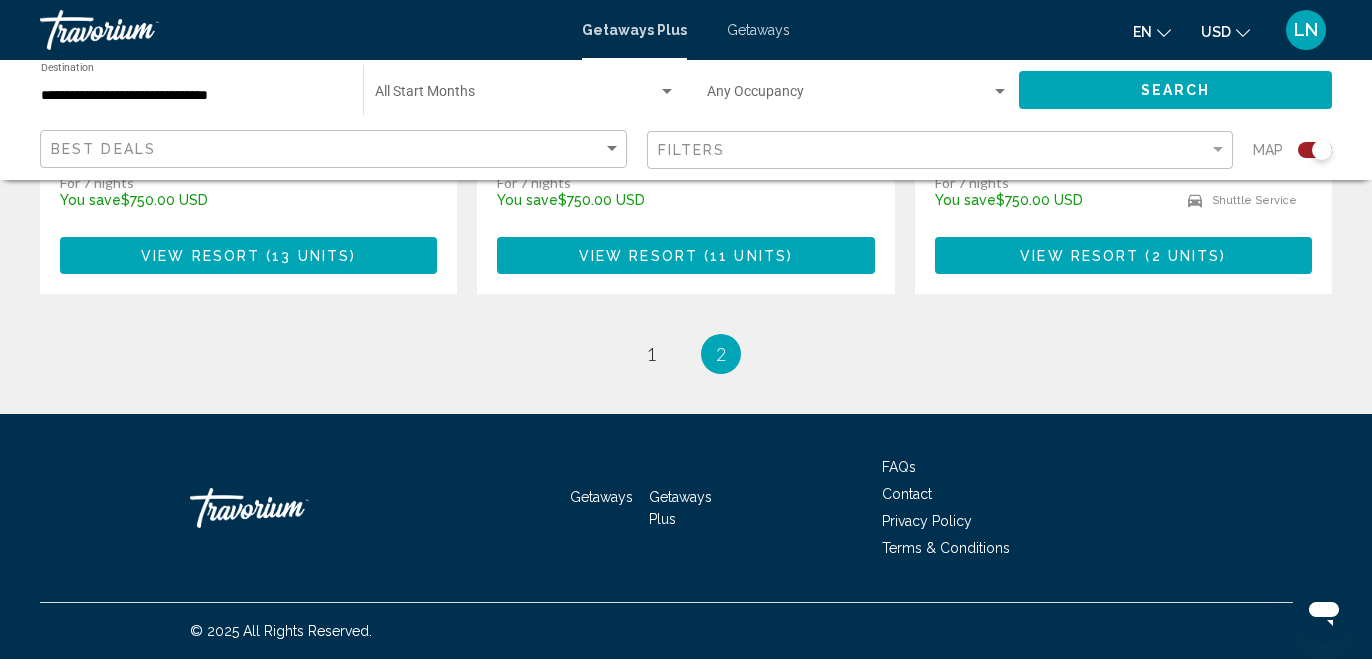 click on "**********" at bounding box center [192, 96] 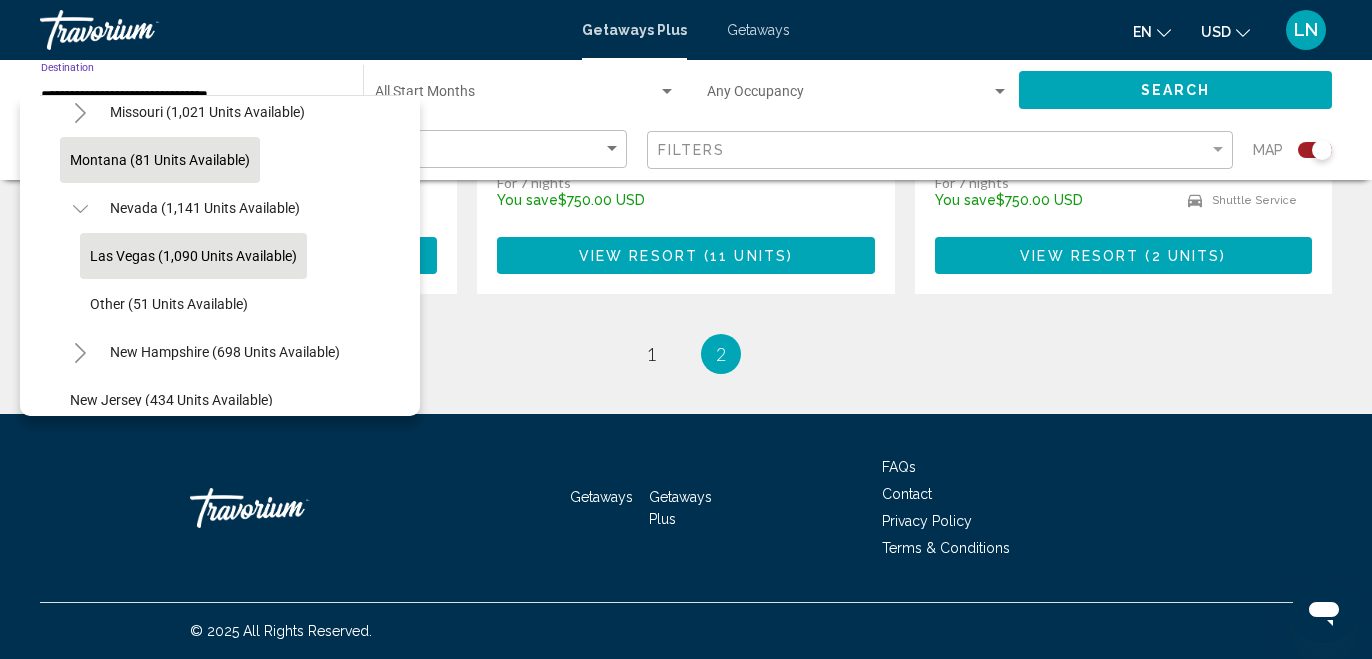 scroll, scrollTop: 991, scrollLeft: 0, axis: vertical 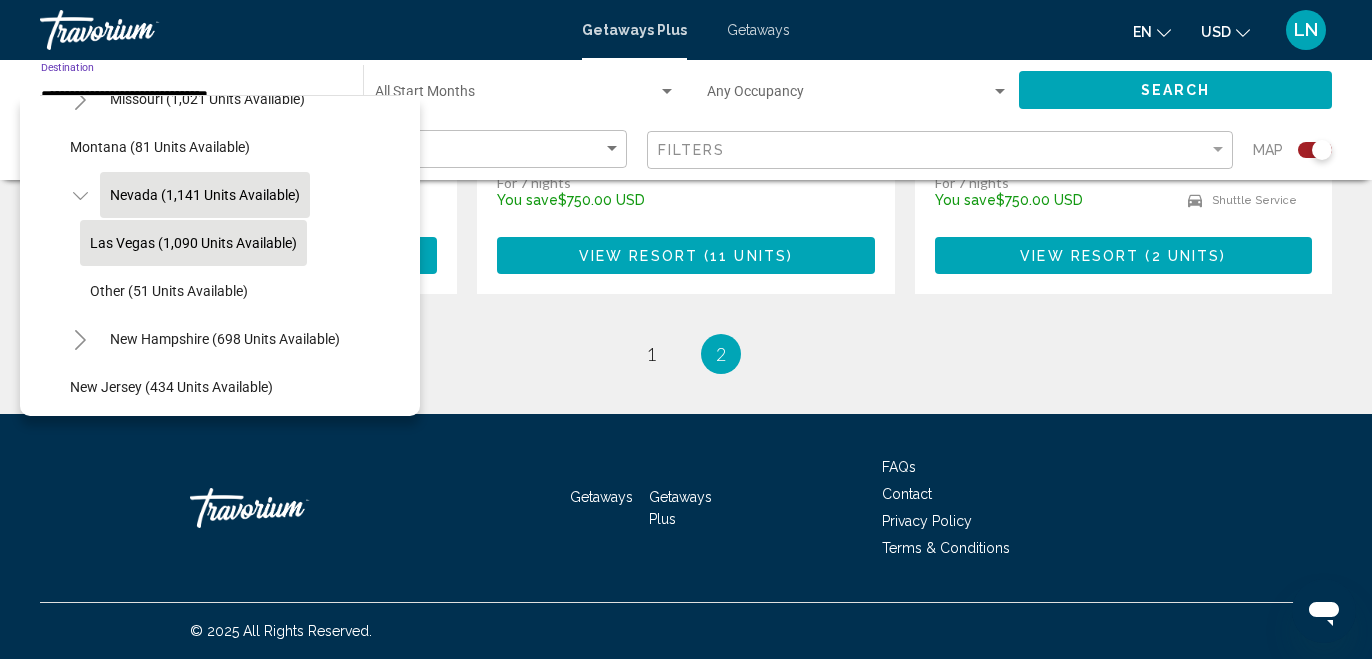 click on "Nevada (1,141 units available)" 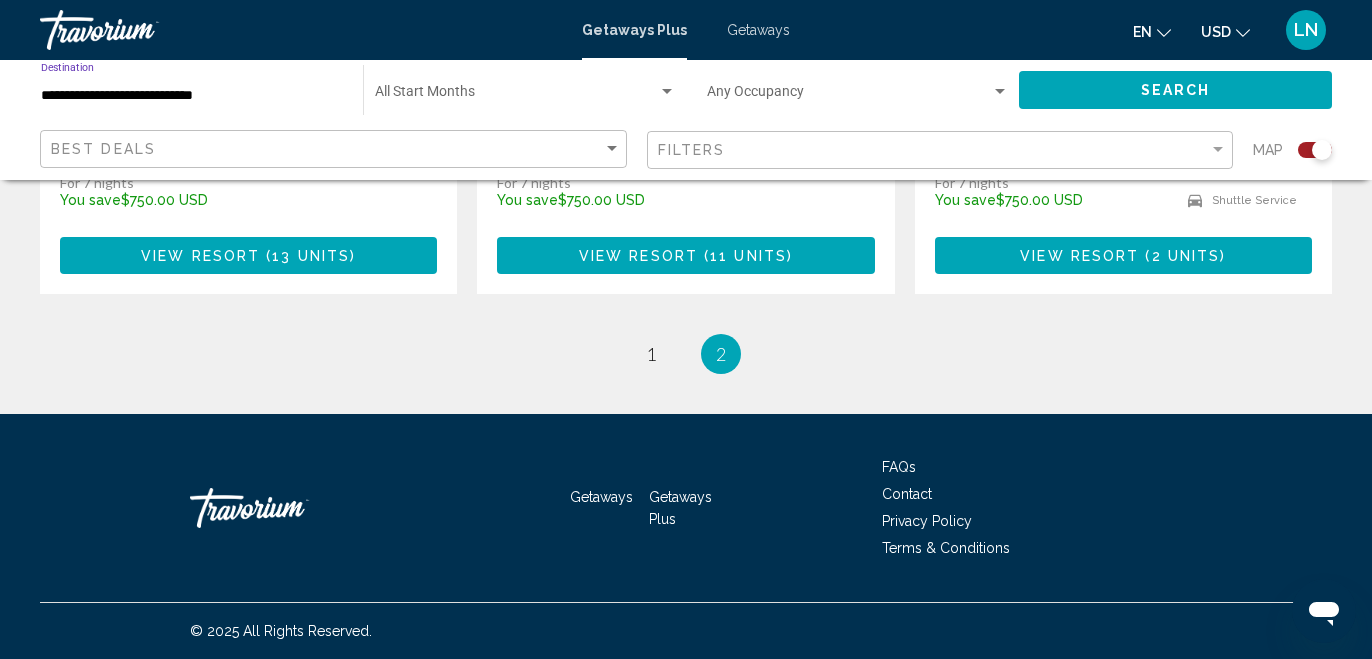 click on "Search" 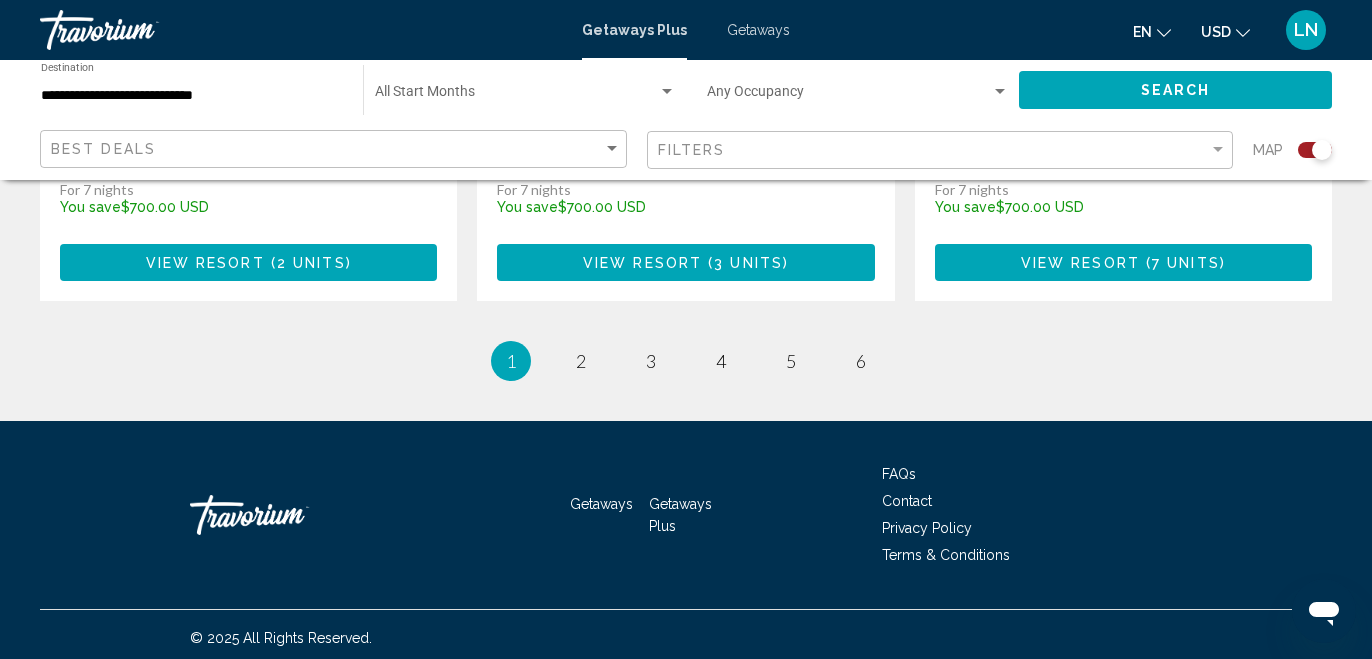 scroll, scrollTop: 3311, scrollLeft: 0, axis: vertical 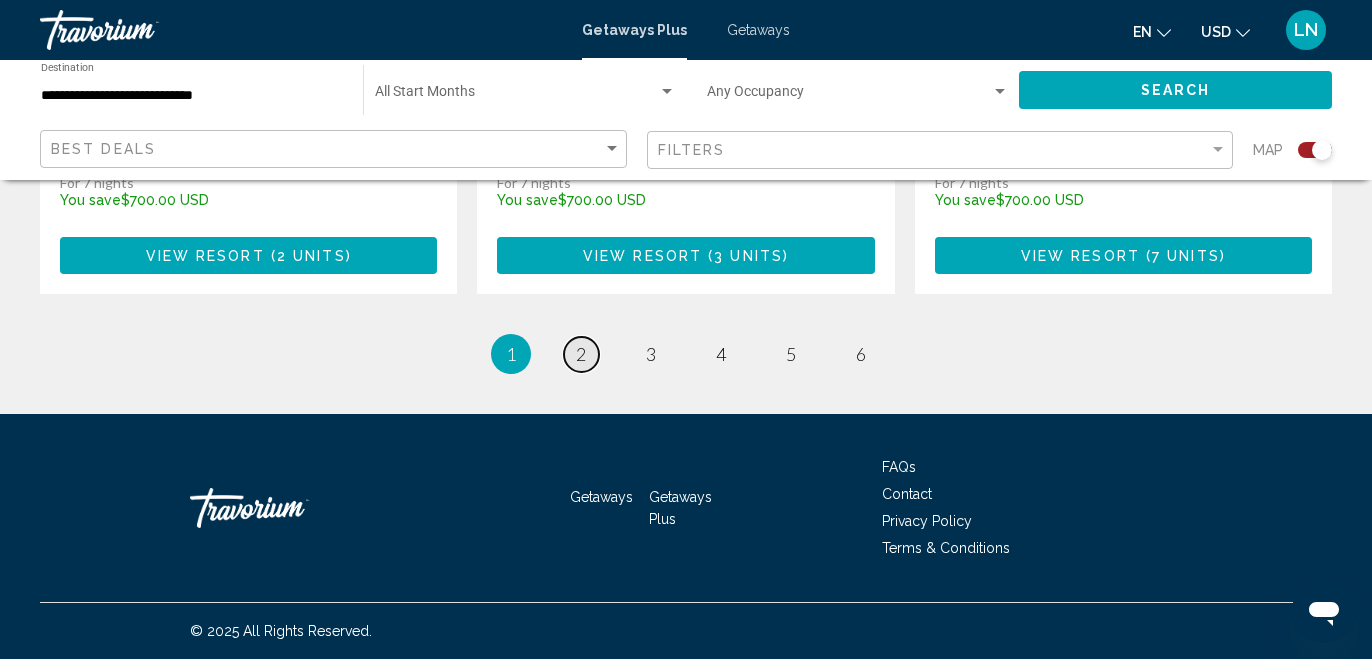 click on "2" at bounding box center [581, 354] 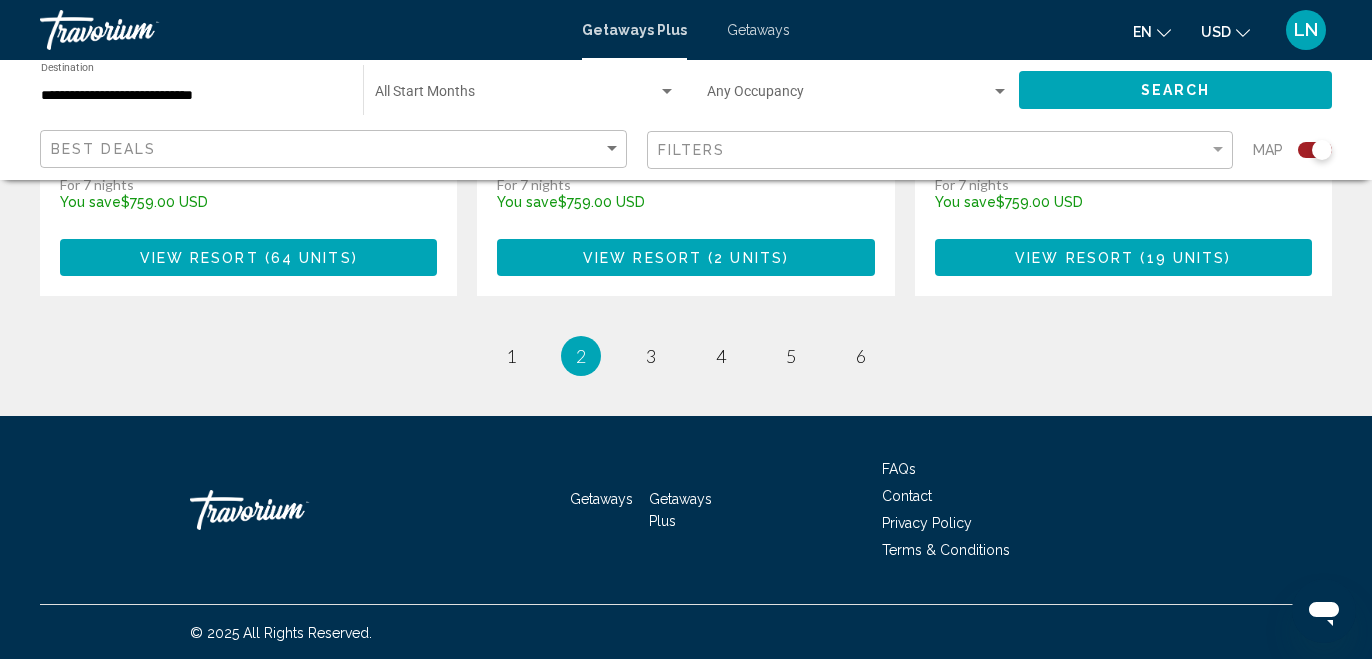 scroll, scrollTop: 3401, scrollLeft: 0, axis: vertical 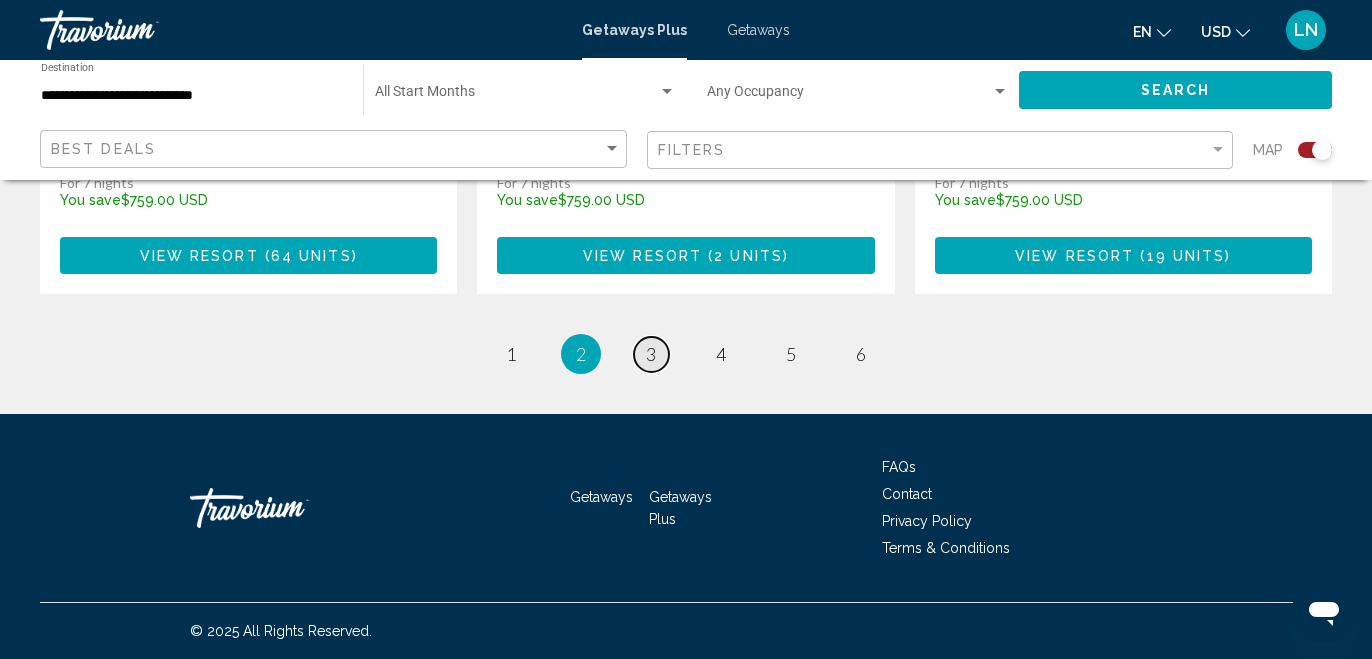 click on "3" at bounding box center [651, 354] 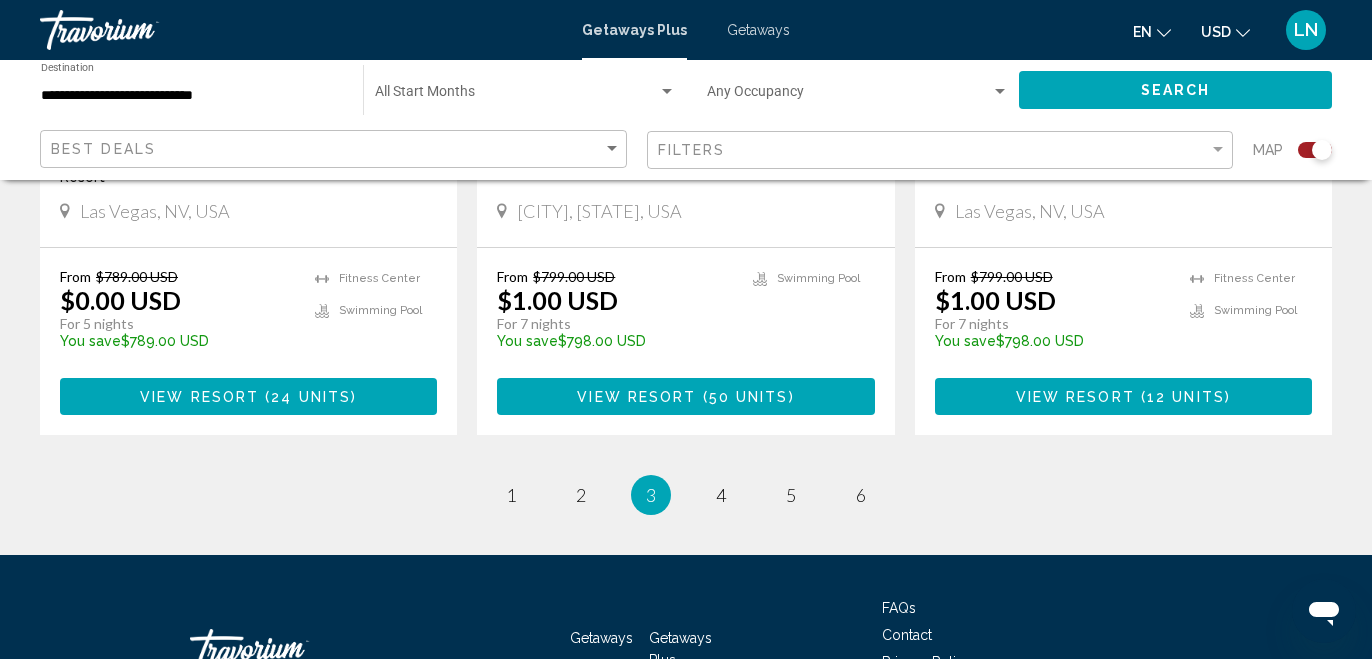 scroll, scrollTop: 3341, scrollLeft: 0, axis: vertical 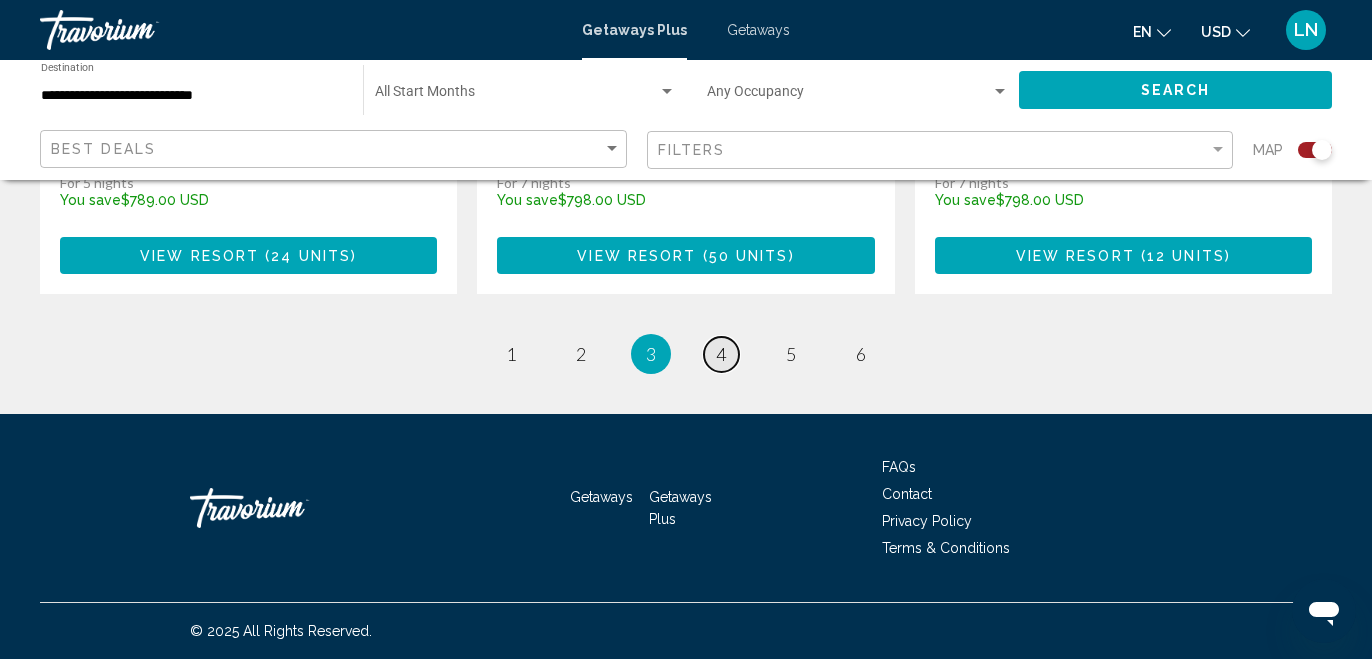 click on "4" at bounding box center [721, 354] 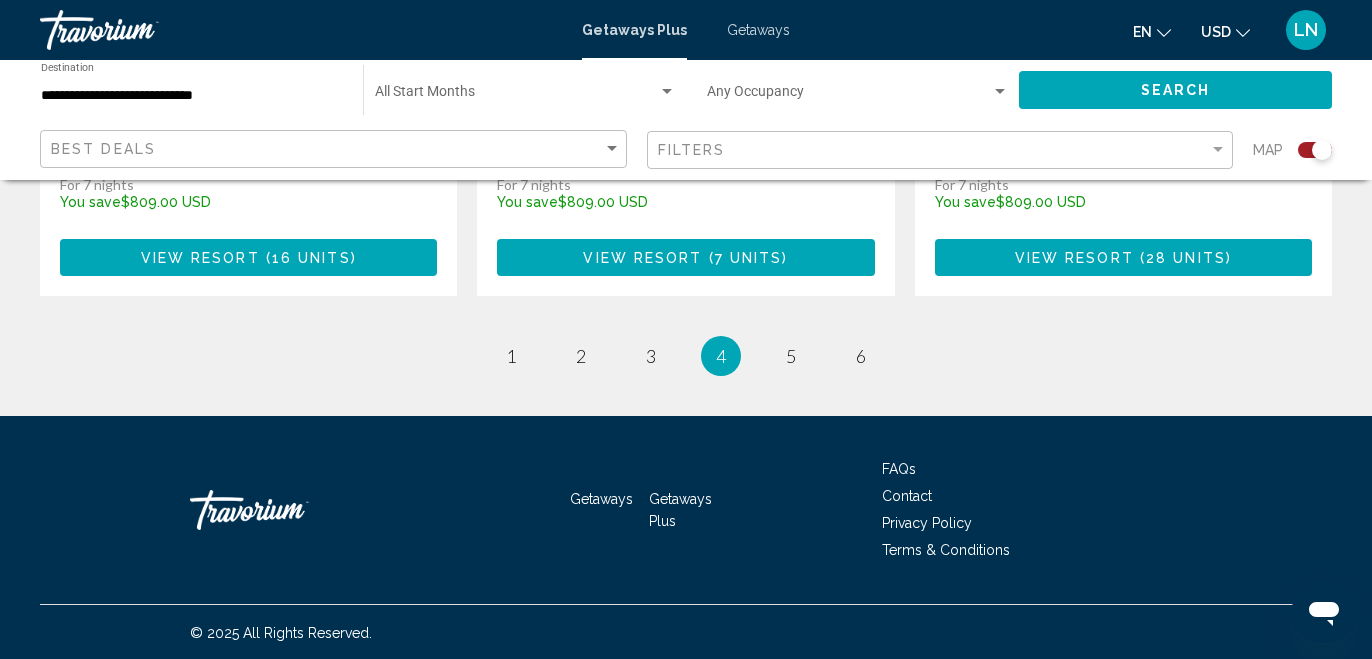 scroll, scrollTop: 3341, scrollLeft: 0, axis: vertical 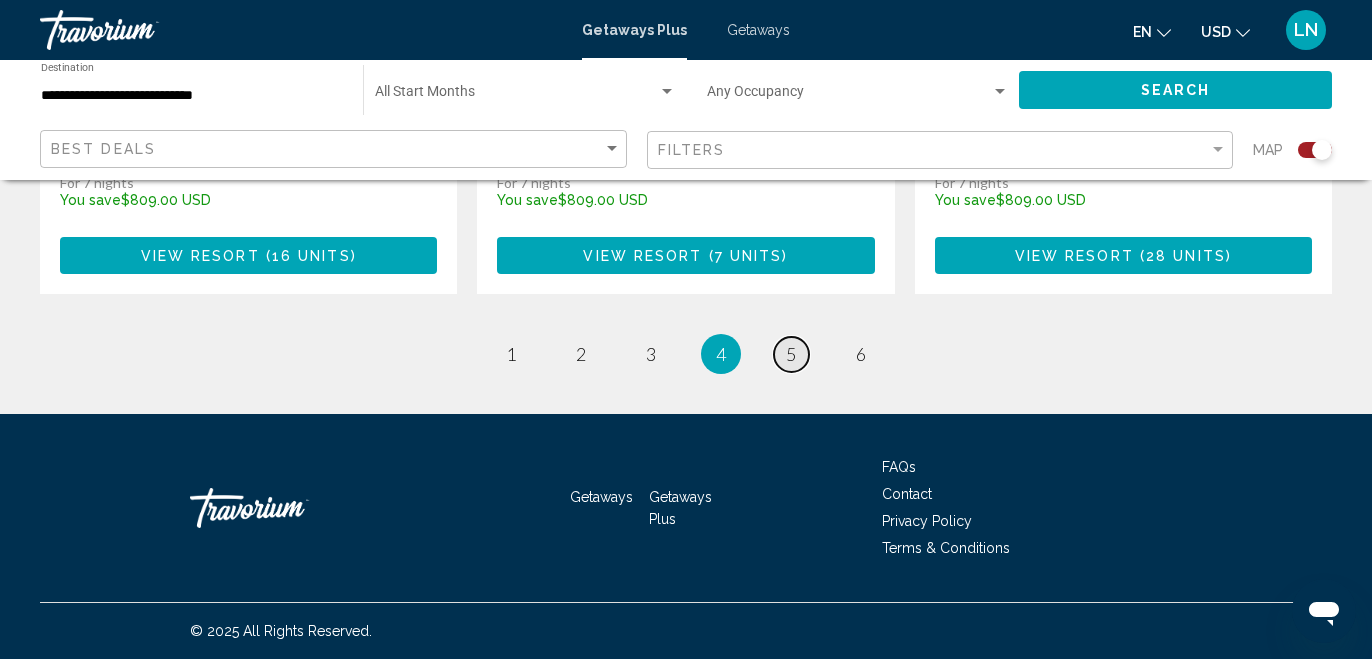 click on "5" at bounding box center [791, 354] 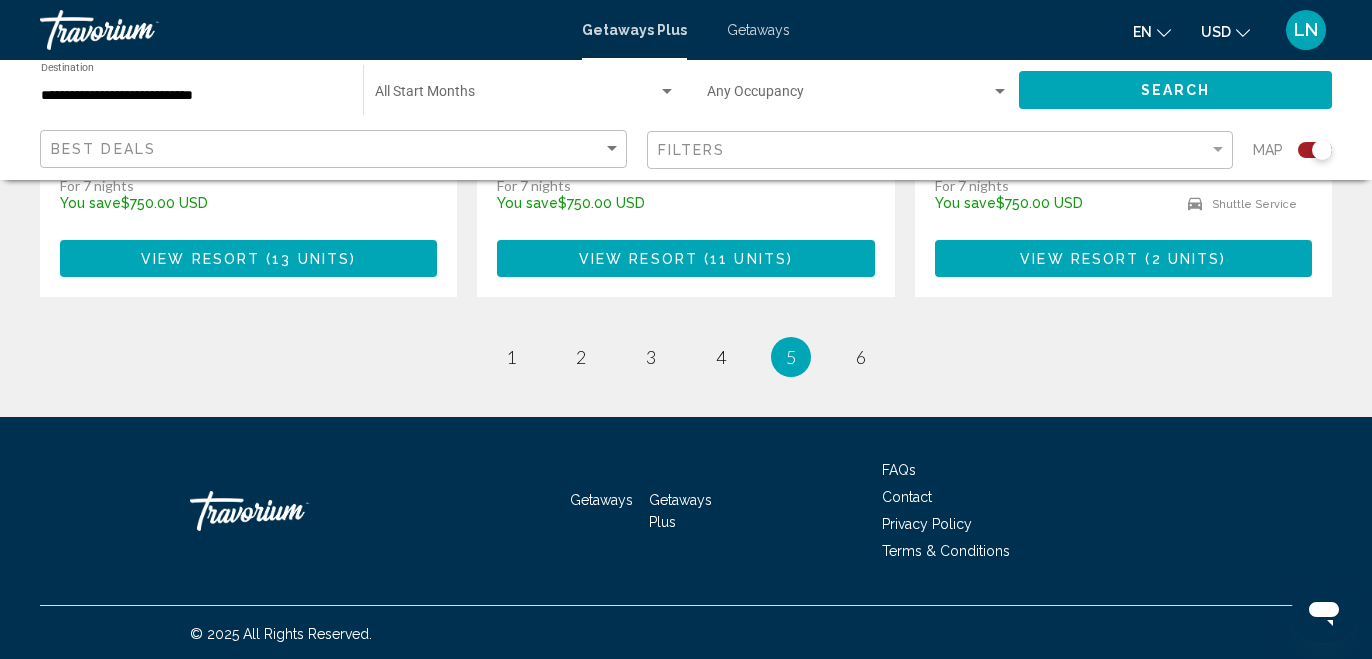 scroll, scrollTop: 3431, scrollLeft: 0, axis: vertical 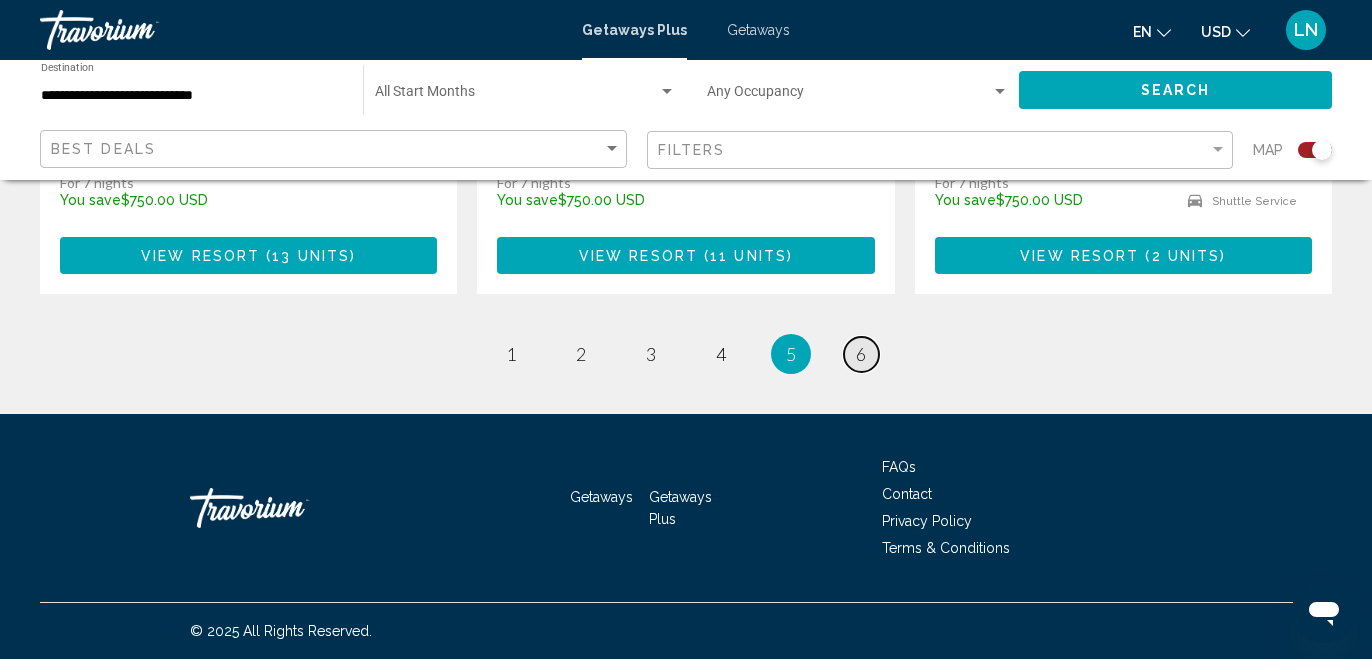 click on "page  6" at bounding box center [861, 354] 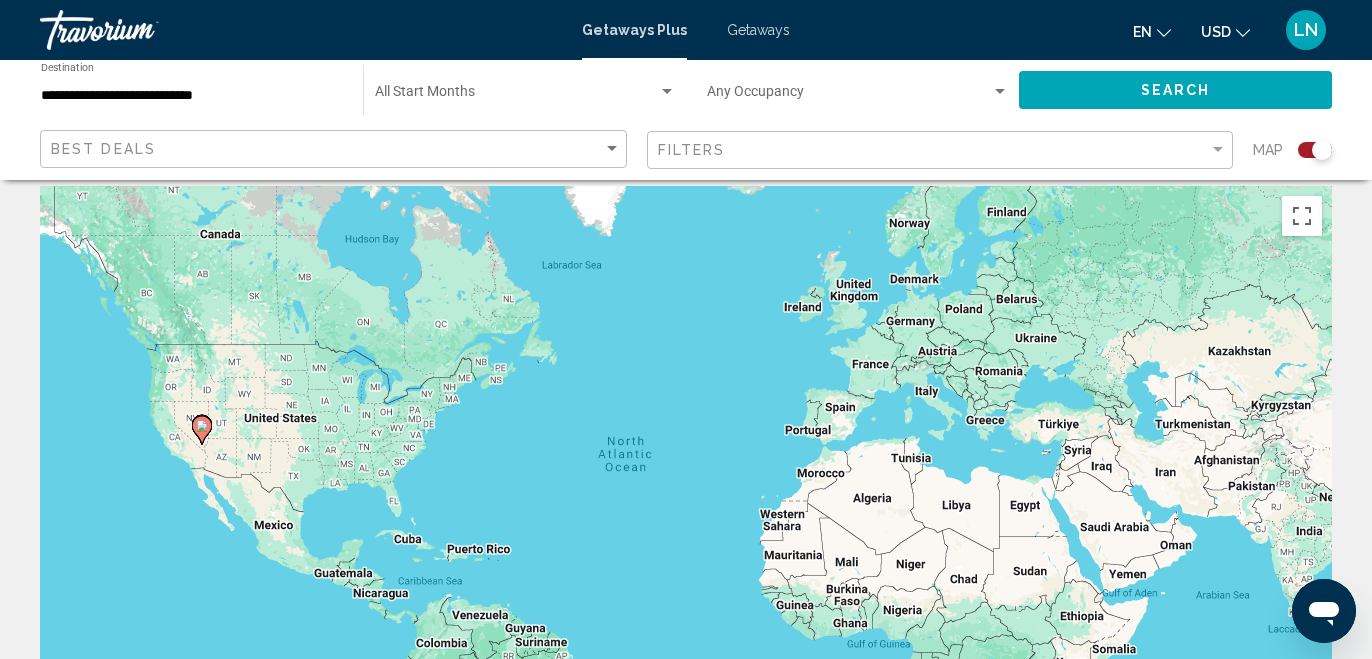 scroll, scrollTop: 0, scrollLeft: 0, axis: both 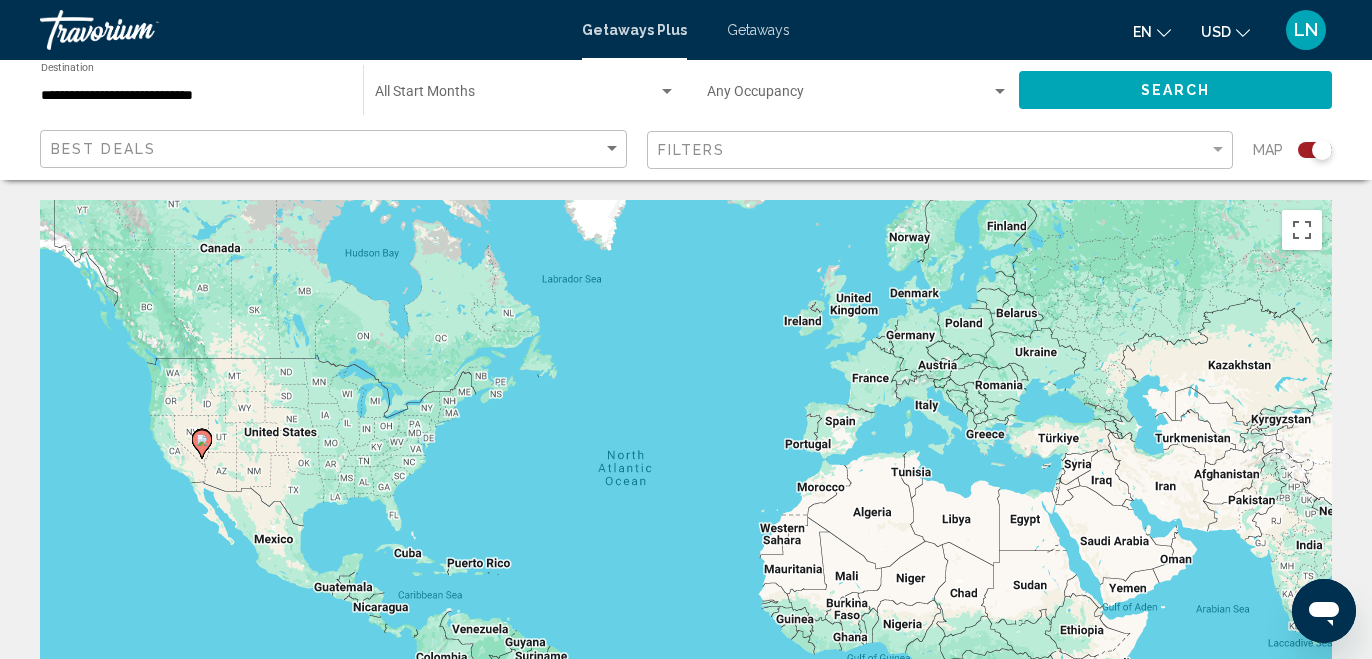 click on "Getaways" at bounding box center [758, 30] 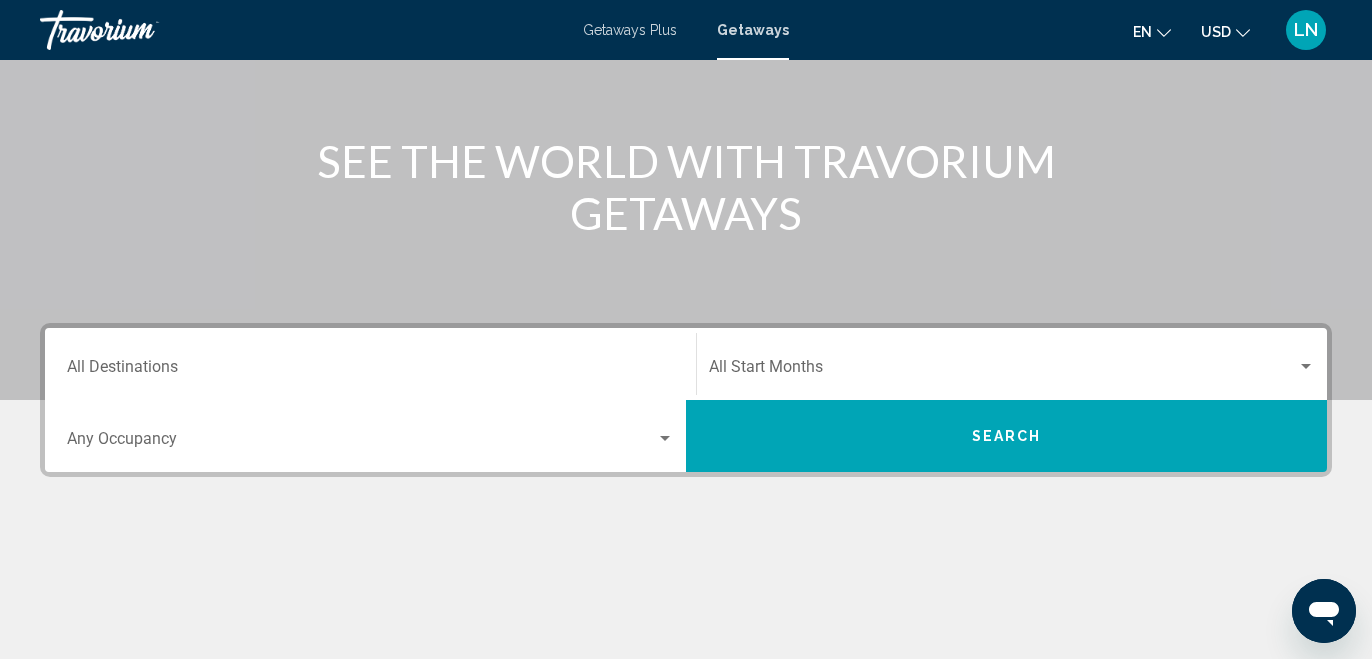 scroll, scrollTop: 300, scrollLeft: 0, axis: vertical 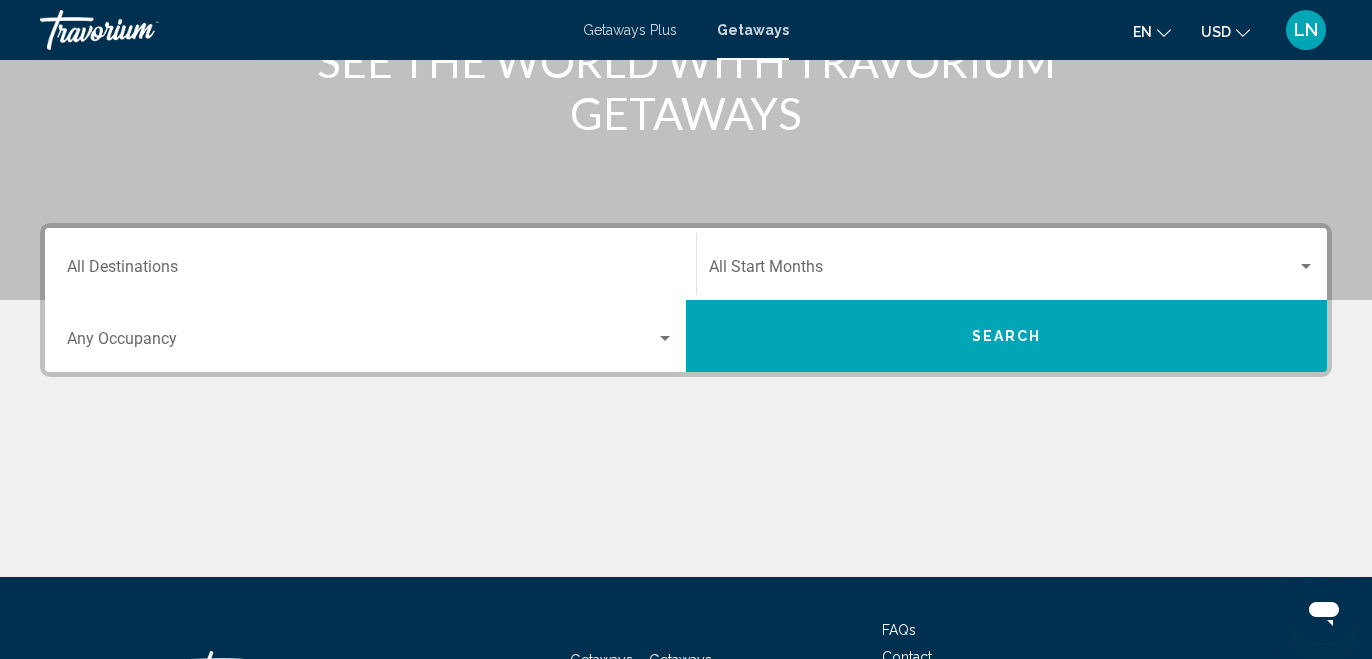 click on "Destination All Destinations" at bounding box center [370, 264] 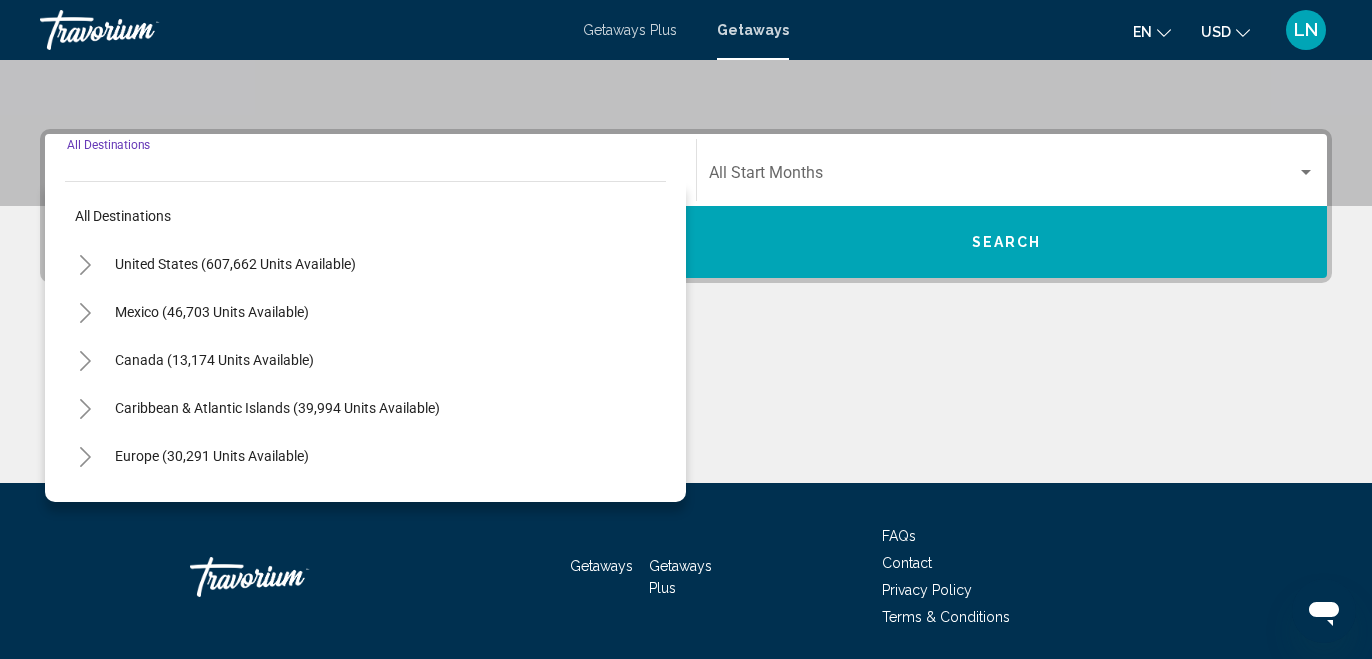 scroll, scrollTop: 458, scrollLeft: 0, axis: vertical 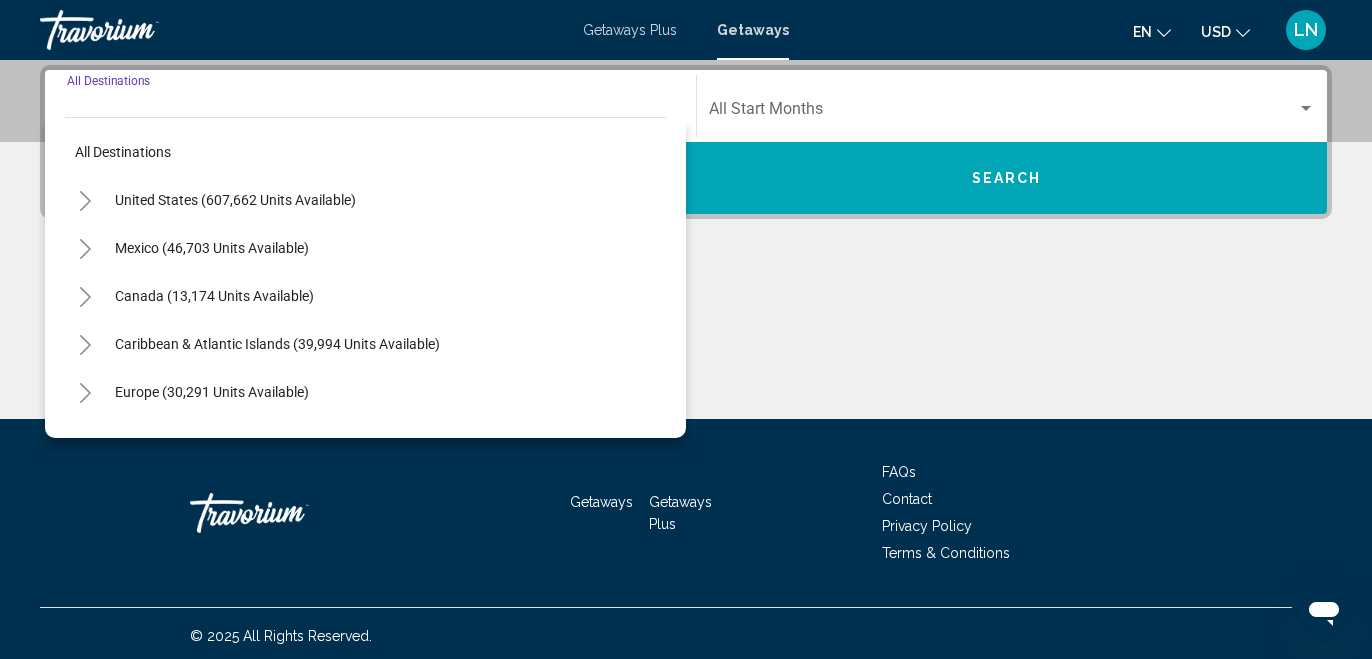 click 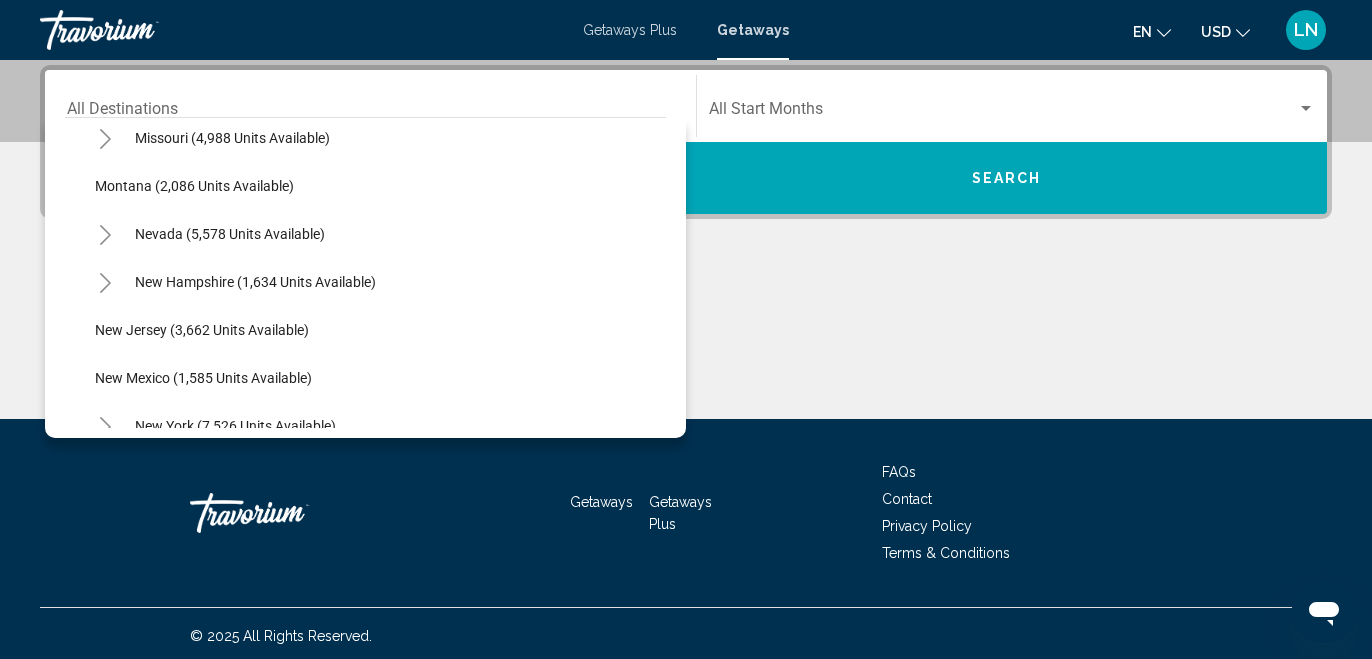 scroll, scrollTop: 1200, scrollLeft: 0, axis: vertical 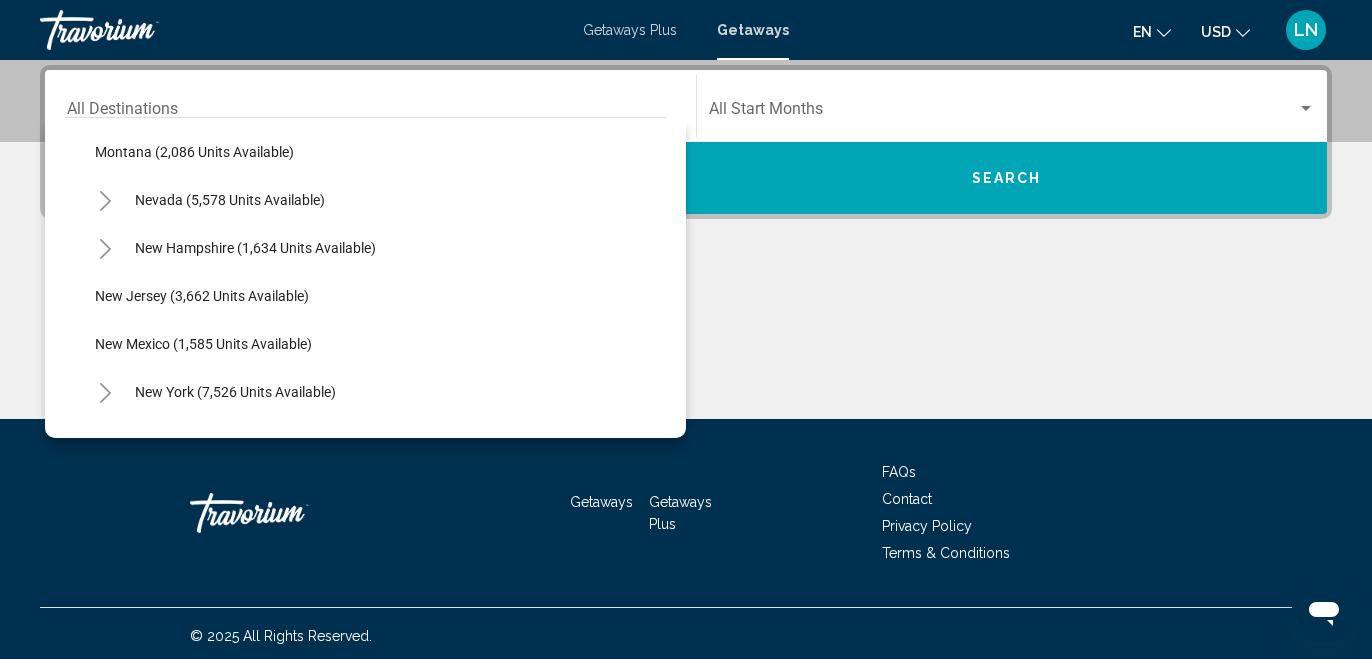 click 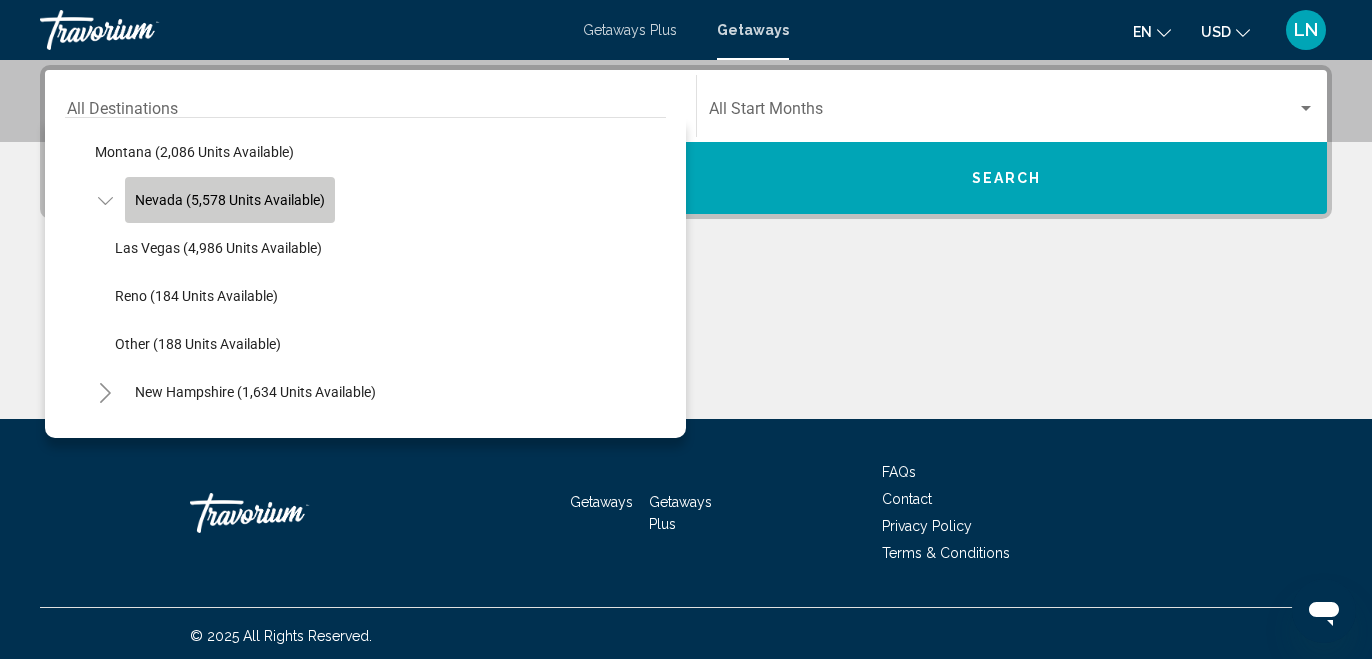 click on "Nevada (5,578 units available)" 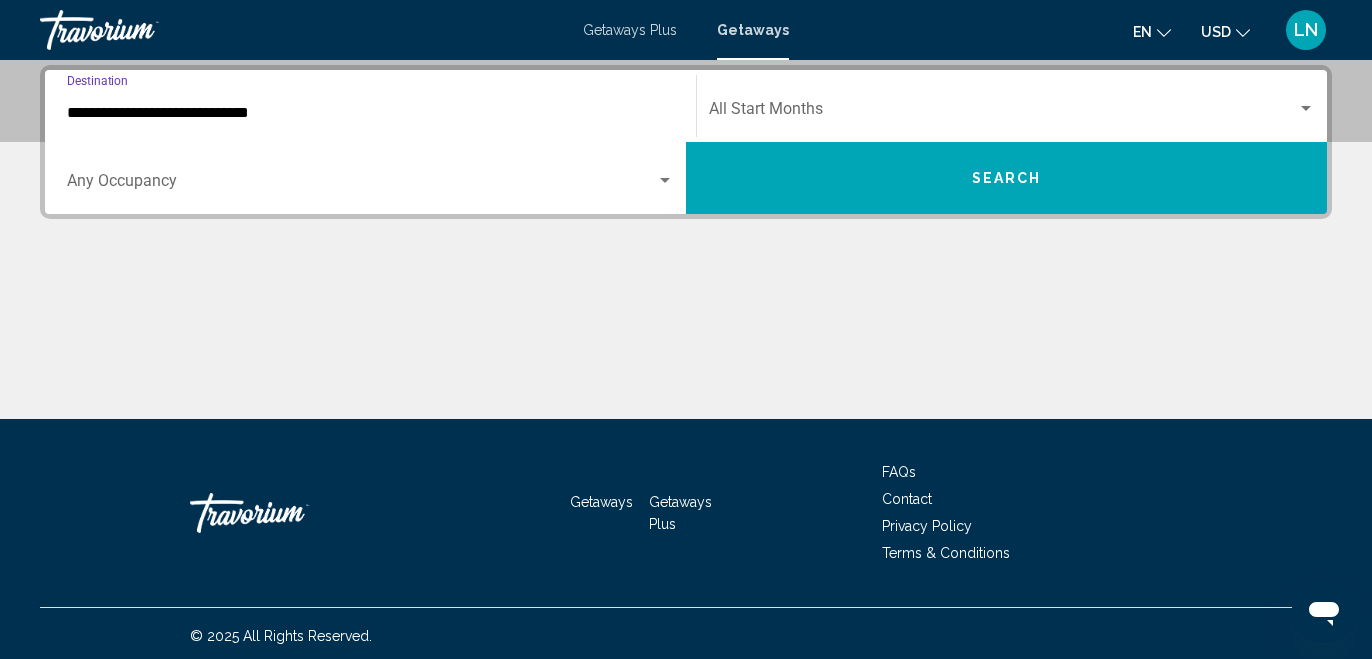 click at bounding box center (361, 185) 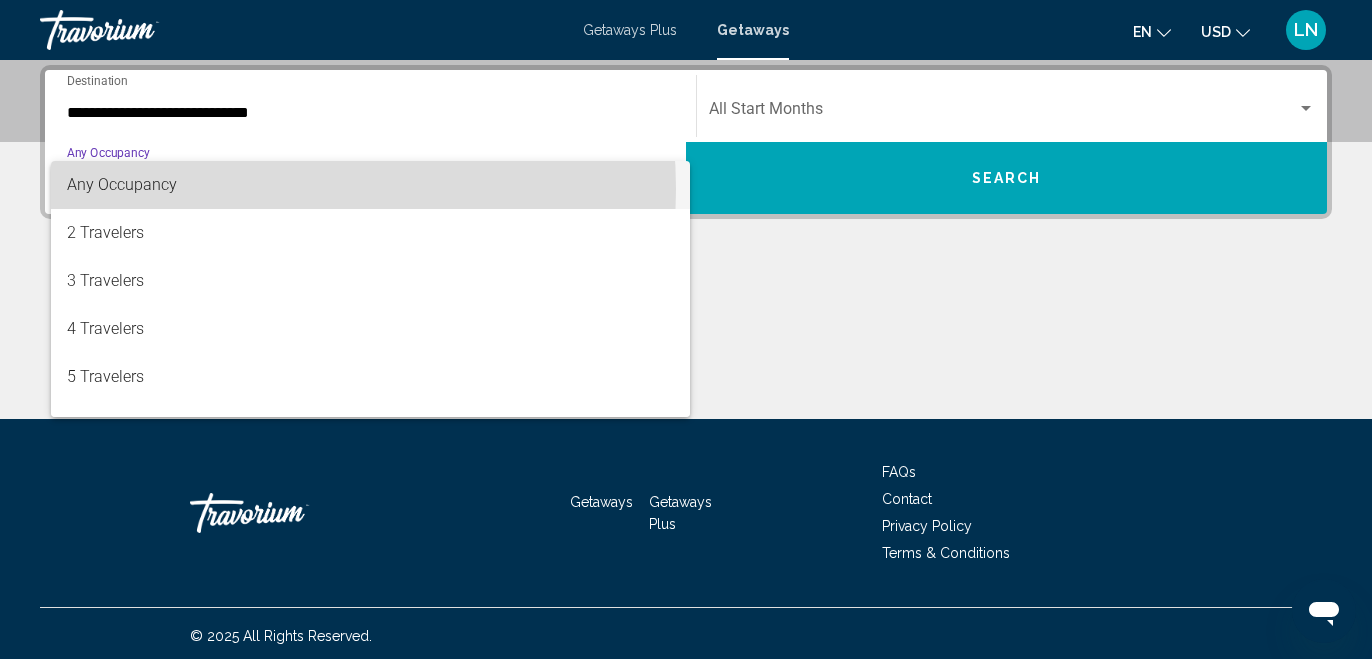 click on "Any Occupancy" at bounding box center (370, 185) 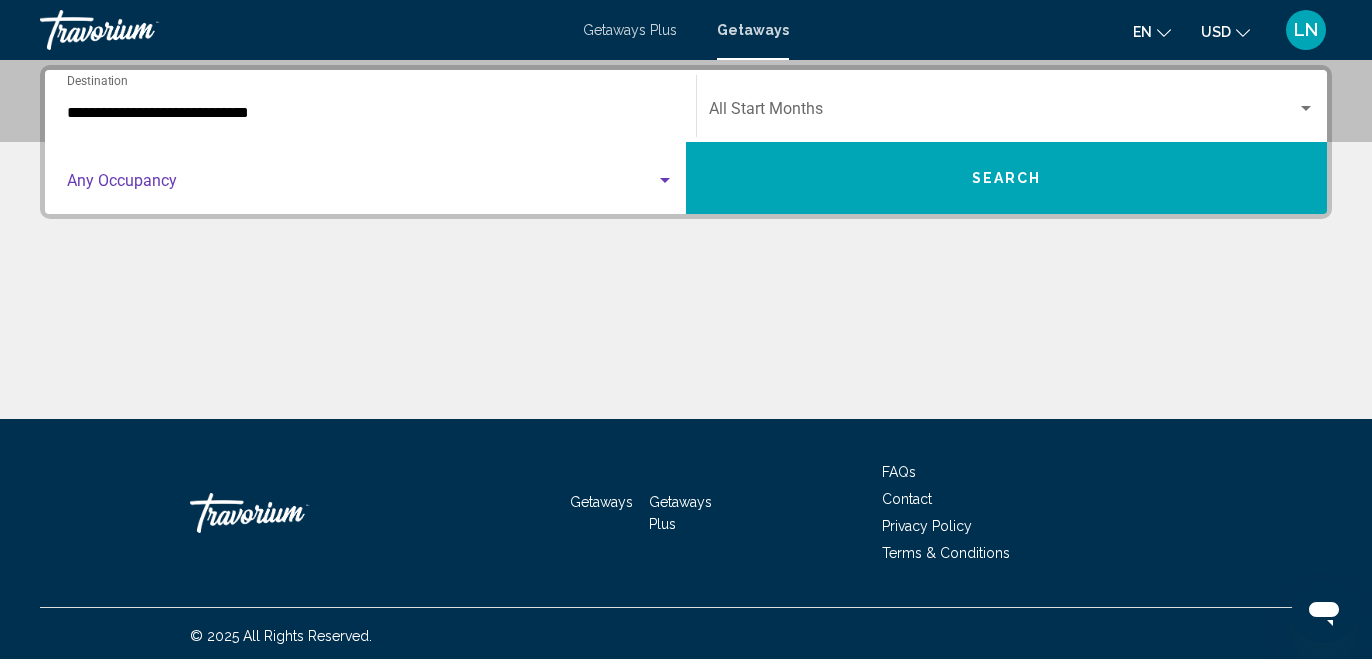 click on "Search" at bounding box center (1006, 178) 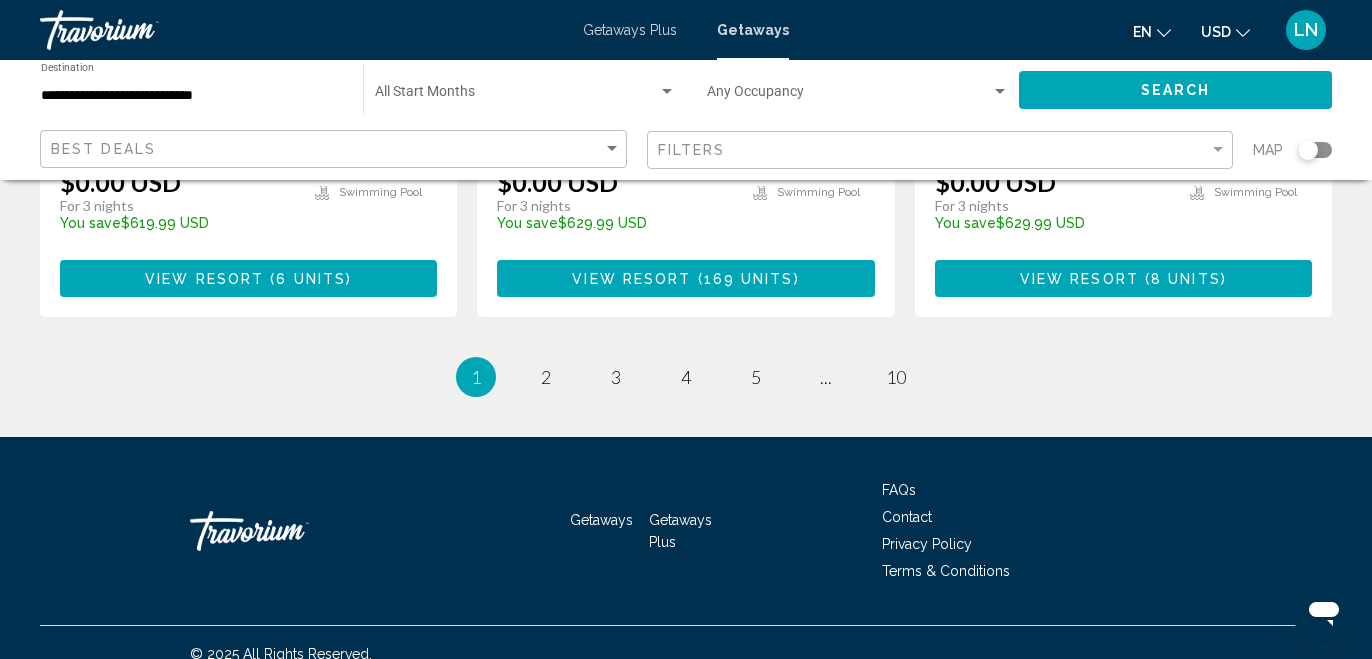 scroll, scrollTop: 2783, scrollLeft: 0, axis: vertical 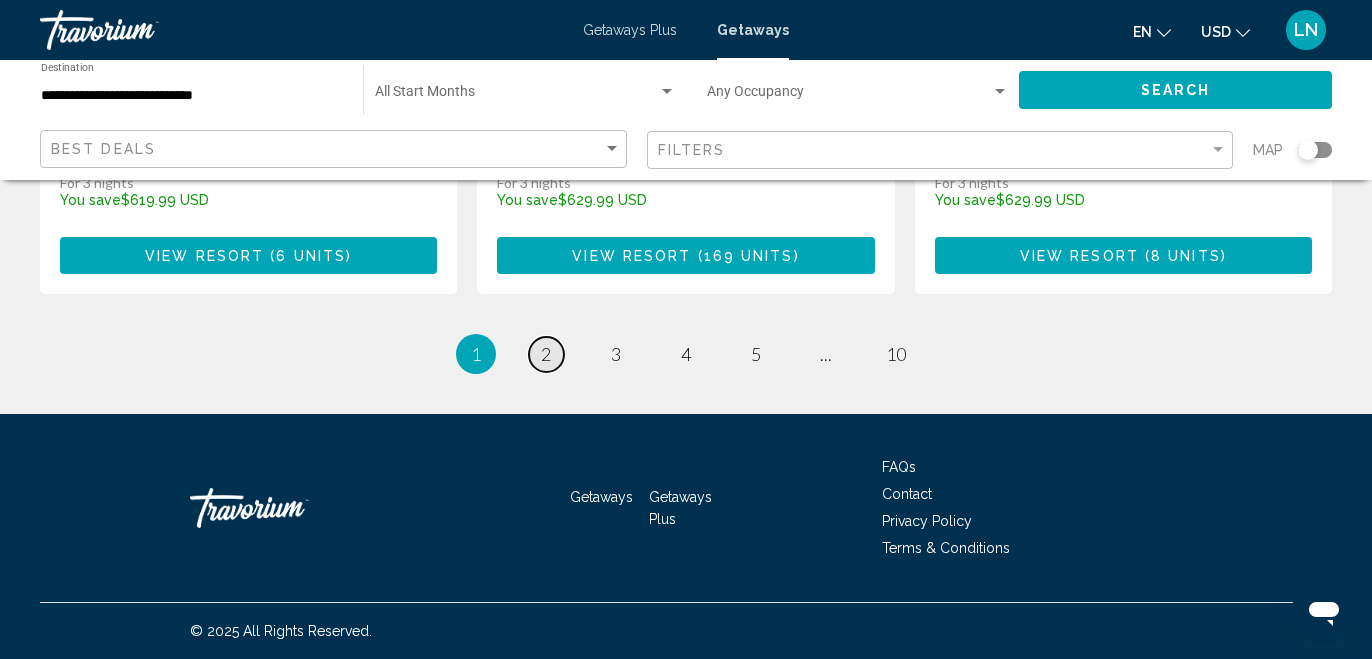 click on "2" at bounding box center (546, 354) 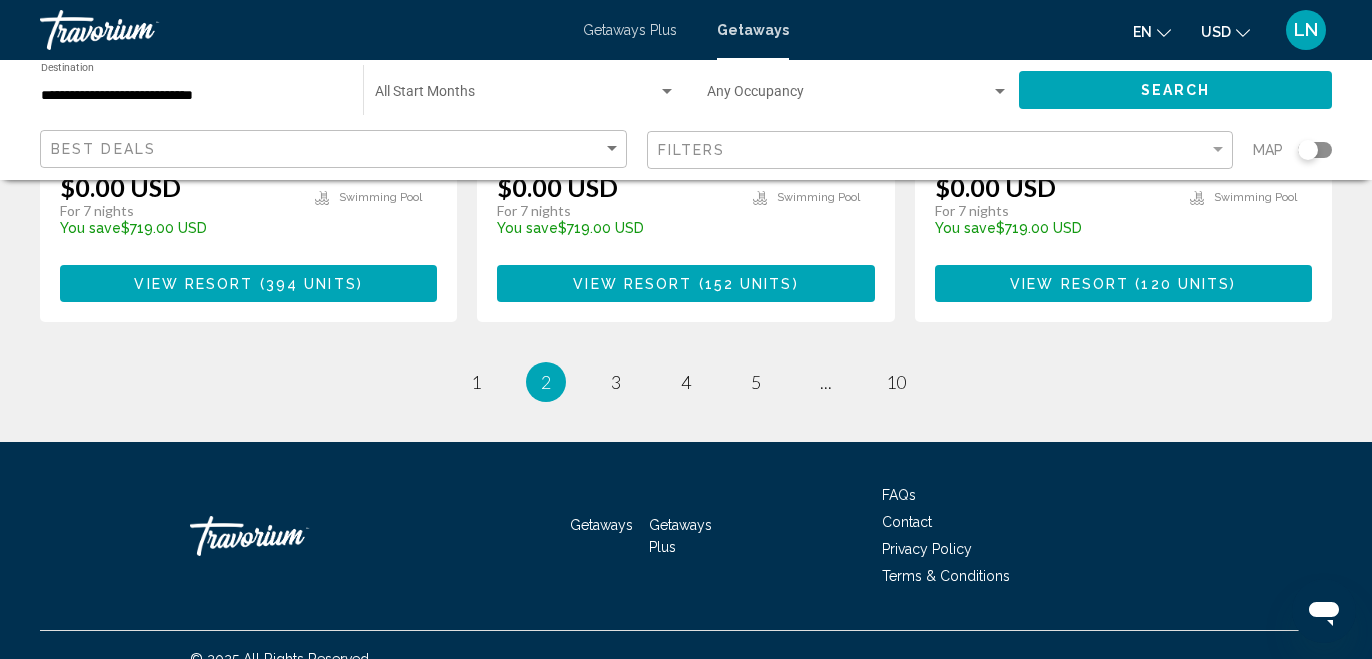 scroll, scrollTop: 2781, scrollLeft: 0, axis: vertical 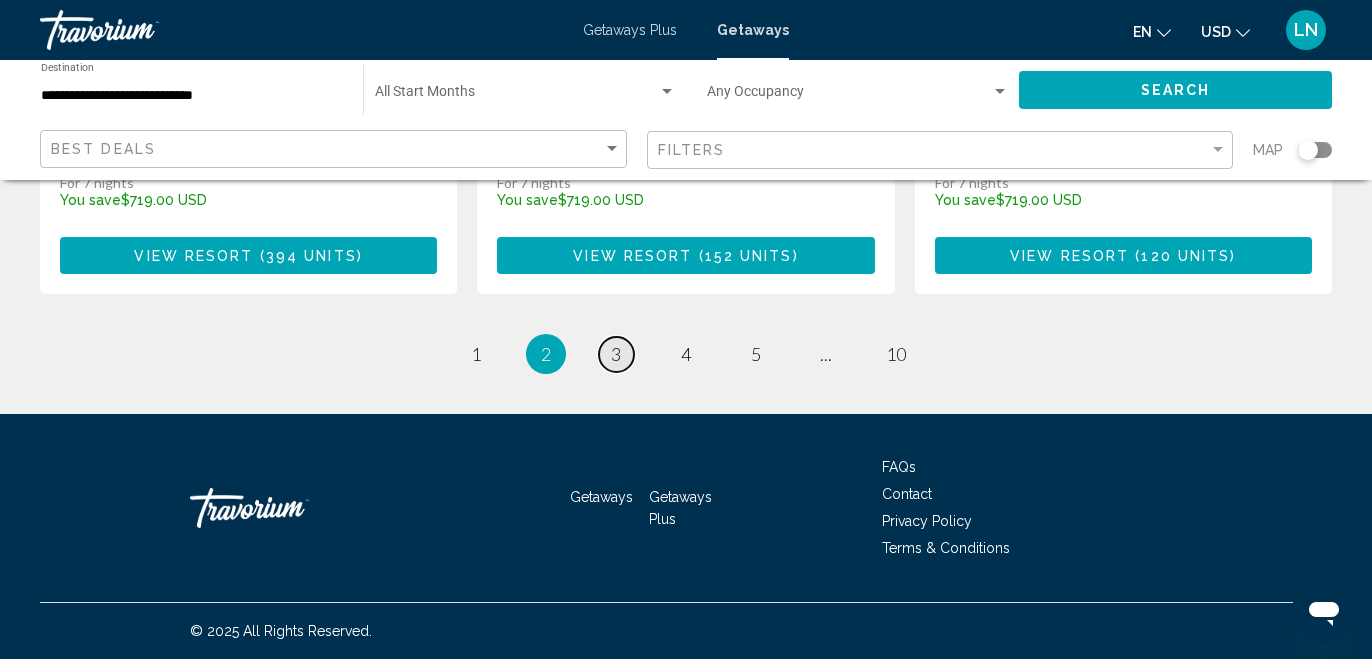 click on "3" at bounding box center (616, 354) 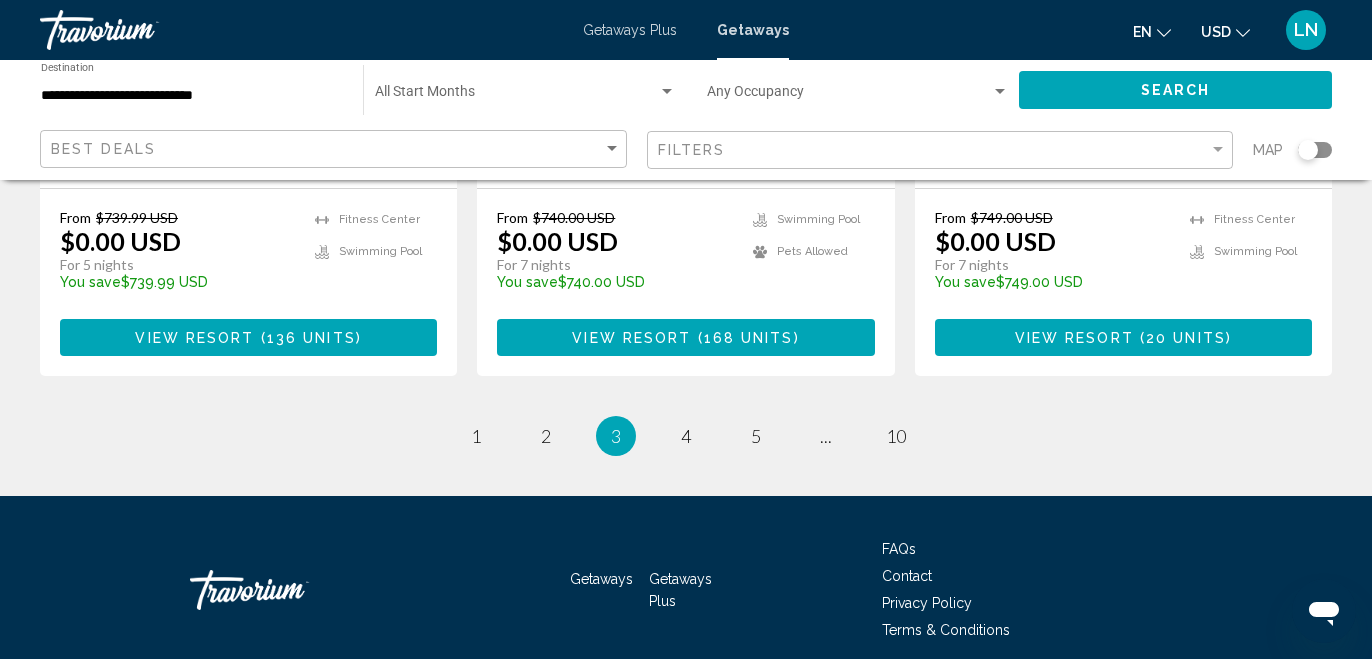 scroll, scrollTop: 2782, scrollLeft: 0, axis: vertical 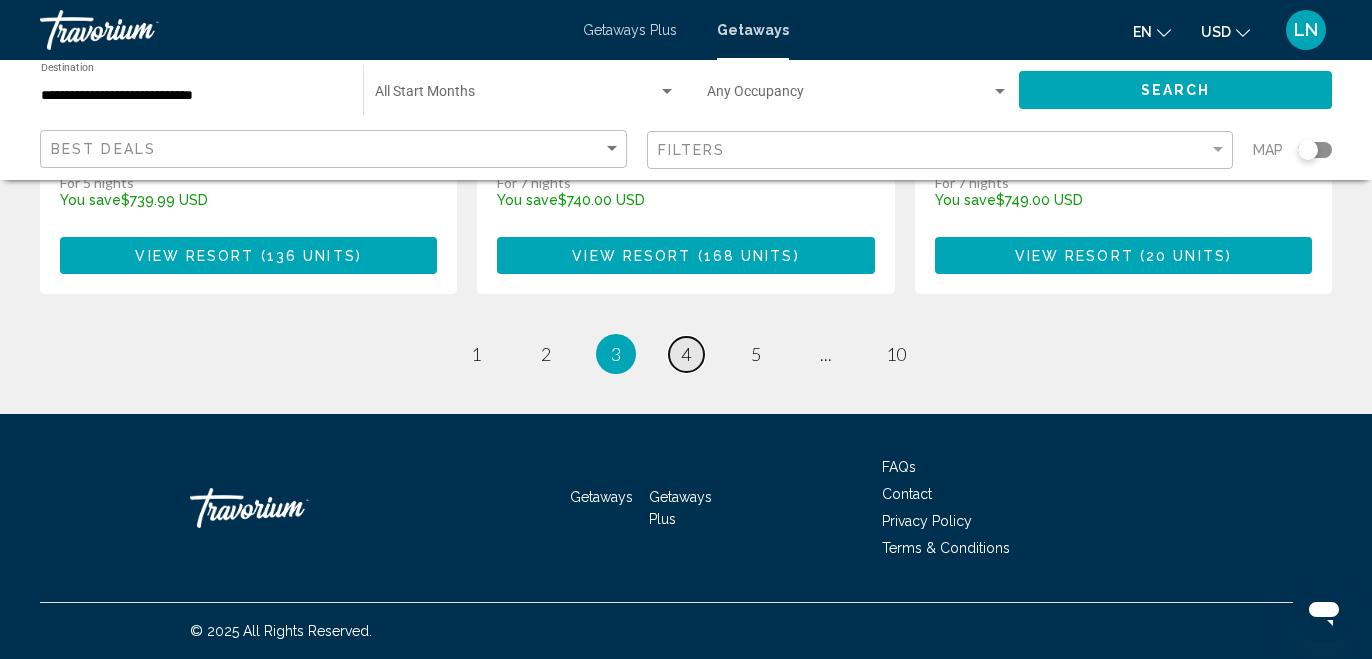 click on "4" at bounding box center [686, 354] 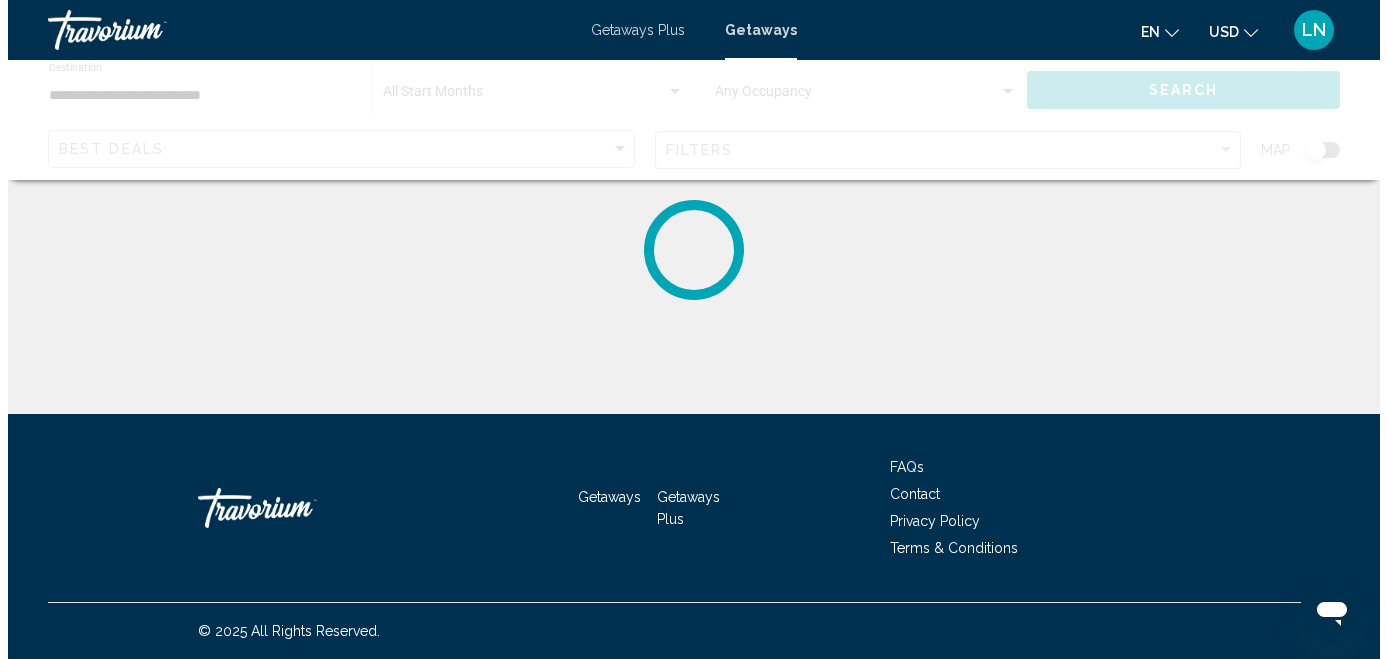 scroll, scrollTop: 0, scrollLeft: 0, axis: both 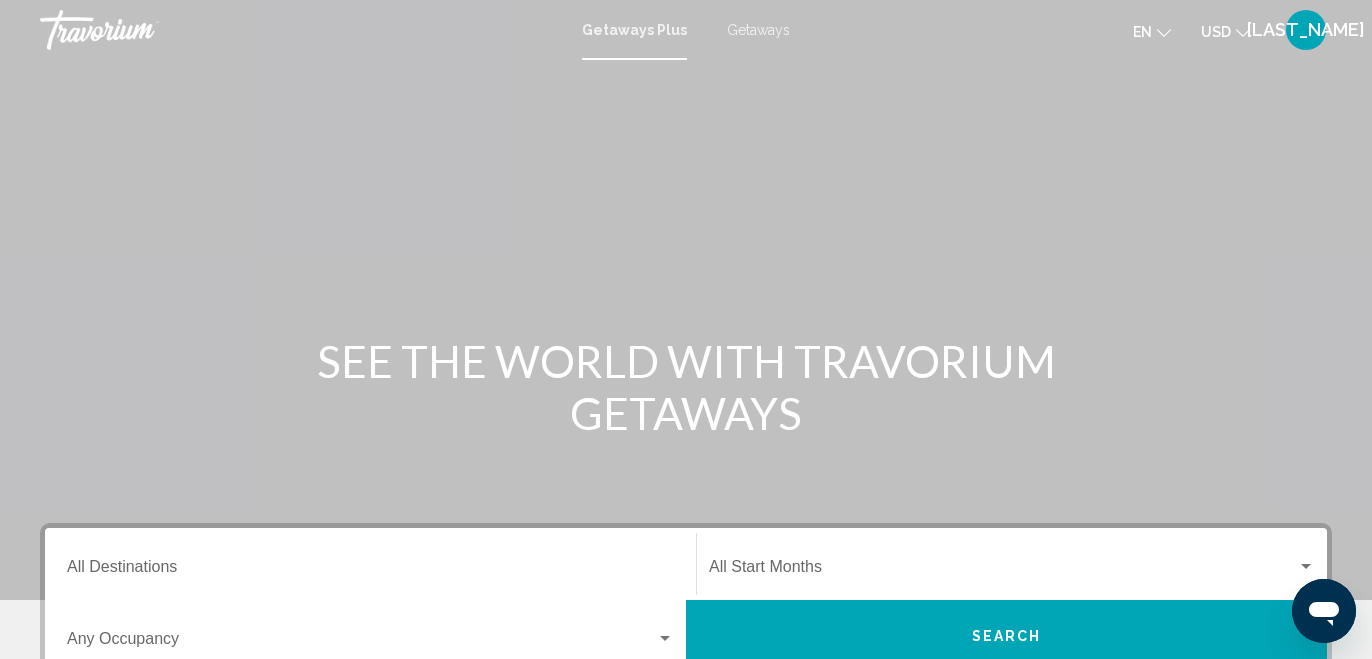 click on "Getaways" at bounding box center (758, 30) 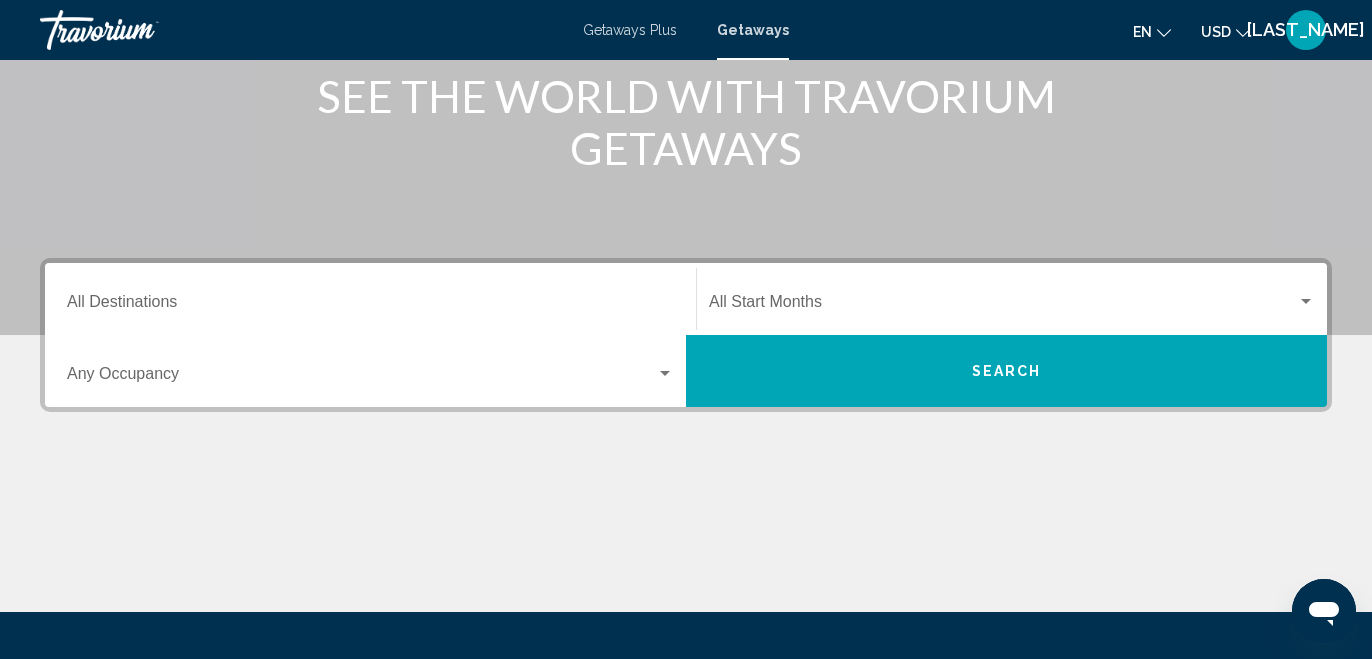 scroll, scrollTop: 300, scrollLeft: 0, axis: vertical 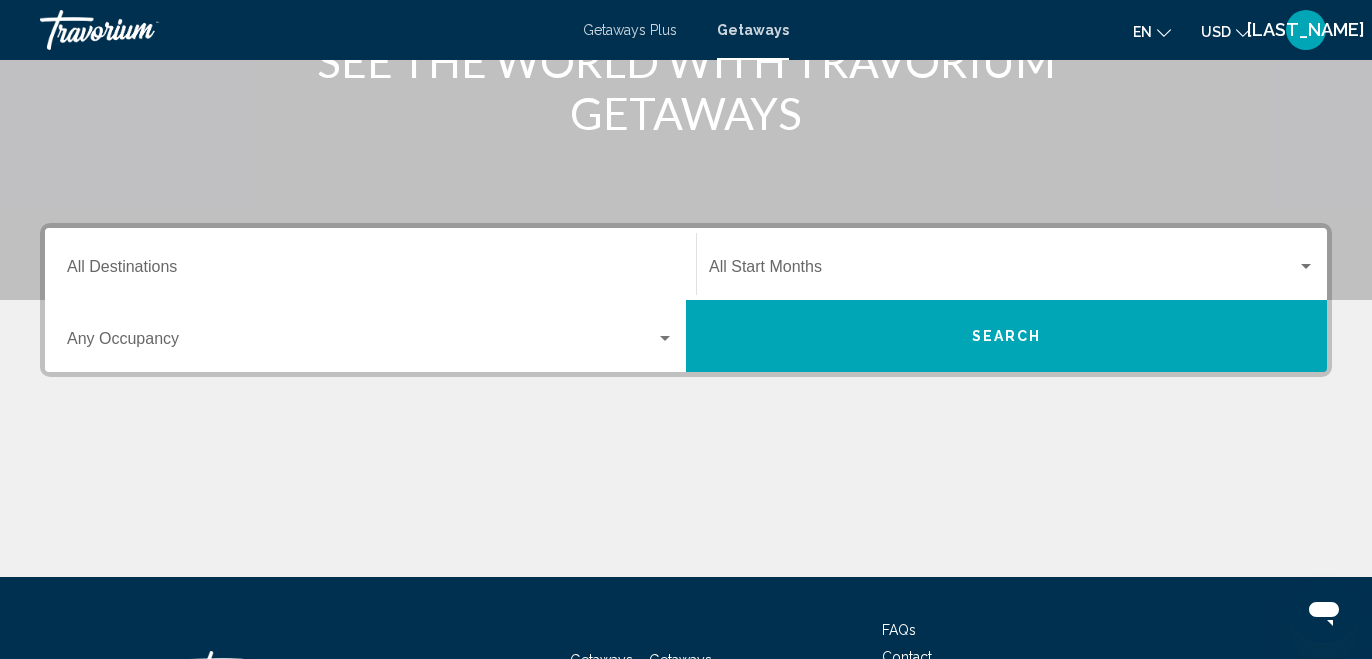 click on "Destination All Destinations" at bounding box center (370, 271) 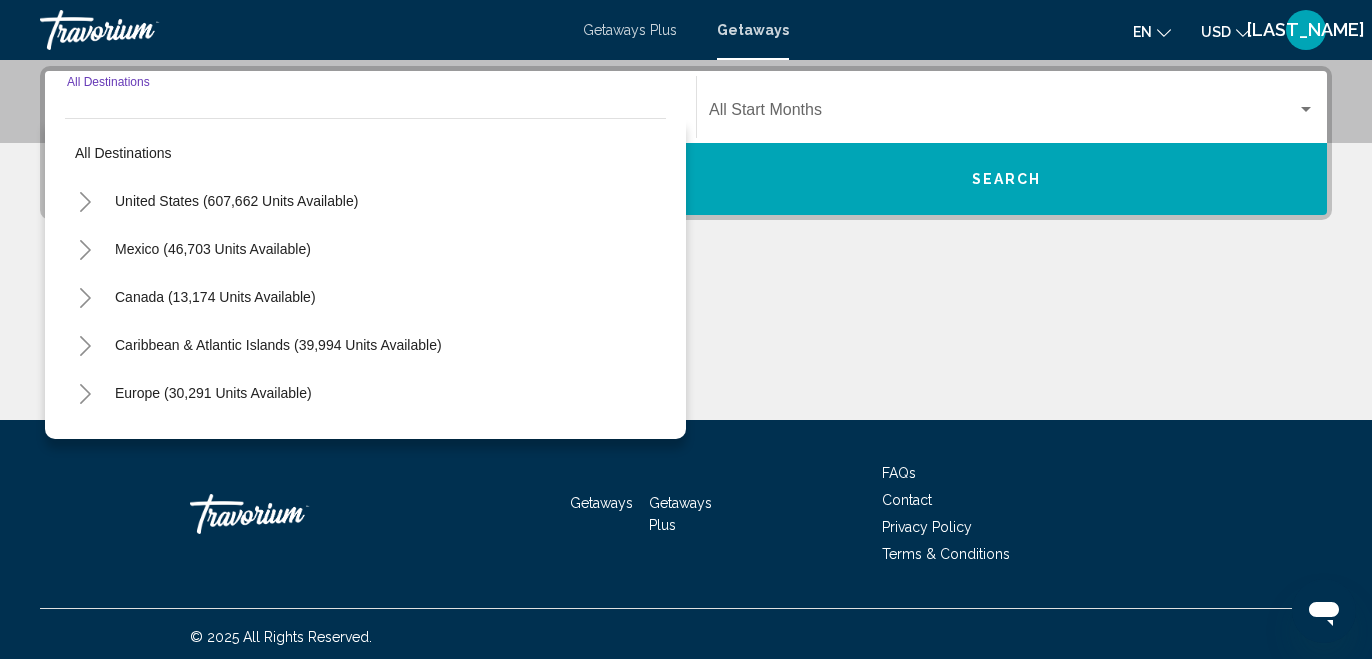 scroll, scrollTop: 458, scrollLeft: 0, axis: vertical 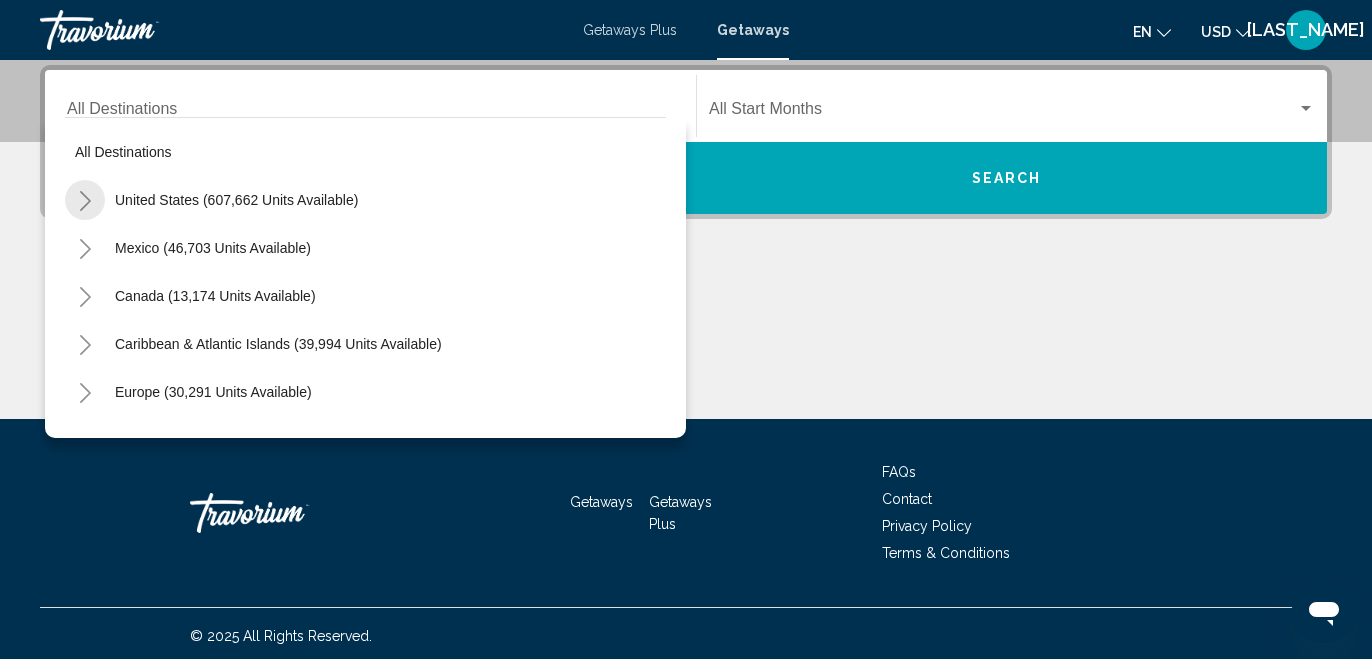 click 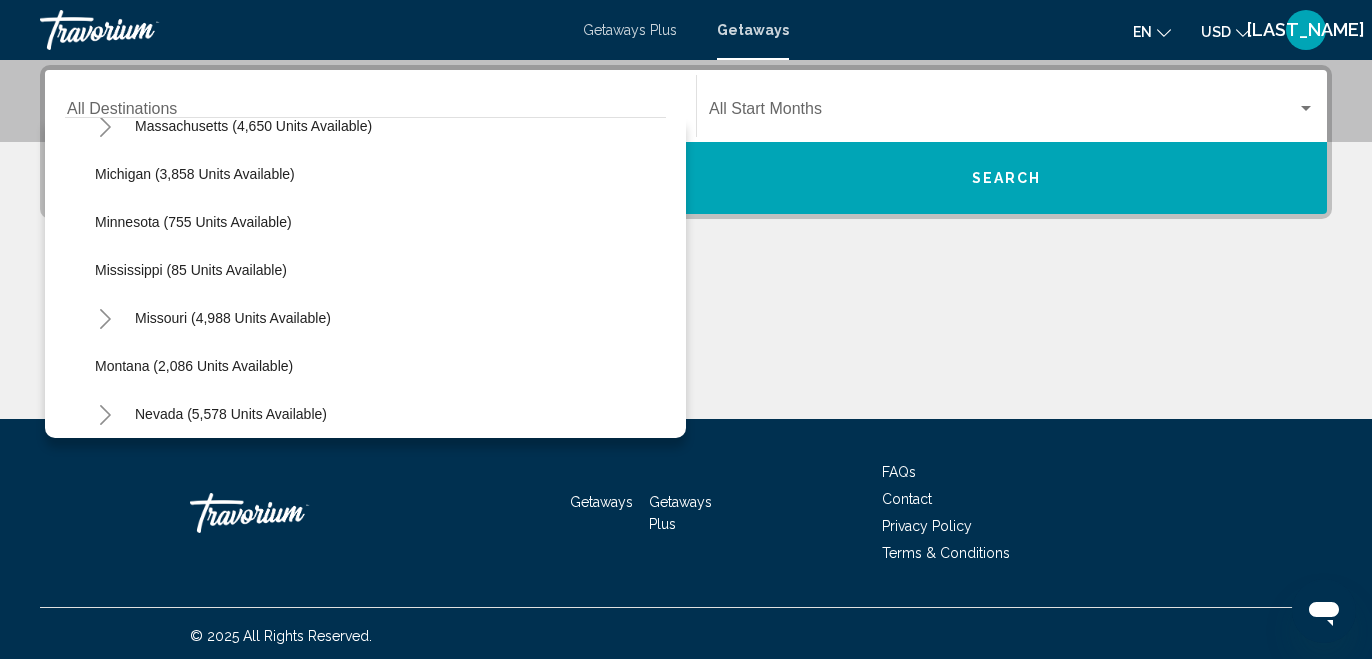 scroll, scrollTop: 1100, scrollLeft: 0, axis: vertical 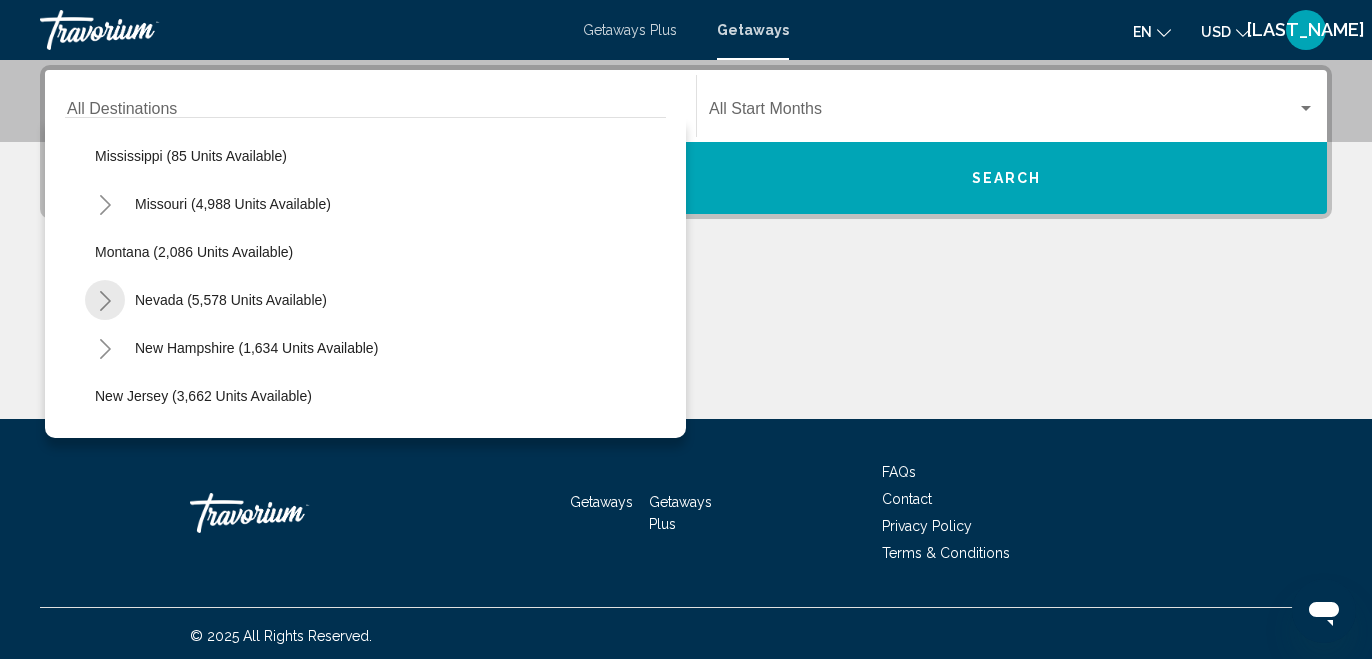 click 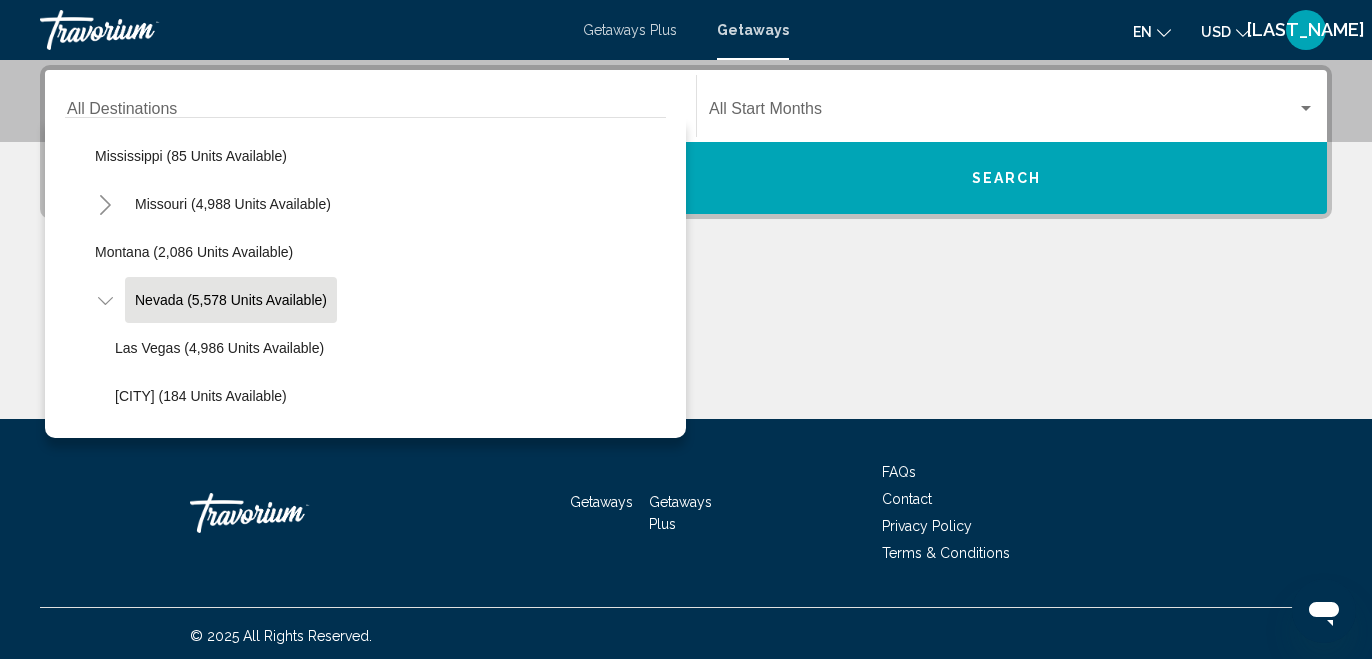 scroll, scrollTop: 1200, scrollLeft: 0, axis: vertical 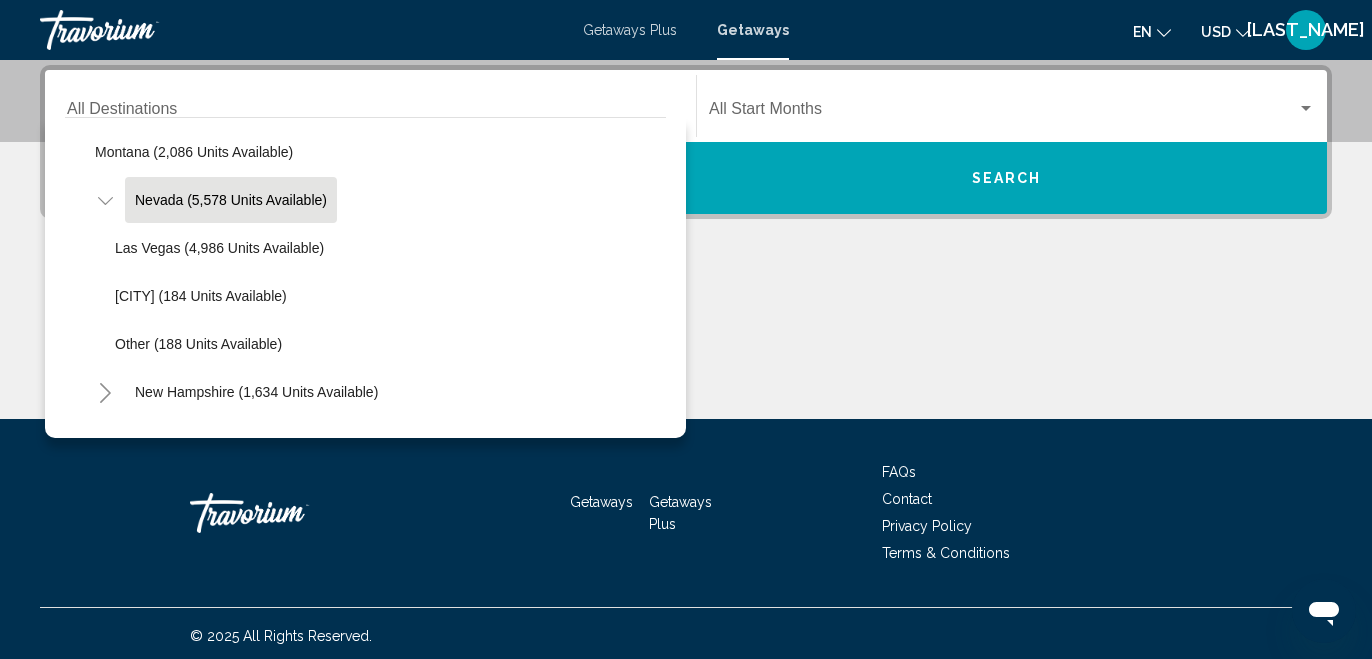 click on "Nevada (5,578 units available)" 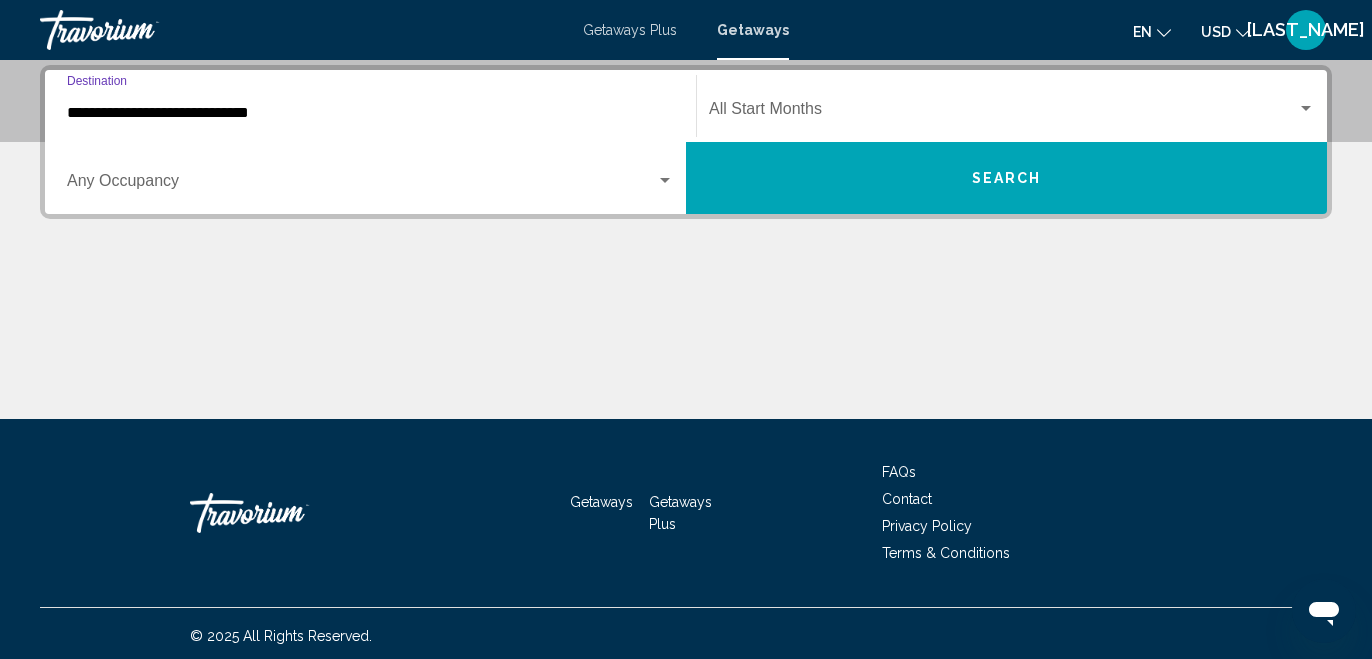 click on "Search" at bounding box center (1006, 178) 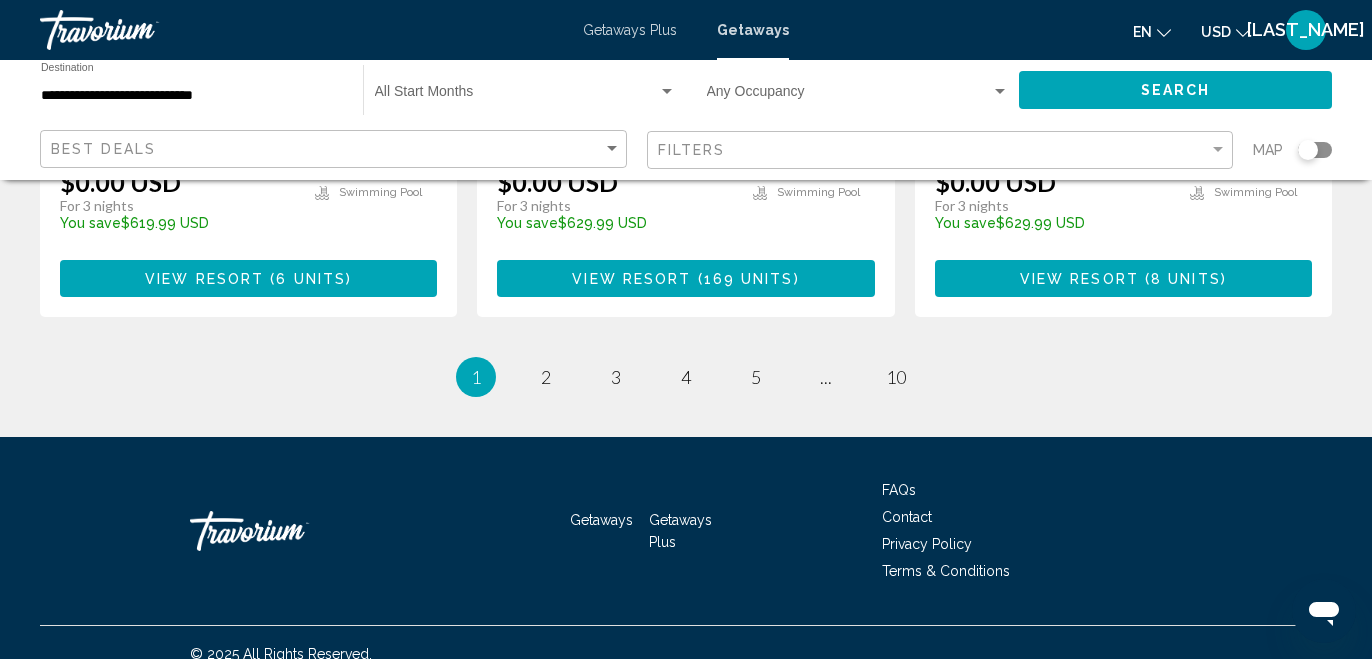 scroll, scrollTop: 2783, scrollLeft: 0, axis: vertical 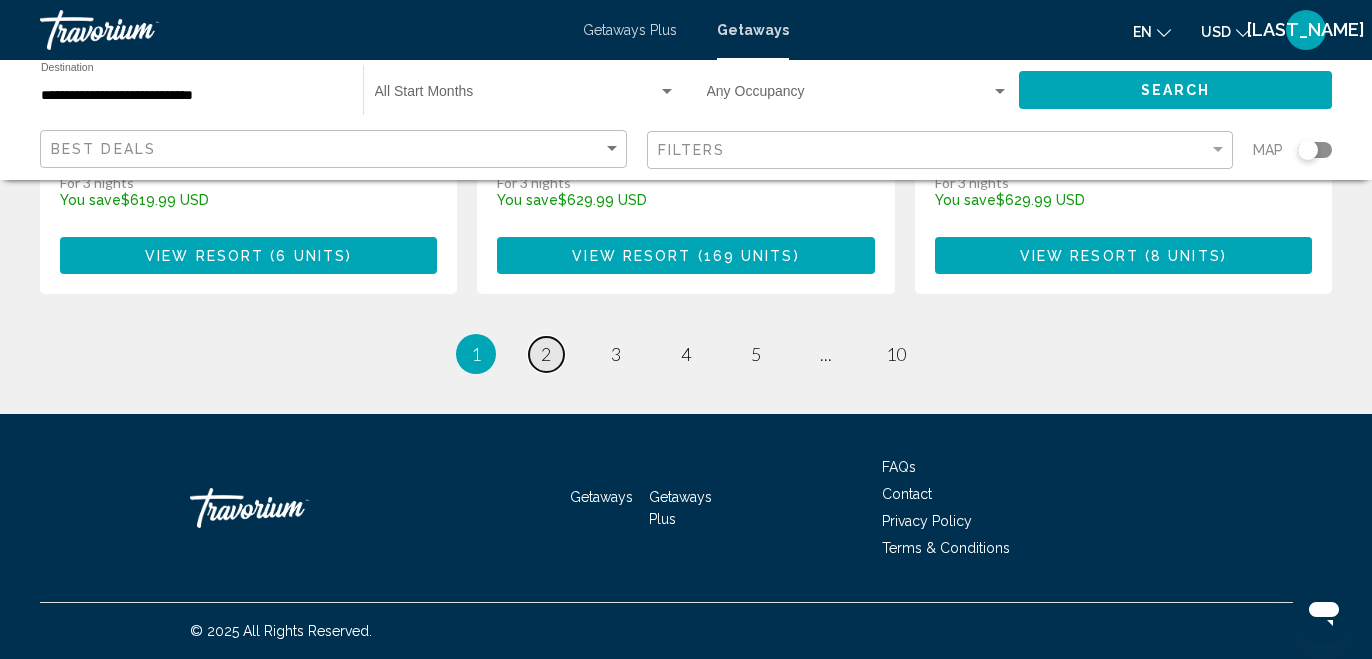 click on "2" at bounding box center [546, 354] 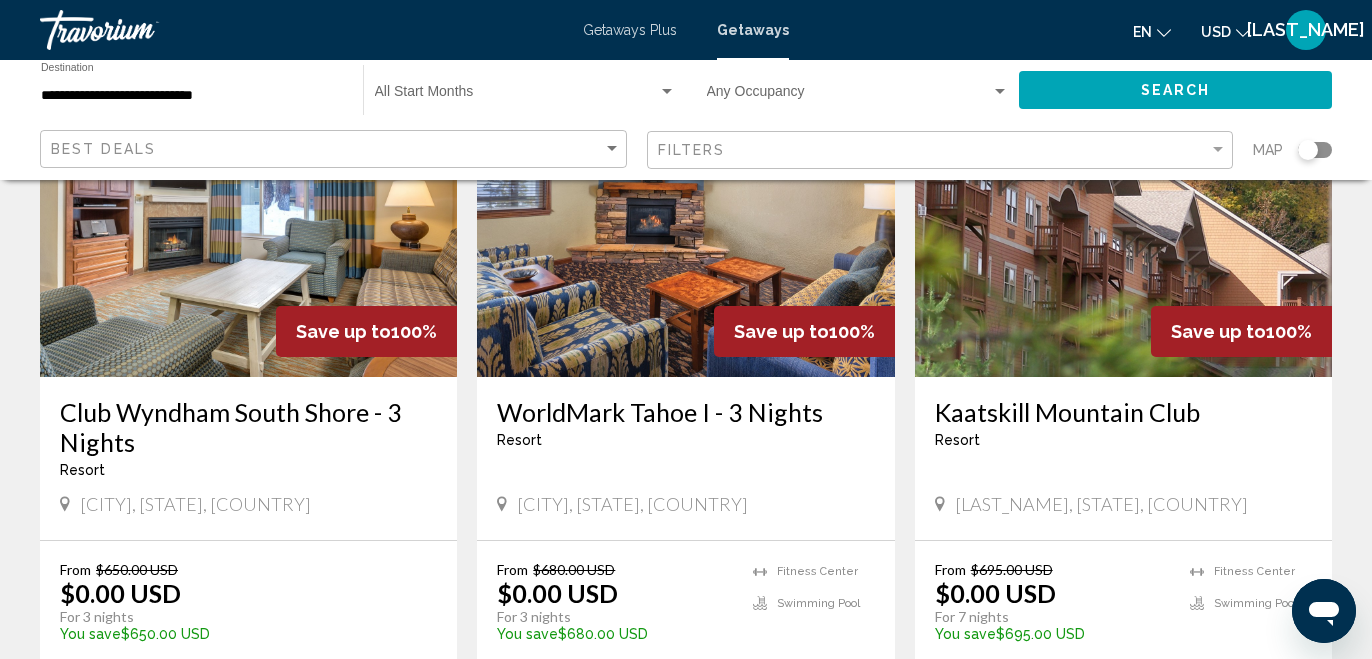 scroll, scrollTop: 0, scrollLeft: 0, axis: both 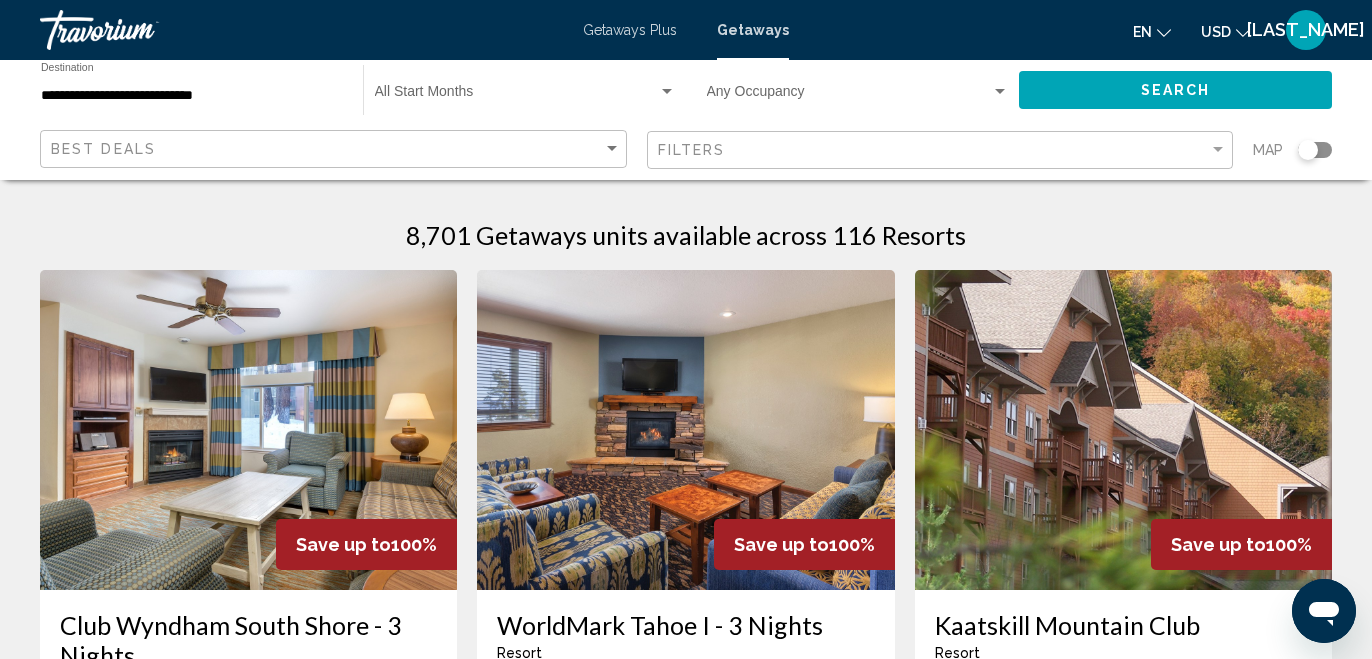 click at bounding box center [140, 30] 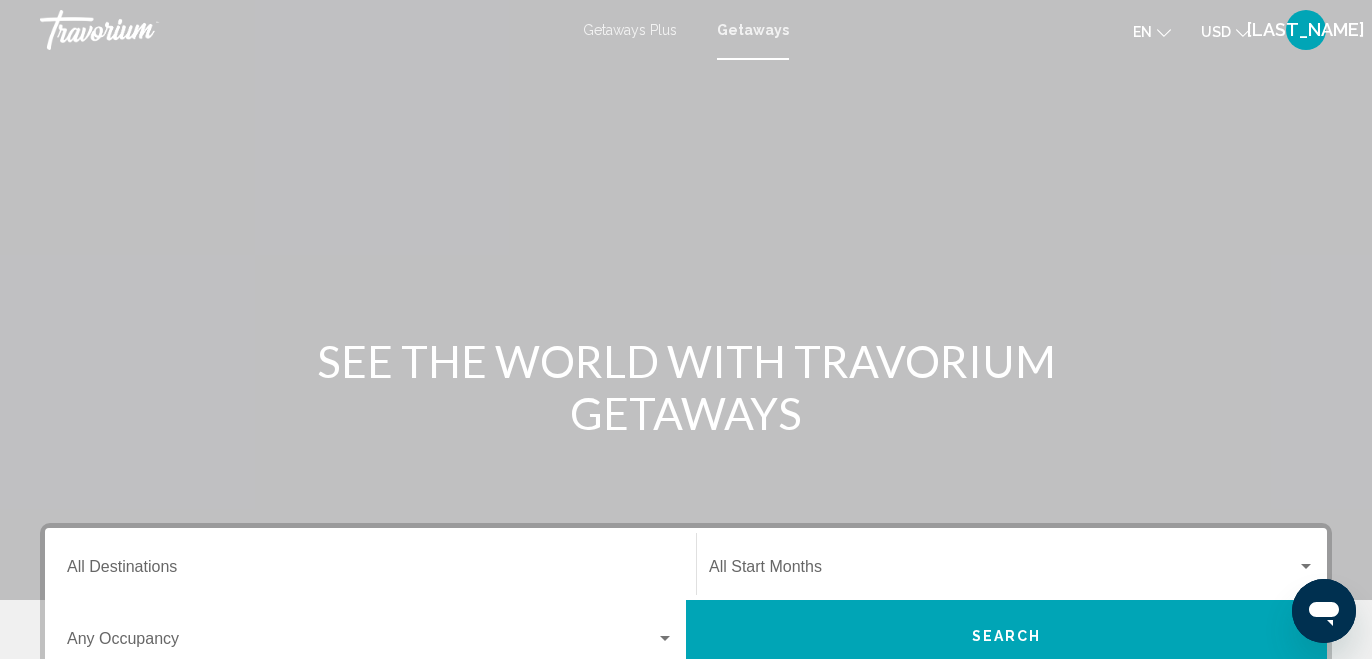 click at bounding box center [140, 30] 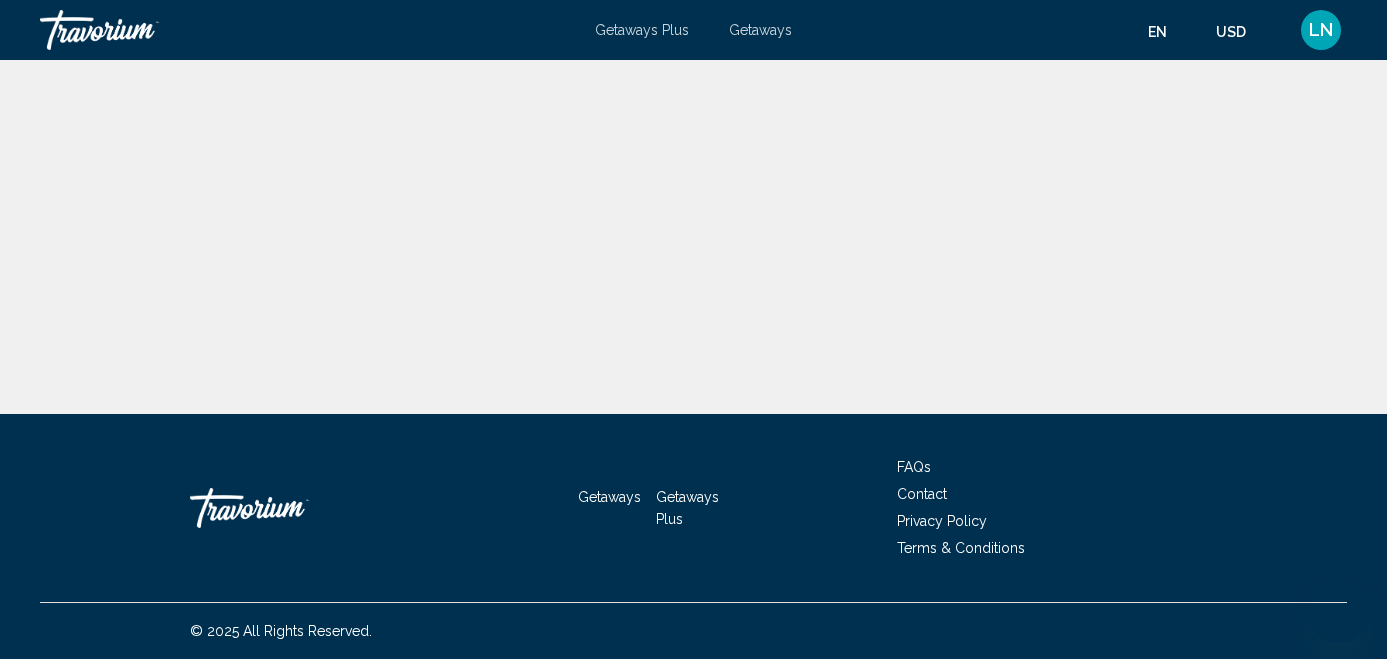 scroll, scrollTop: 0, scrollLeft: 0, axis: both 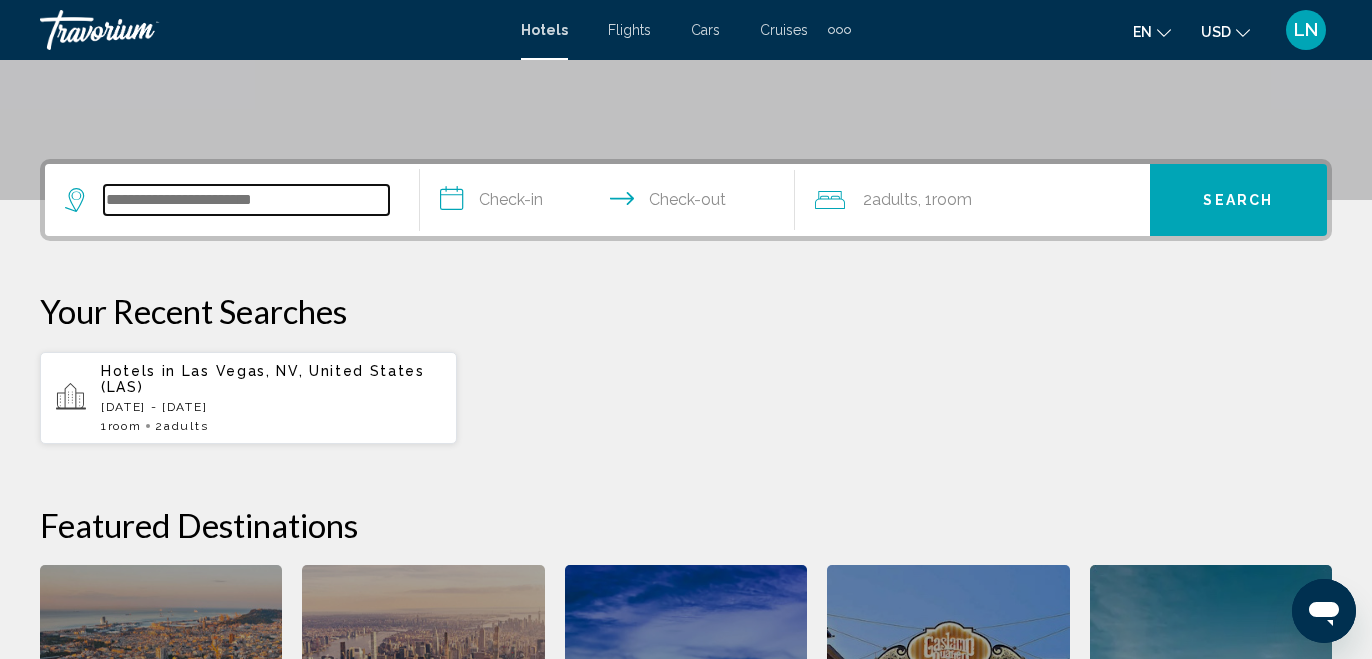 click at bounding box center [246, 200] 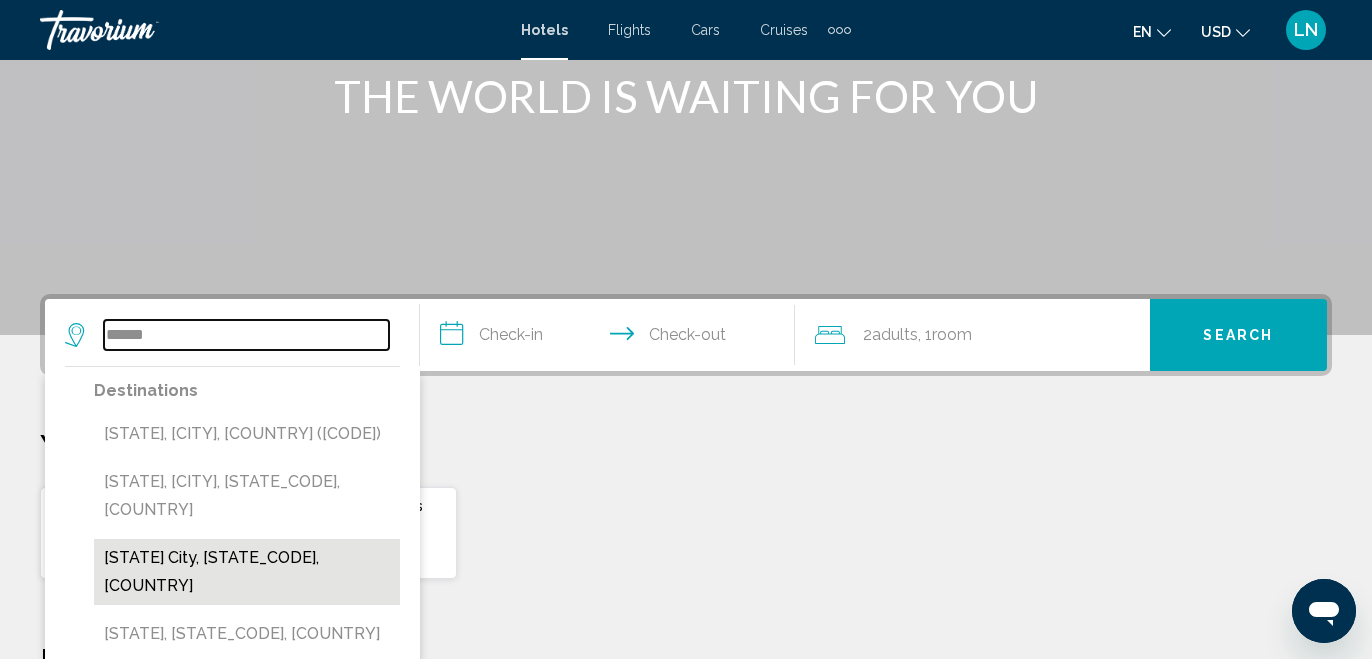 scroll, scrollTop: 300, scrollLeft: 0, axis: vertical 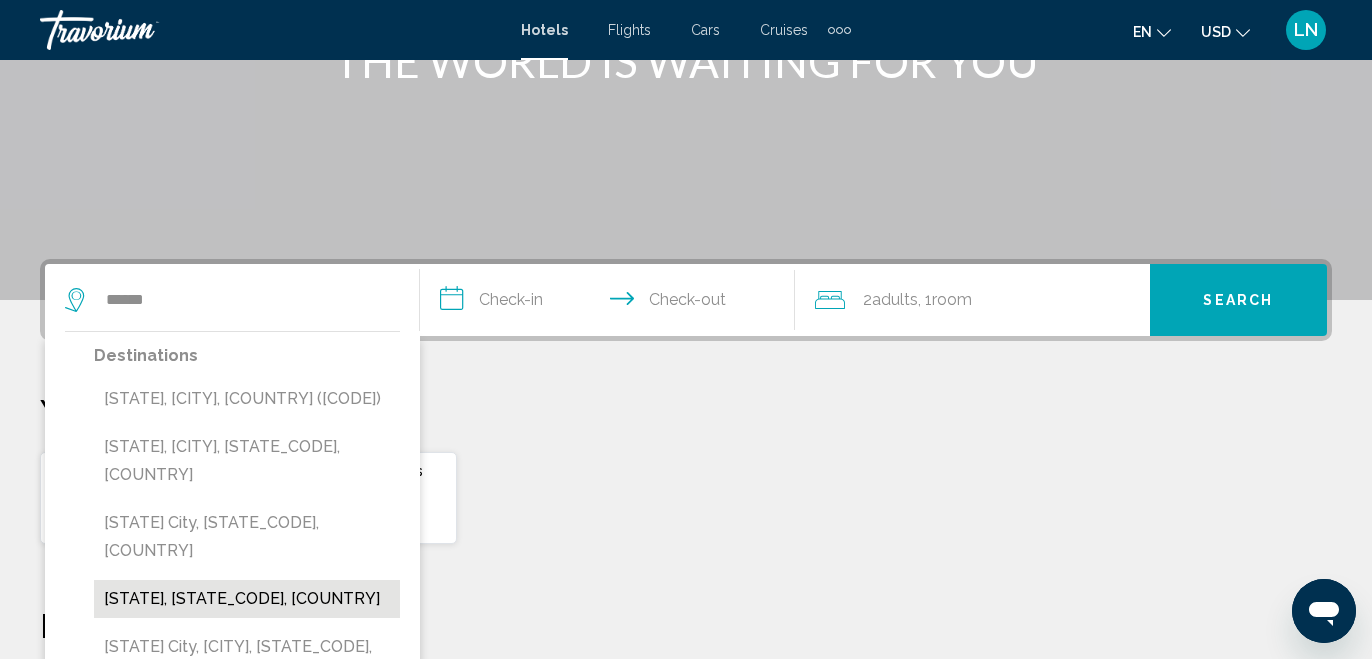 click on "[STATE], [STATE], [COUNTRY]" at bounding box center (247, 599) 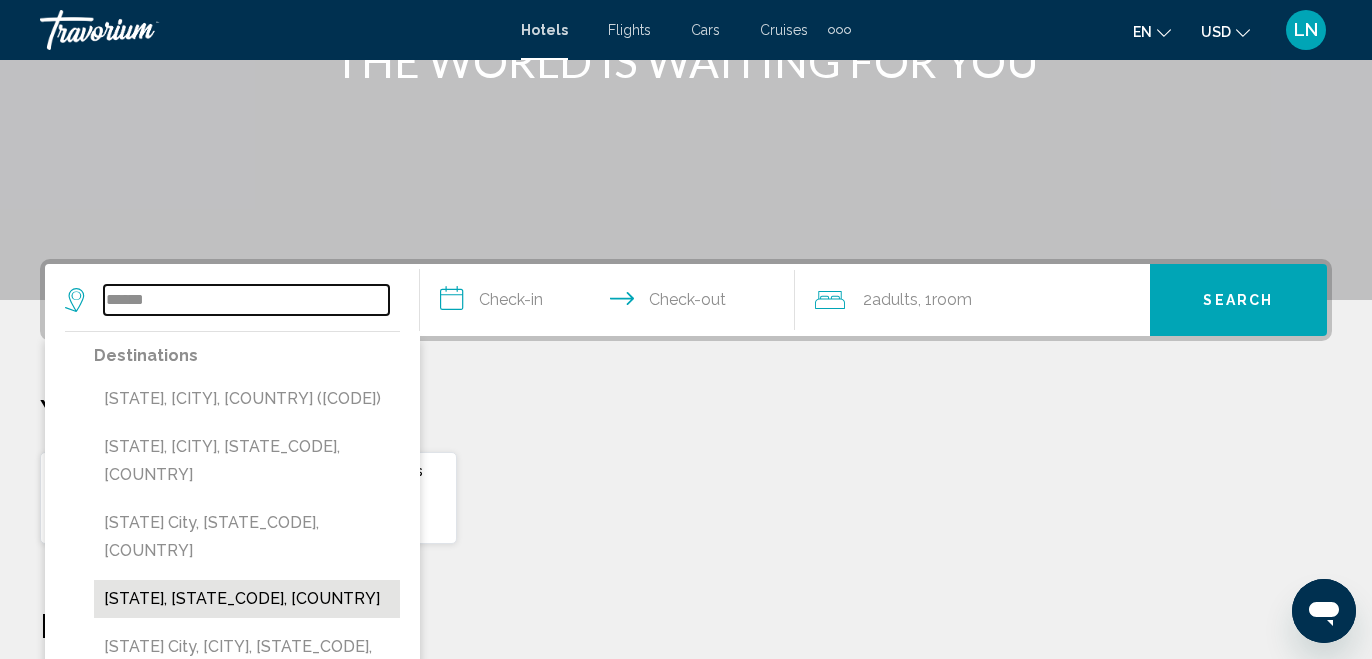type on "**********" 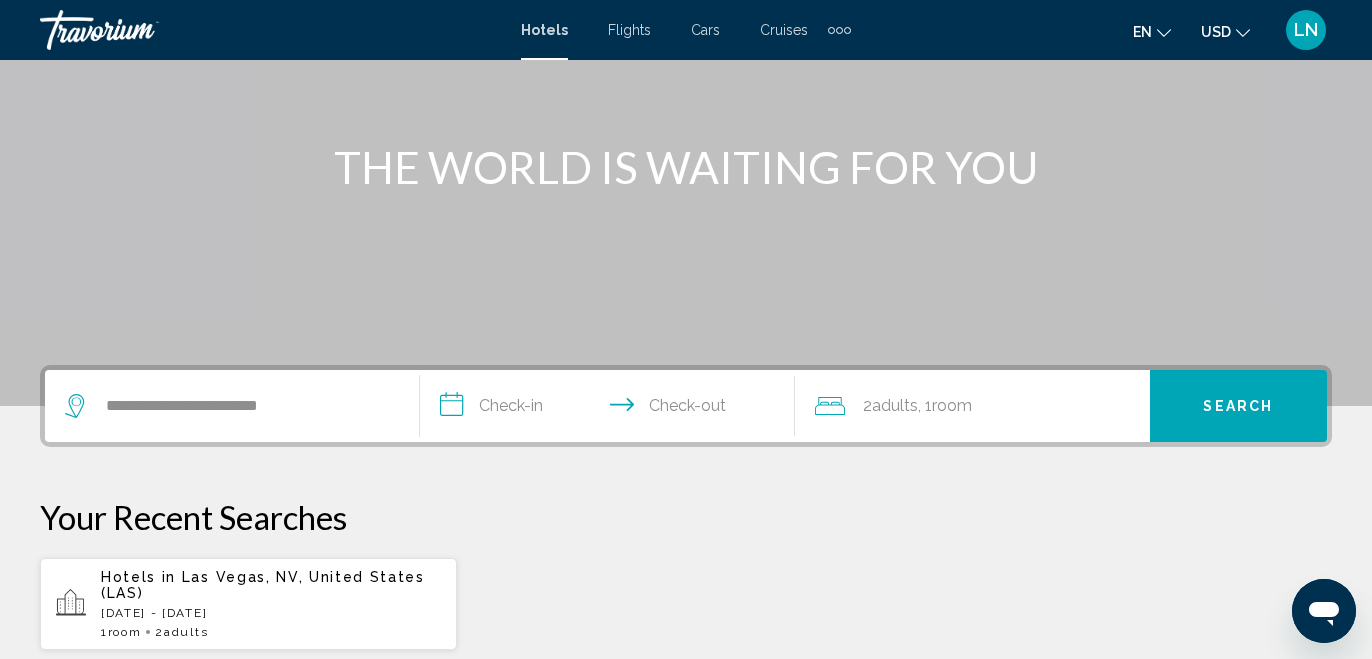 click on "**********" at bounding box center (611, 409) 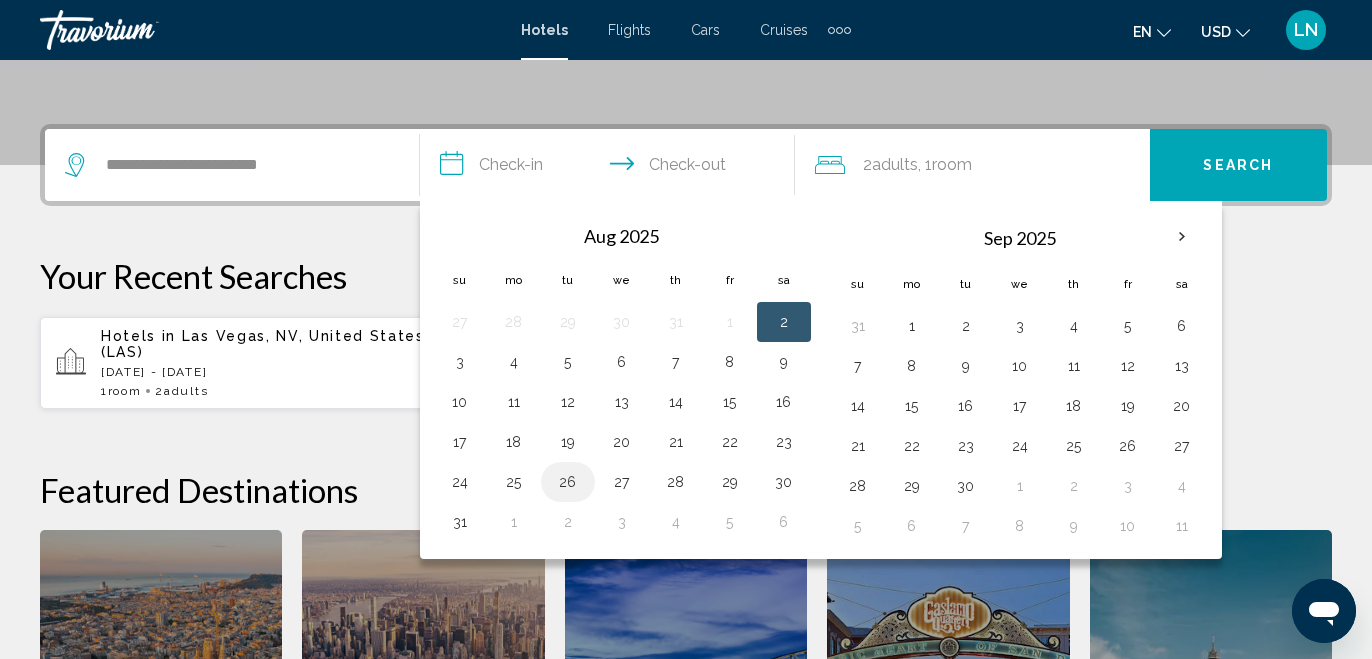 scroll, scrollTop: 494, scrollLeft: 0, axis: vertical 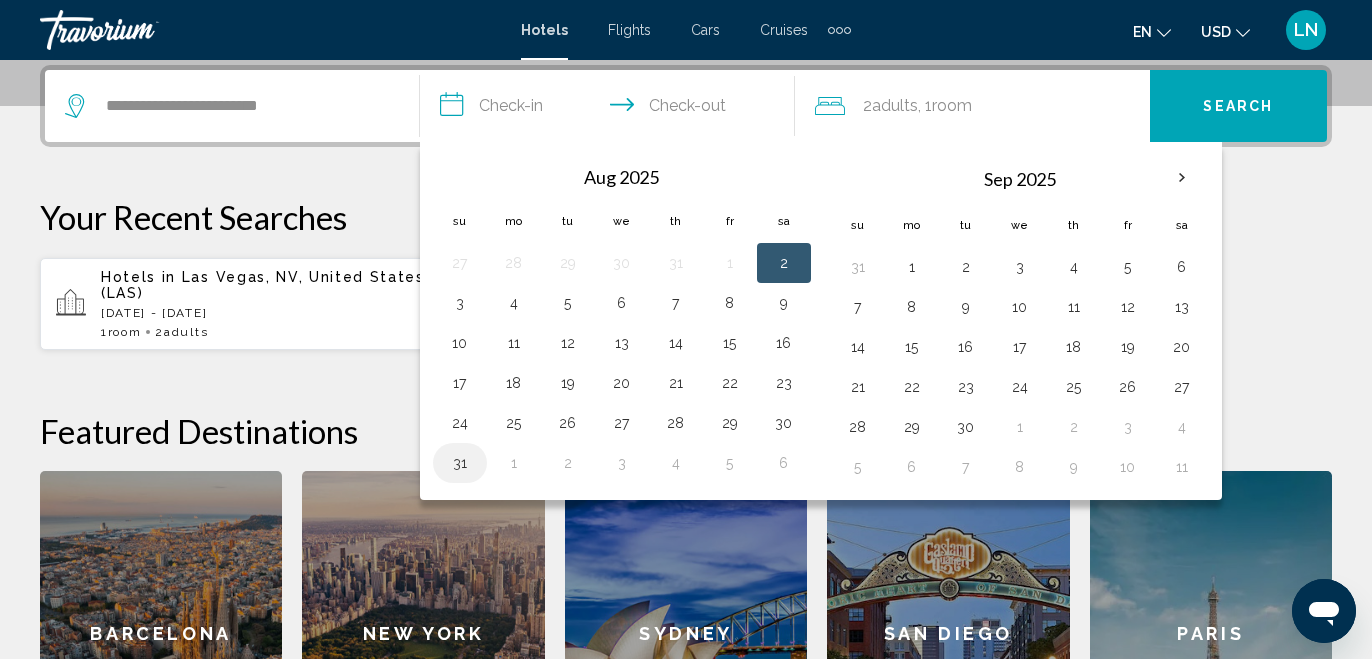 click on "31" at bounding box center (460, 463) 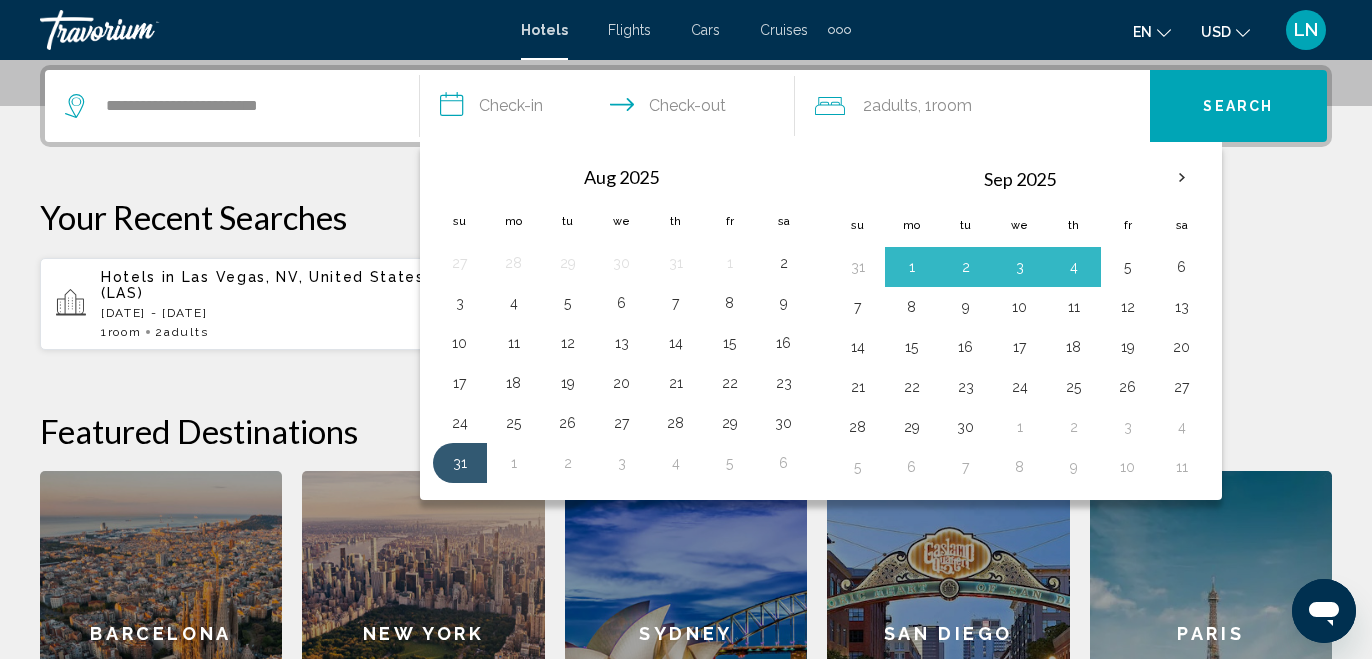 click on "5" at bounding box center [1128, 267] 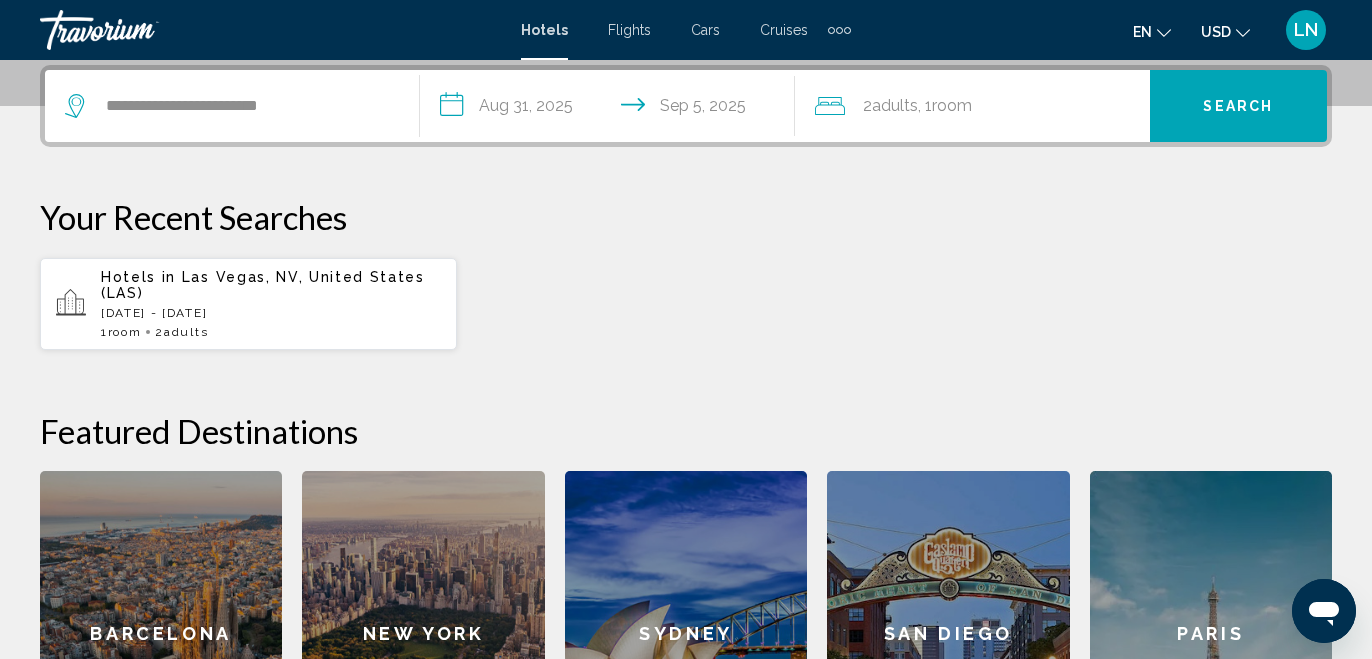 click on "Search" at bounding box center (1238, 107) 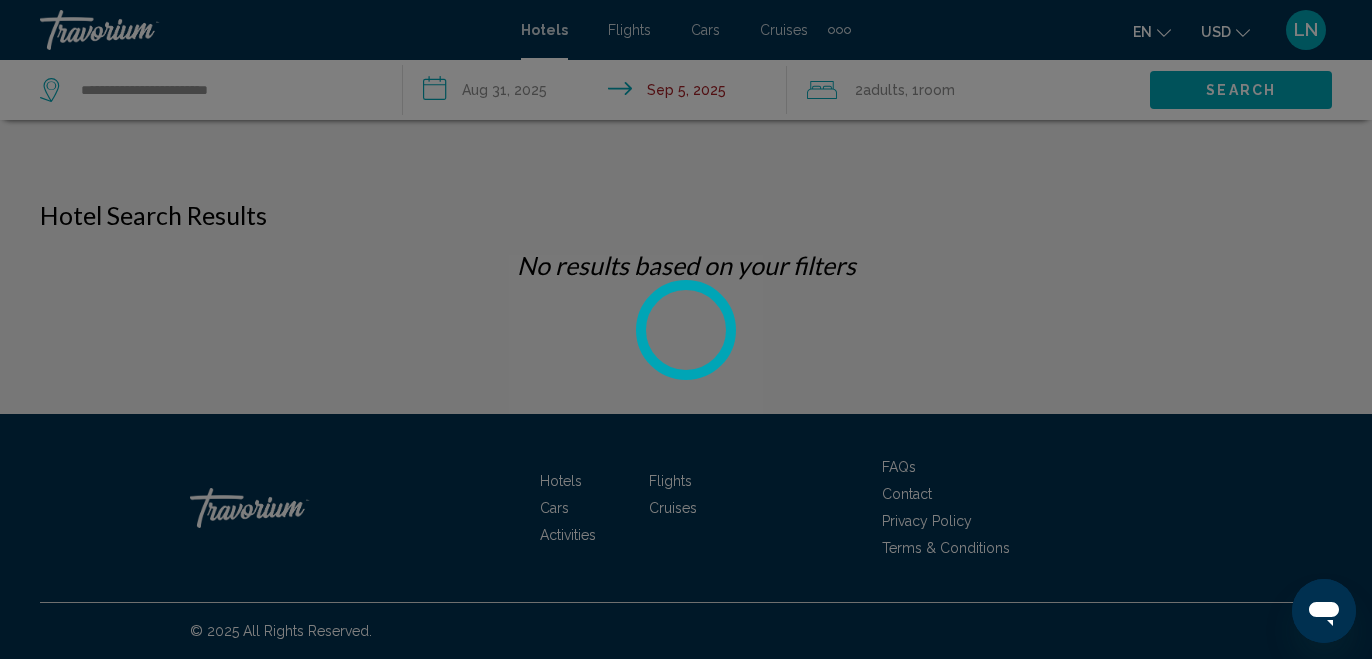 scroll, scrollTop: 0, scrollLeft: 0, axis: both 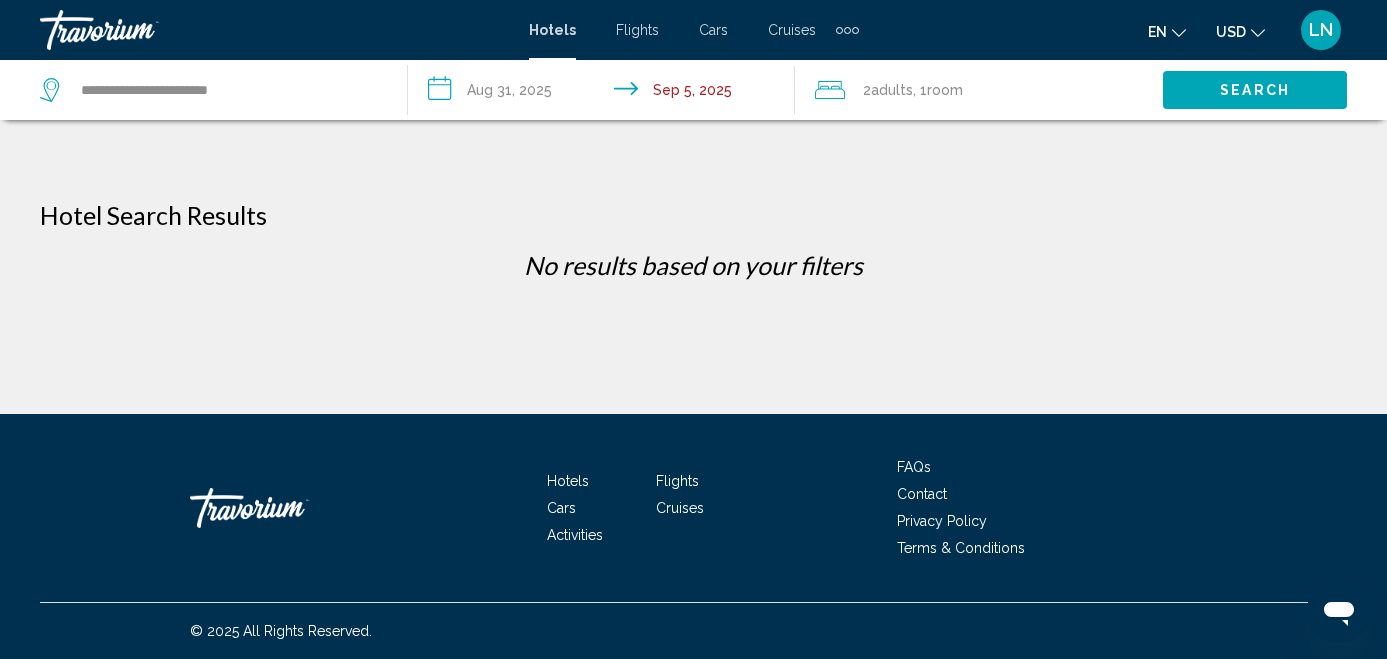 click on "**********" at bounding box center (606, 93) 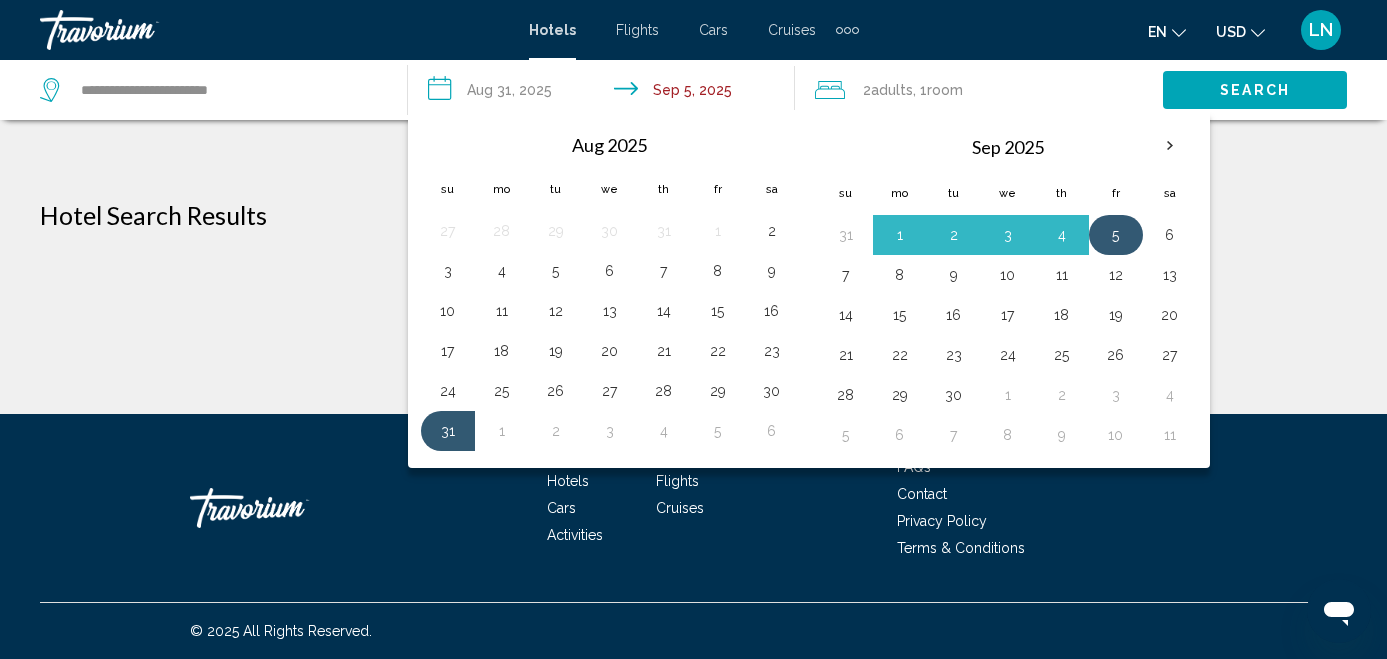 click on "5" at bounding box center (1116, 235) 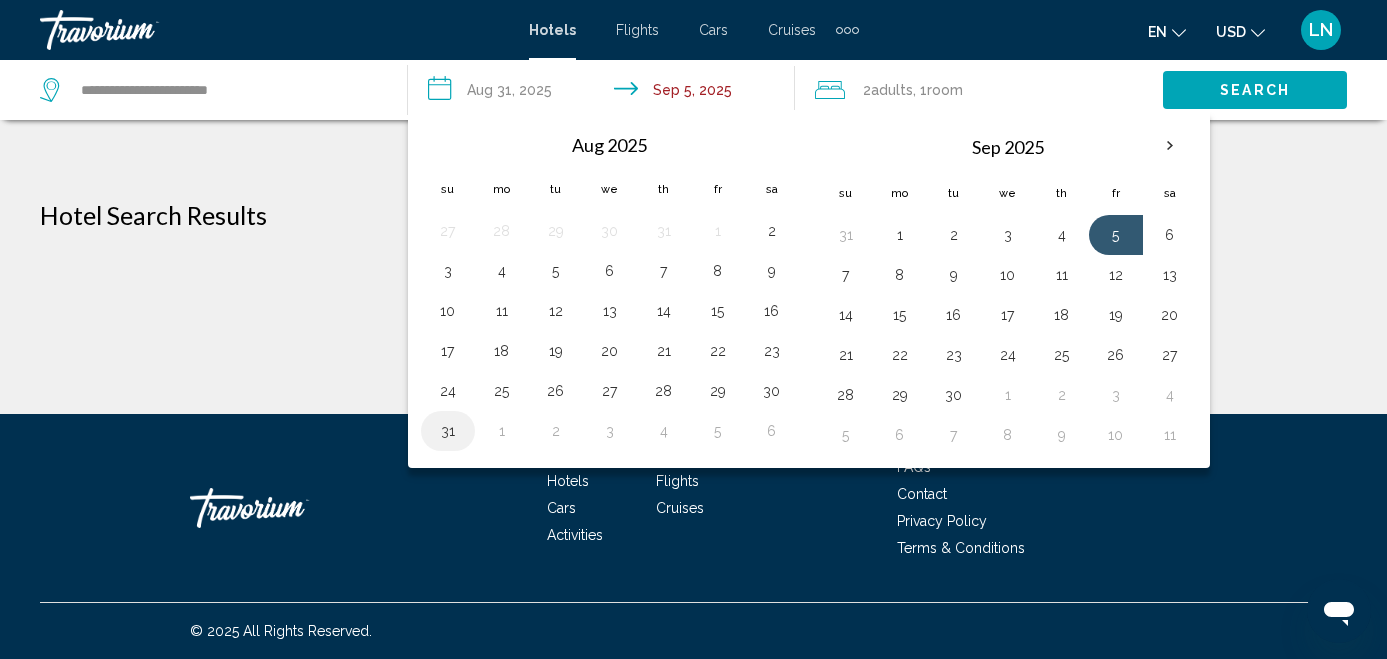 click on "31" at bounding box center [448, 431] 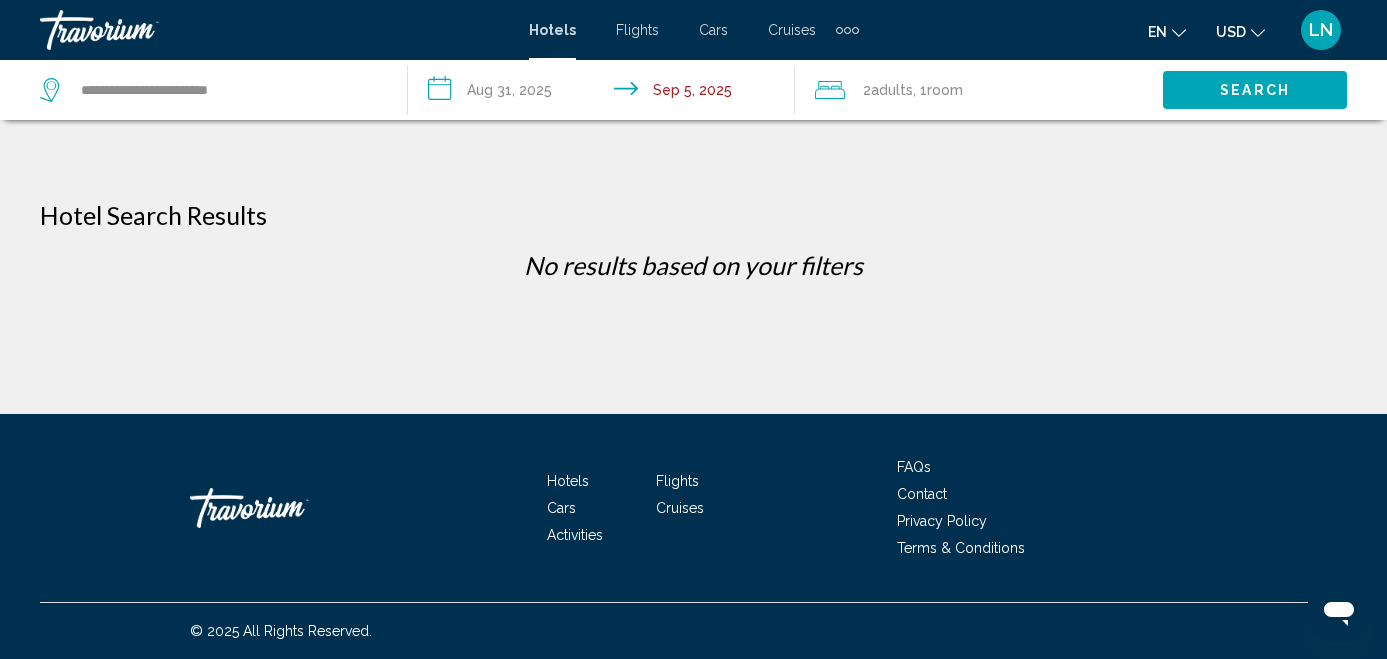 click on "**********" at bounding box center [606, 93] 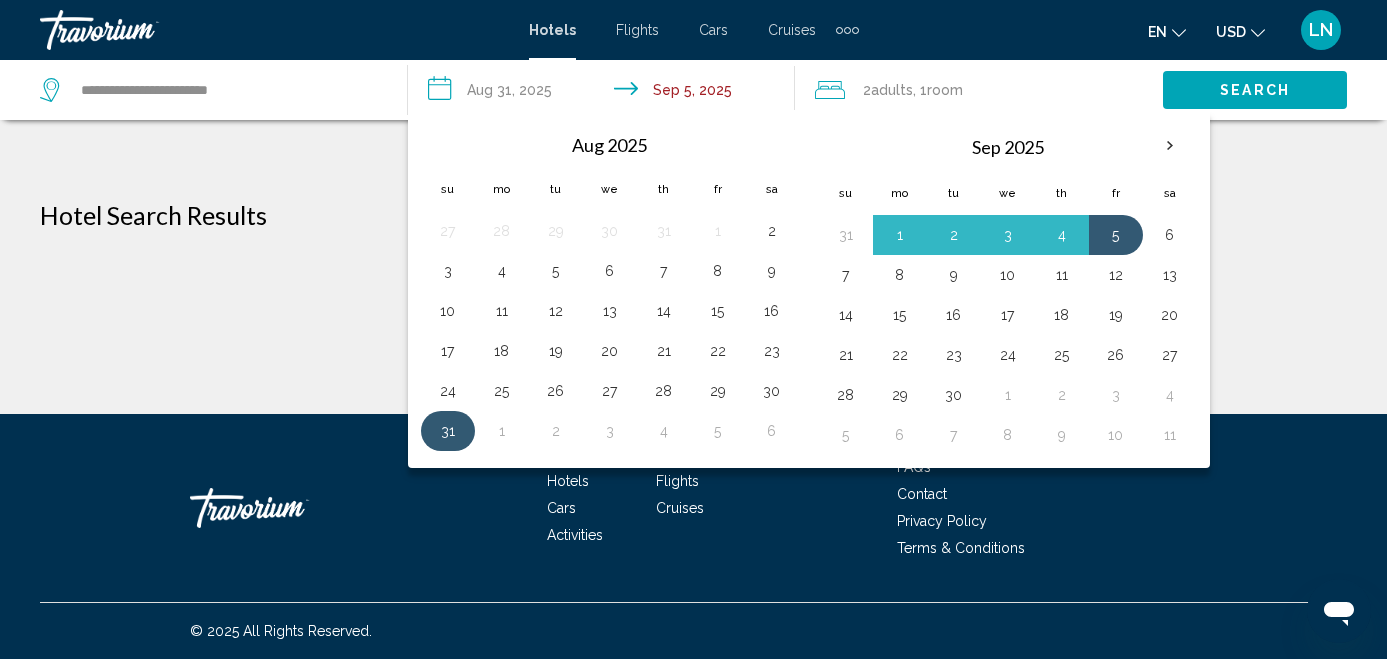 click on "31" at bounding box center [448, 431] 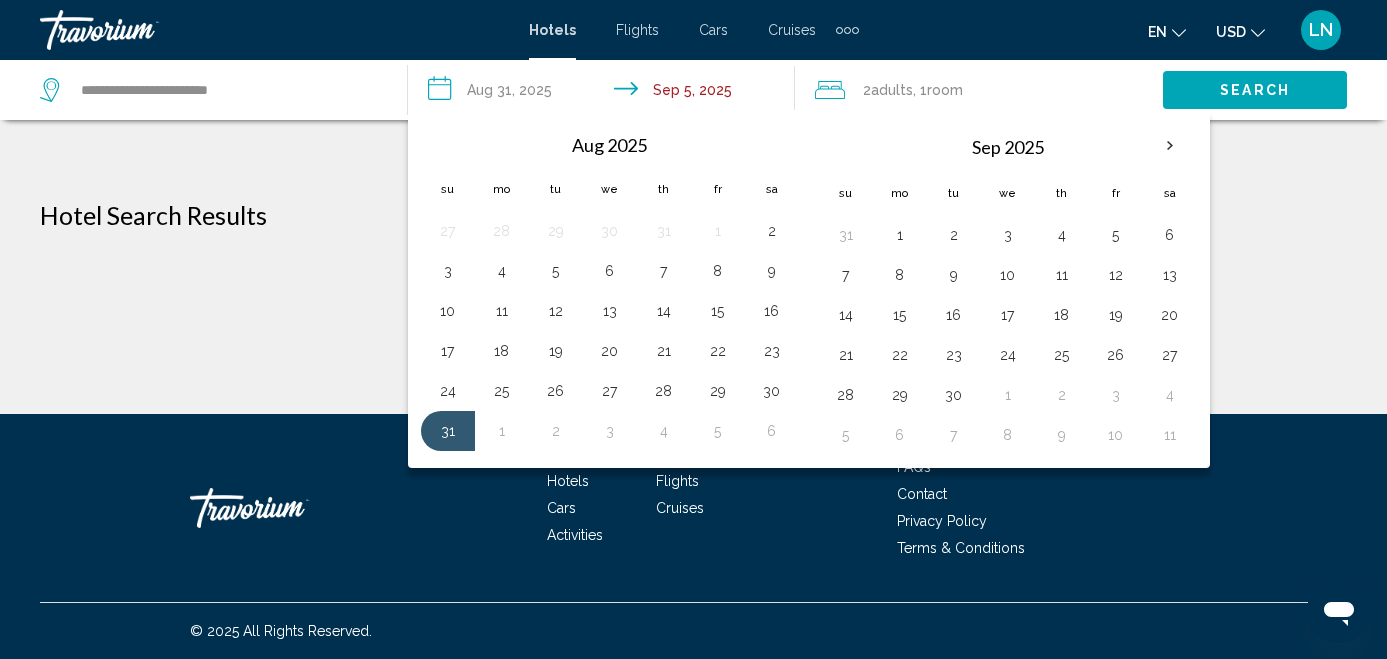 click on "**********" at bounding box center [606, 93] 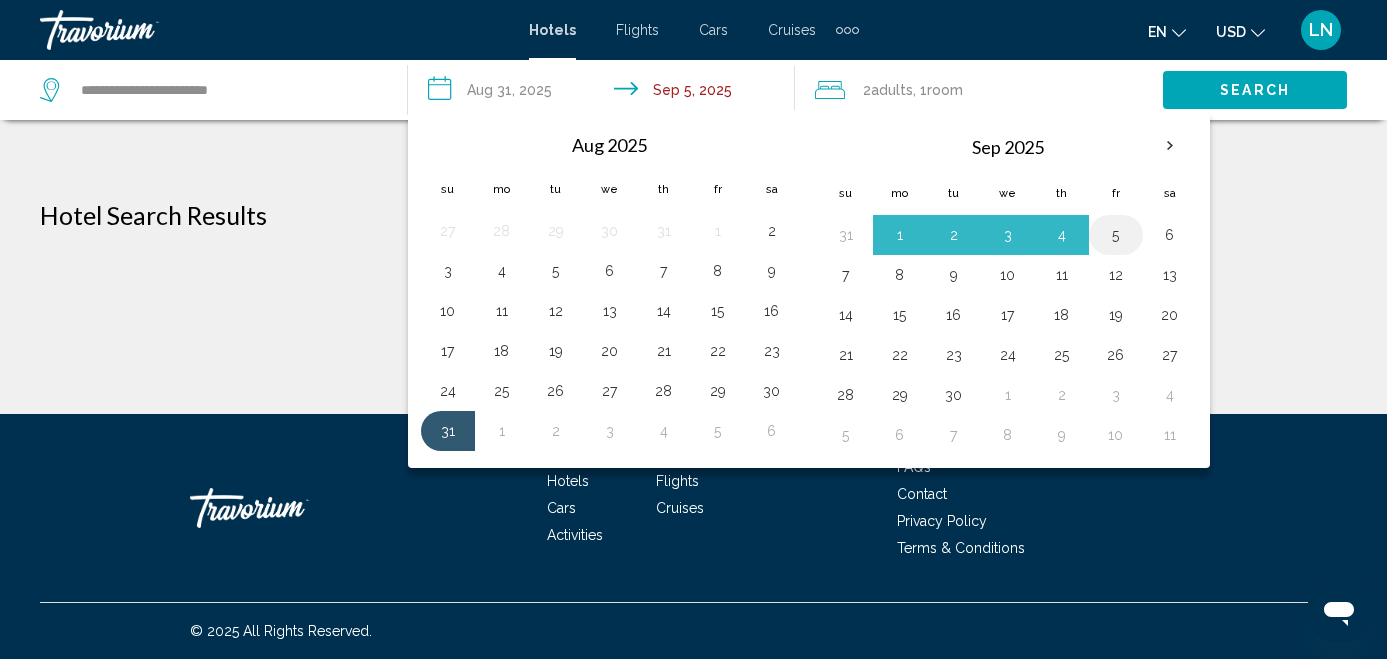 click on "5" at bounding box center (1116, 235) 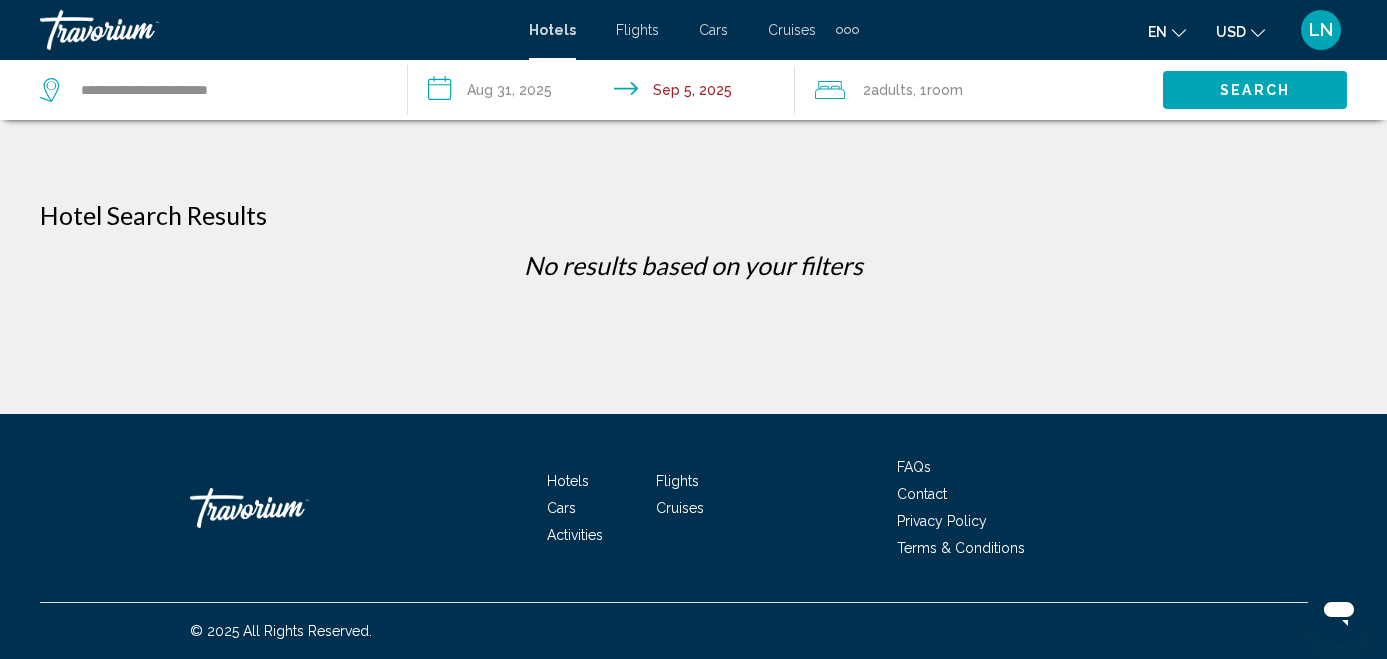 click on ", 1  Room rooms" 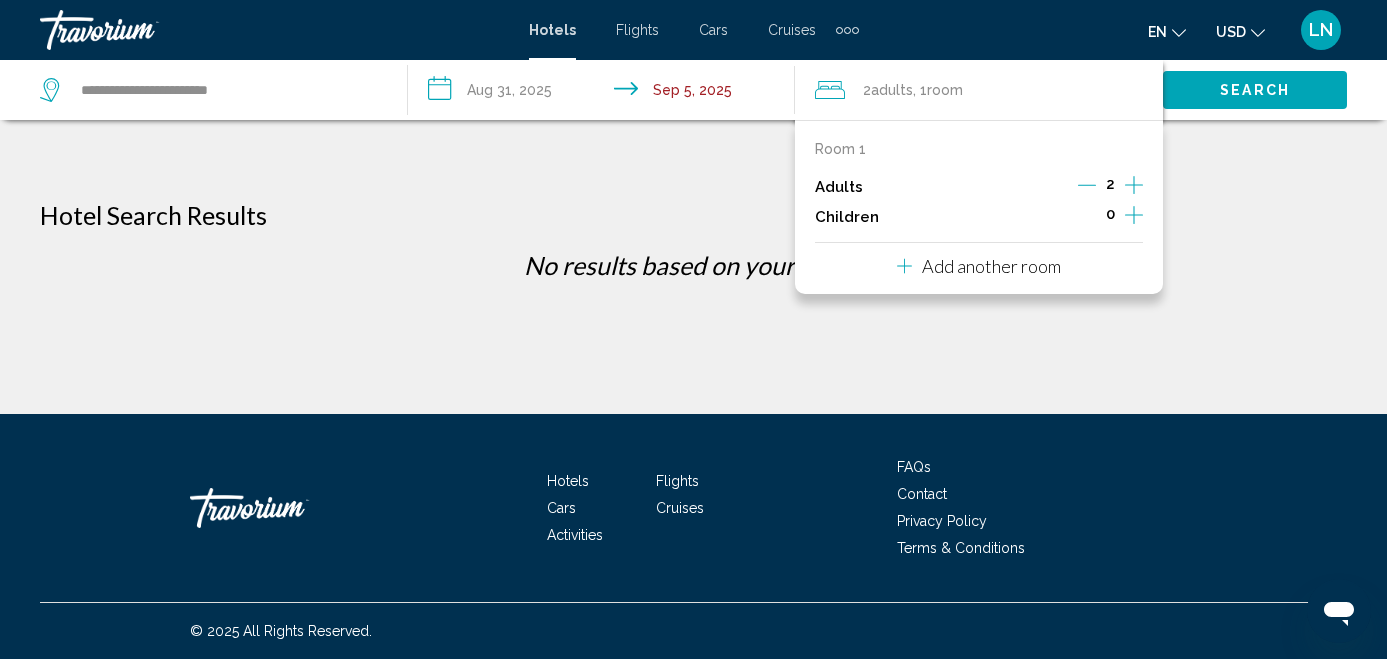 drag, startPoint x: 1086, startPoint y: 189, endPoint x: 1111, endPoint y: 184, distance: 25.495098 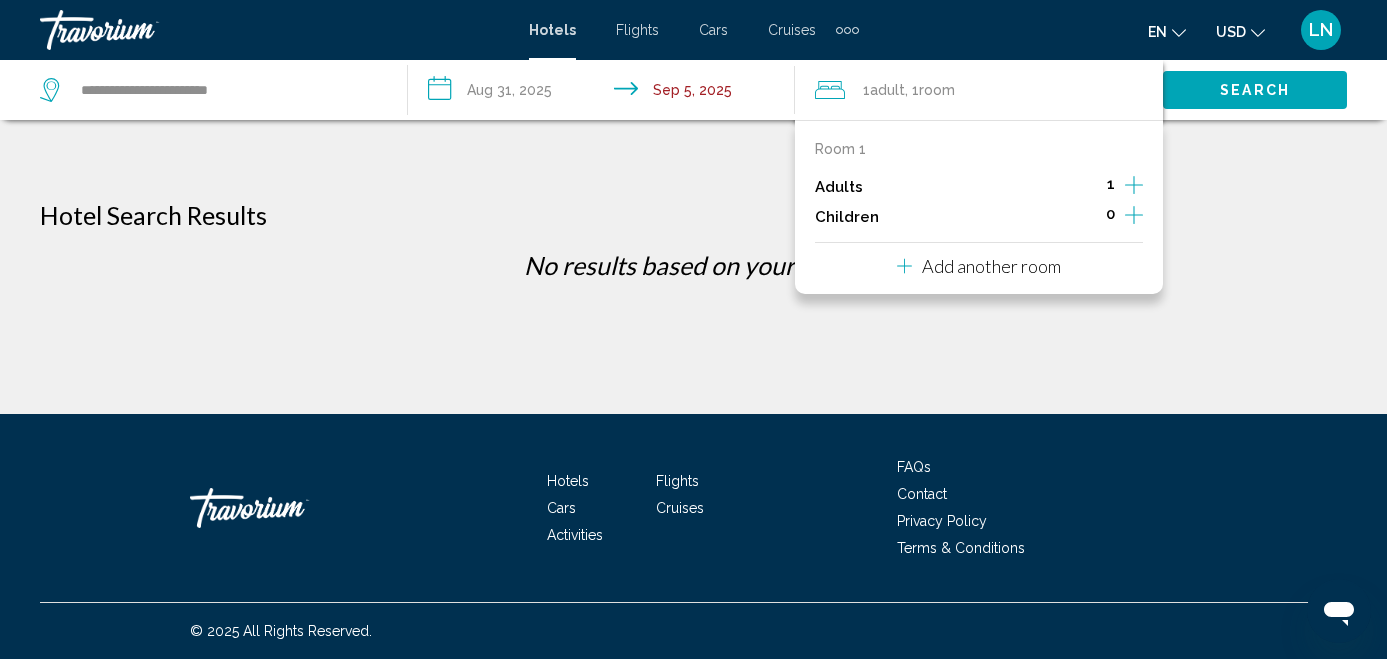 click 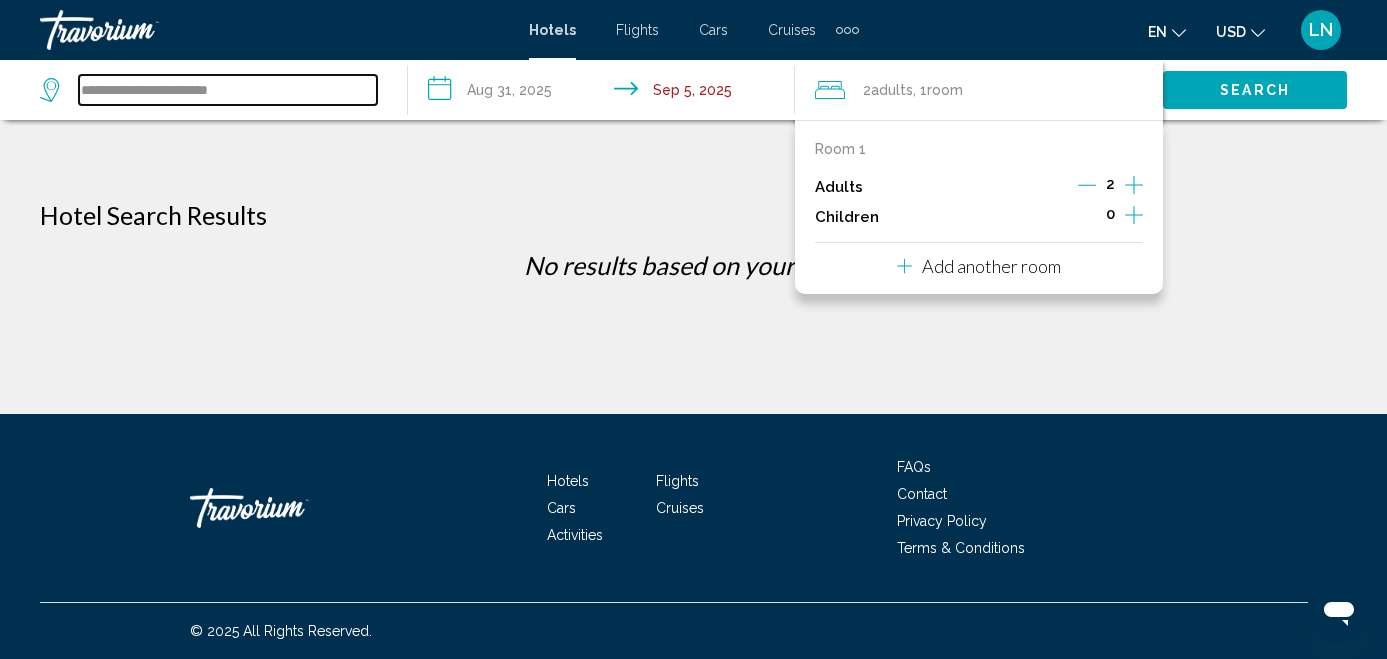 click on "**********" at bounding box center [228, 90] 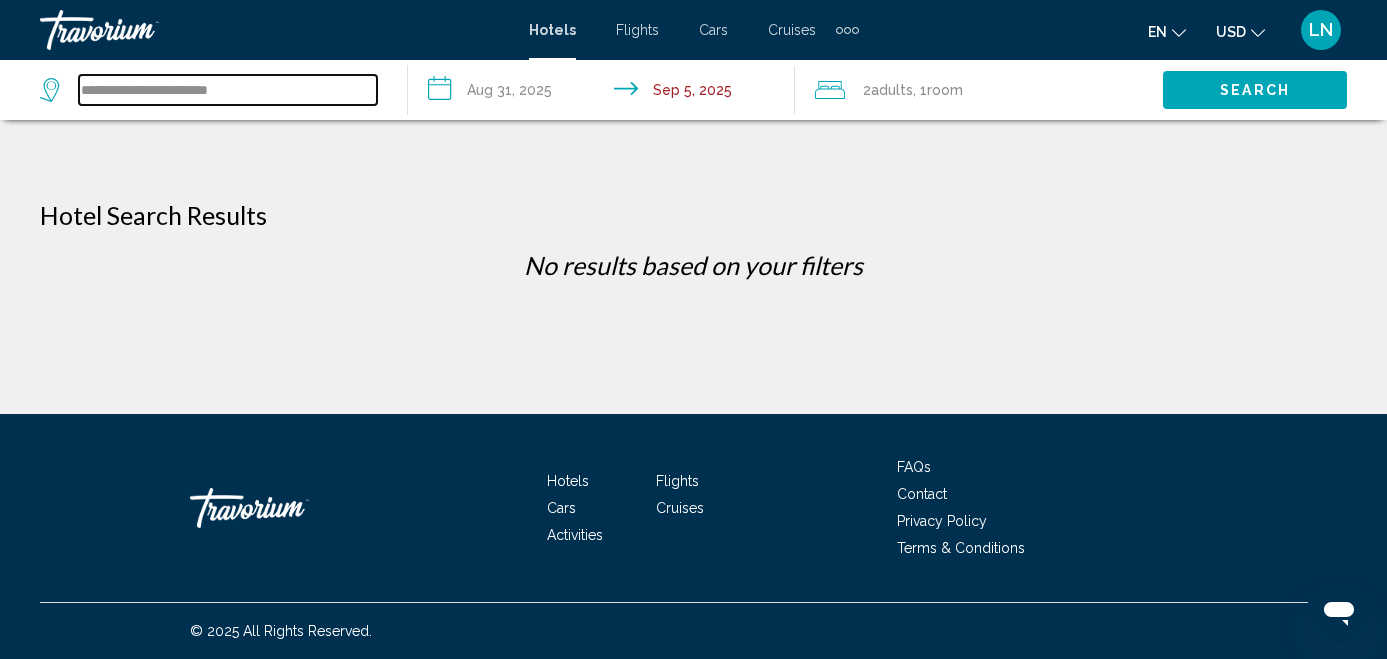 click on "**********" at bounding box center (228, 90) 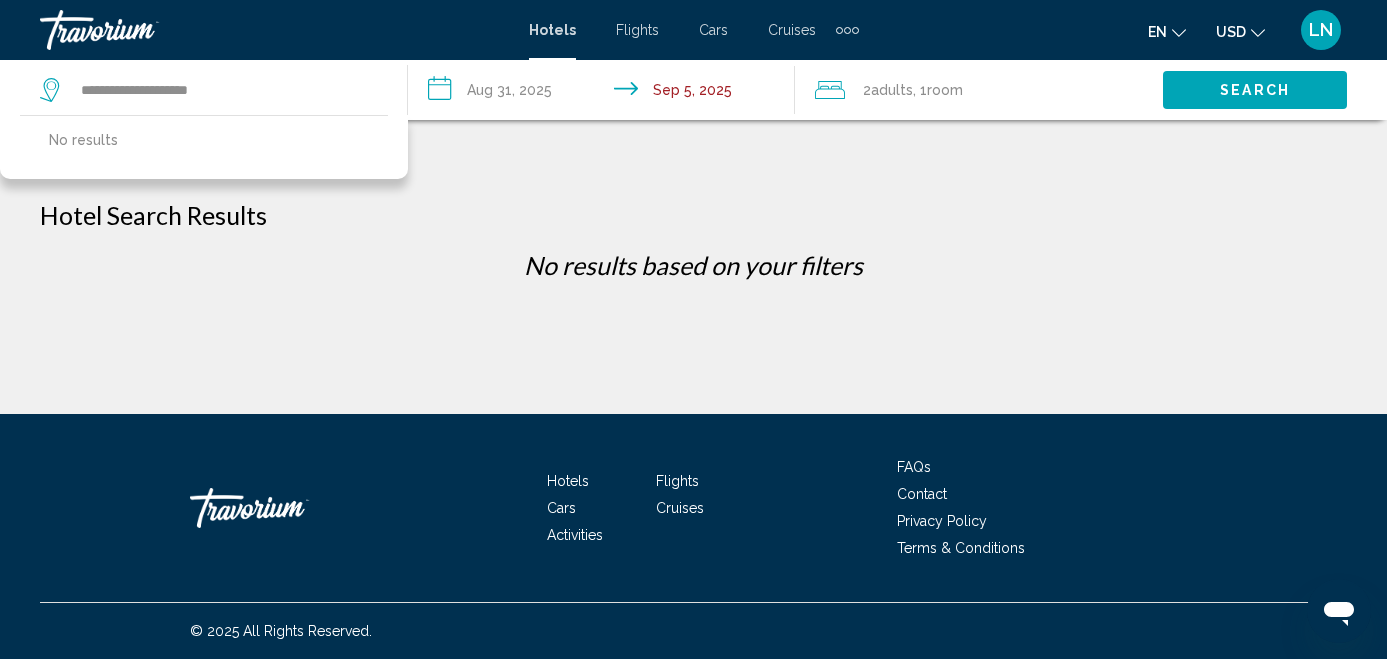 click on "Search" 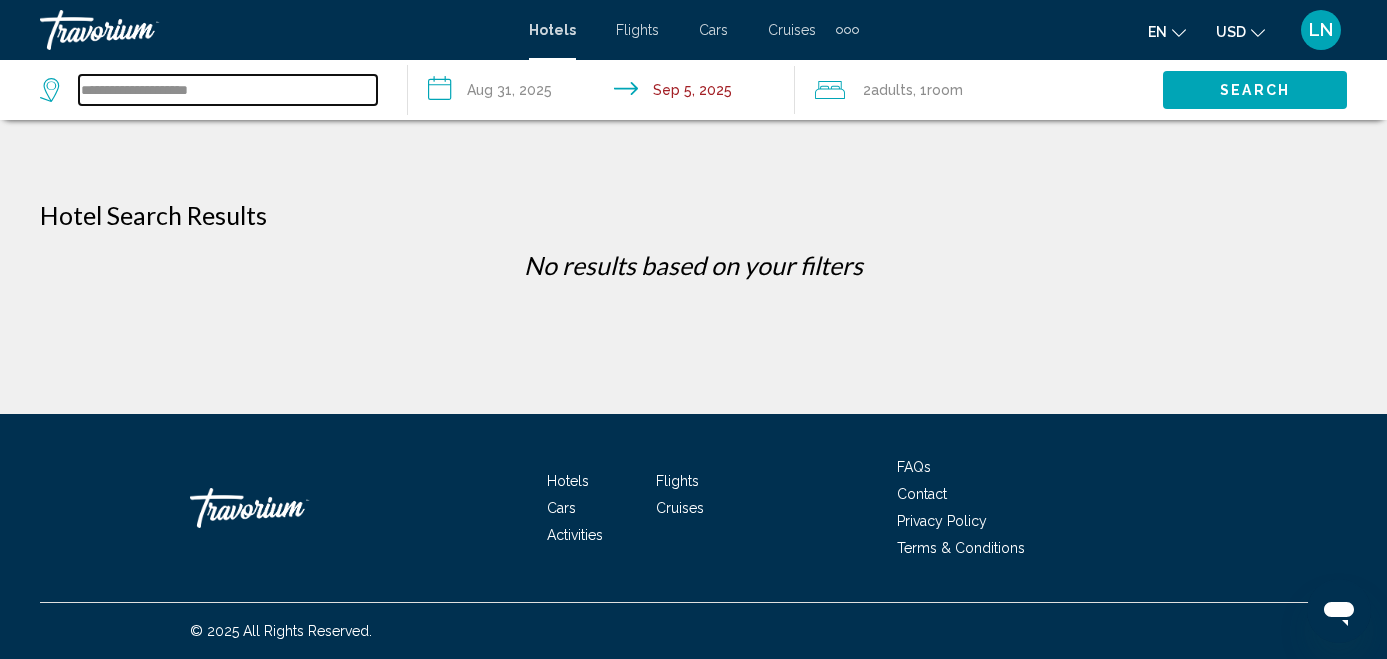 click on "**********" at bounding box center [228, 90] 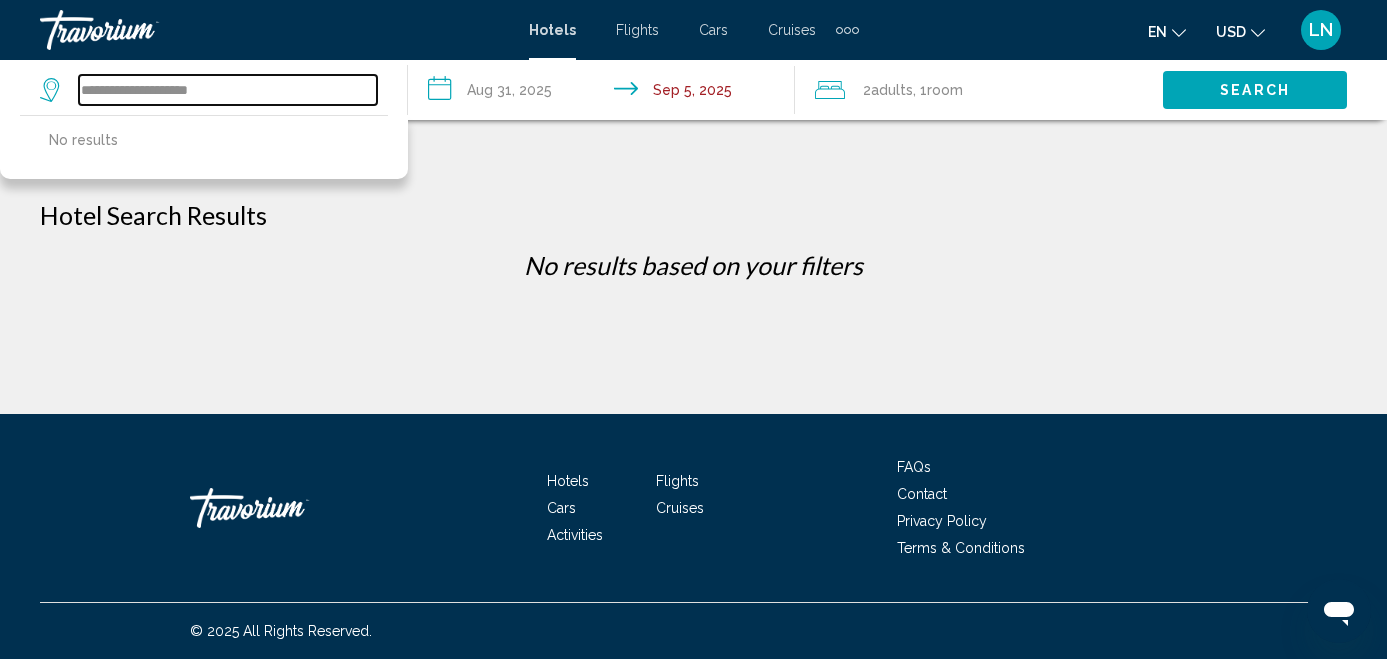 drag, startPoint x: 236, startPoint y: 91, endPoint x: 0, endPoint y: 88, distance: 236.01907 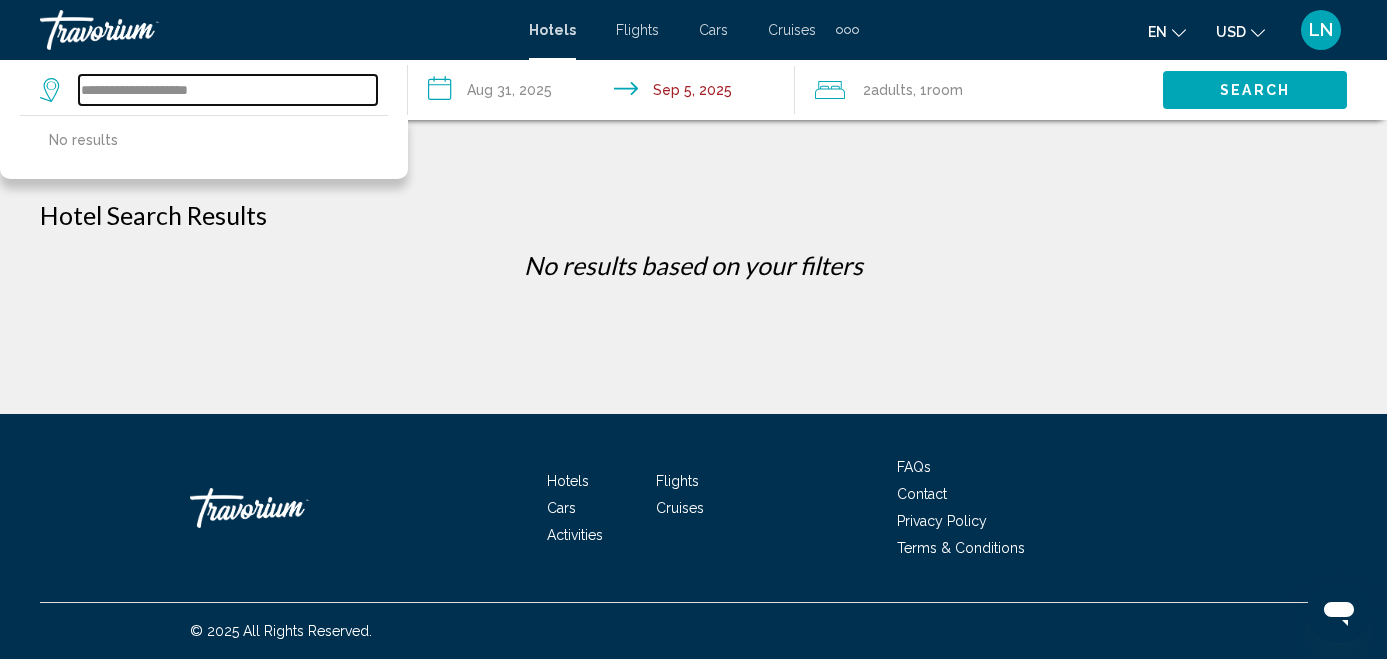click on "**********" 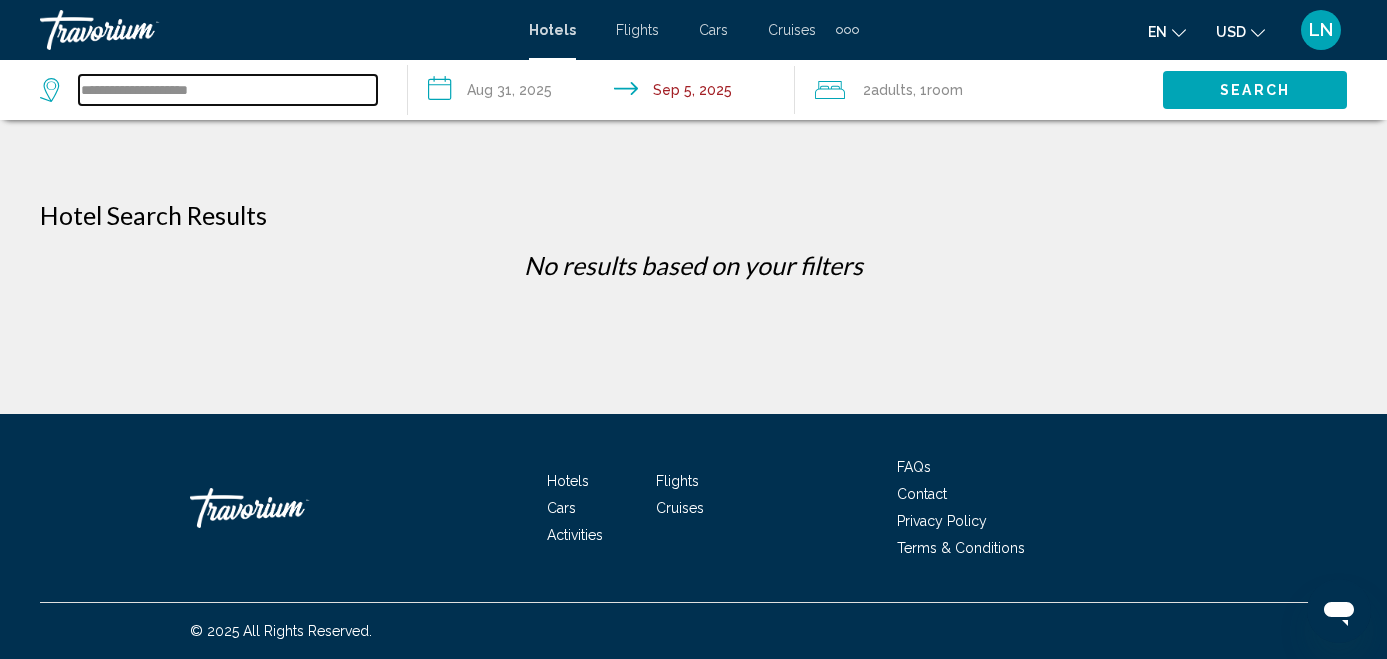 type on "*" 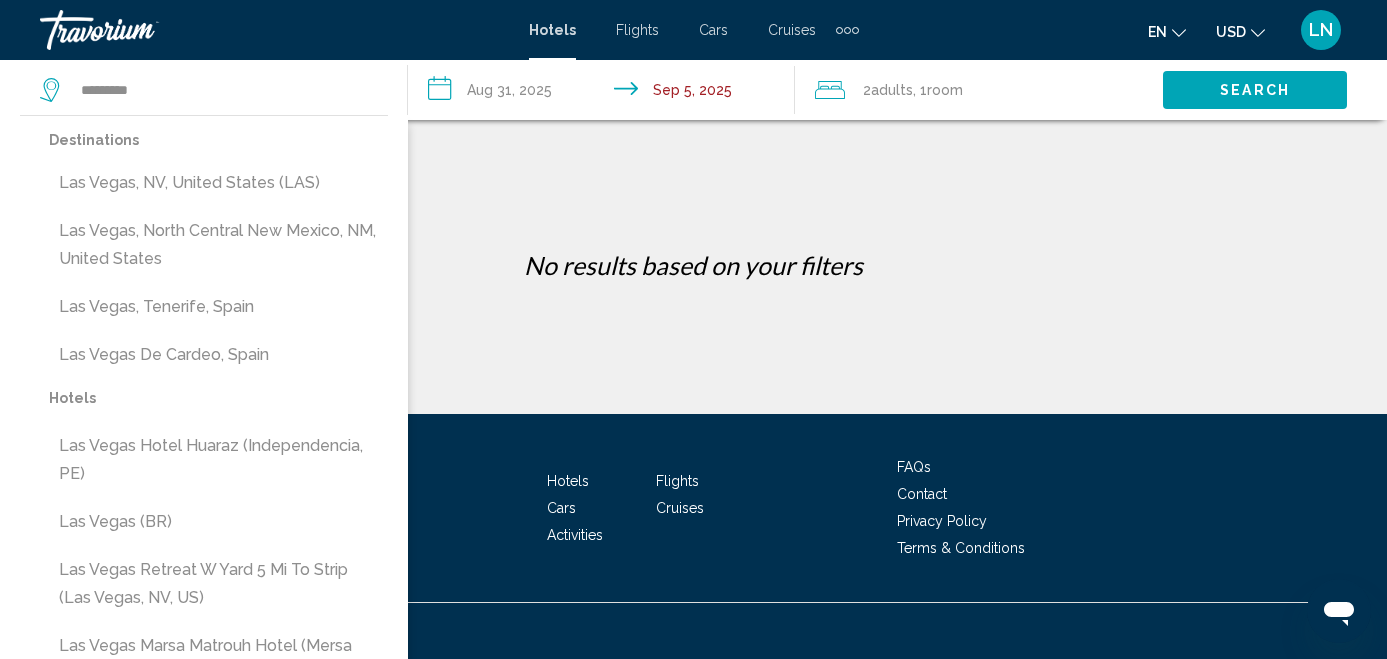 click on "Las Vegas, NV, United States (LAS)" at bounding box center [218, 183] 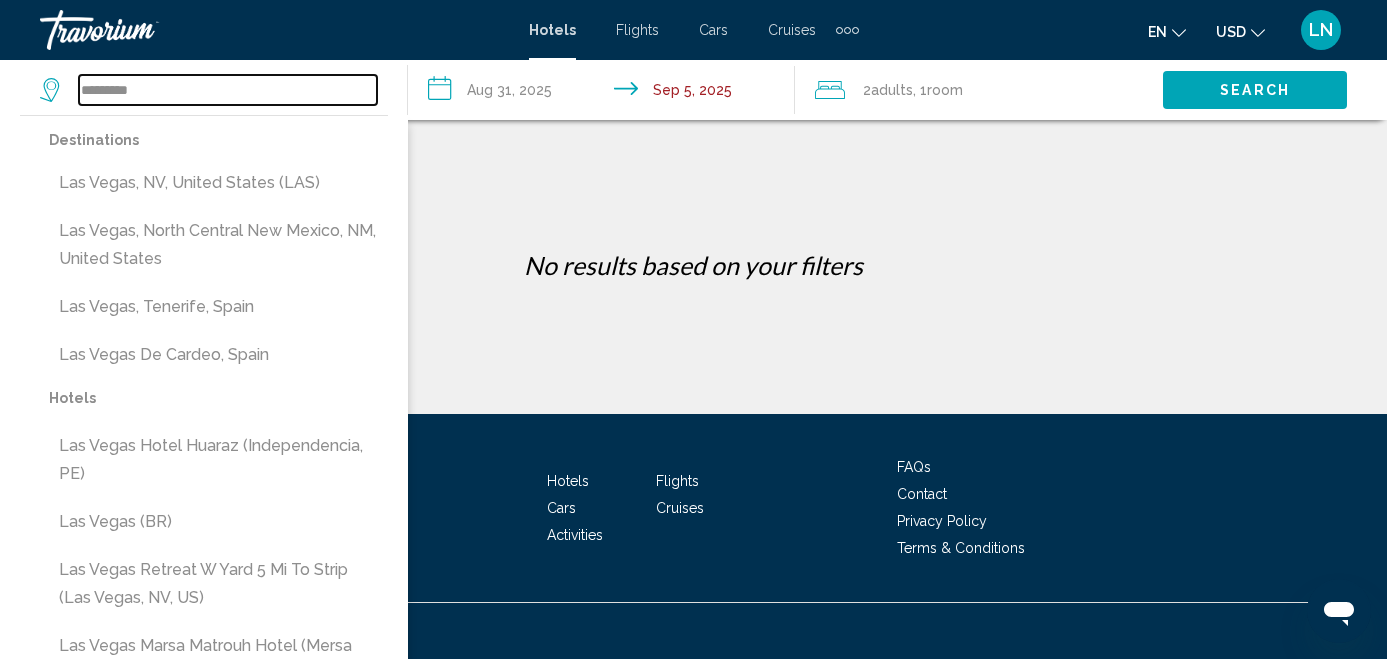 type on "**********" 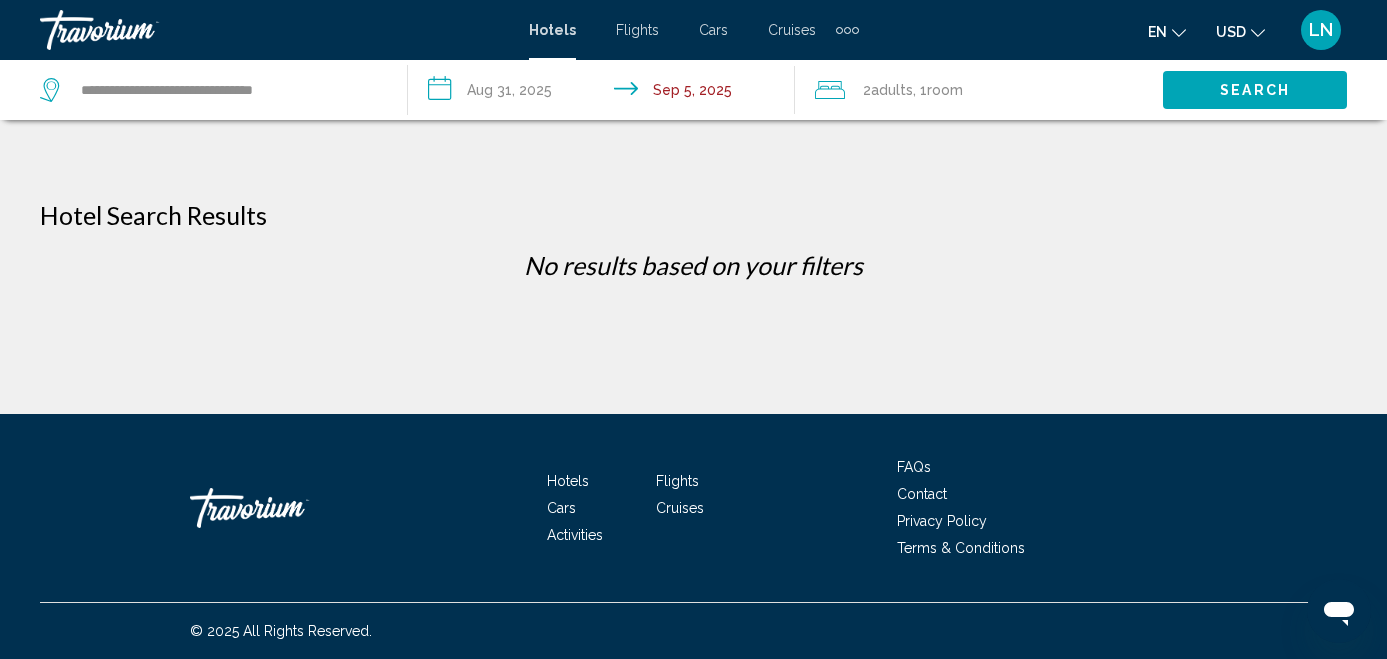 click on "Search" 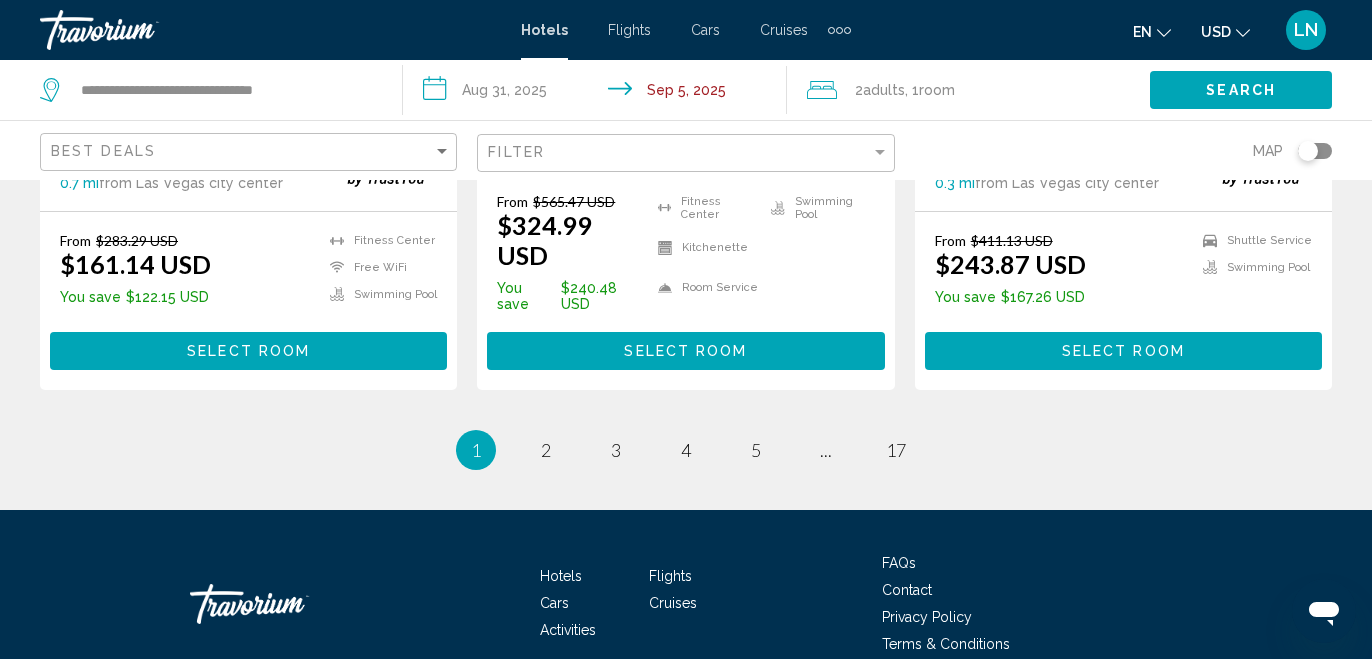 scroll, scrollTop: 2871, scrollLeft: 0, axis: vertical 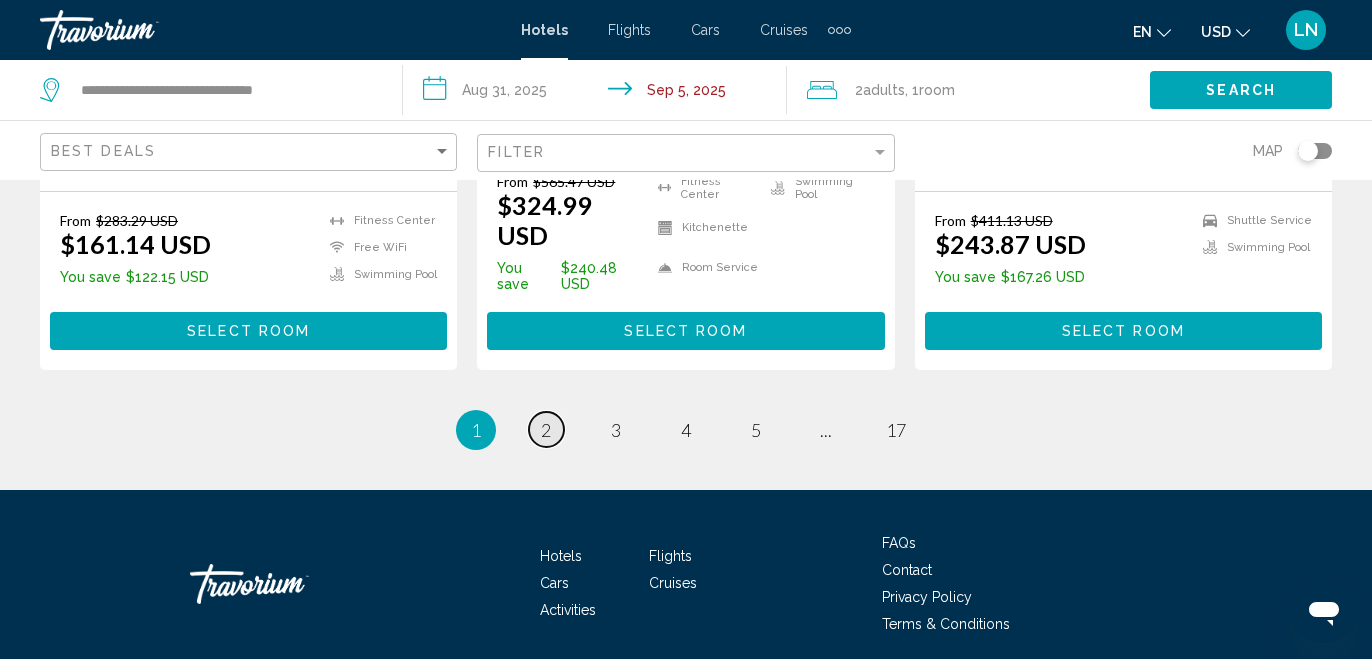 click on "2" at bounding box center [546, 430] 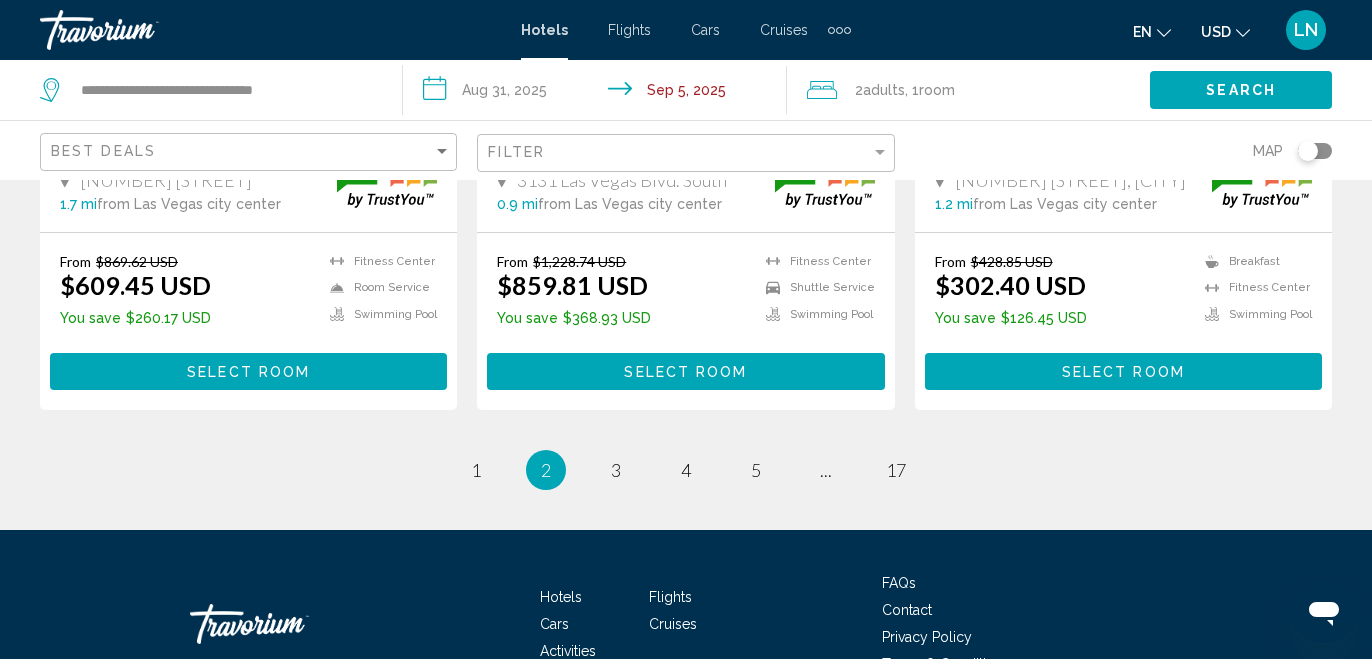 scroll, scrollTop: 2893, scrollLeft: 0, axis: vertical 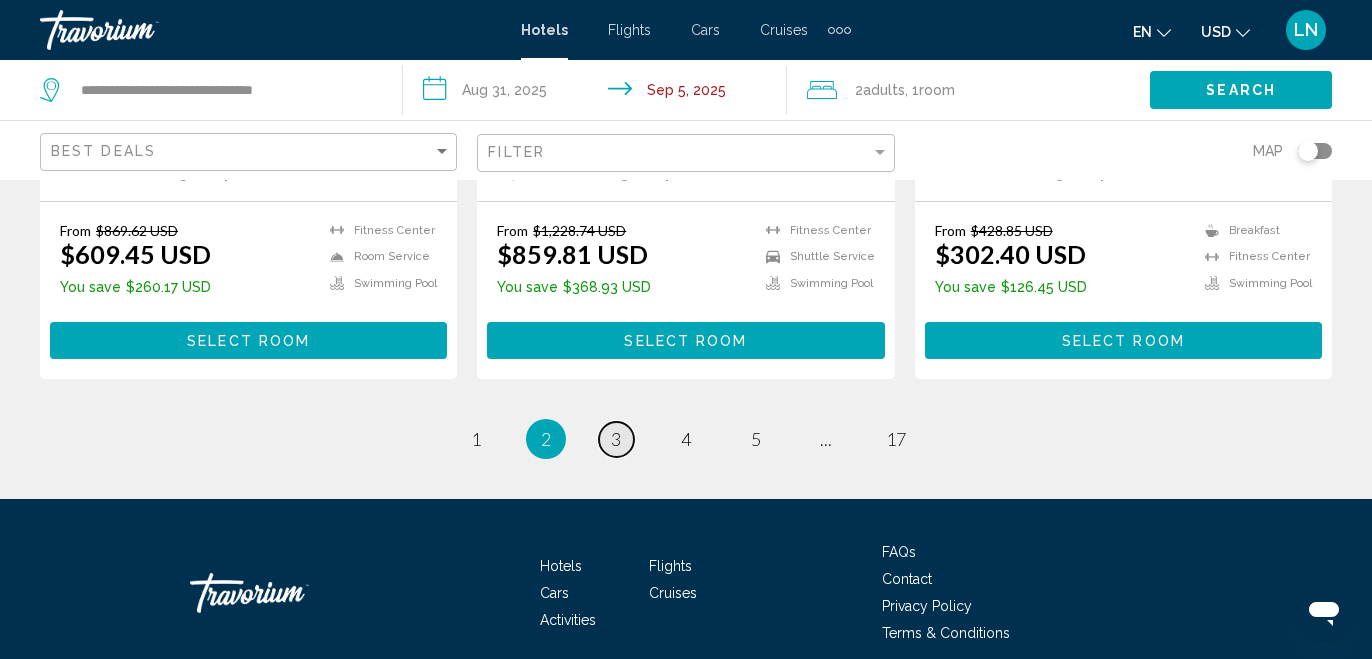 click on "3" at bounding box center [616, 439] 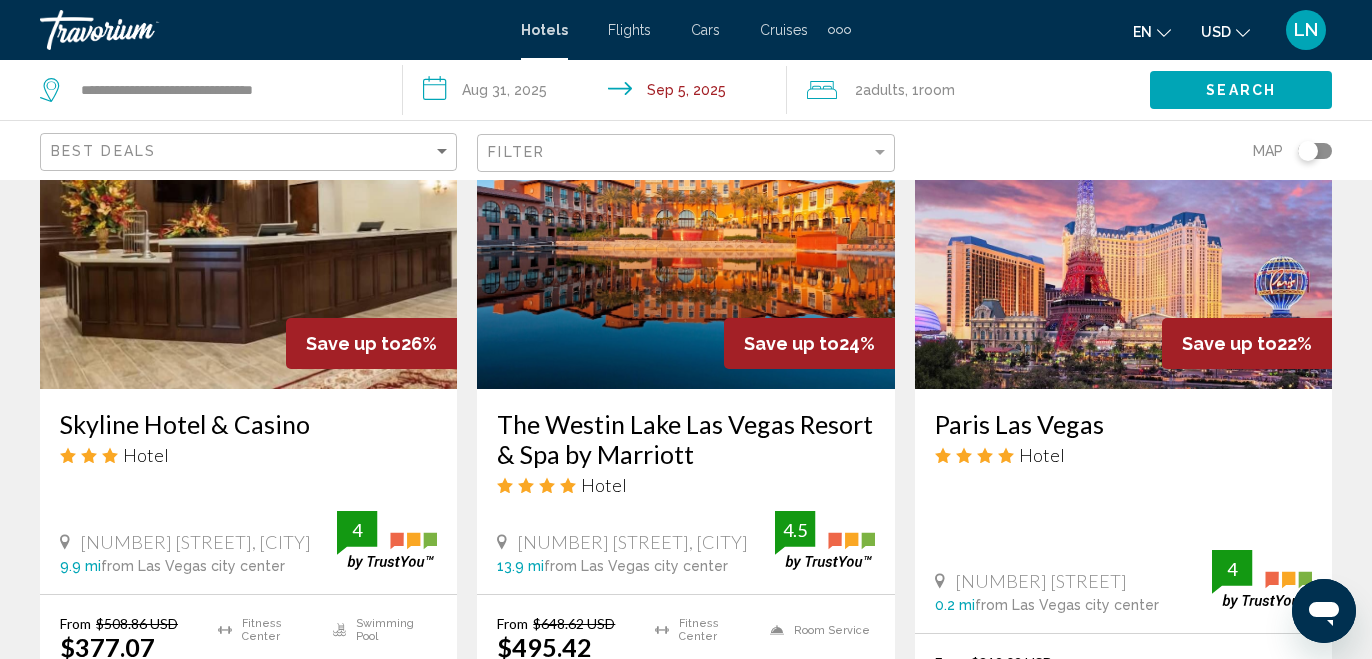 scroll, scrollTop: 900, scrollLeft: 0, axis: vertical 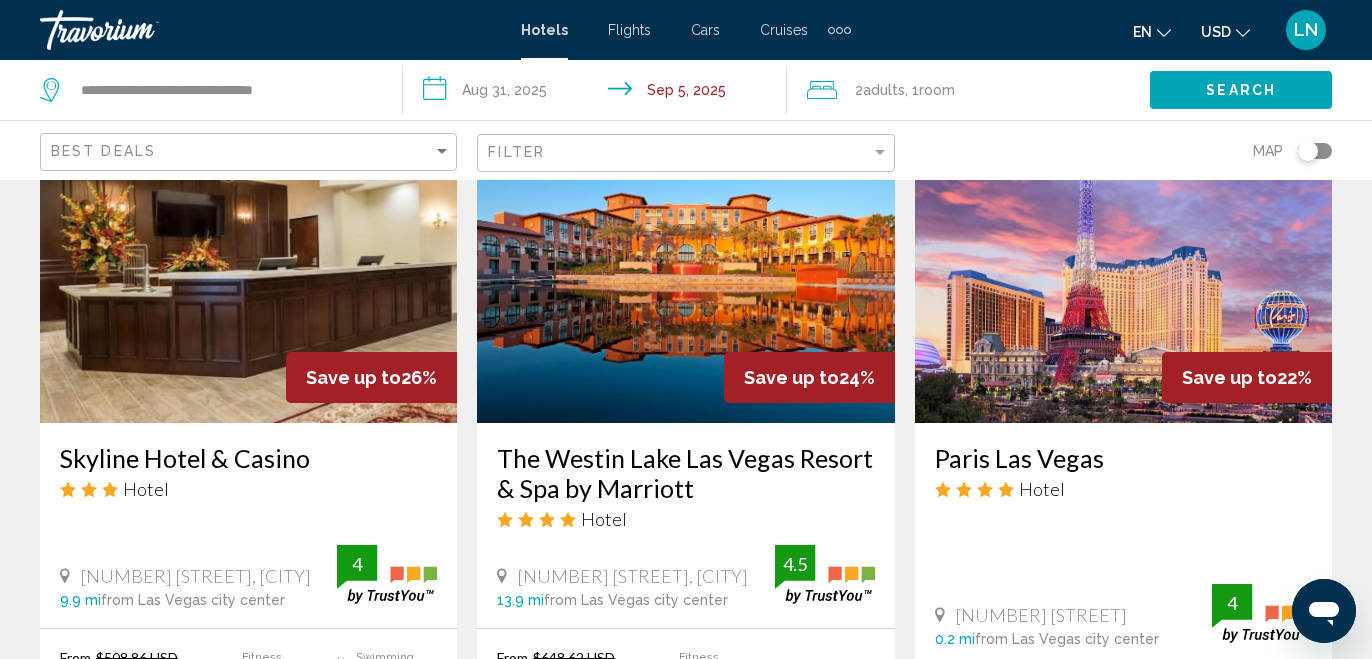 click at bounding box center (1123, 263) 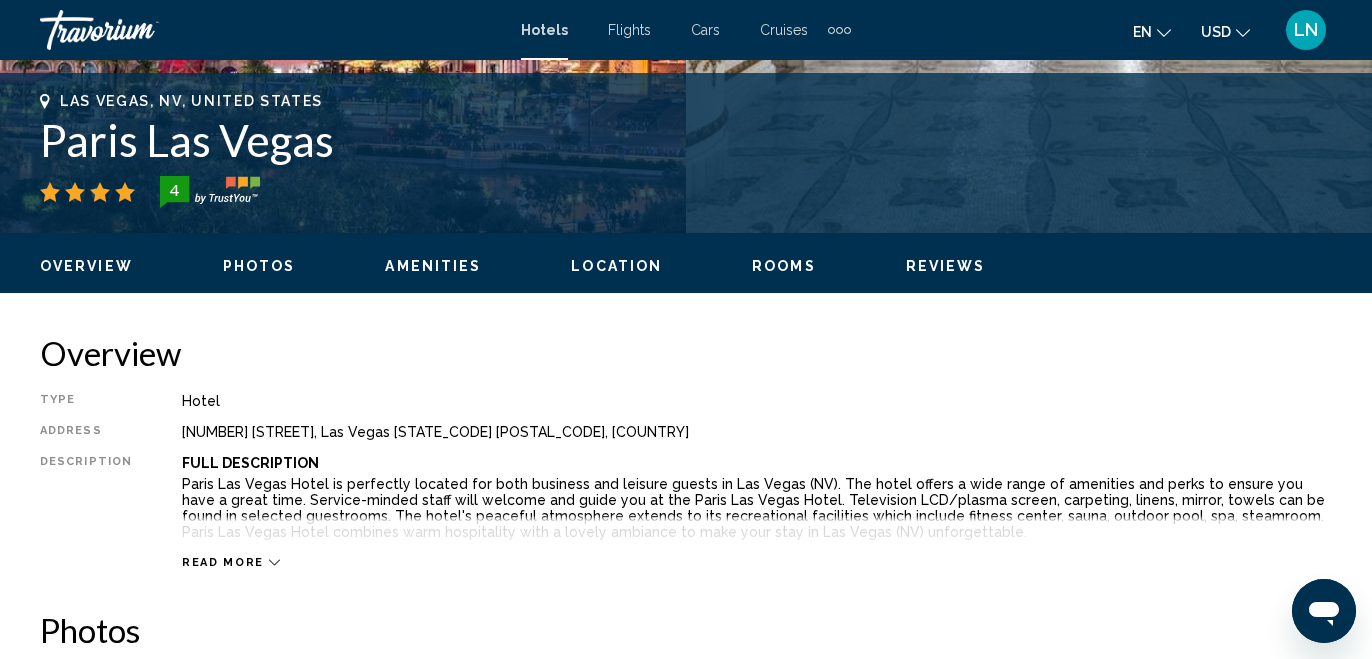 scroll, scrollTop: 805, scrollLeft: 0, axis: vertical 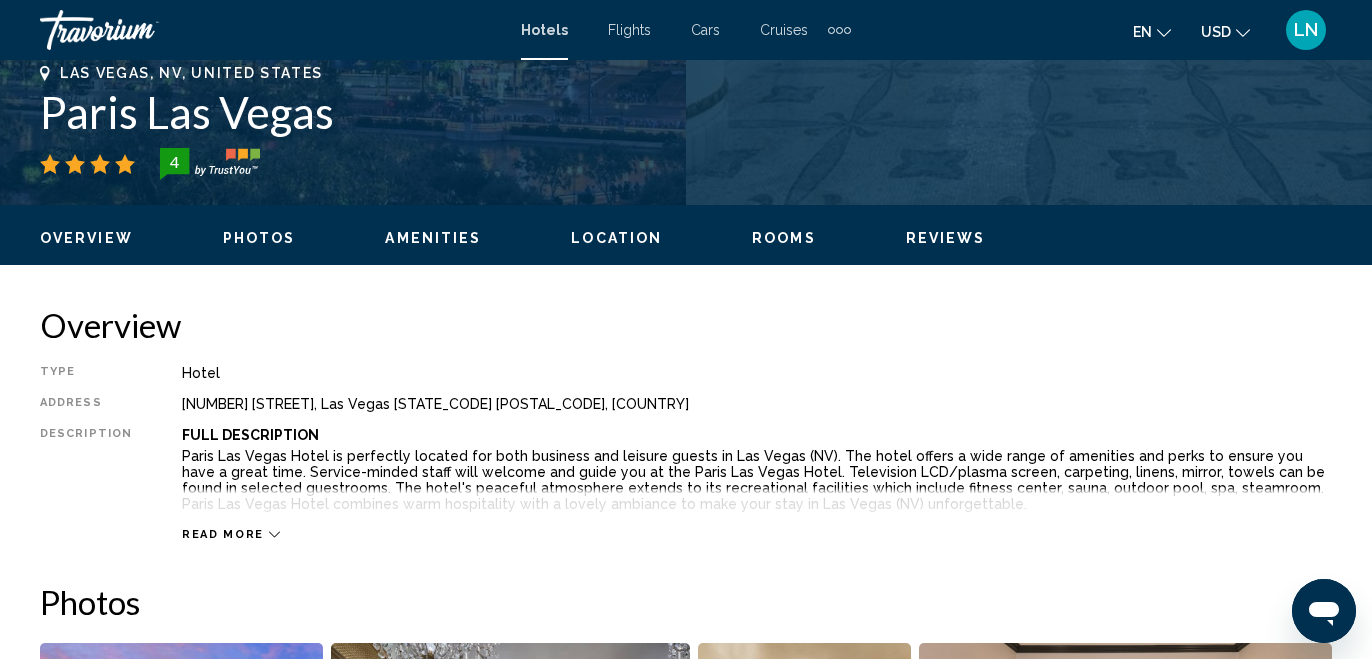 click on "Photos" at bounding box center [259, 238] 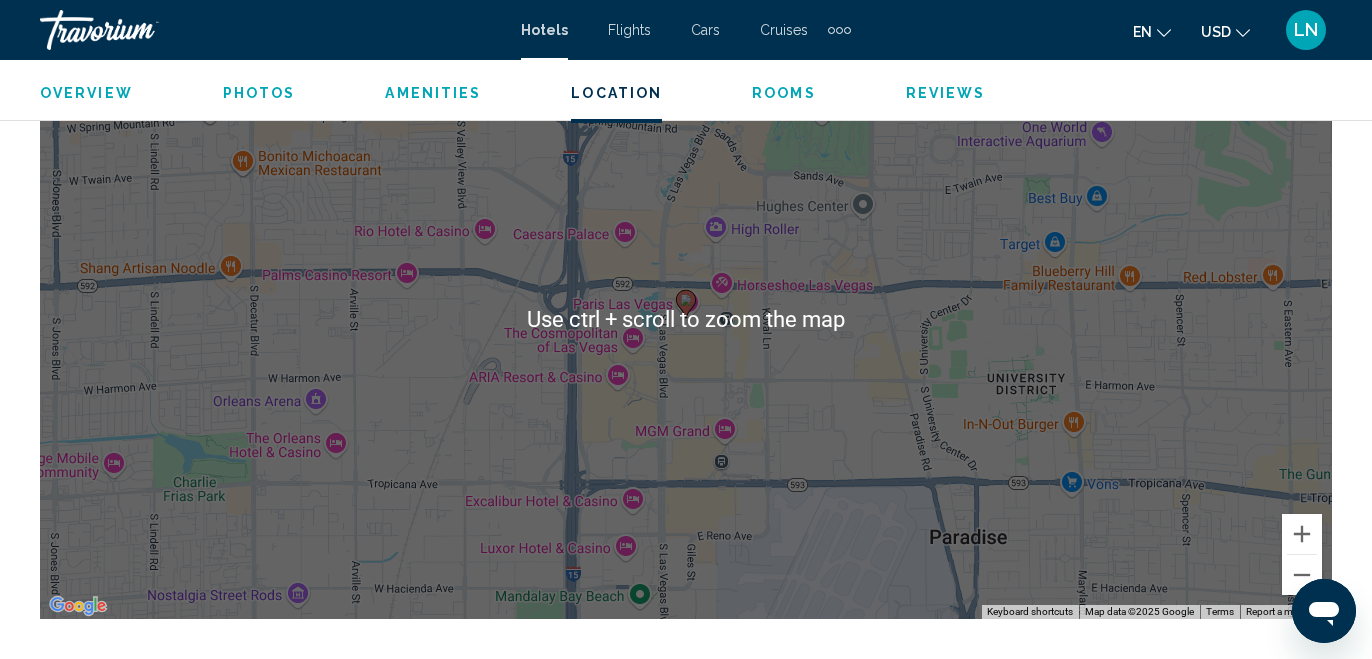 scroll, scrollTop: 2267, scrollLeft: 0, axis: vertical 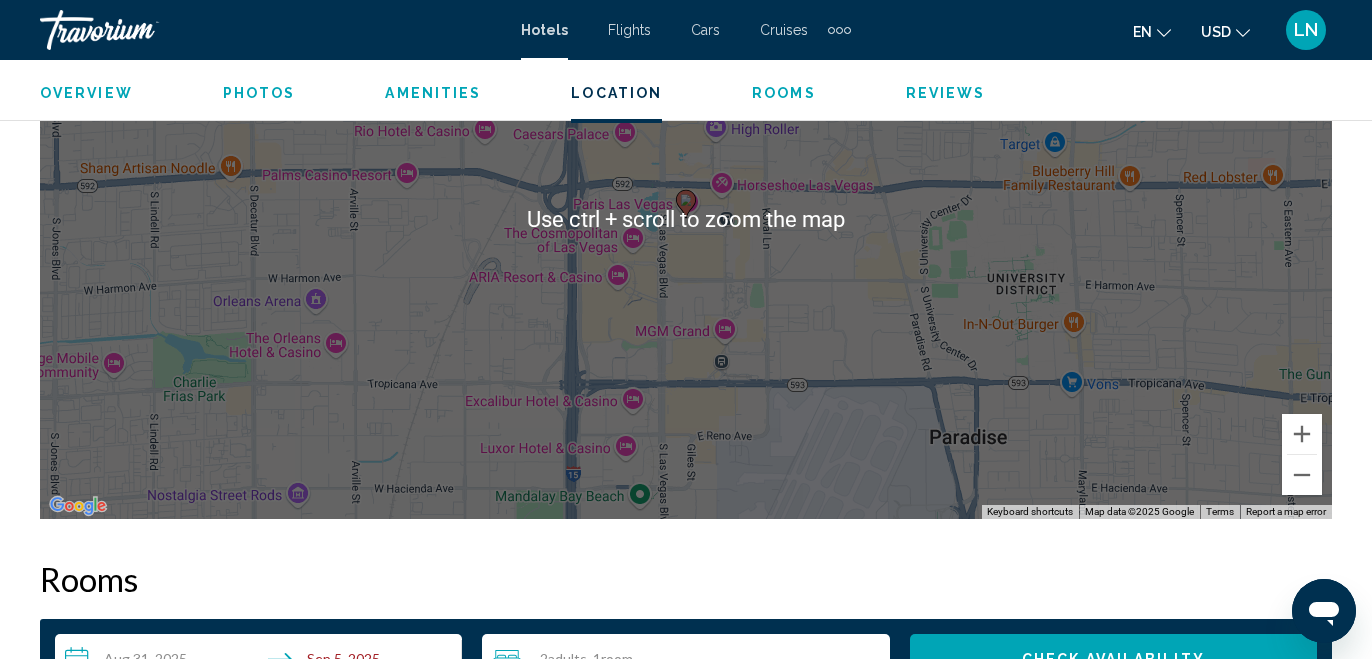 click on "To activate drag with keyboard, press Alt + Enter. Once in keyboard drag state, use the arrow keys to move the marker. To complete the drag, press the Enter key. To cancel, press Escape." at bounding box center [686, 219] 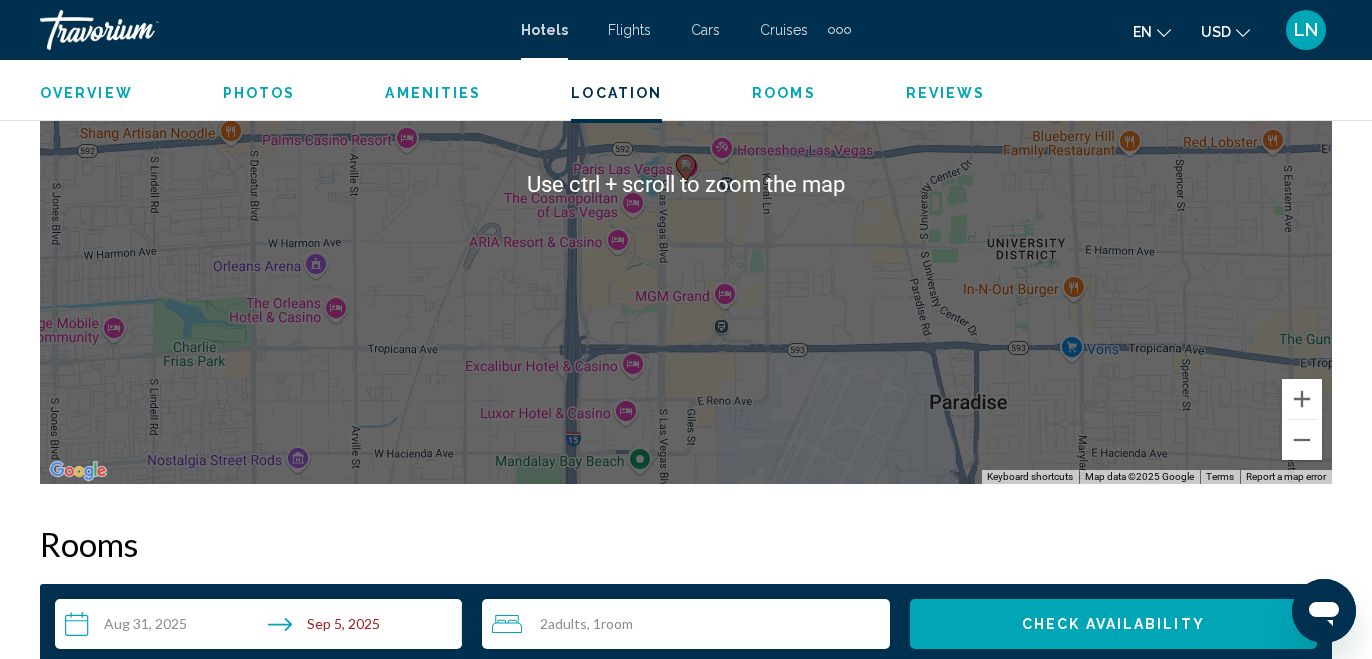 scroll, scrollTop: 2267, scrollLeft: 0, axis: vertical 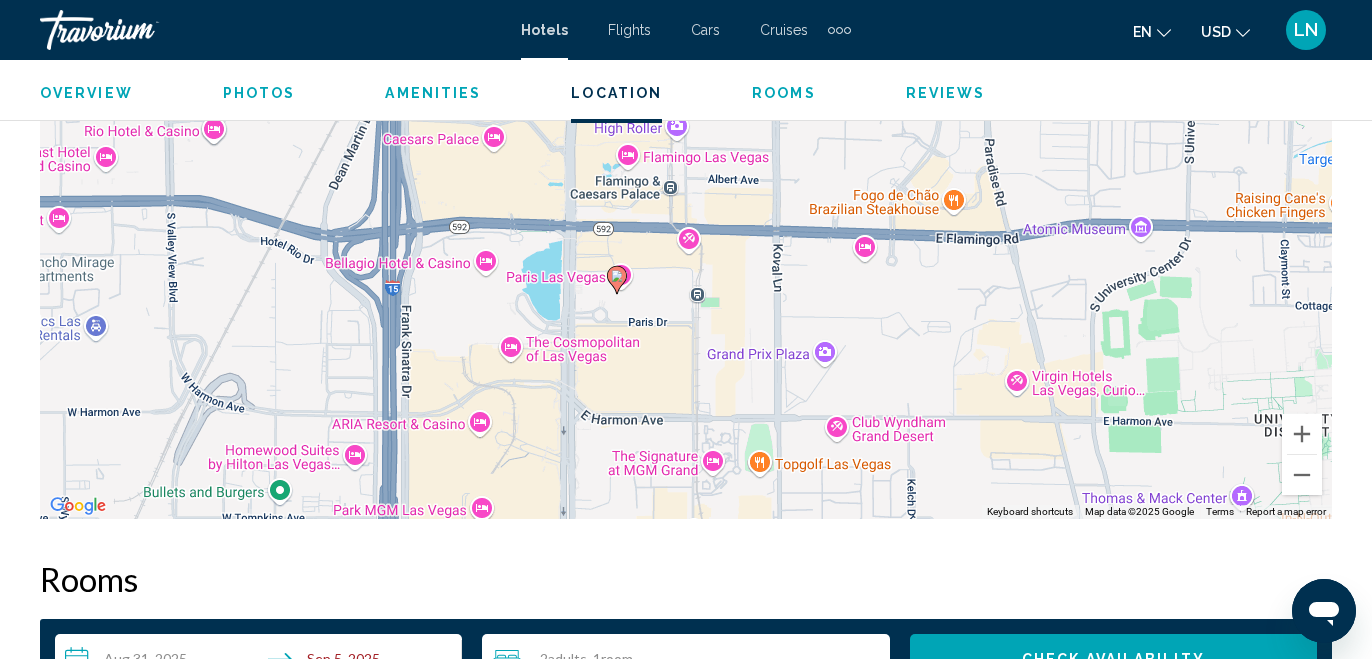 drag, startPoint x: 614, startPoint y: 341, endPoint x: 600, endPoint y: 481, distance: 140.69826 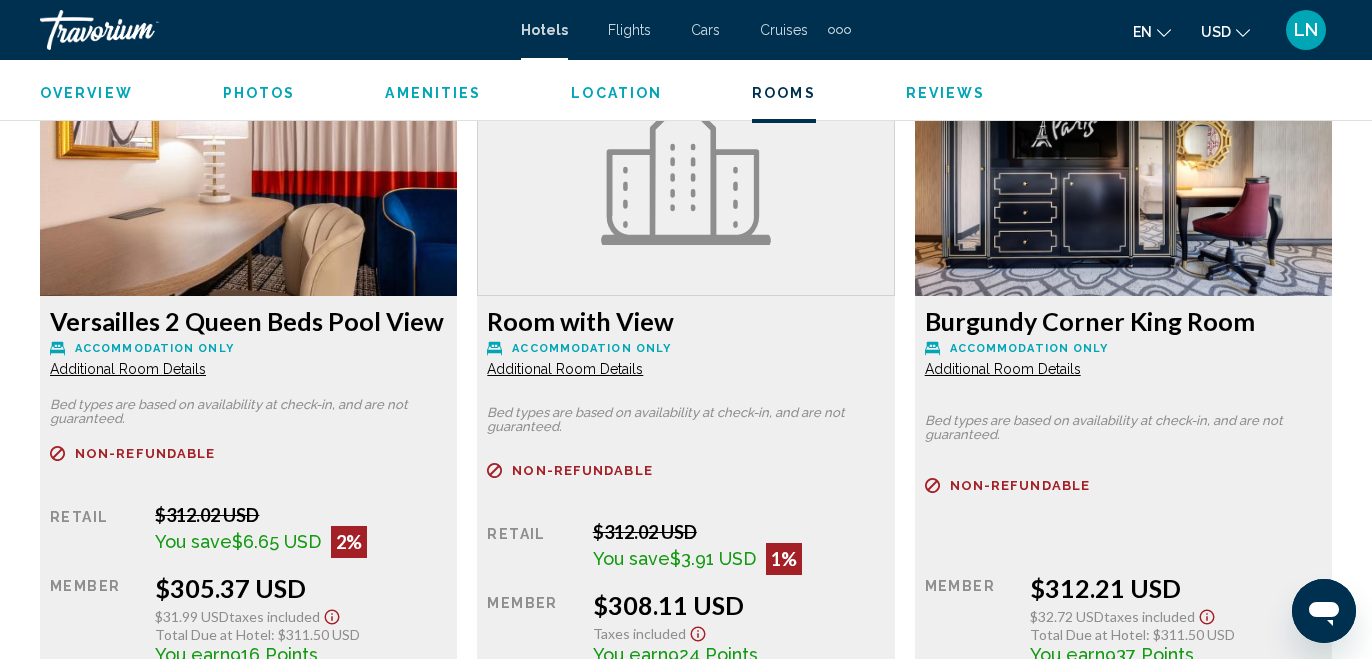 scroll, scrollTop: 4267, scrollLeft: 0, axis: vertical 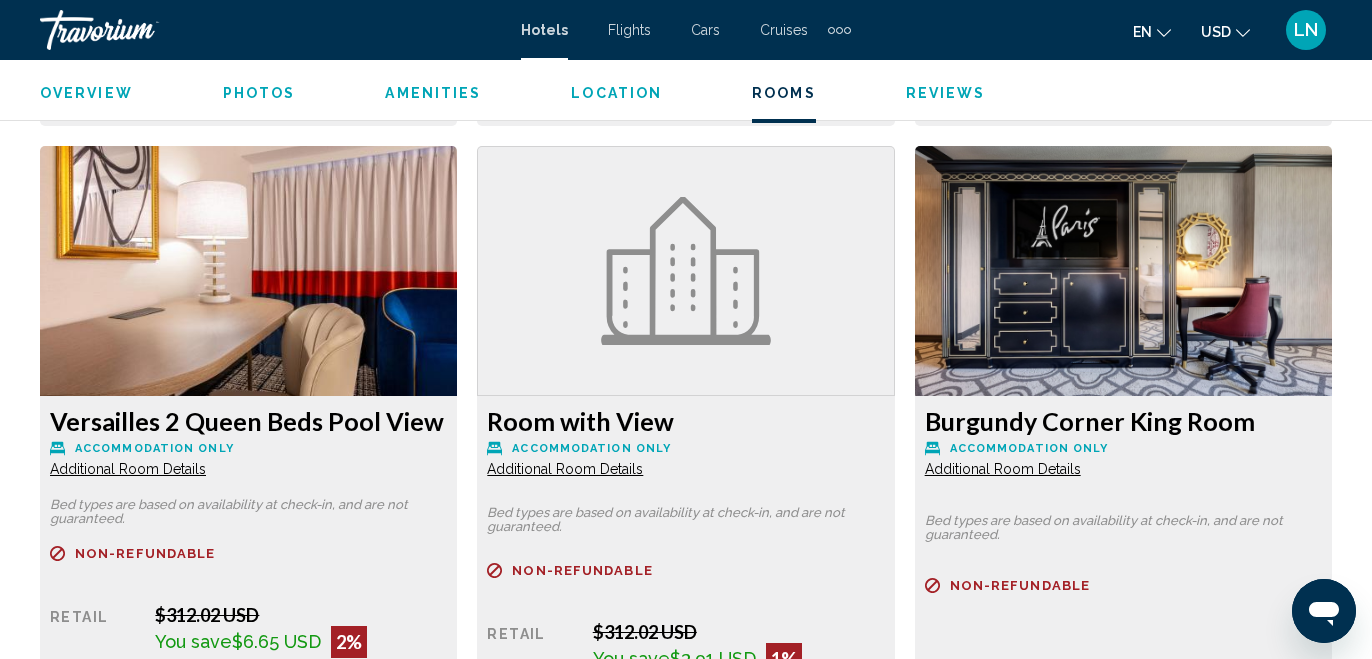 click at bounding box center (248, -1136) 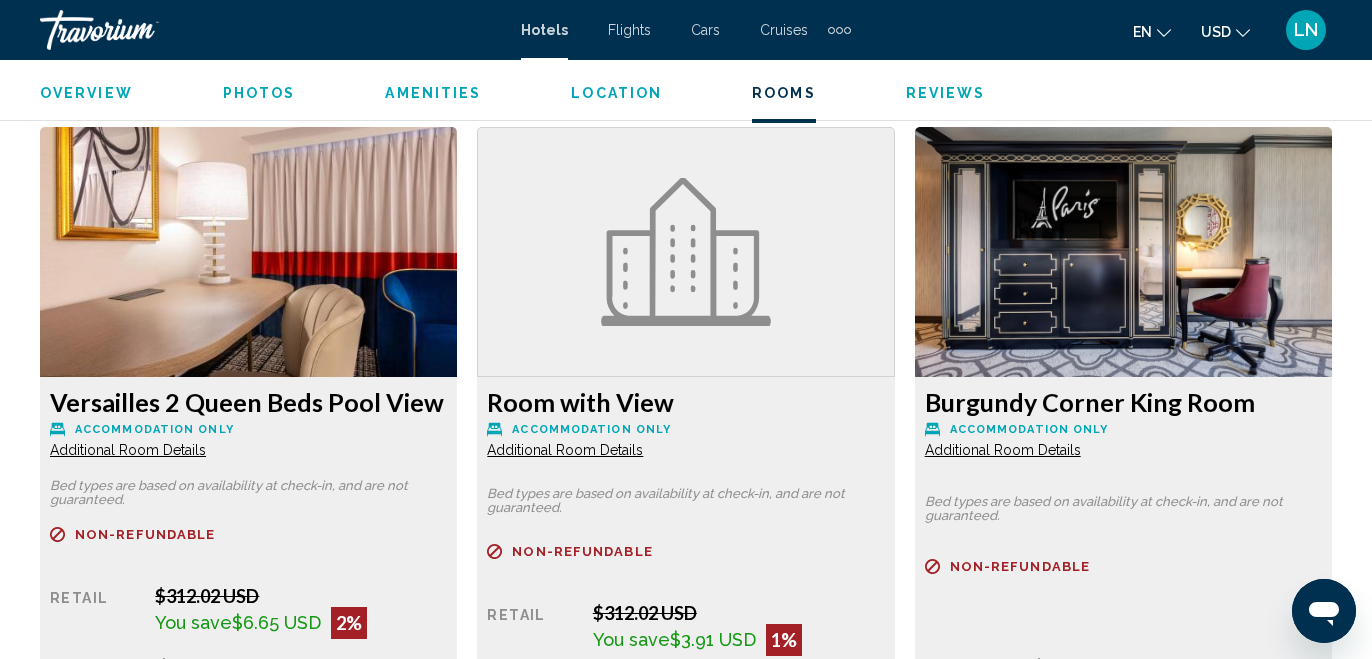 scroll, scrollTop: 4267, scrollLeft: 0, axis: vertical 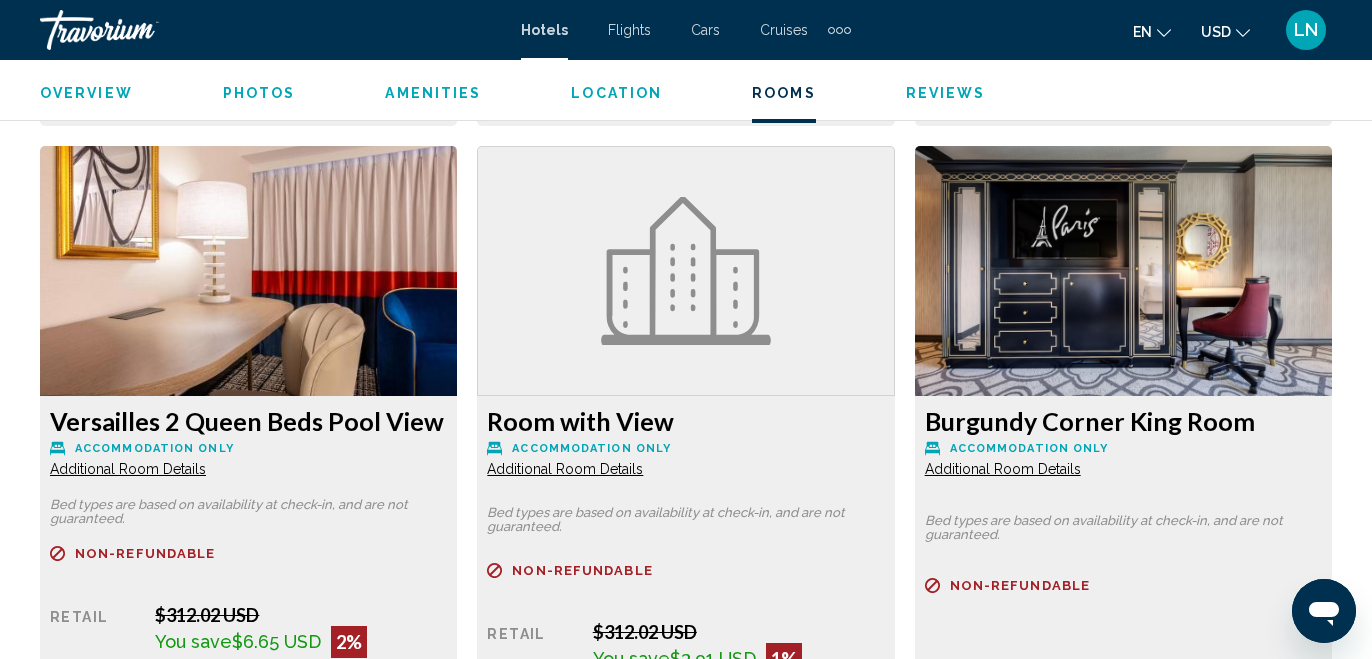 click at bounding box center (248, -1136) 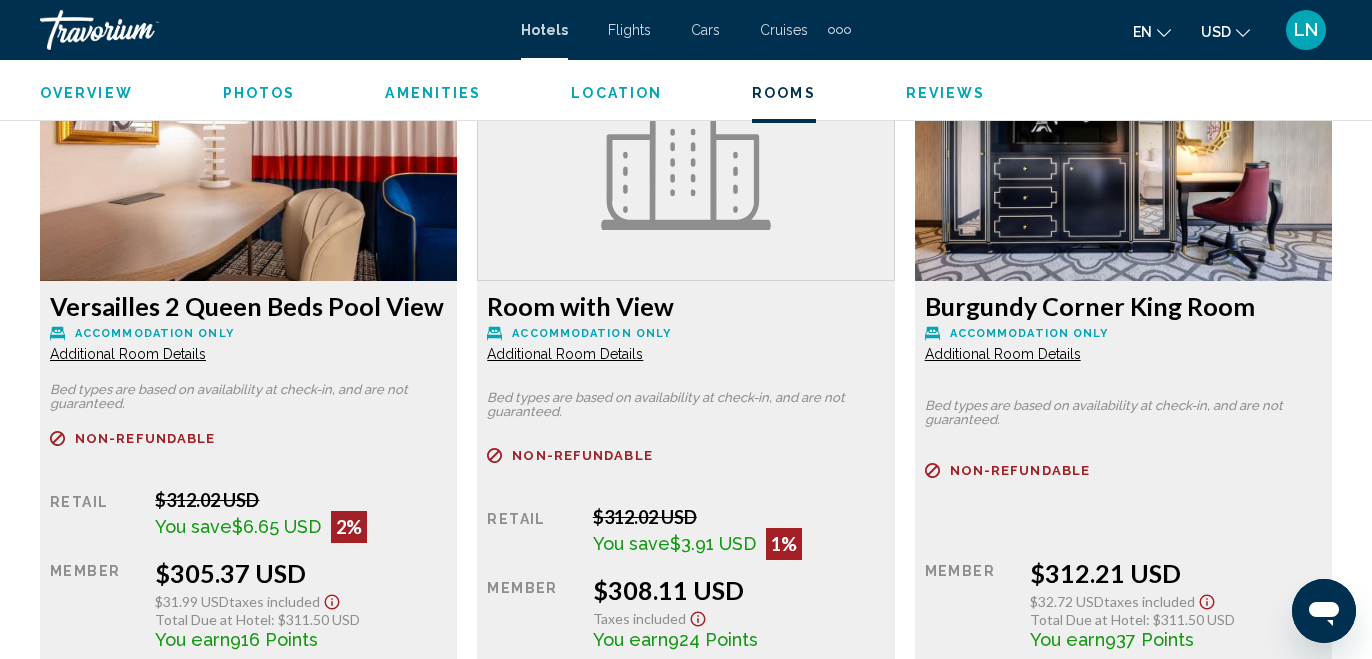 scroll, scrollTop: 4167, scrollLeft: 0, axis: vertical 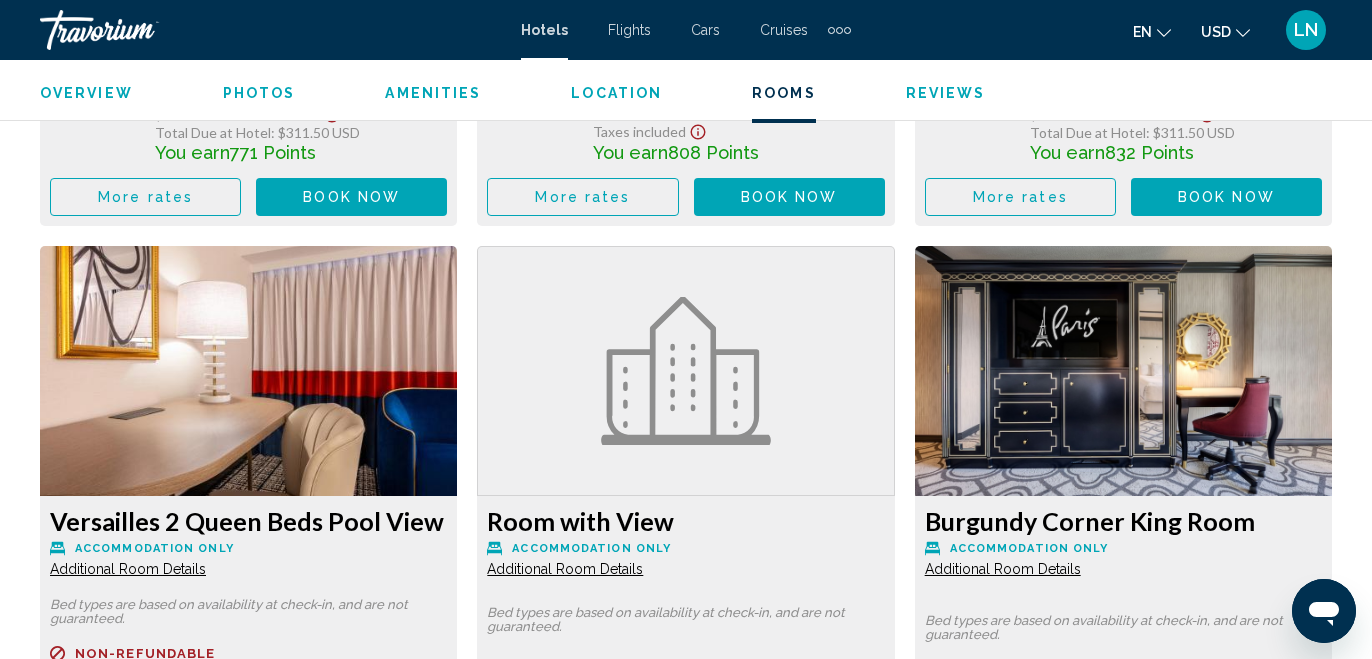 click at bounding box center [248, -1036] 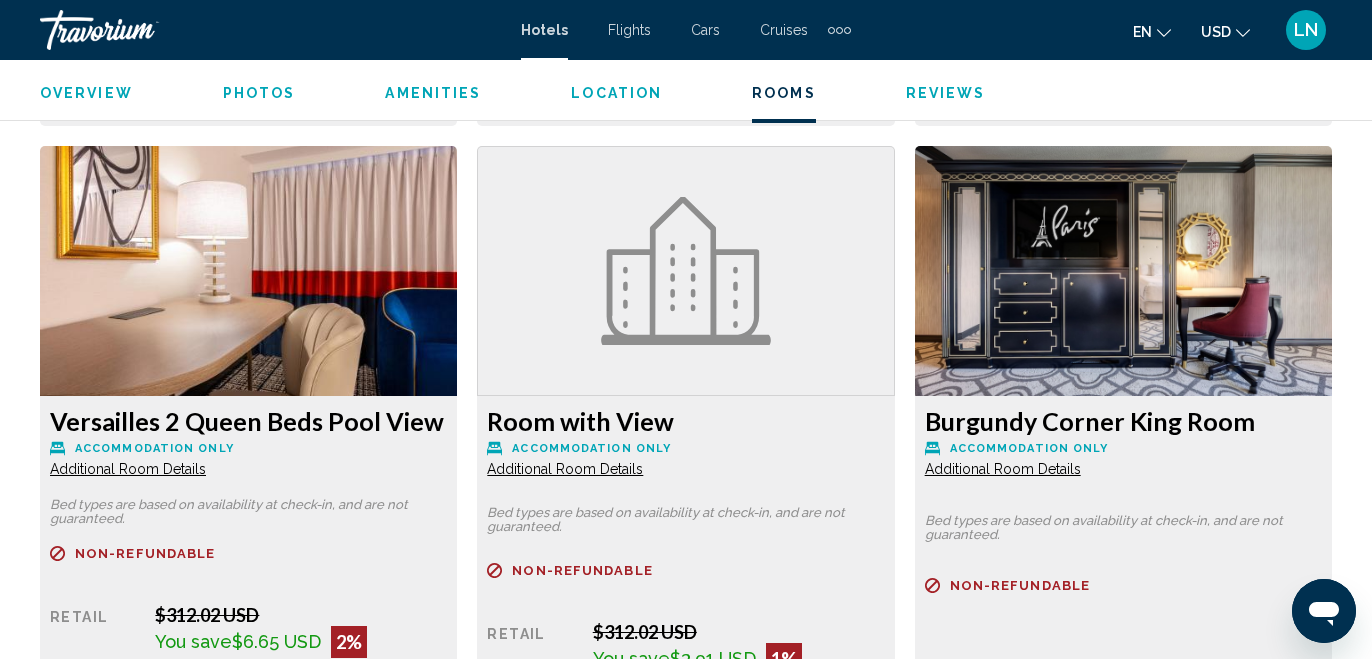scroll, scrollTop: 4367, scrollLeft: 0, axis: vertical 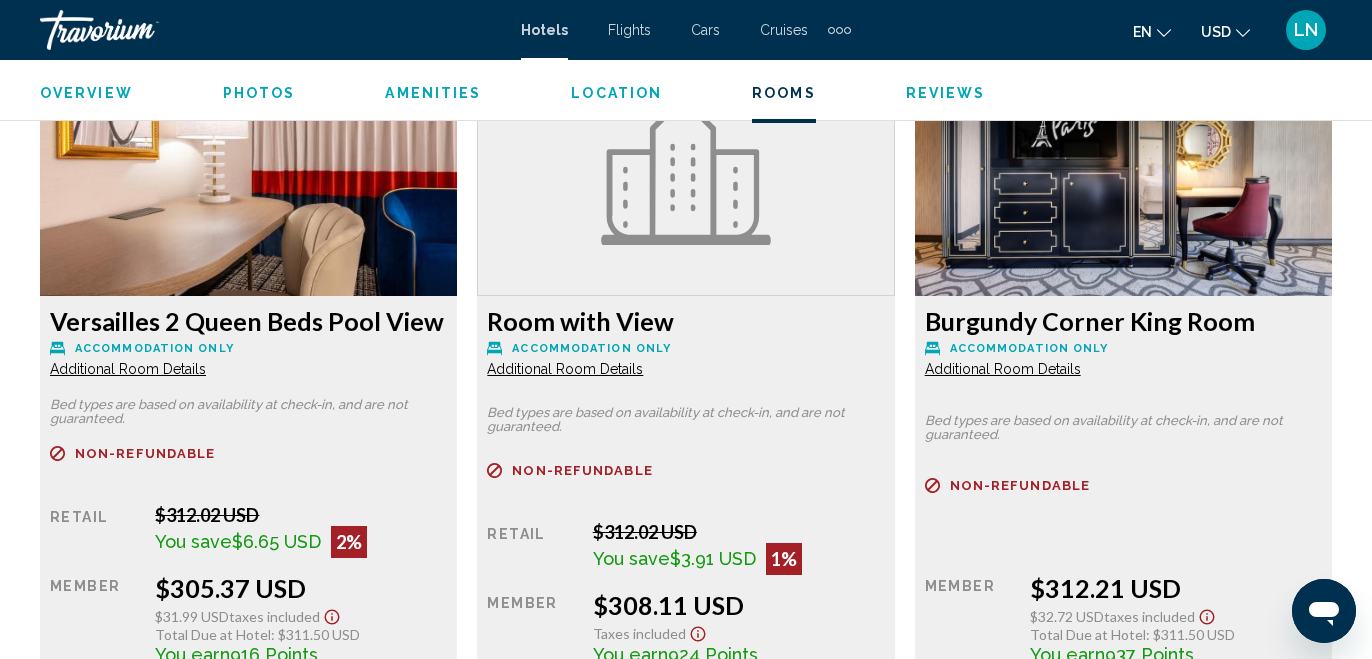 click on "Additional Room Details" at bounding box center [128, -1038] 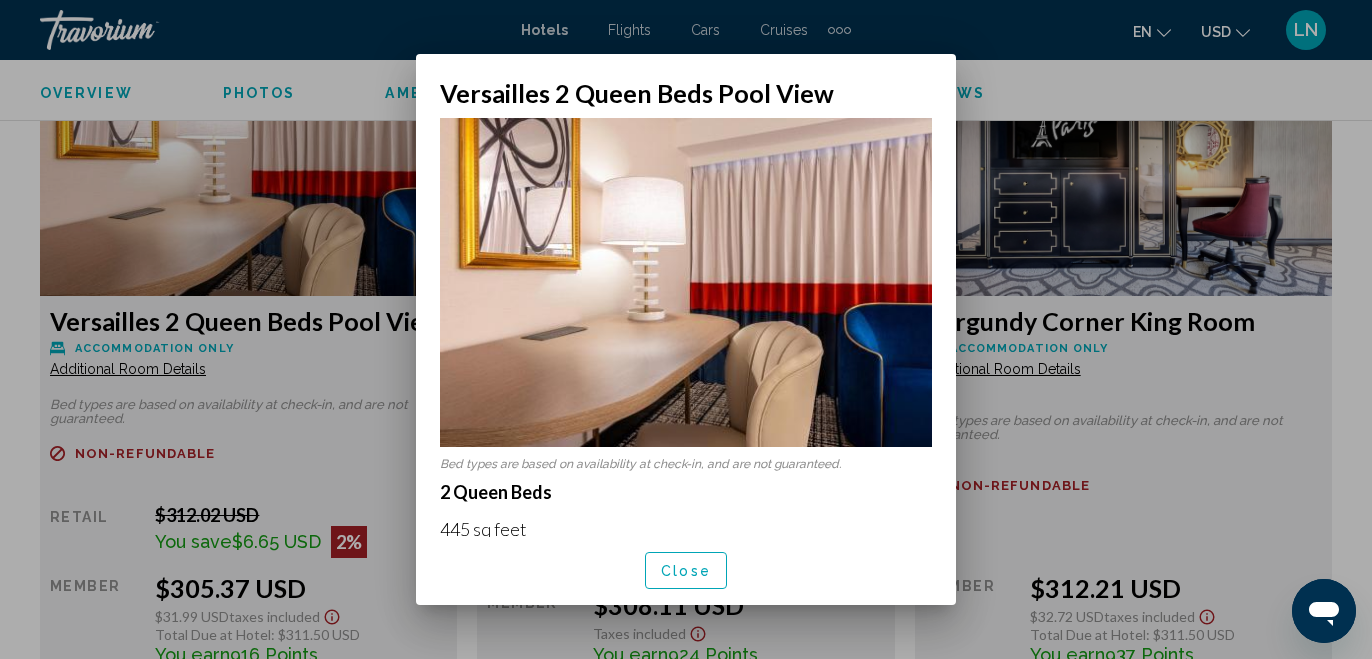 scroll, scrollTop: 0, scrollLeft: 0, axis: both 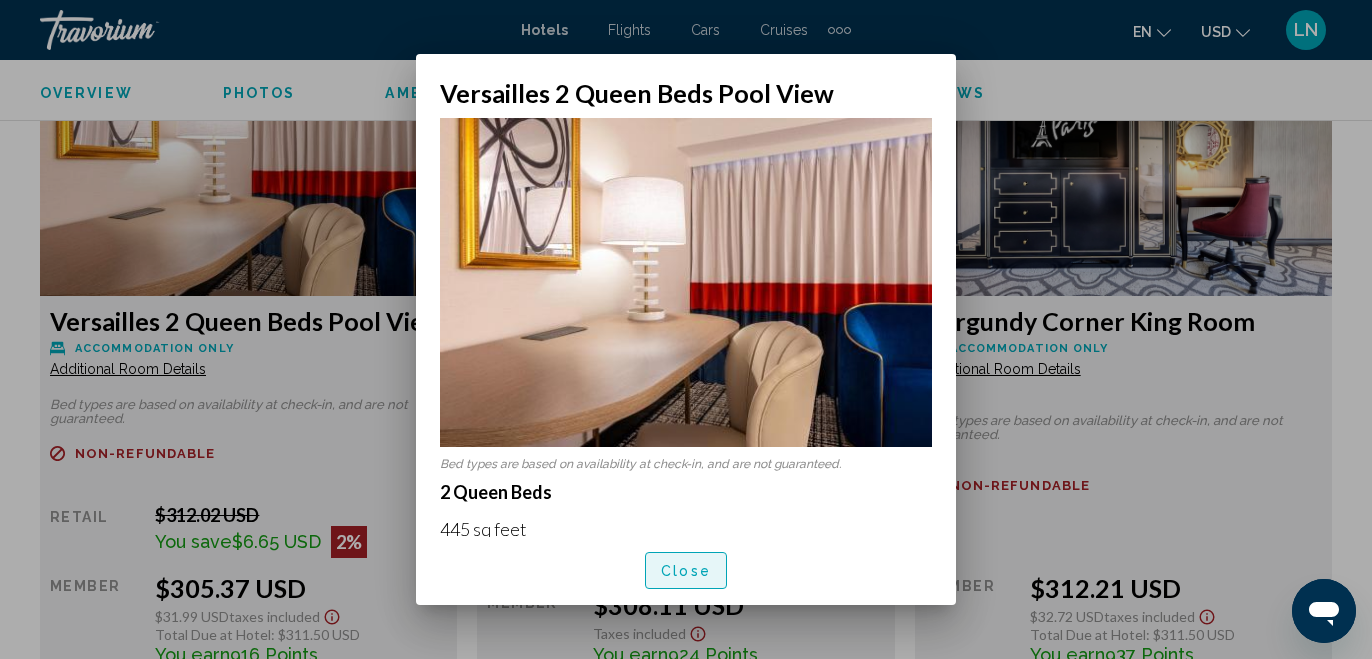 click on "Close" at bounding box center (686, 571) 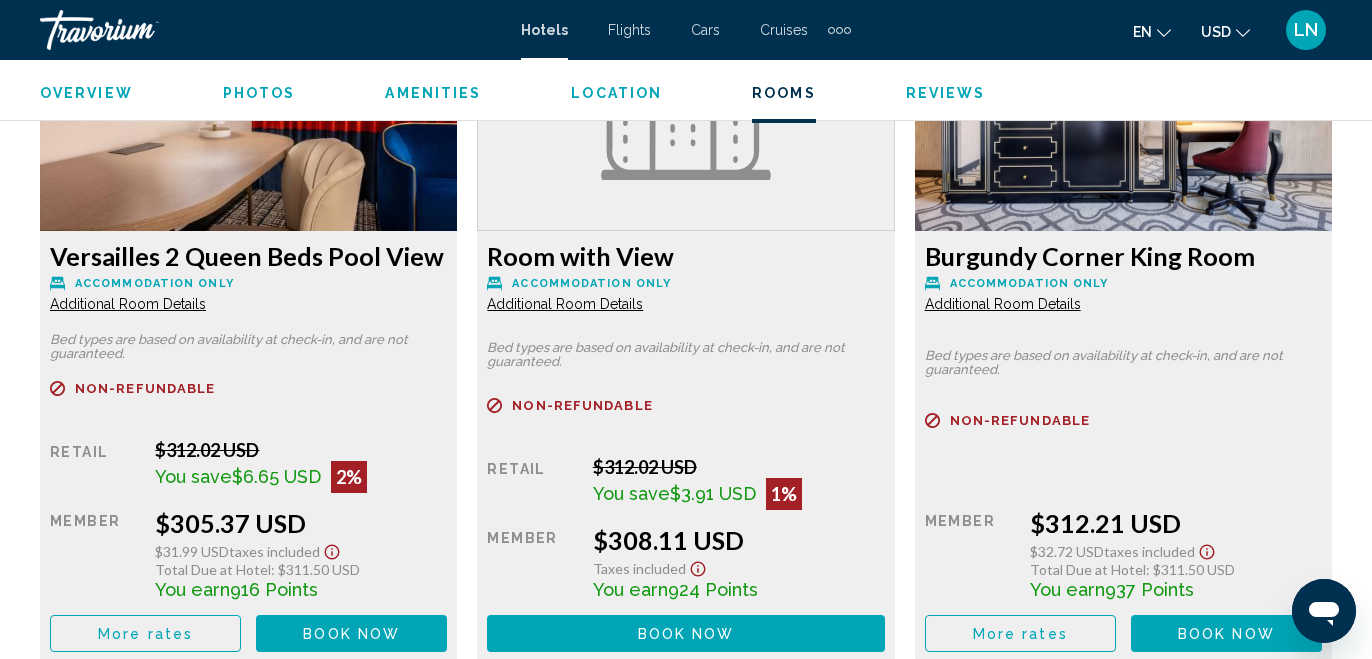 scroll, scrollTop: 4467, scrollLeft: 0, axis: vertical 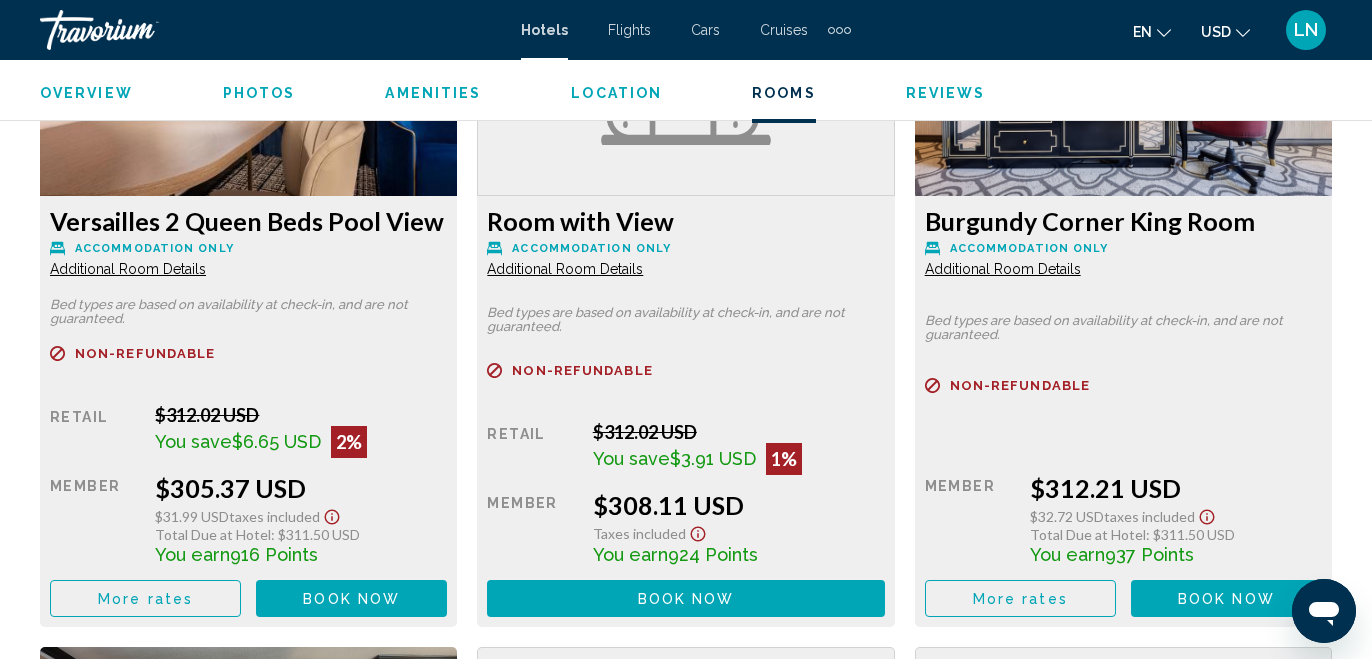click on "Book now" at bounding box center (351, -804) 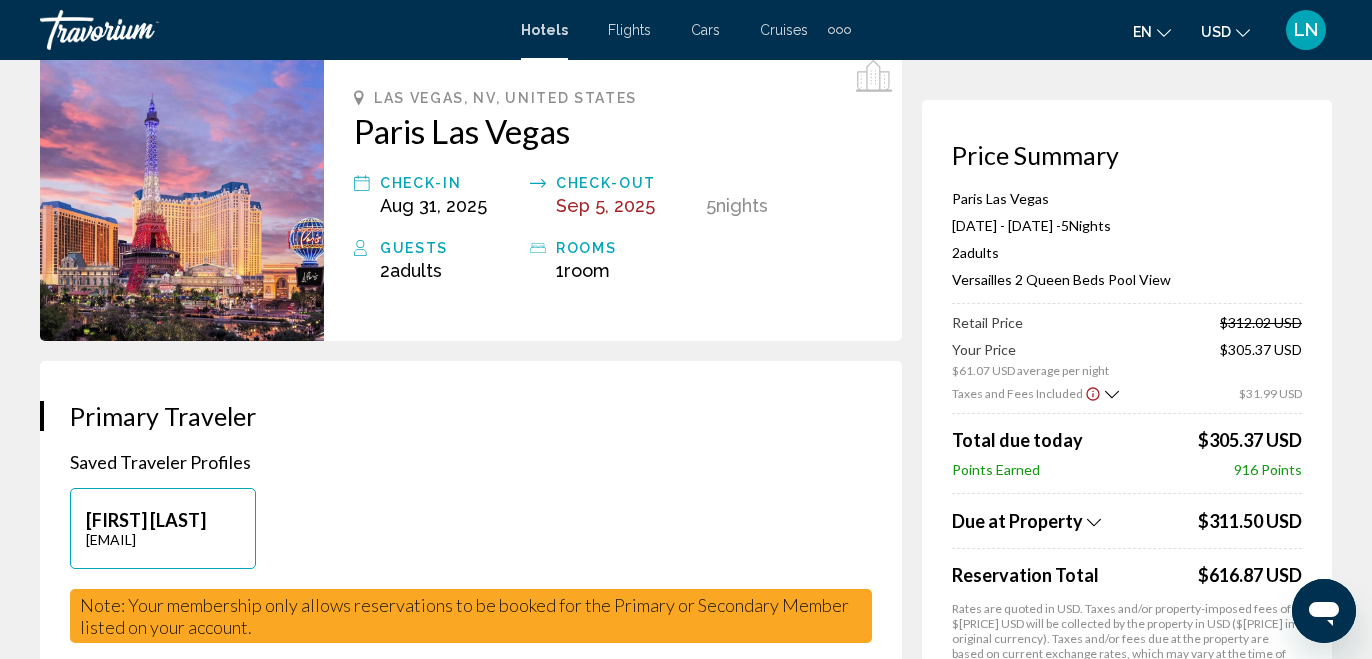 scroll, scrollTop: 200, scrollLeft: 0, axis: vertical 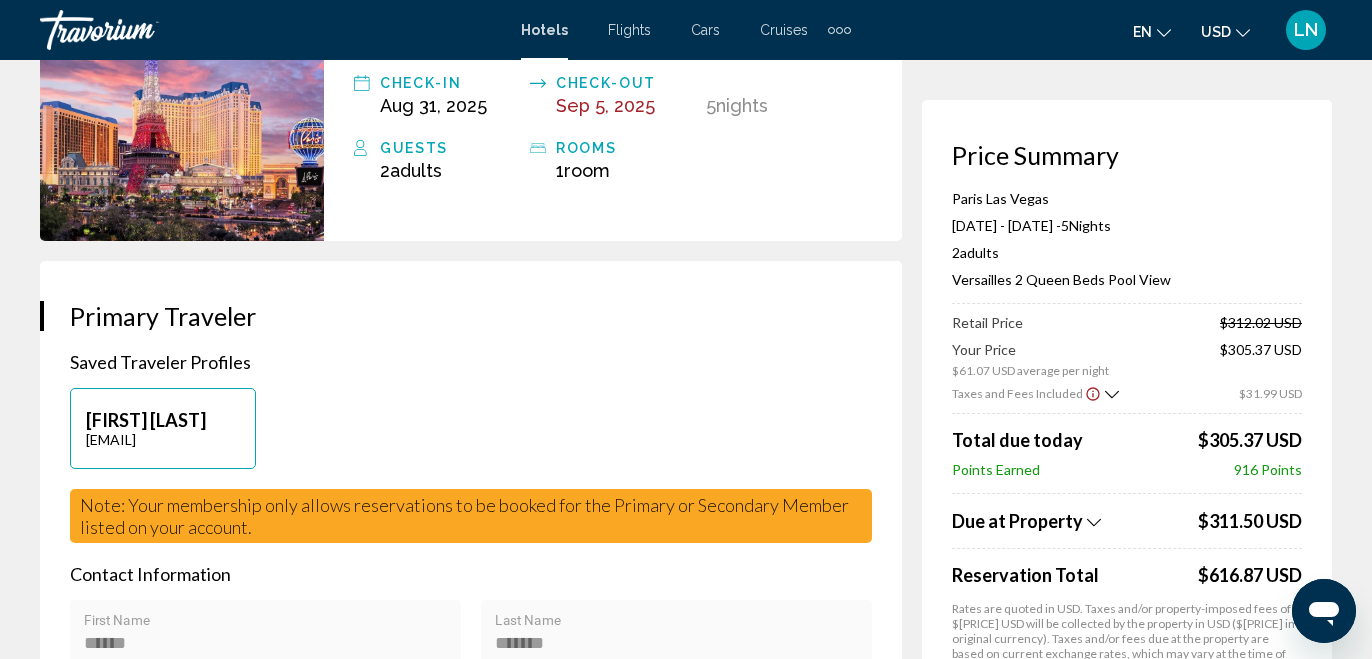 click 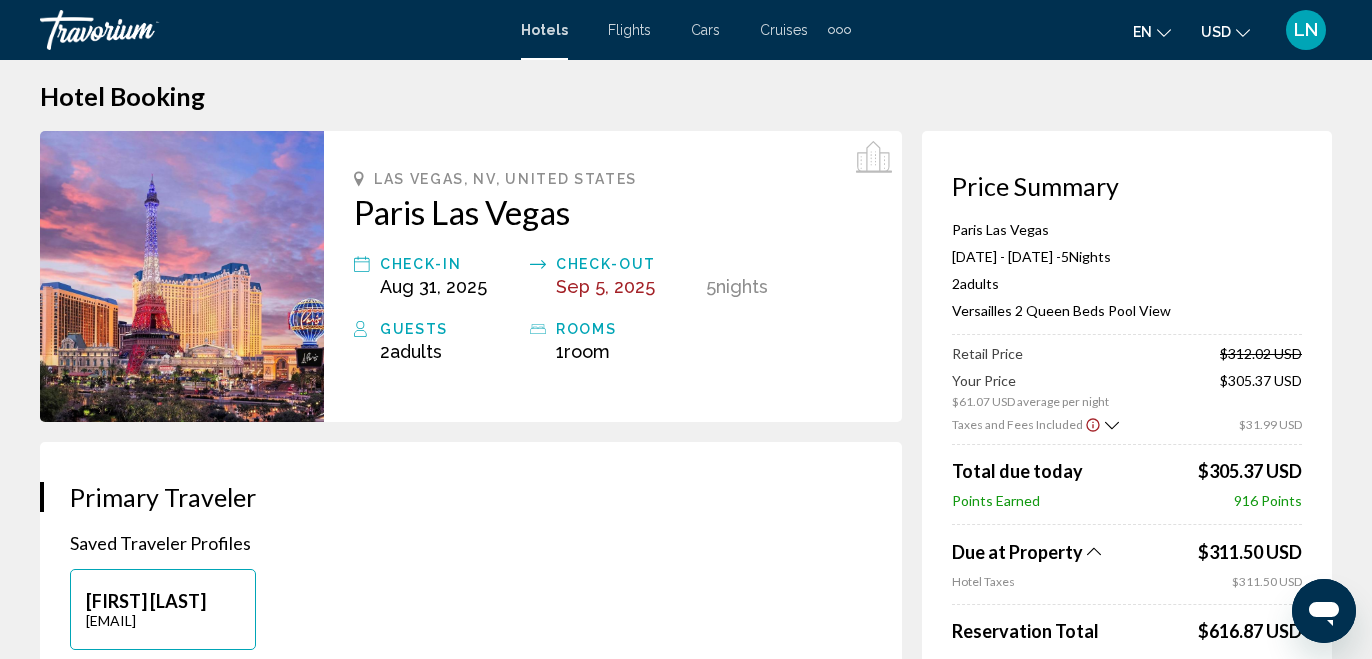 scroll, scrollTop: 0, scrollLeft: 0, axis: both 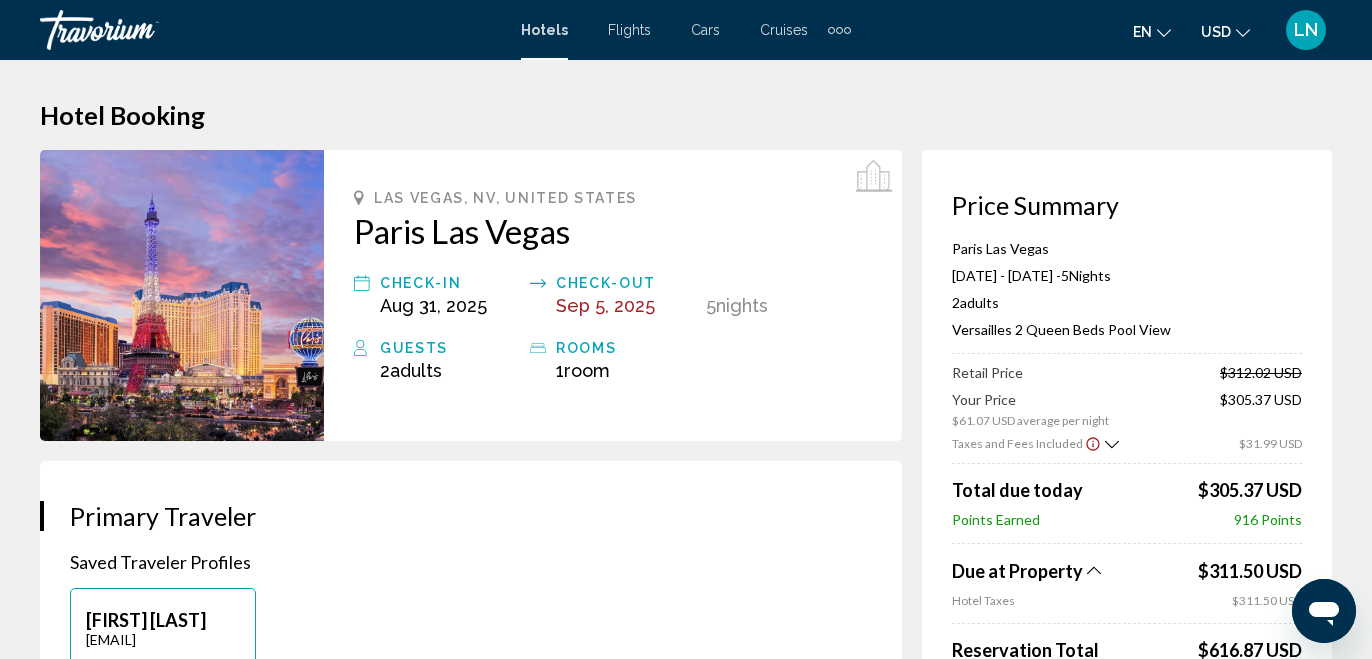 click 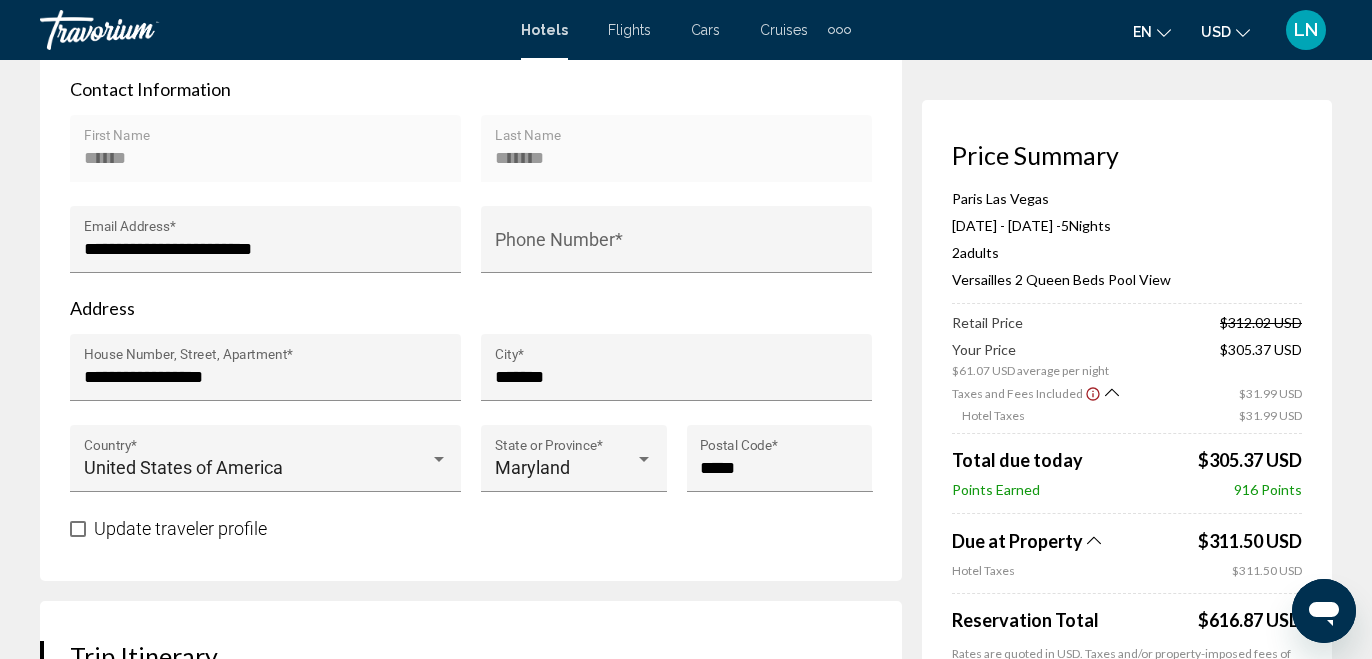 scroll, scrollTop: 800, scrollLeft: 0, axis: vertical 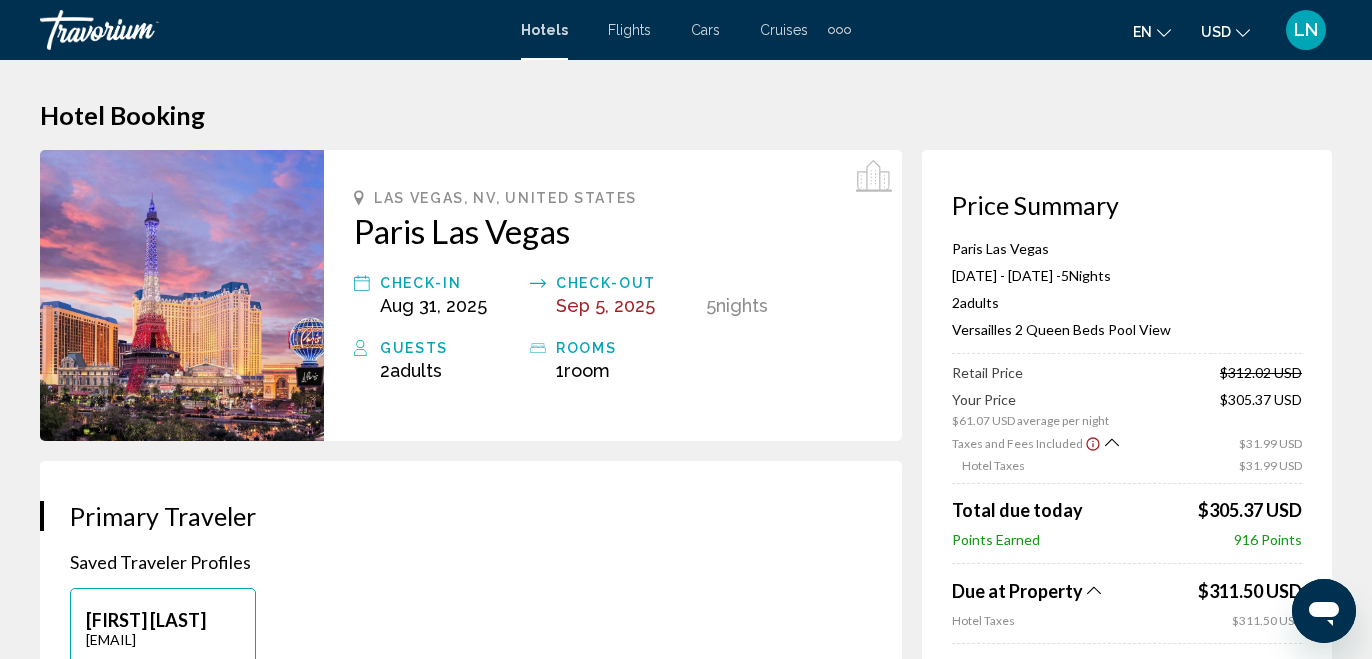 click 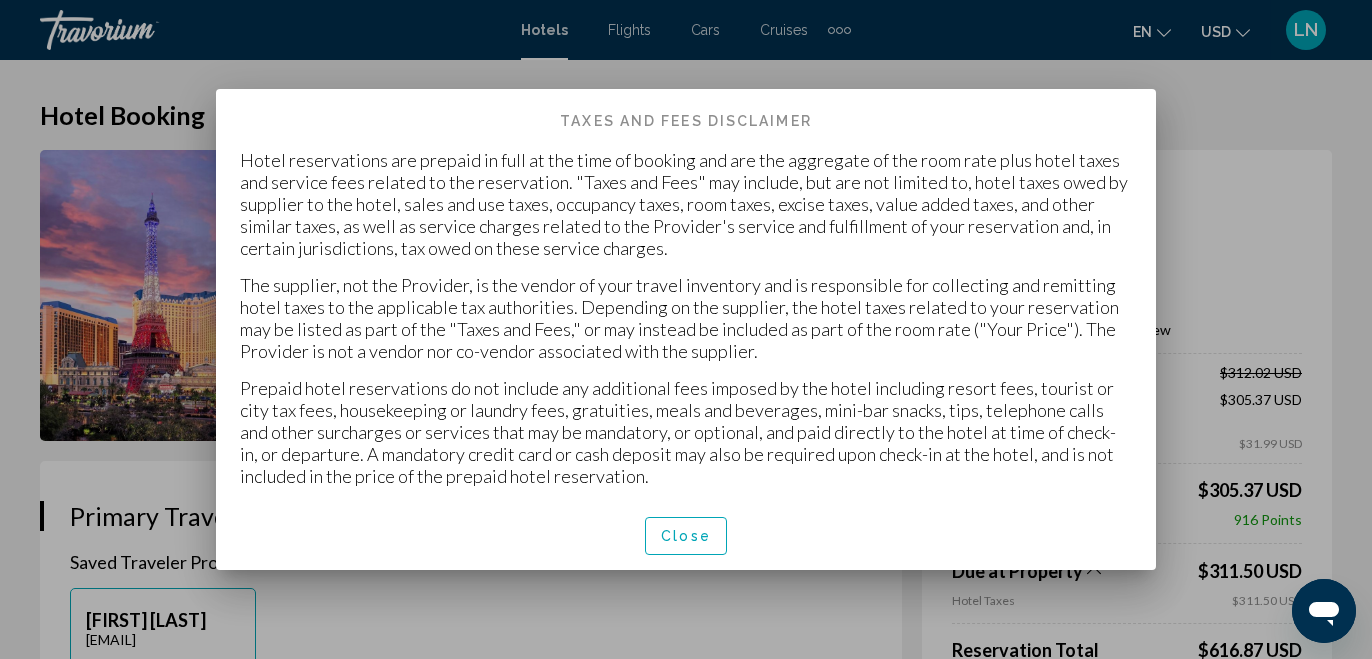 click on "Close" at bounding box center [686, 537] 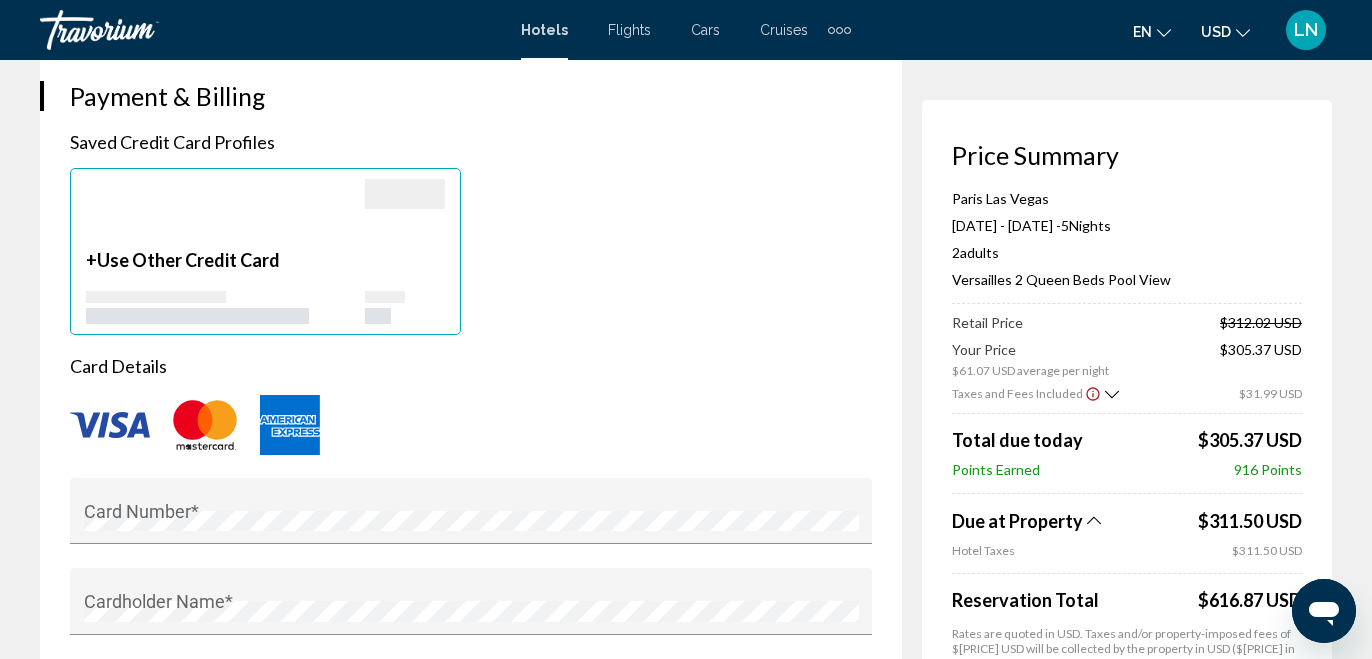 scroll, scrollTop: 1600, scrollLeft: 0, axis: vertical 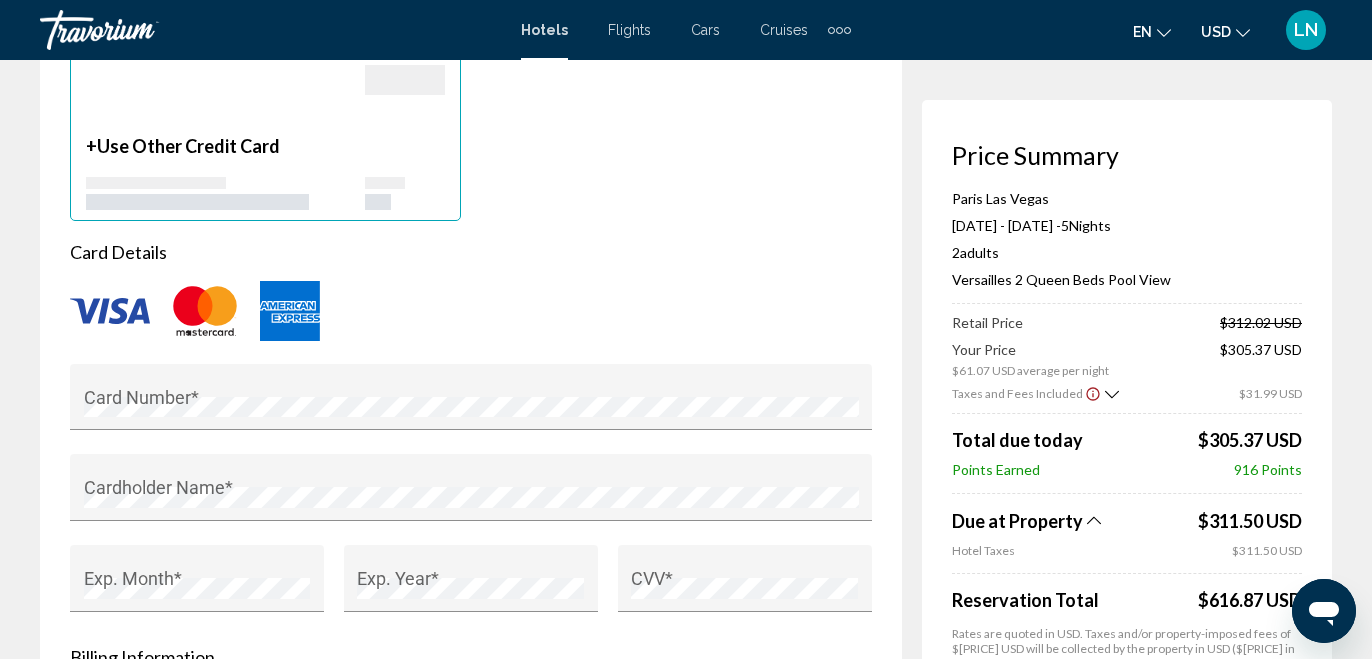 click 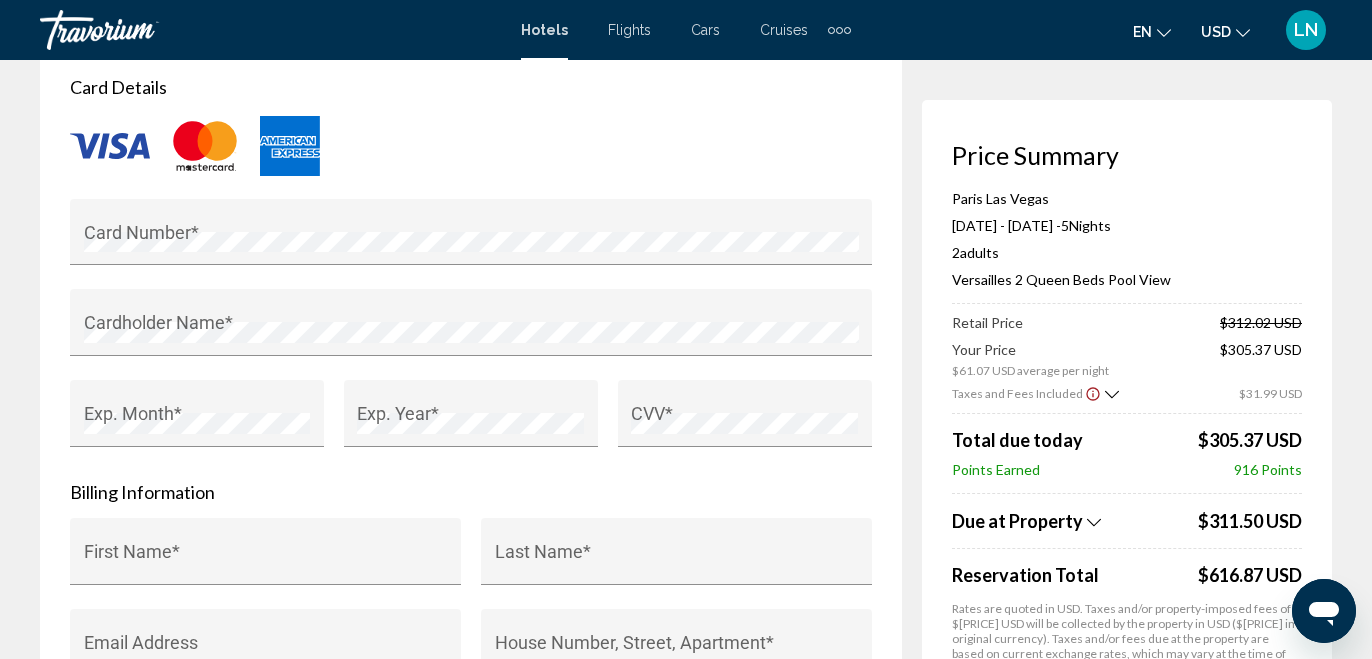 scroll, scrollTop: 1800, scrollLeft: 0, axis: vertical 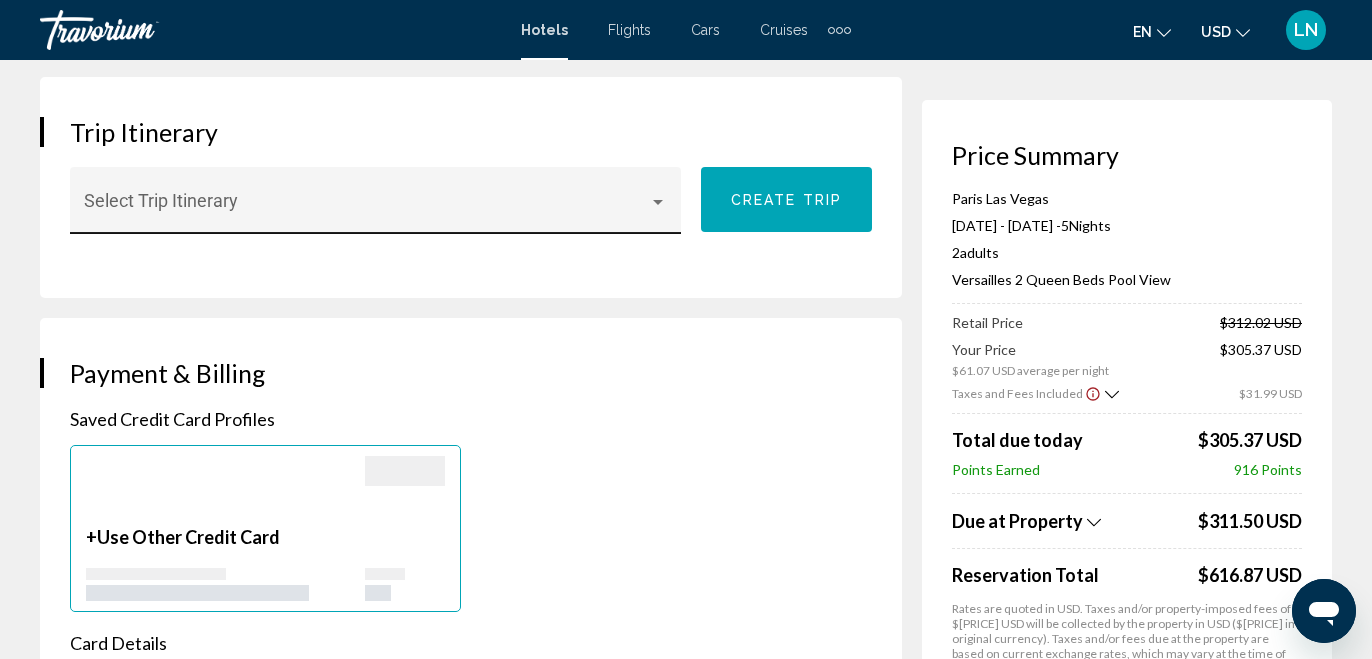 click at bounding box center [658, 202] 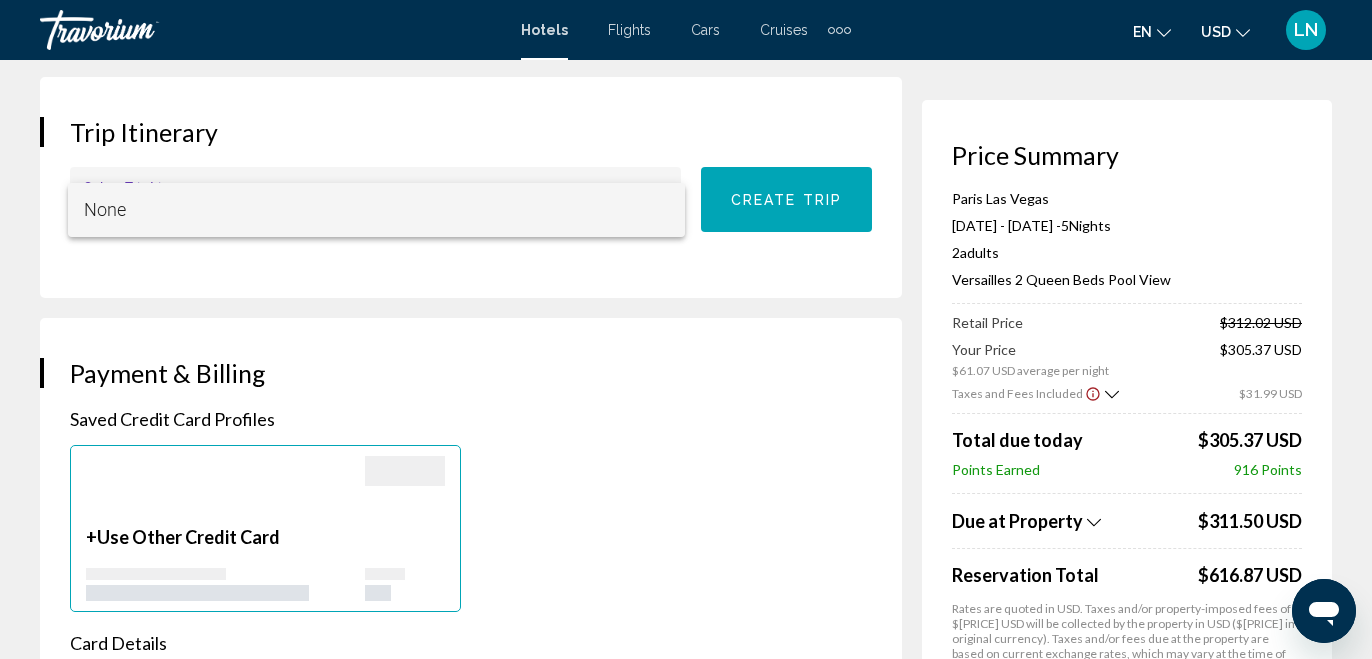click on "None" at bounding box center (377, 210) 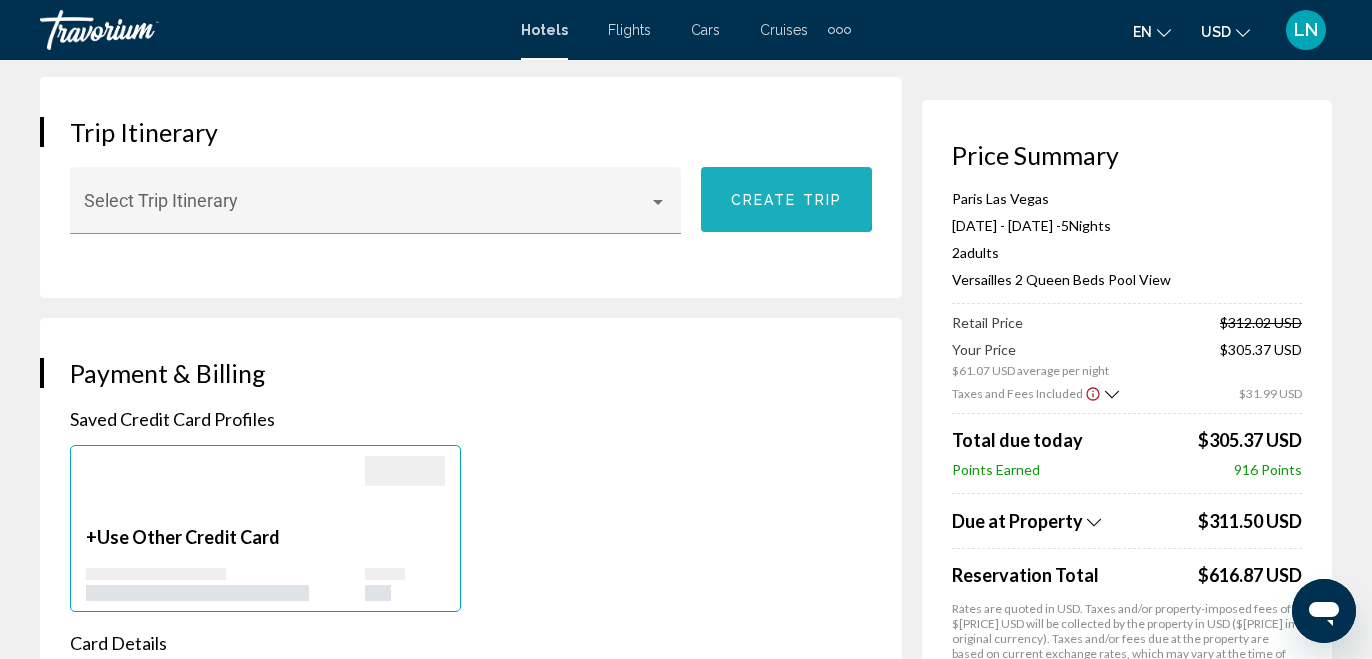 click on "Create trip" at bounding box center (786, 200) 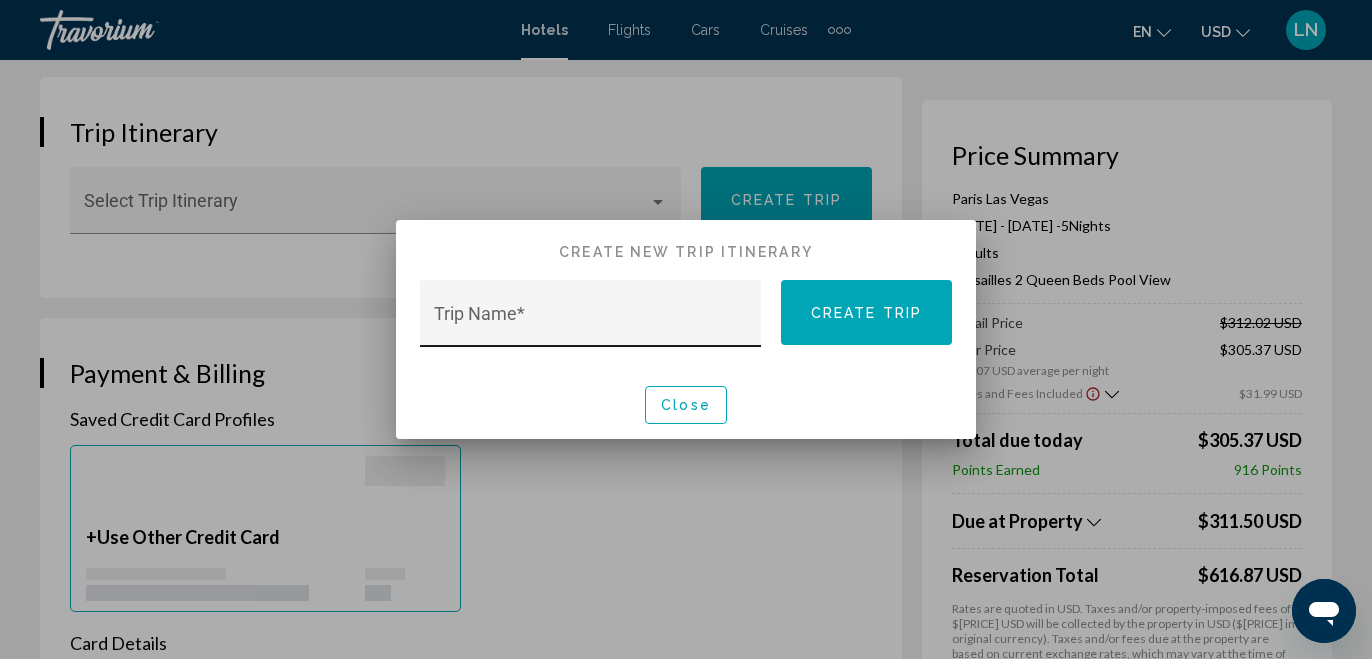 click on "Trip Name  *" at bounding box center (591, 323) 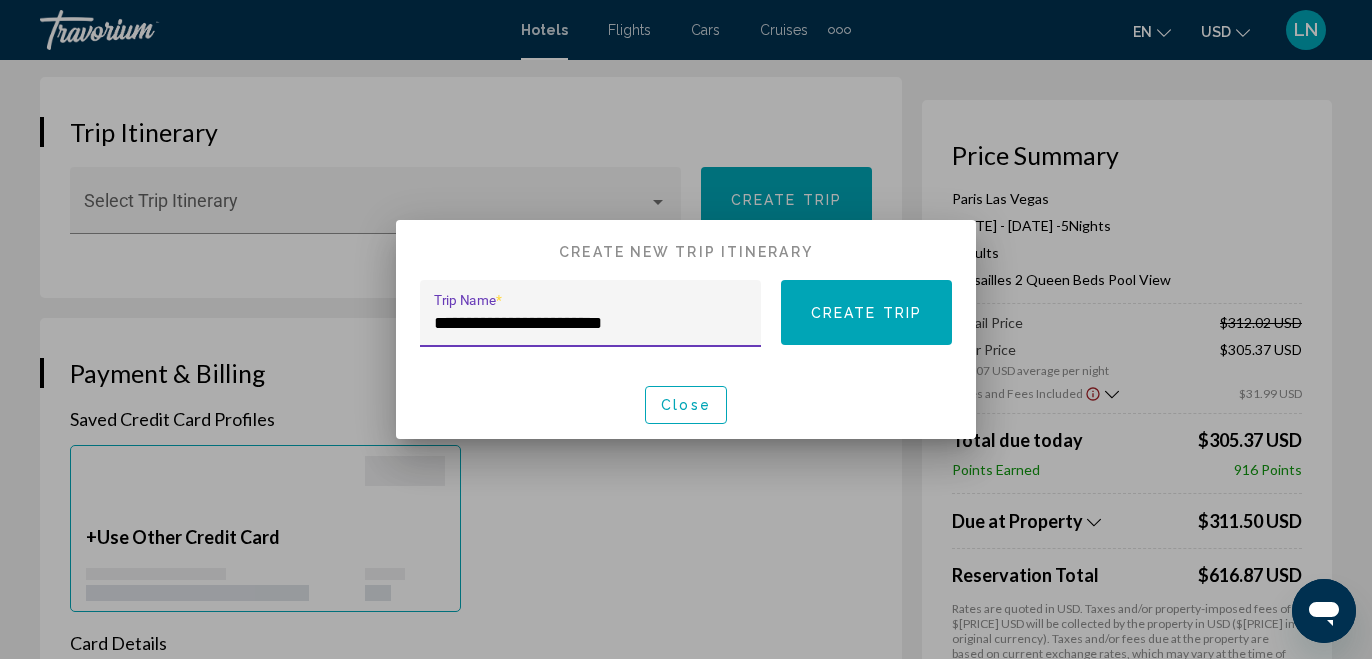 type on "**********" 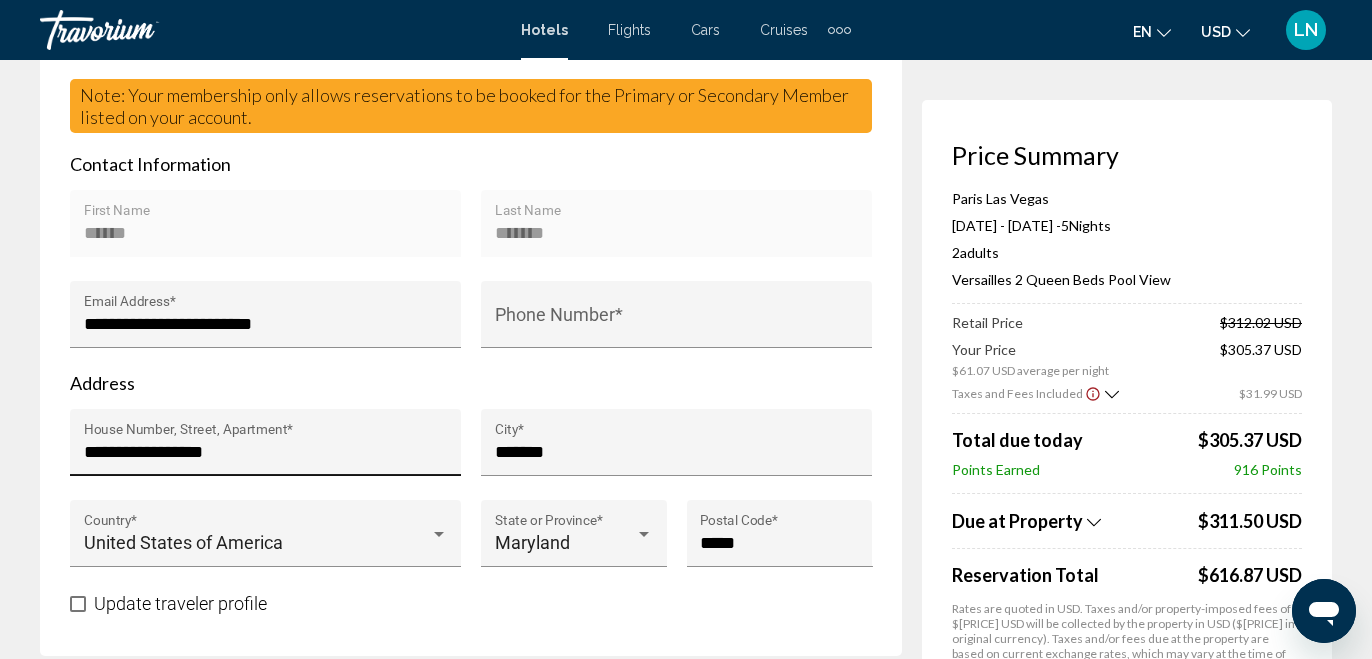 scroll, scrollTop: 609, scrollLeft: 0, axis: vertical 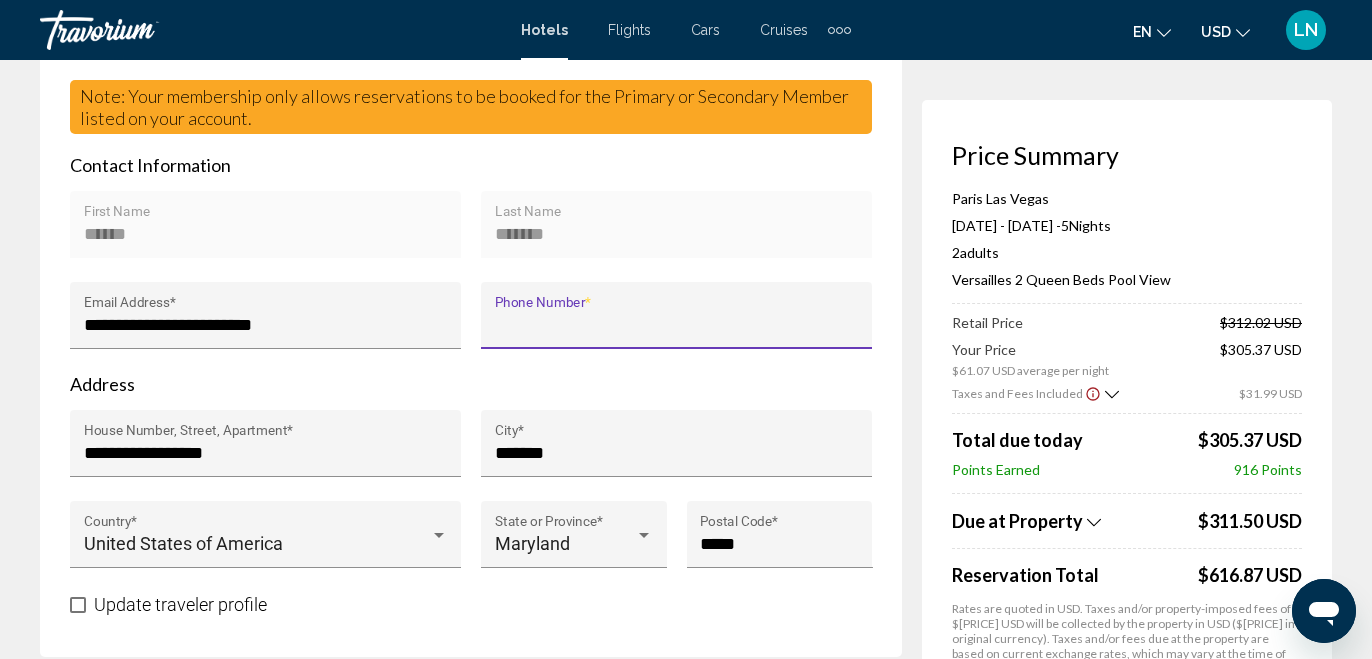 click on "Phone Number  *" at bounding box center (677, 325) 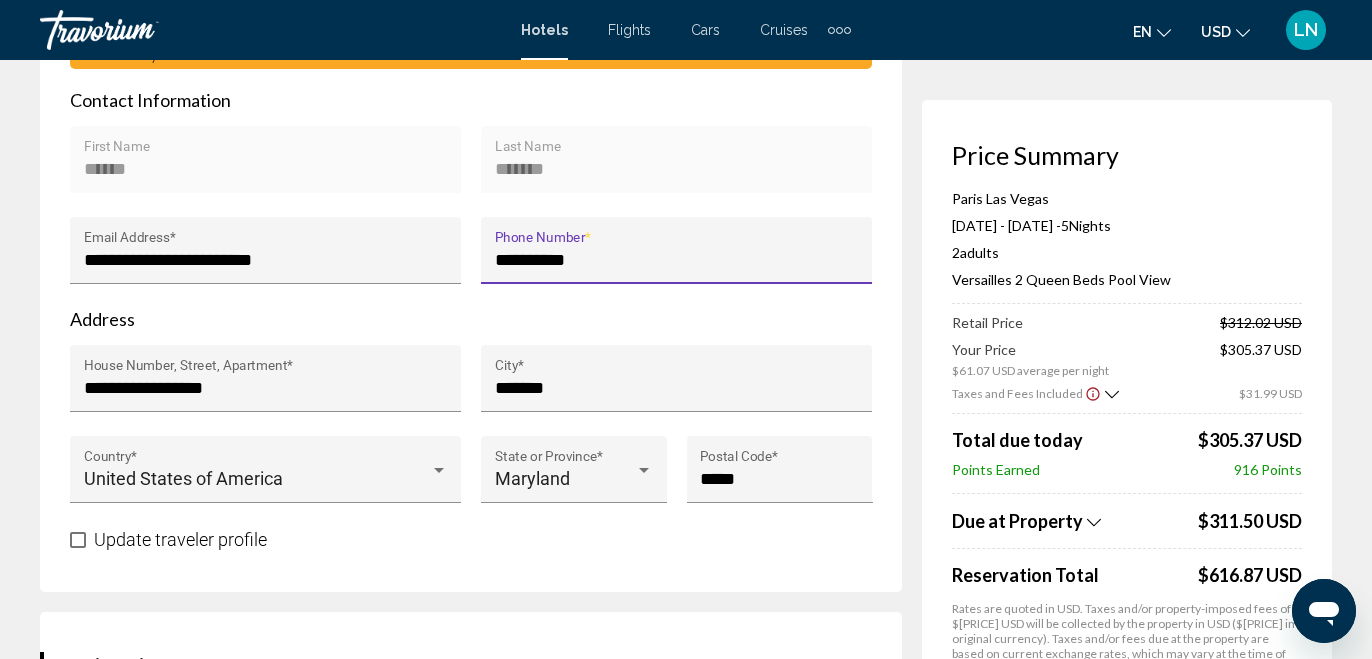 scroll, scrollTop: 709, scrollLeft: 0, axis: vertical 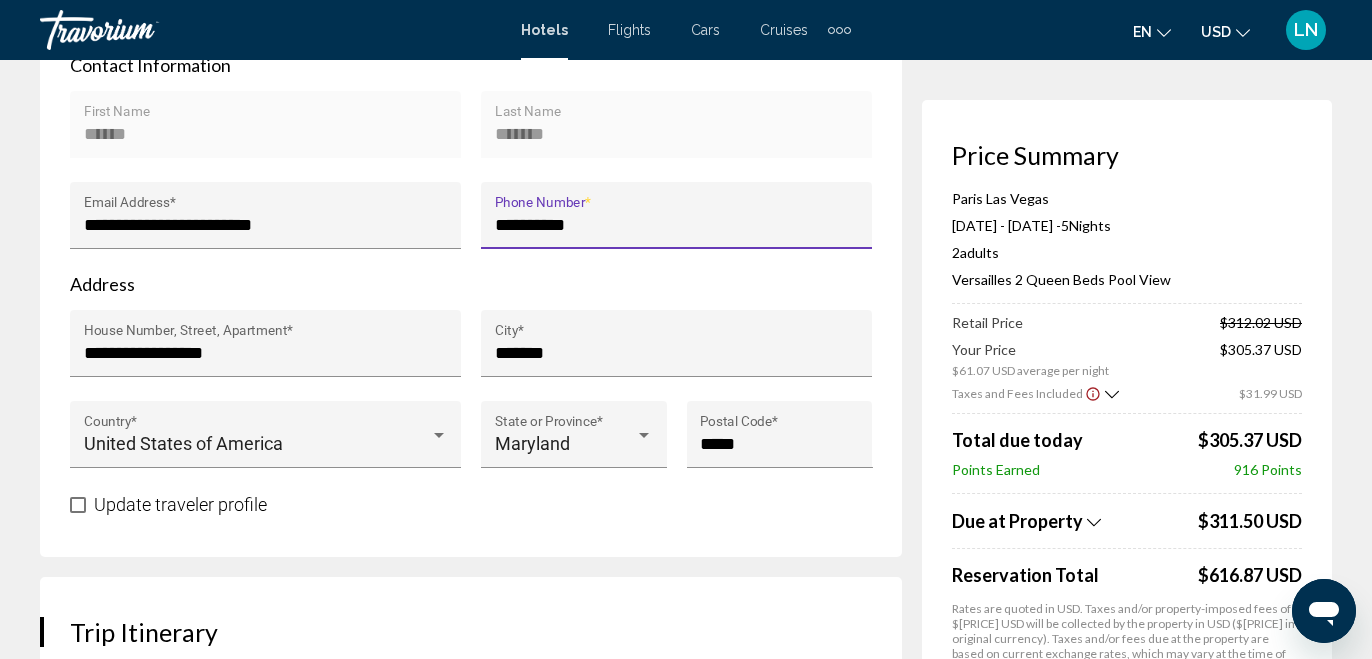 type on "**********" 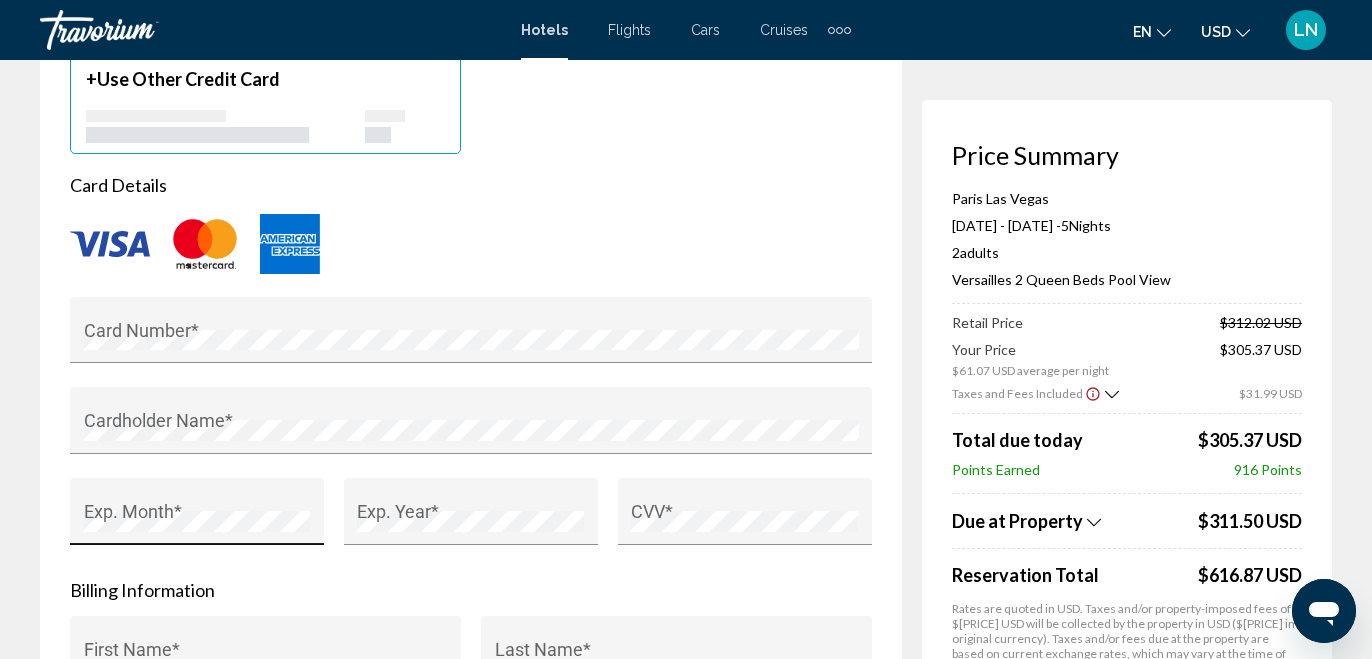 scroll, scrollTop: 1709, scrollLeft: 0, axis: vertical 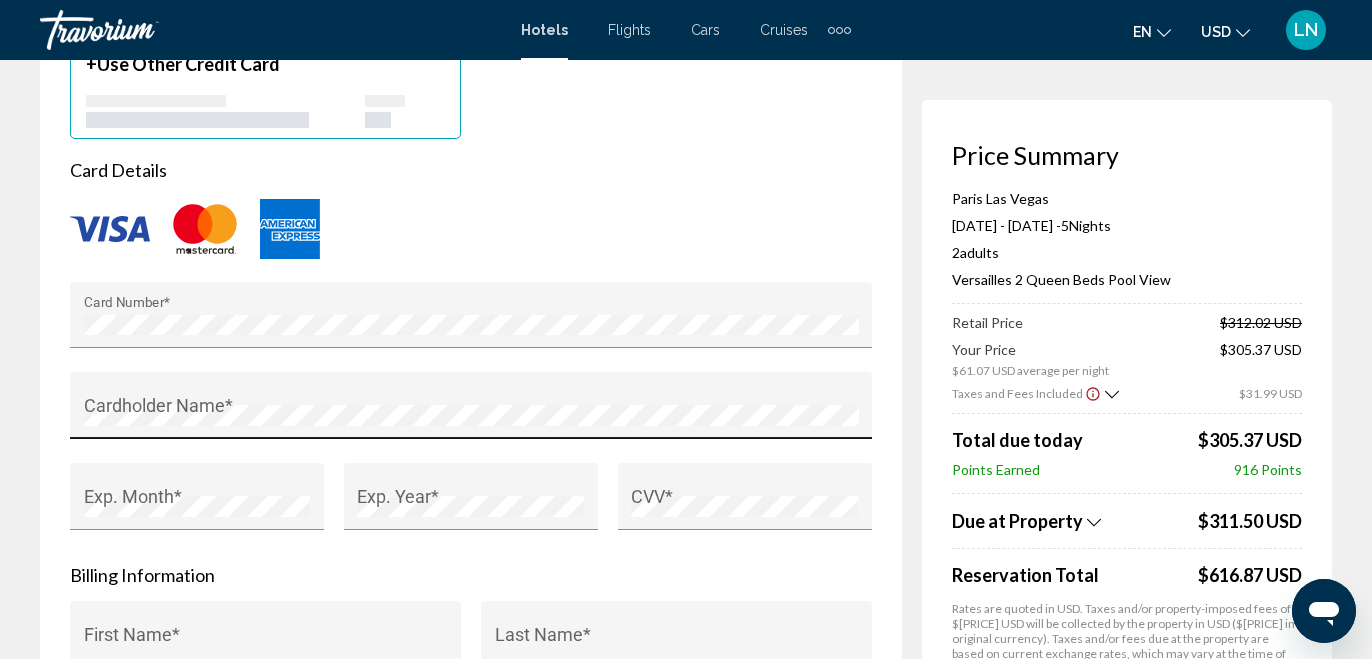 click on "Cardholder Name  *" at bounding box center (471, 412) 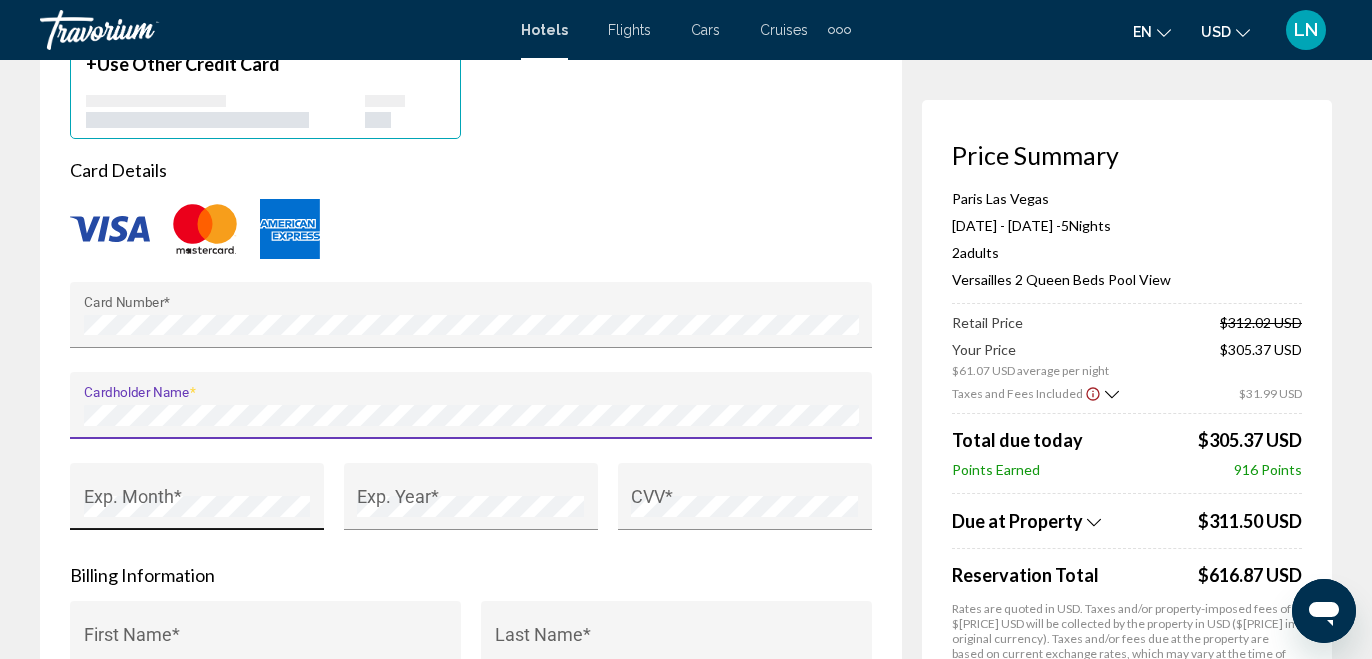 click on "Exp. Month  *" at bounding box center (197, 503) 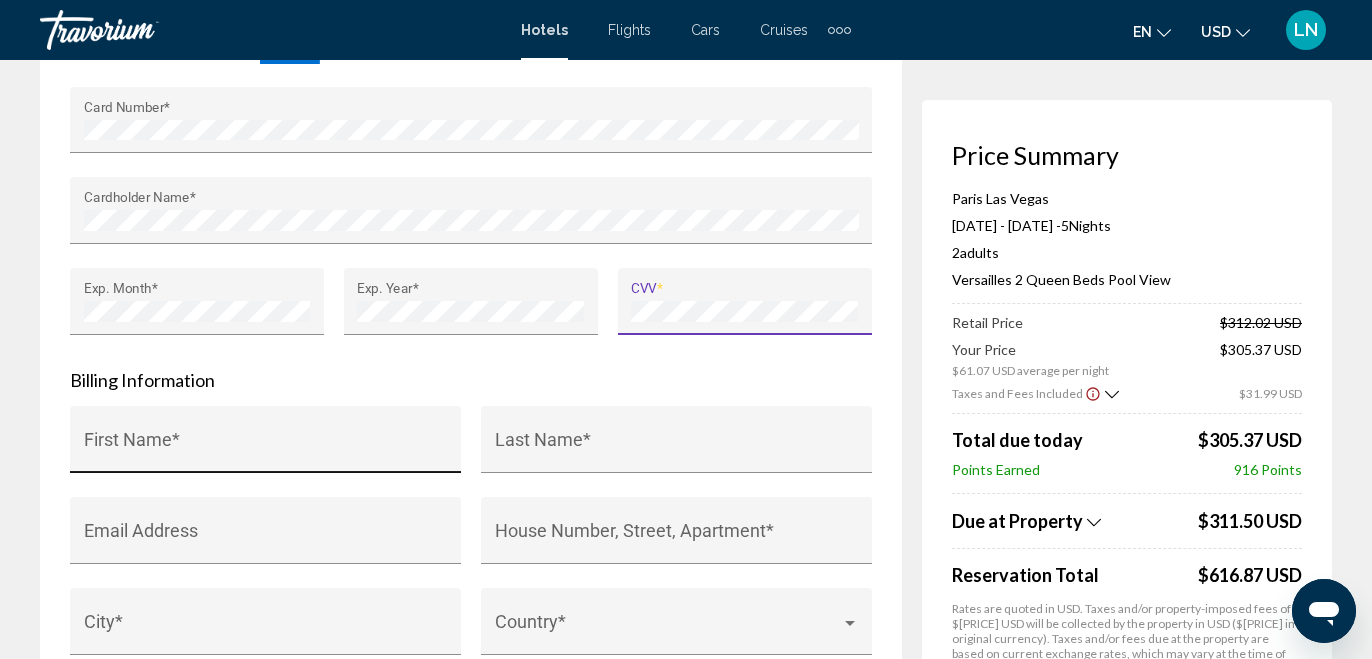 scroll, scrollTop: 1909, scrollLeft: 0, axis: vertical 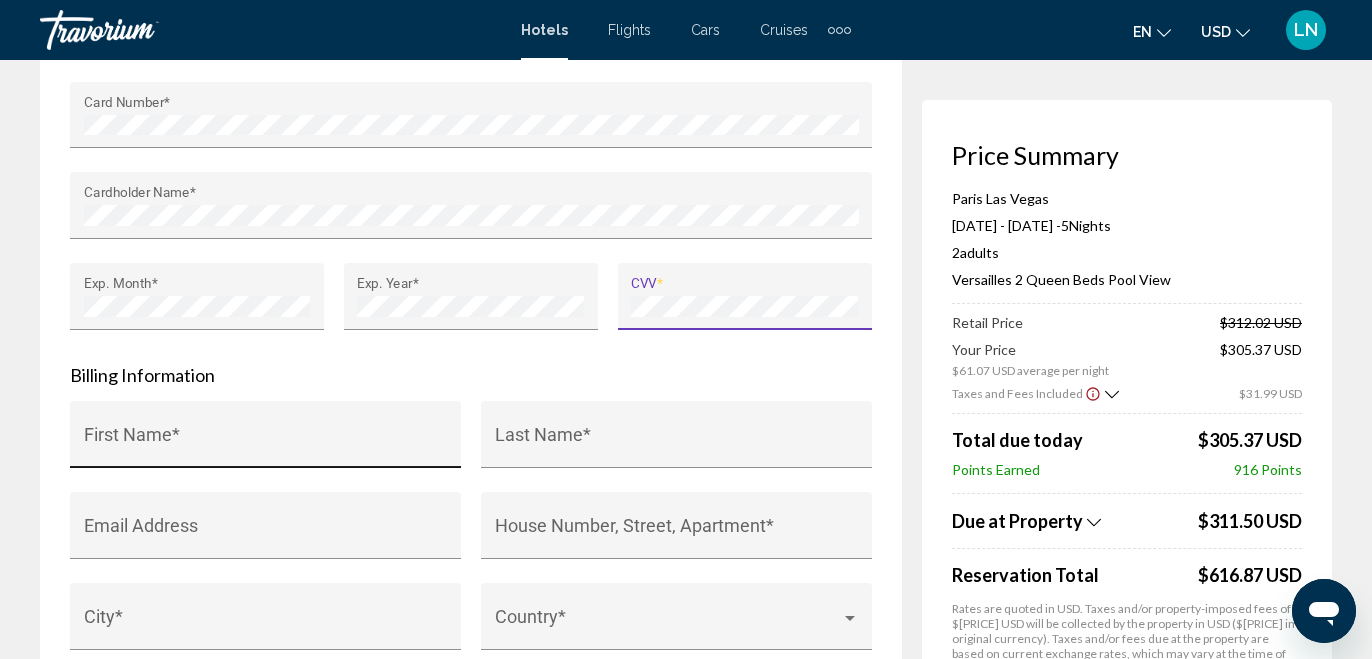click on "First Name  *" at bounding box center [266, 444] 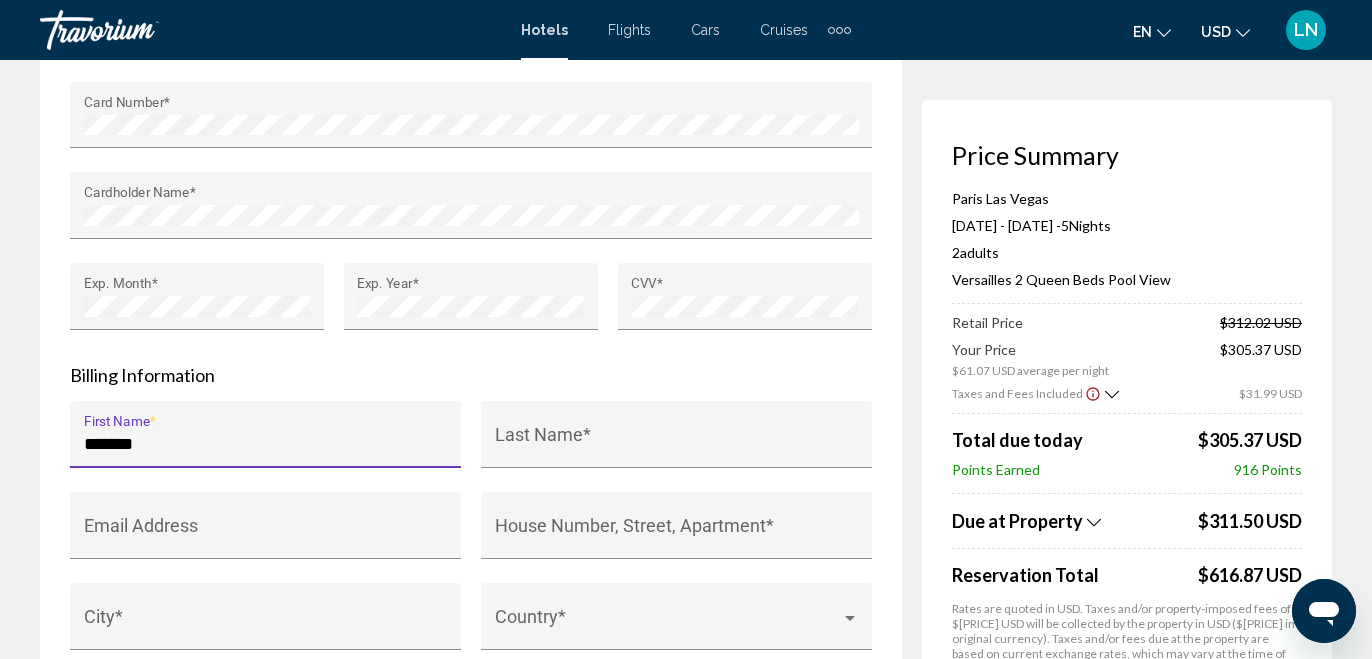 type on "******" 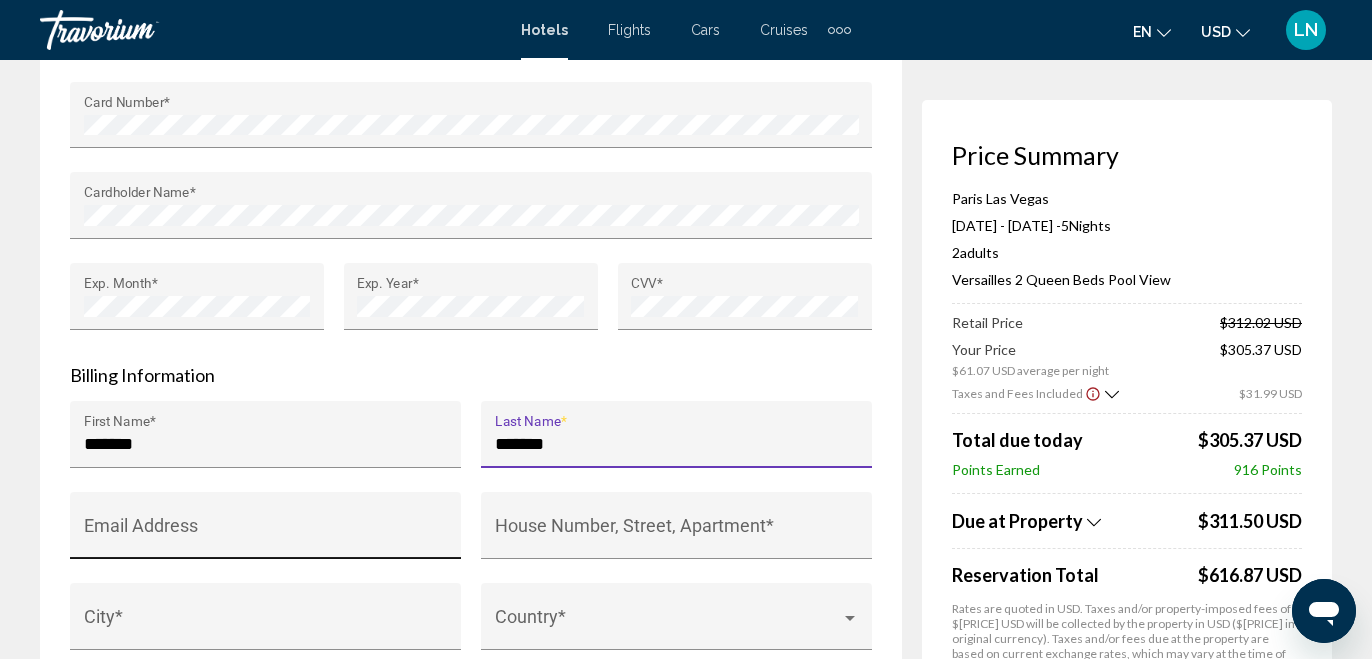 type on "*******" 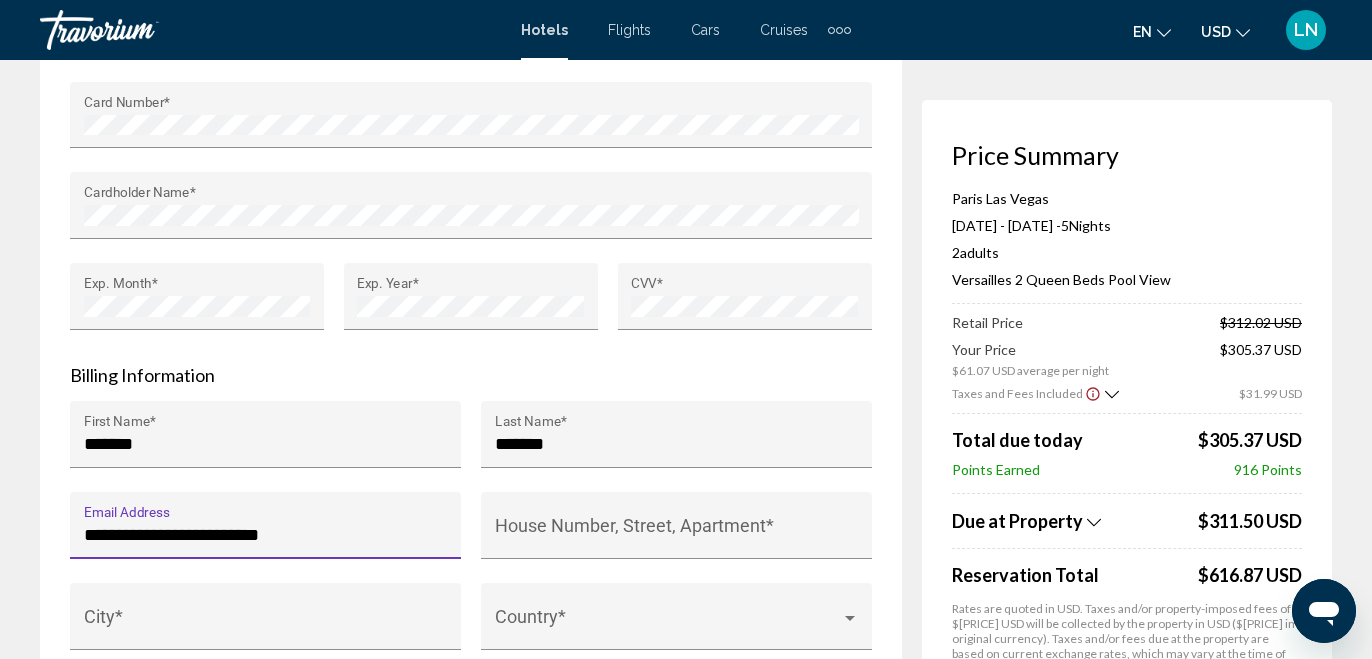 click on "**********" at bounding box center (266, 535) 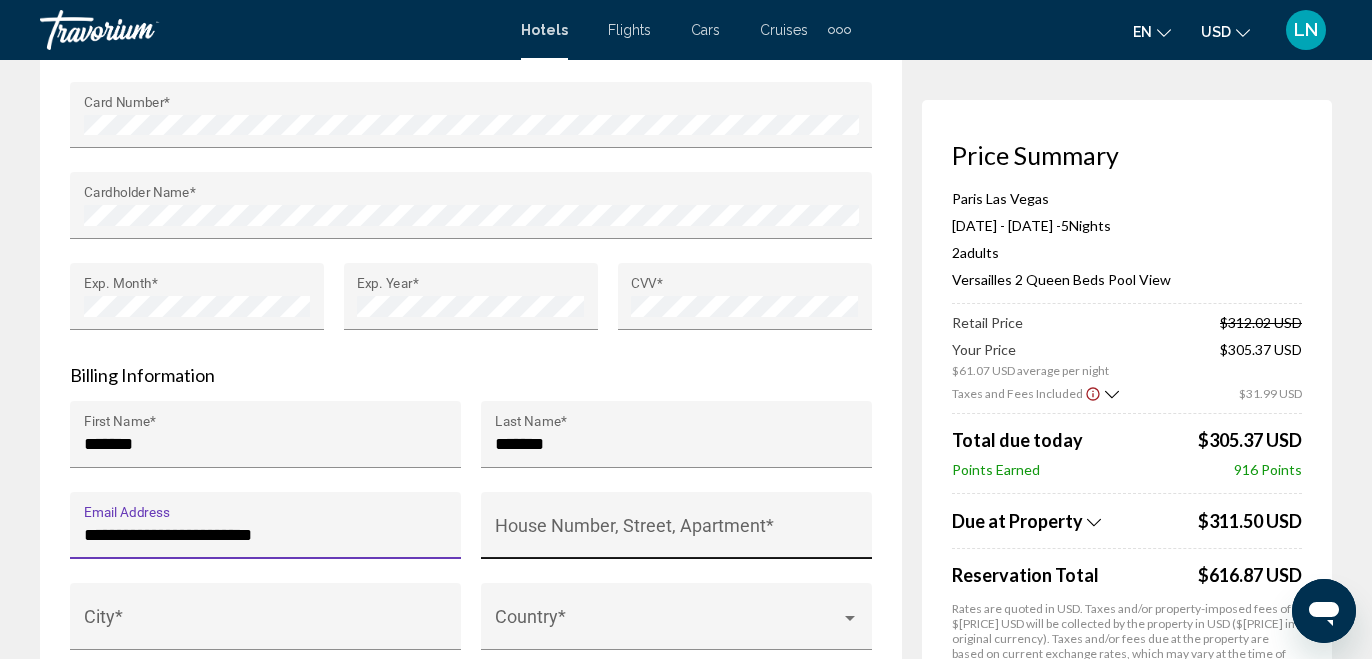type on "**********" 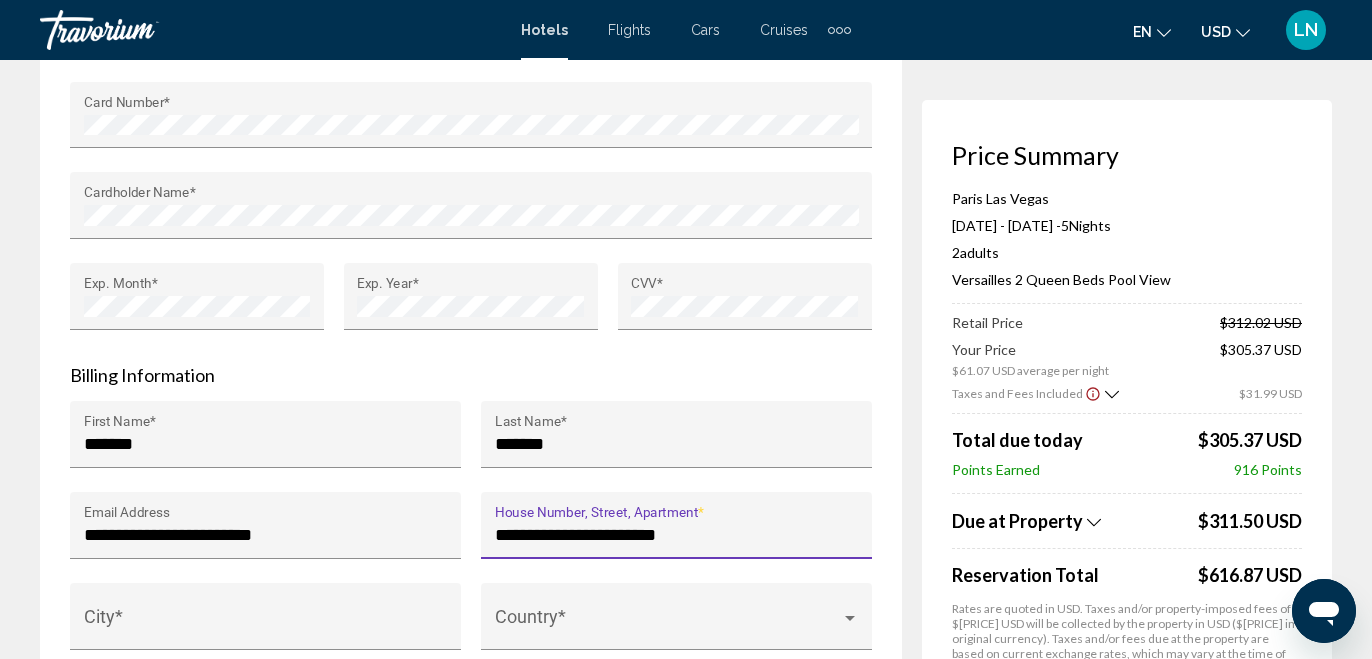 type on "**********" 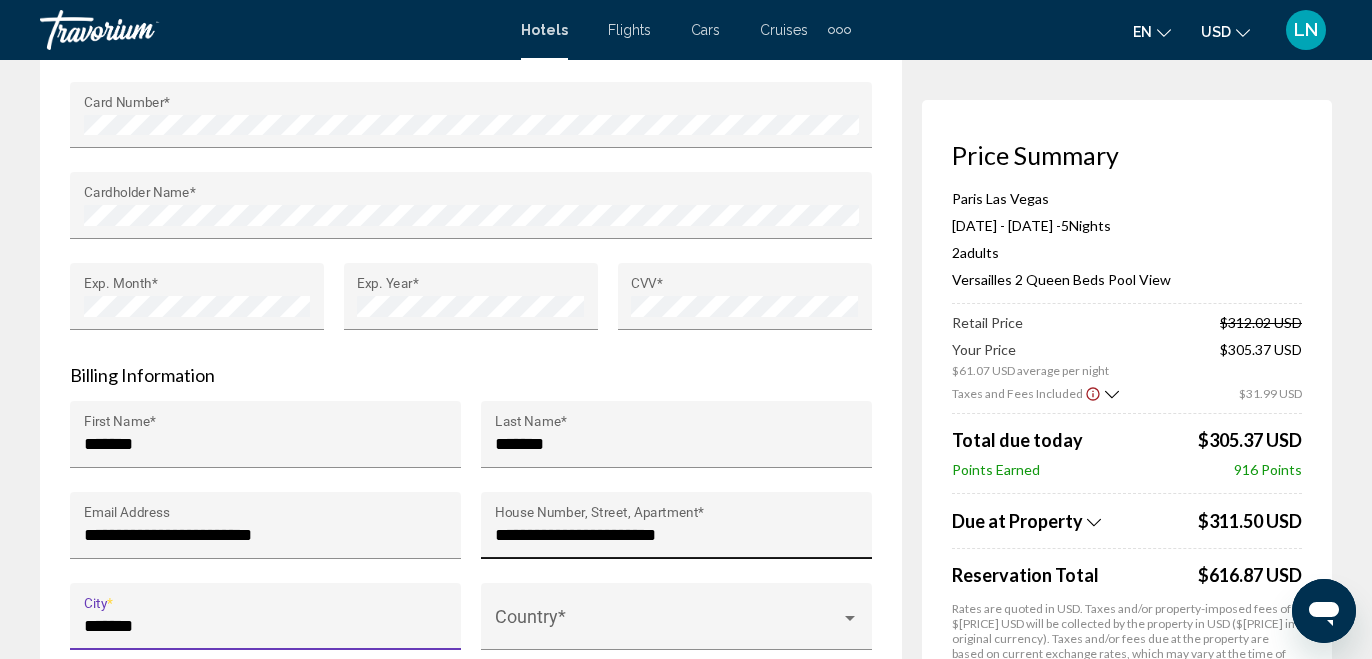 type on "*******" 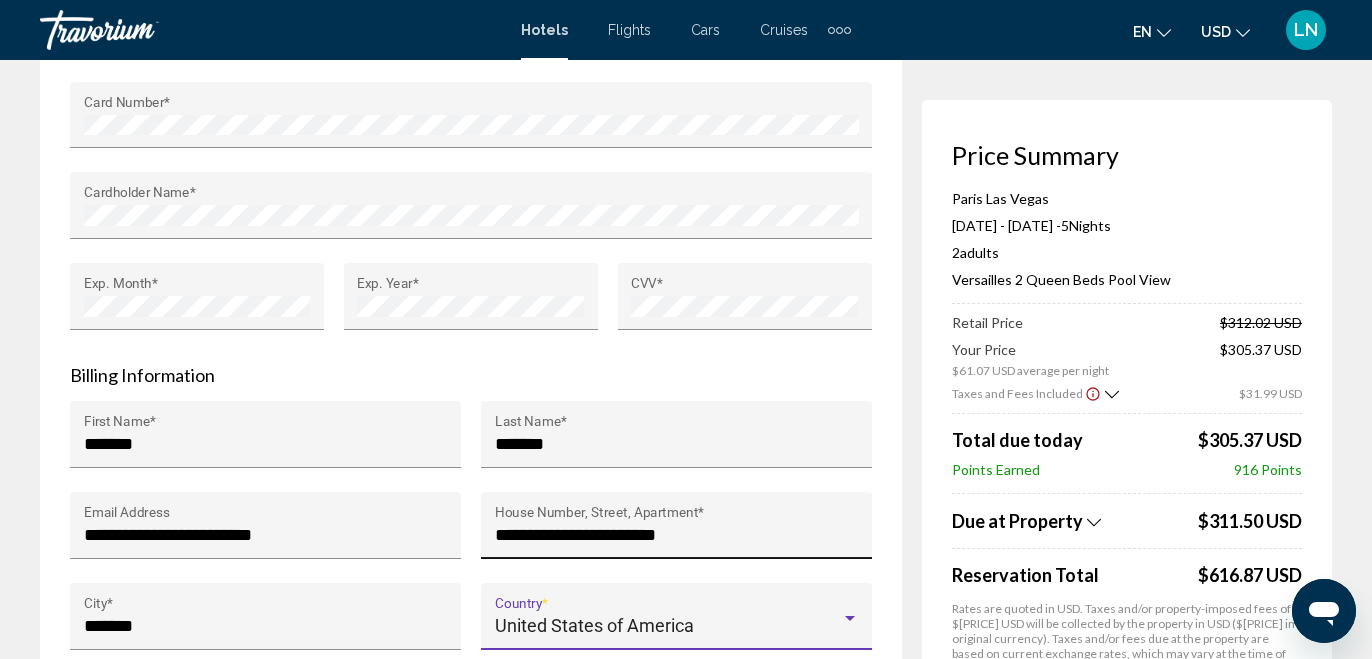 click on "**********" at bounding box center [677, 535] 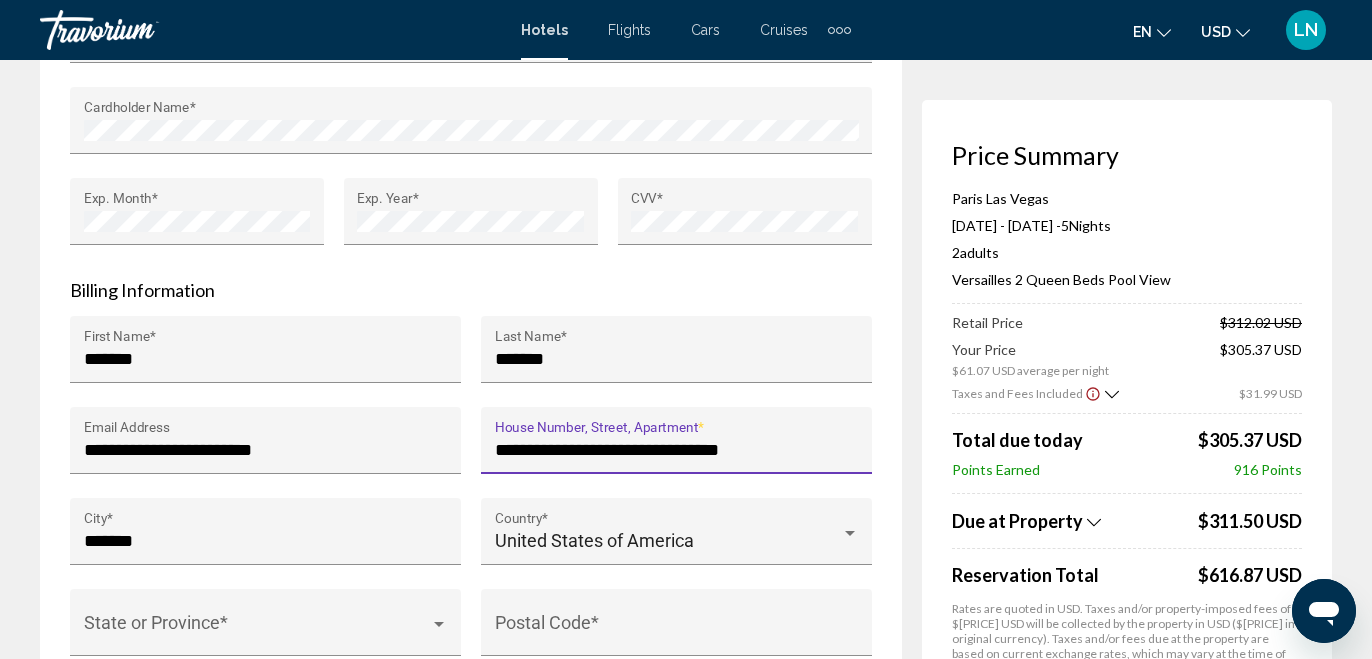 scroll, scrollTop: 2209, scrollLeft: 0, axis: vertical 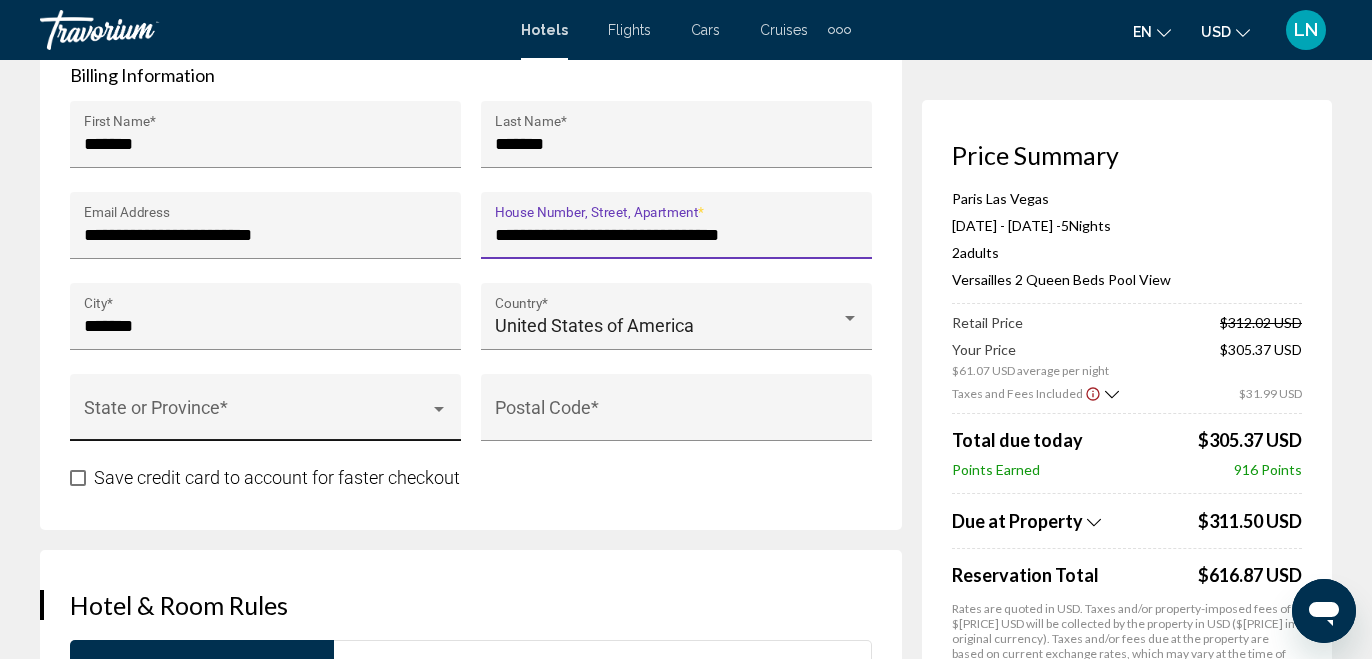 type on "**********" 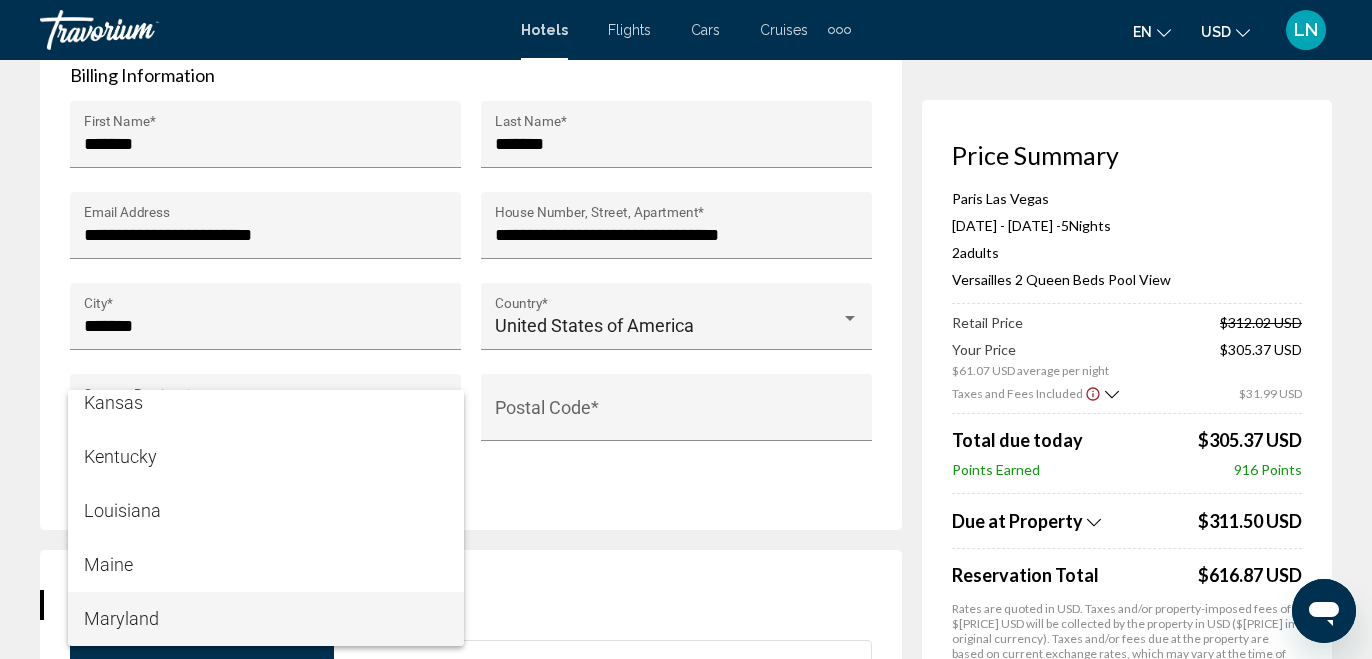 scroll, scrollTop: 932, scrollLeft: 0, axis: vertical 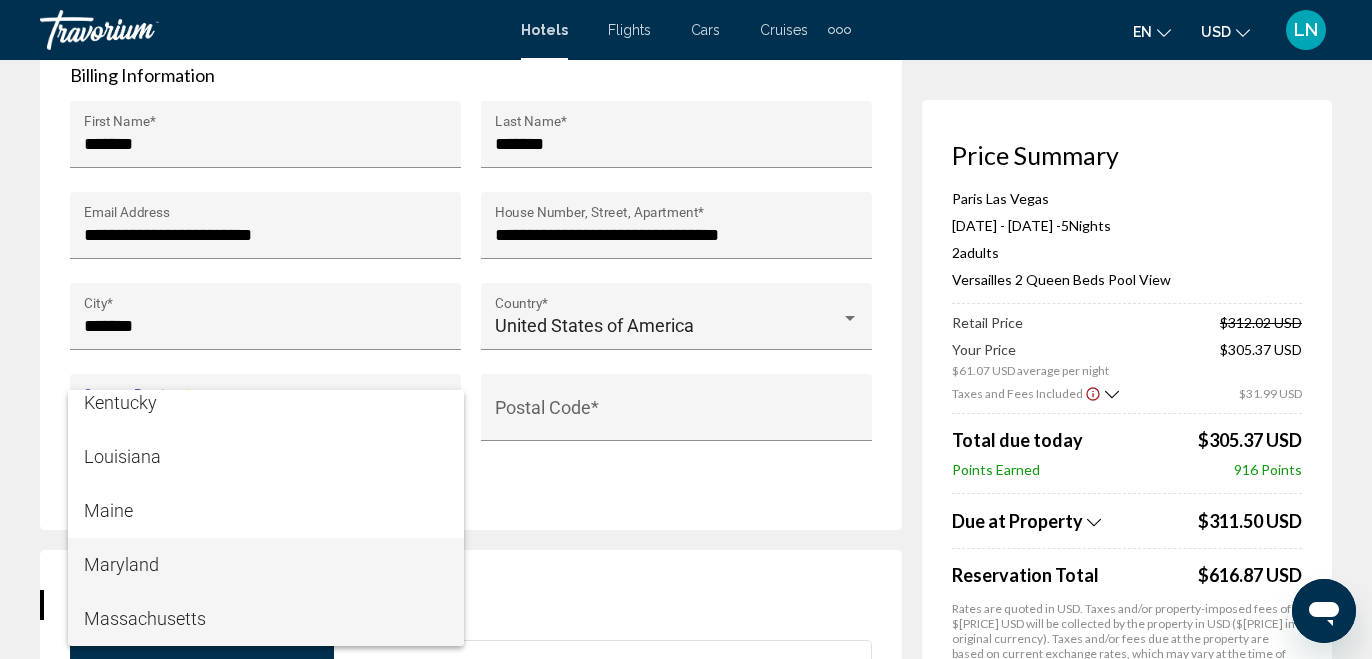 click on "Maryland" at bounding box center [266, 565] 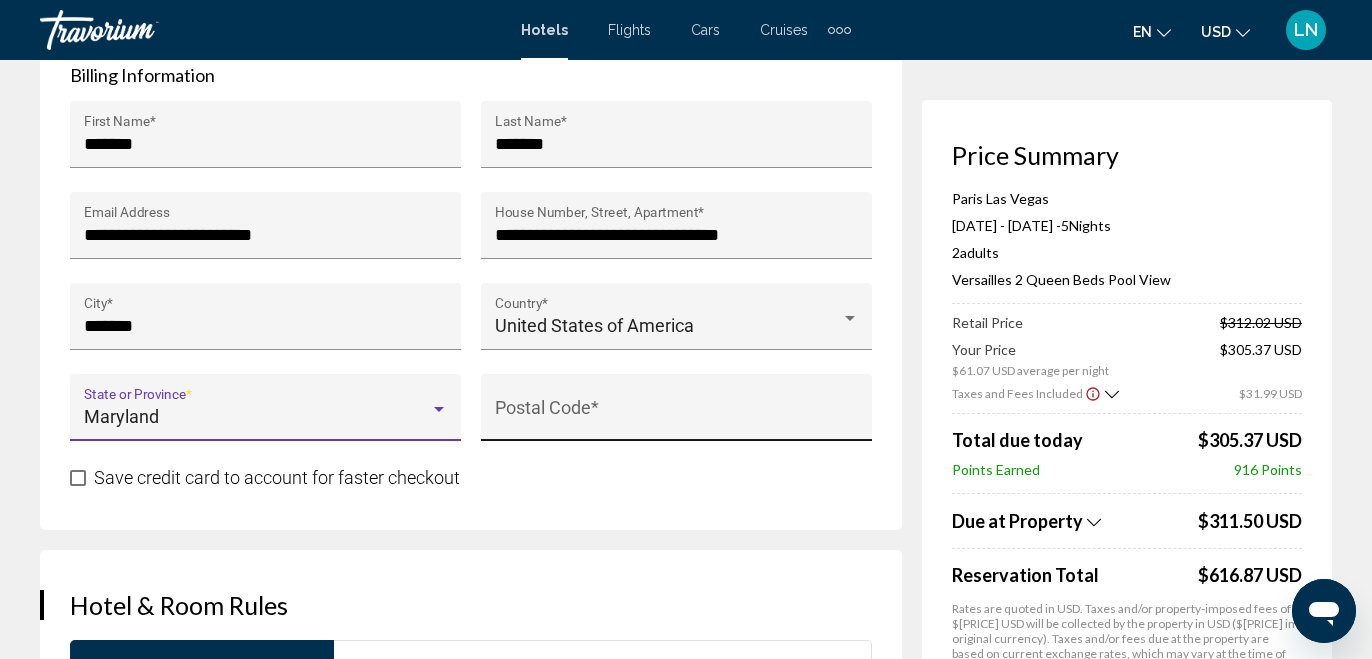 click on "Postal Code  *" at bounding box center (677, 417) 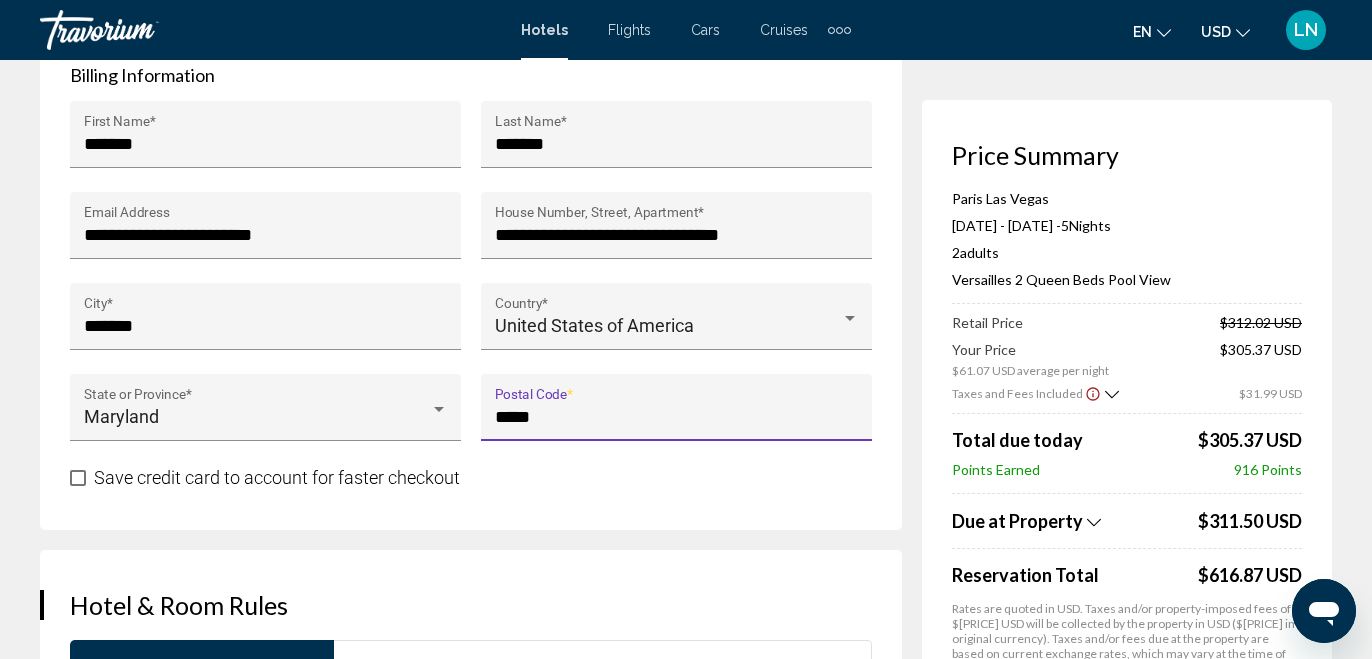 type on "*****" 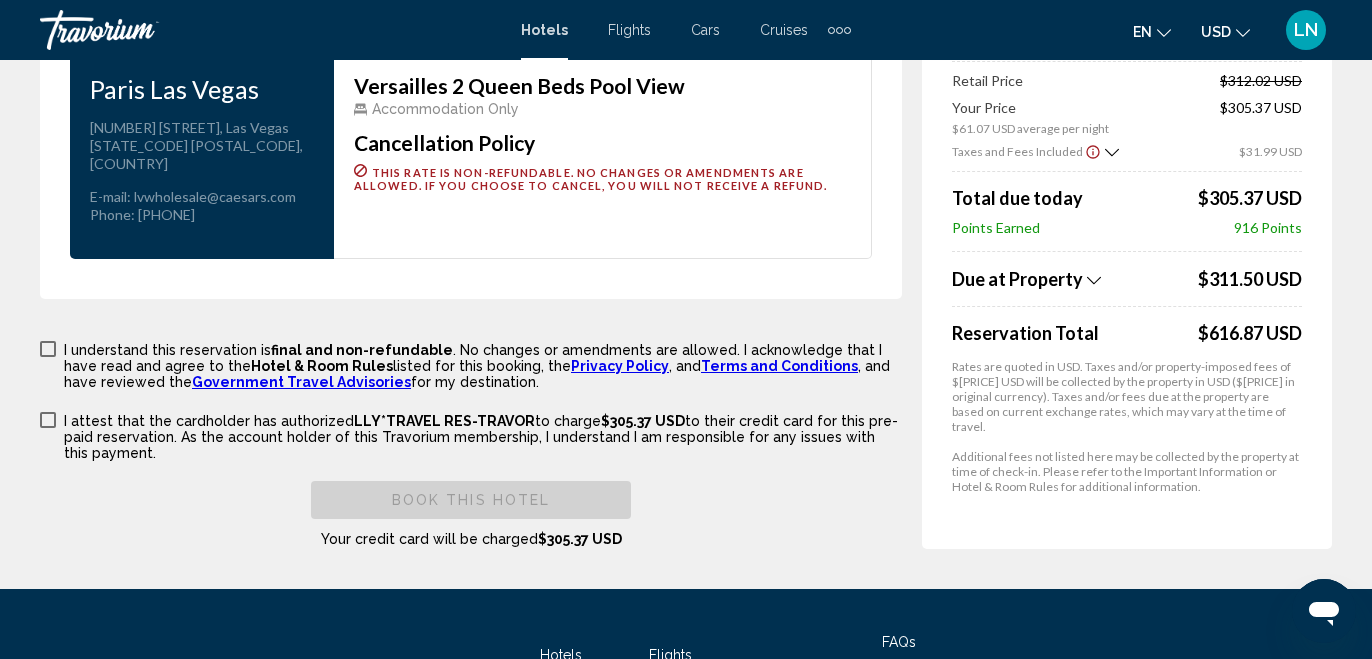 scroll, scrollTop: 2809, scrollLeft: 0, axis: vertical 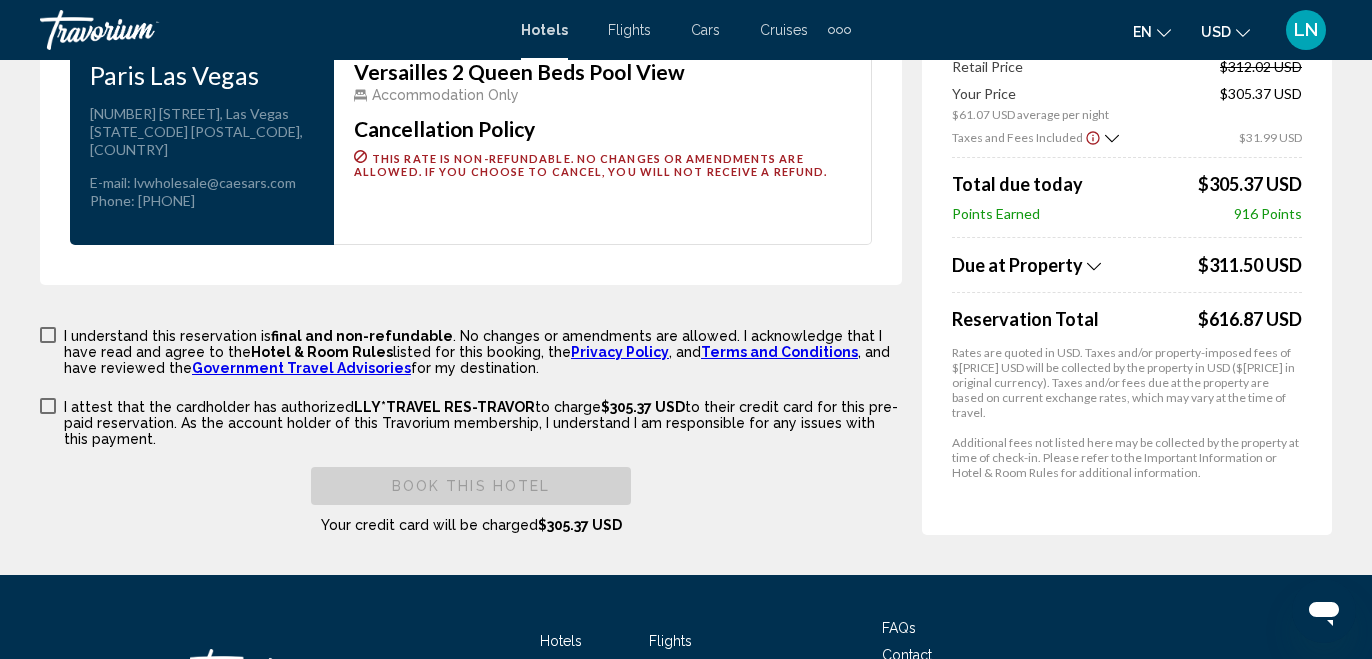 click at bounding box center (48, 335) 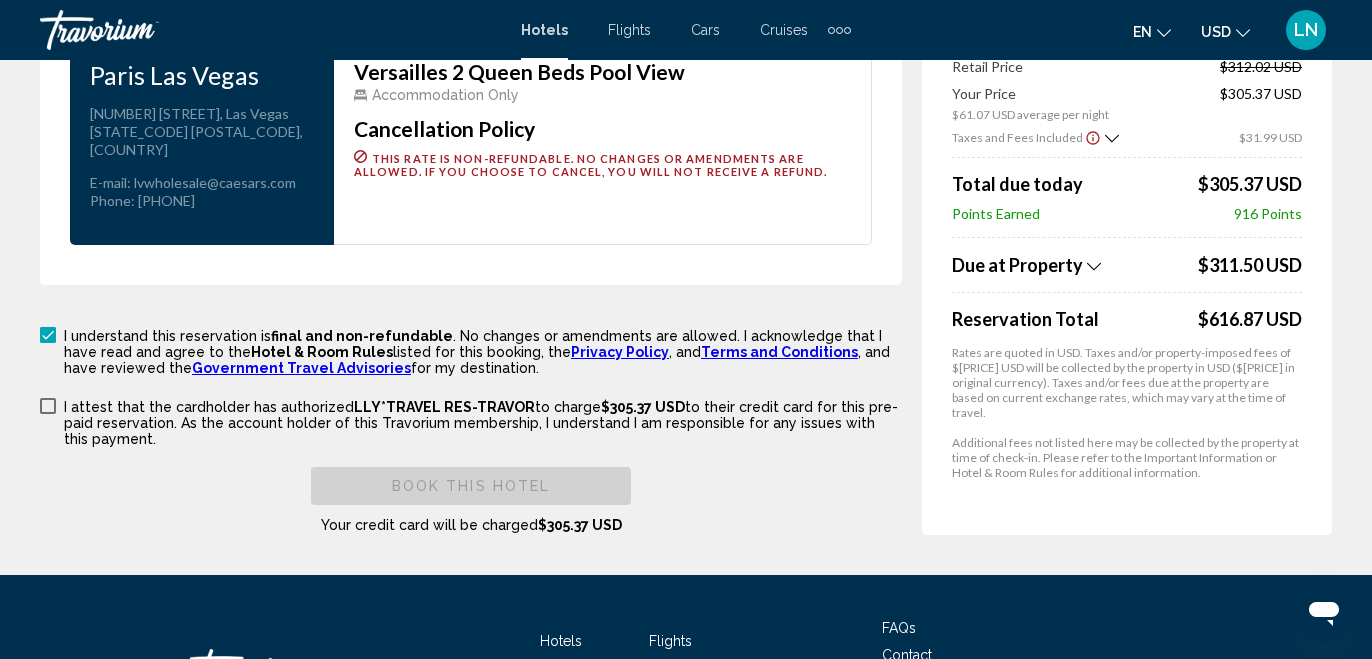 click at bounding box center [48, 406] 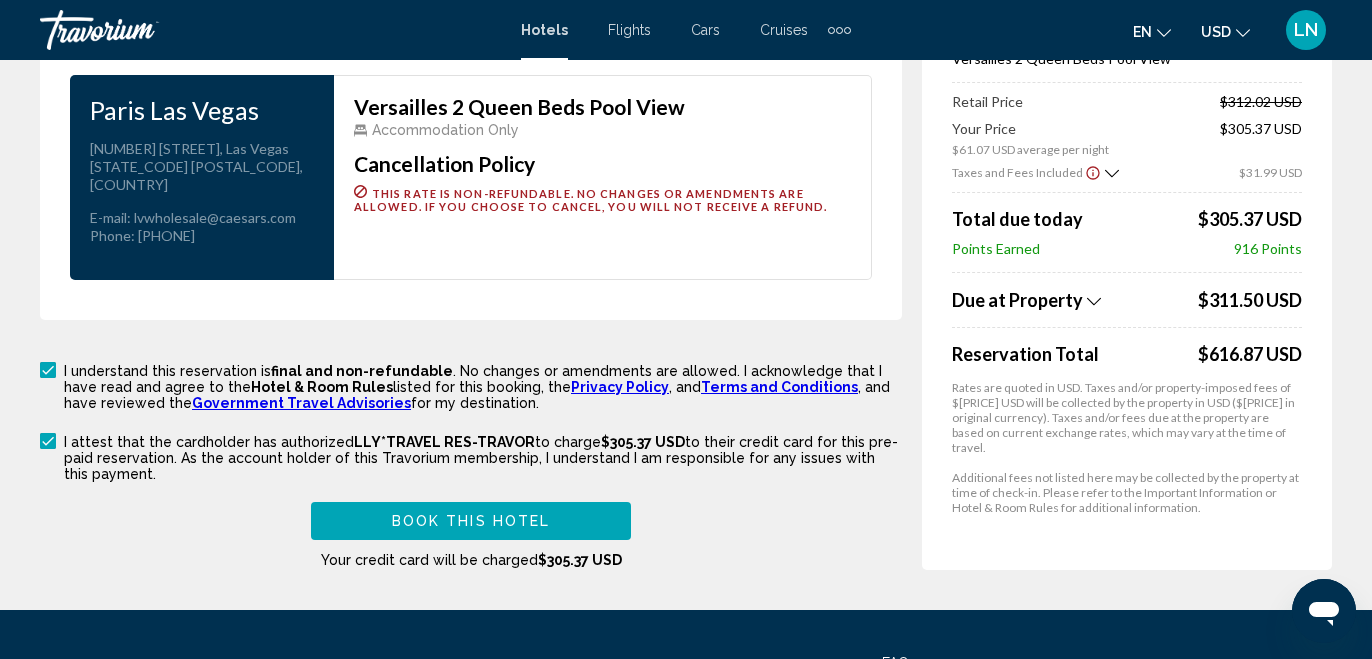 scroll, scrollTop: 2809, scrollLeft: 0, axis: vertical 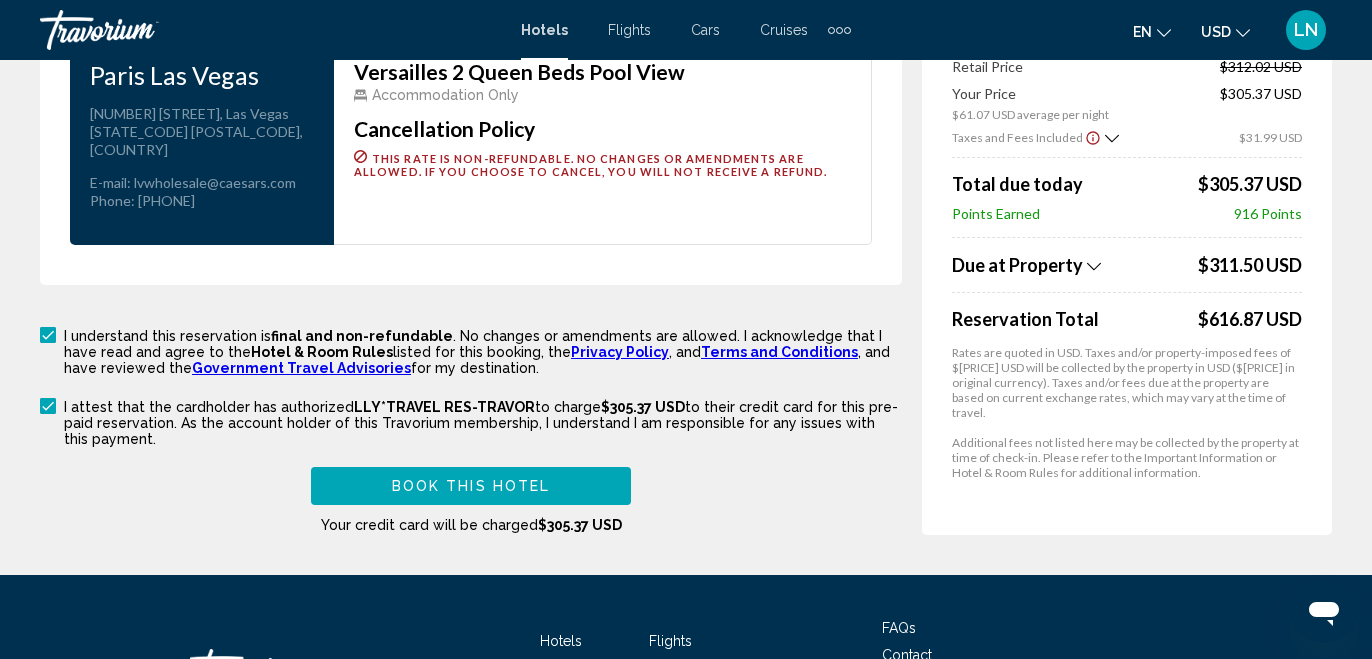 click on "Book this hotel" at bounding box center (471, 487) 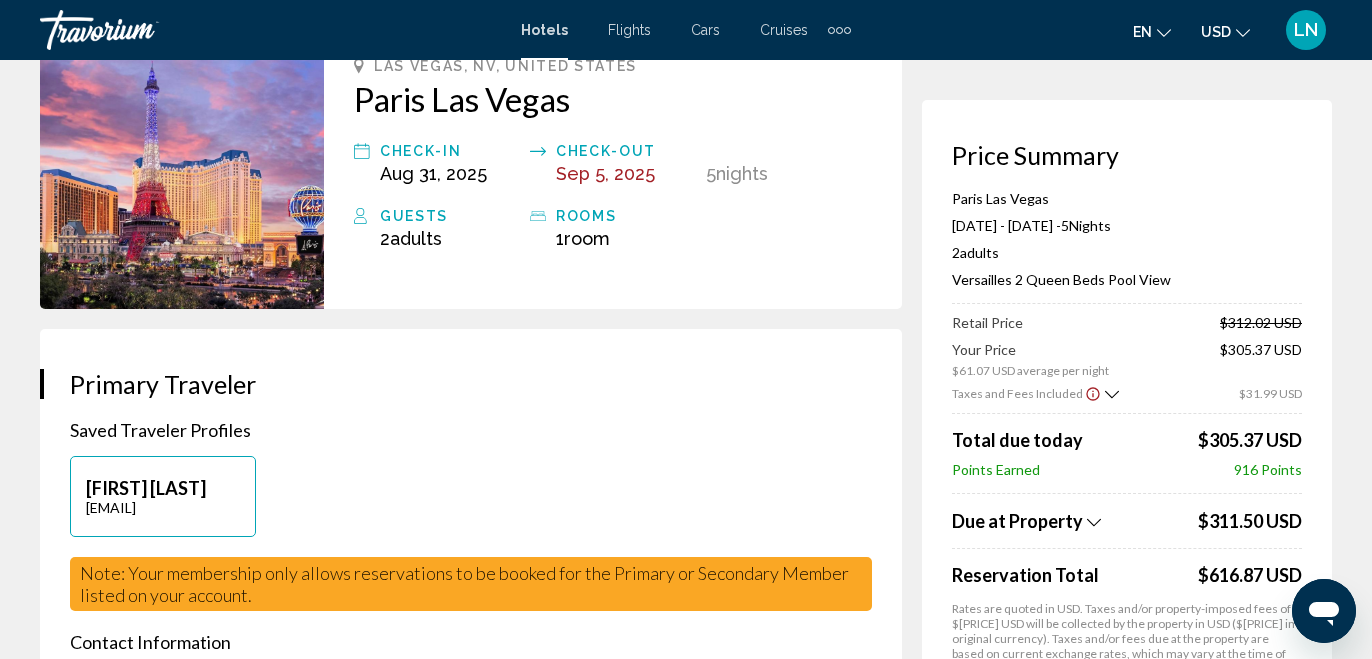 scroll, scrollTop: 0, scrollLeft: 0, axis: both 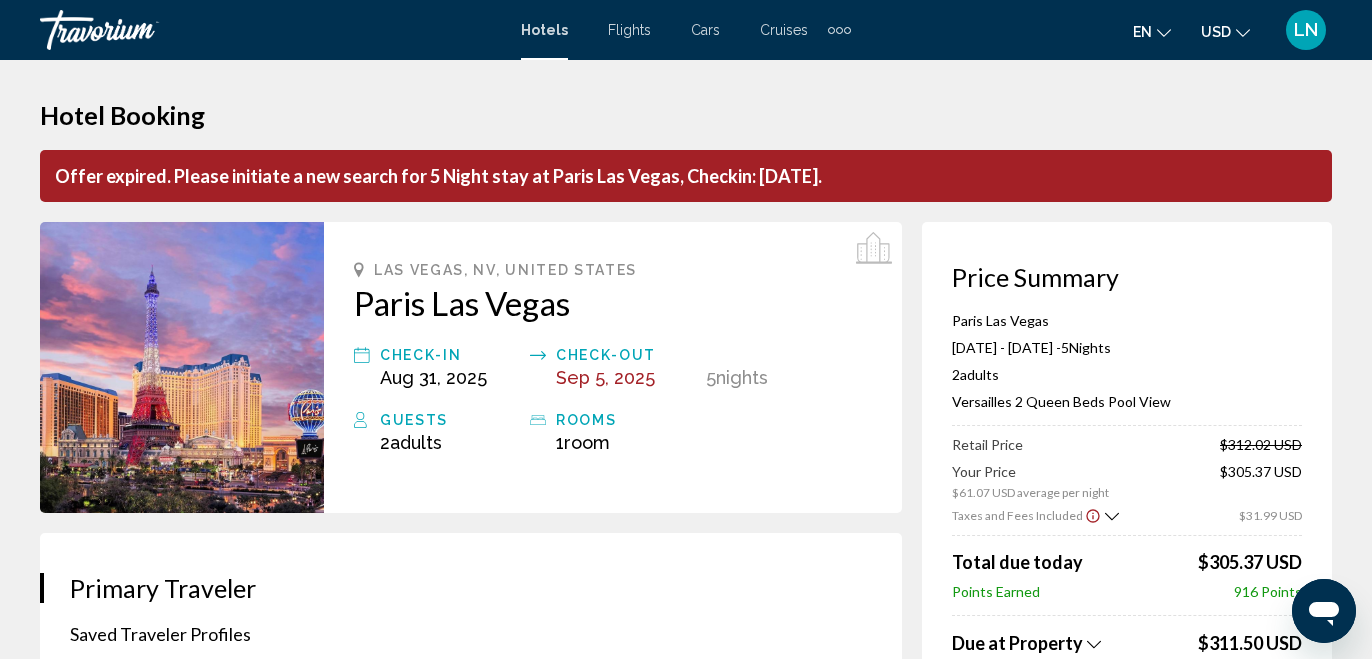 click on "Offer expired. Please initiate a new search for 5 Night stay at Paris Las Vegas, Checkin: 2025-08-31." at bounding box center (686, 176) 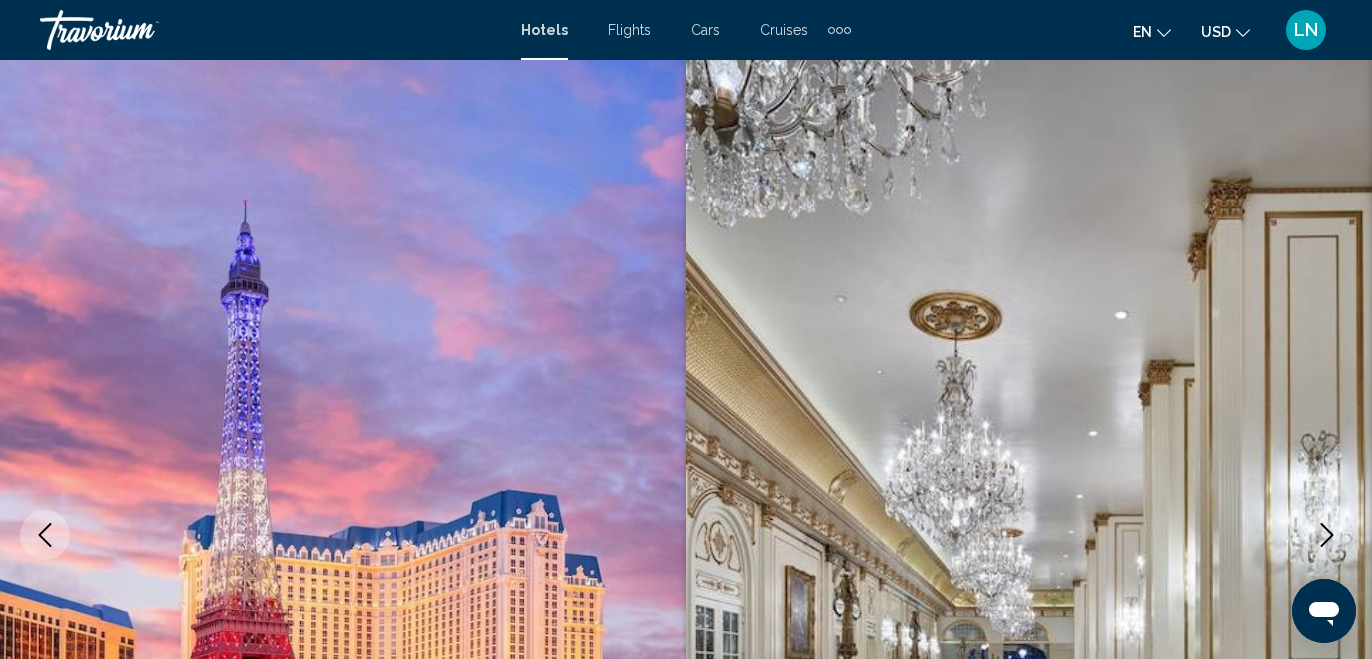 scroll, scrollTop: 205, scrollLeft: 0, axis: vertical 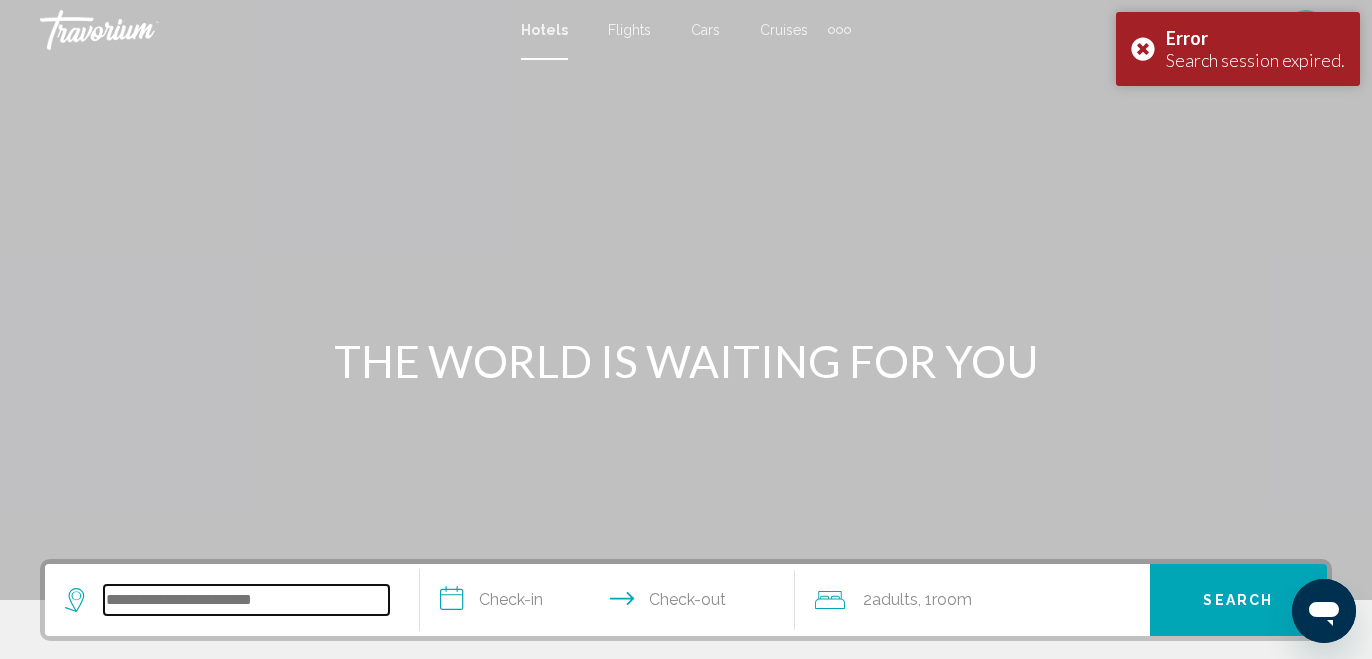 click at bounding box center [246, 600] 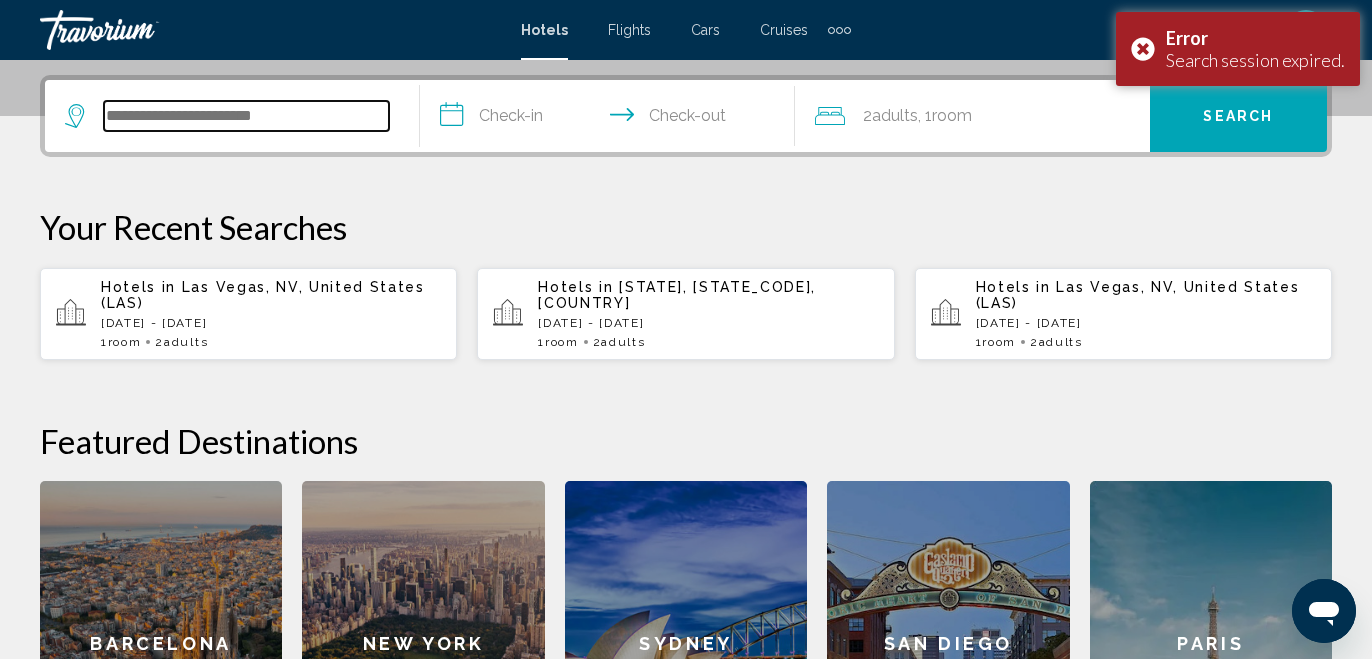 scroll, scrollTop: 494, scrollLeft: 0, axis: vertical 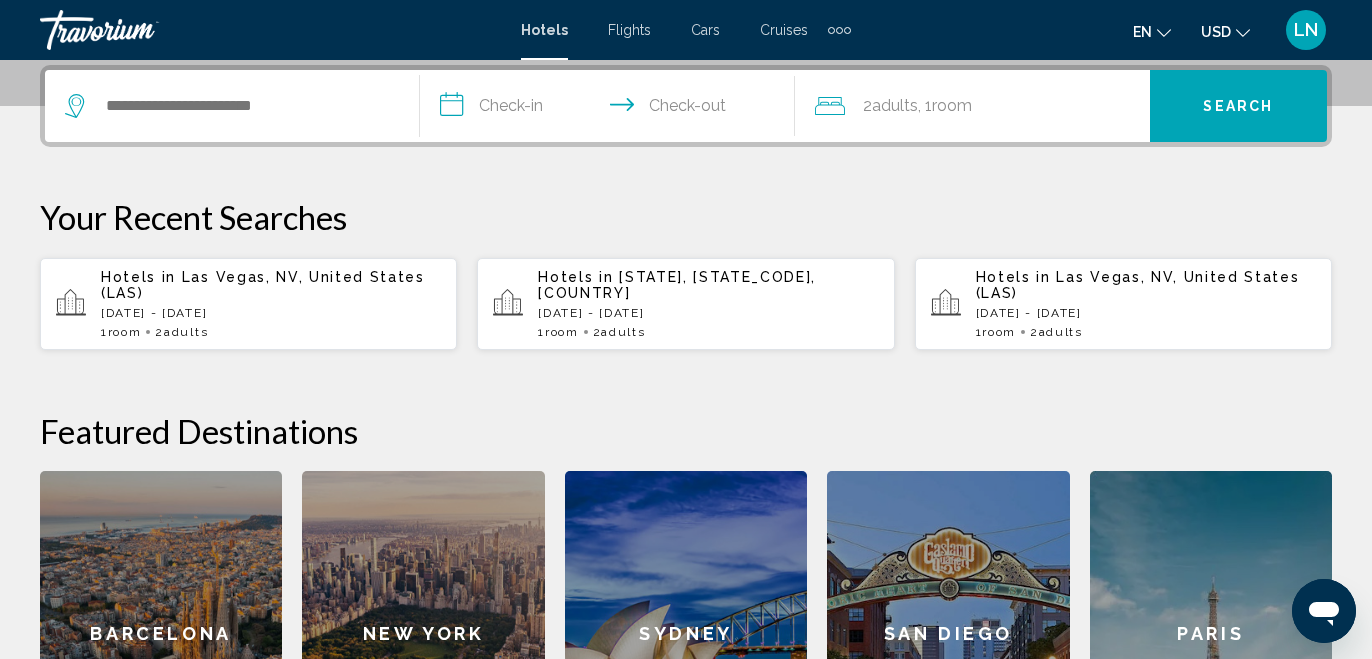 click on "Las Vegas, NV, United States (LAS)" at bounding box center [263, 285] 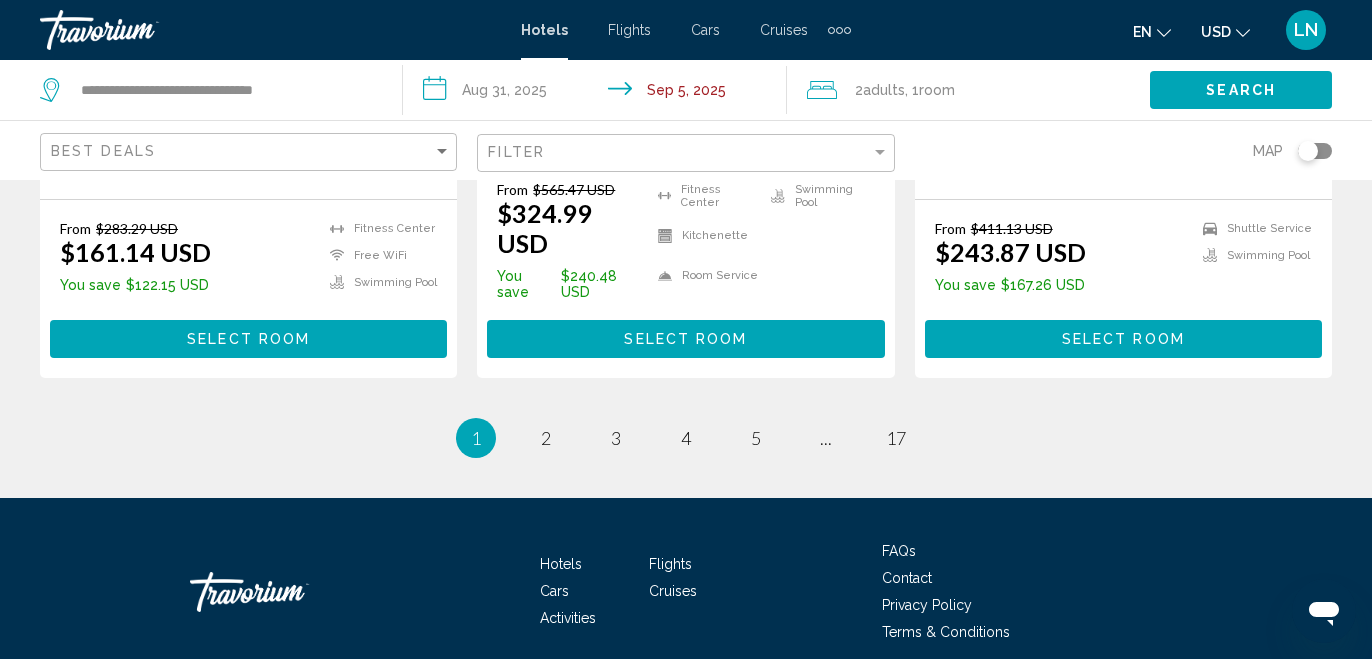scroll, scrollTop: 2871, scrollLeft: 0, axis: vertical 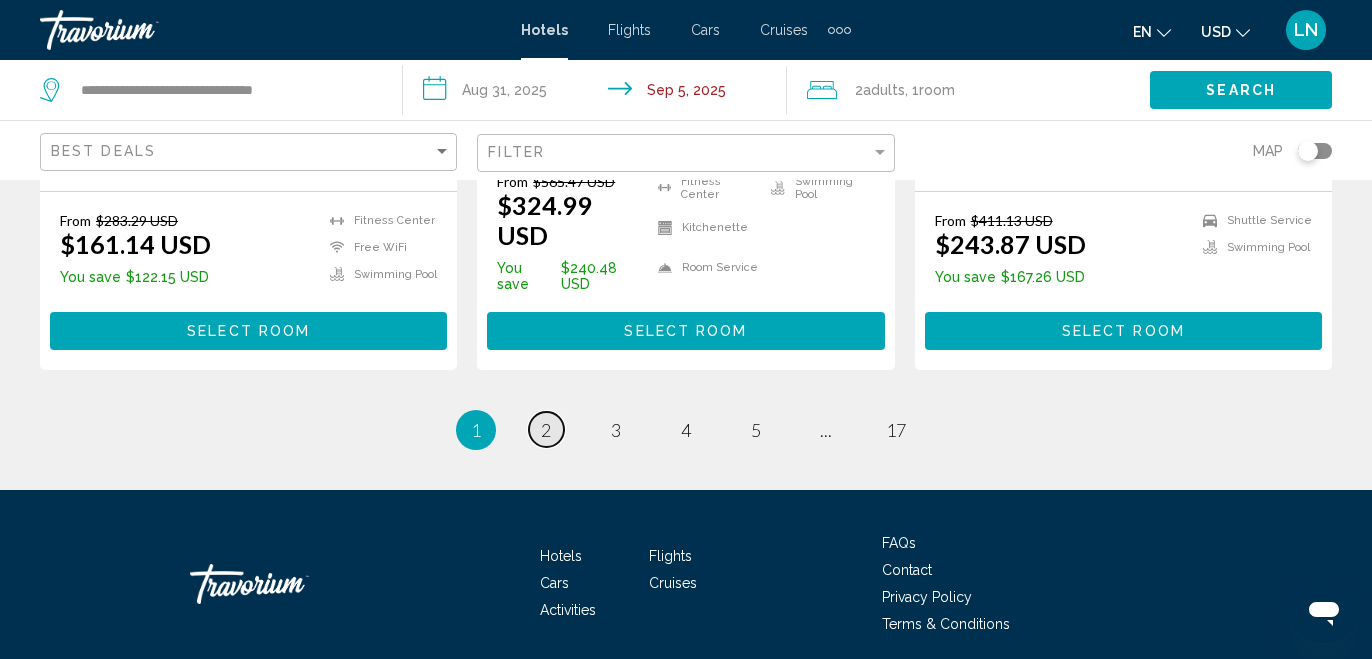 click on "2" at bounding box center [546, 430] 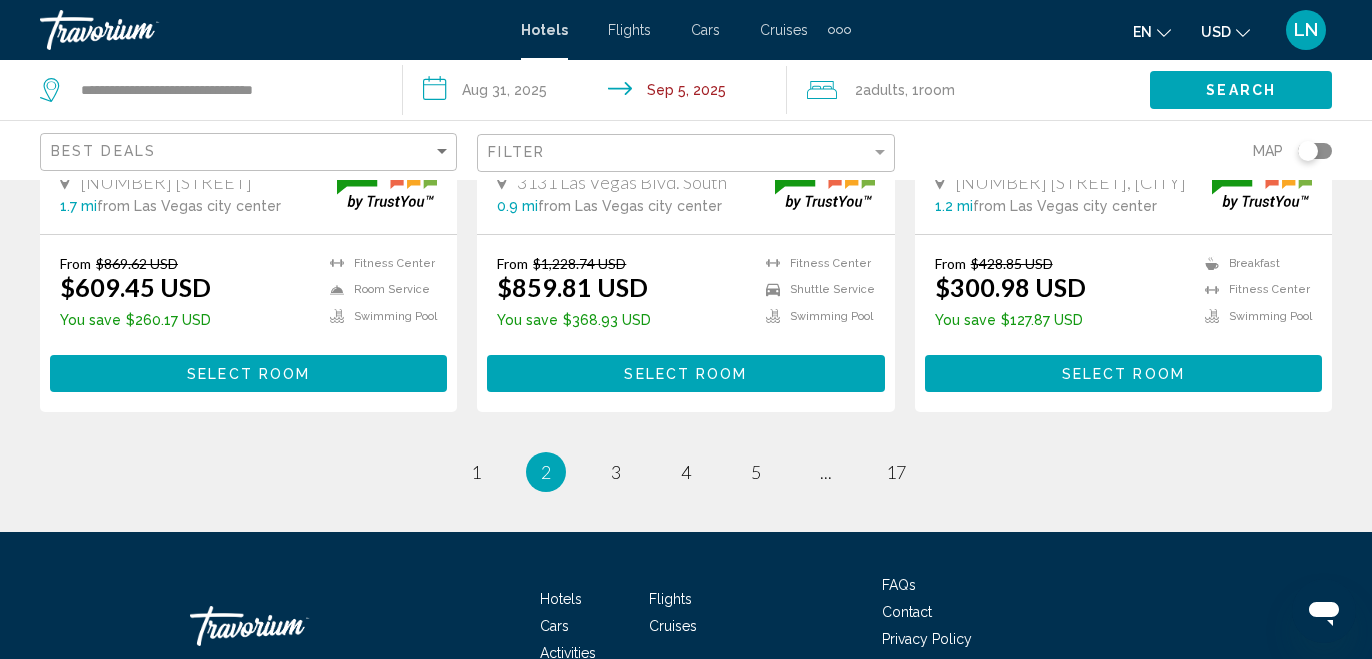 scroll, scrollTop: 2893, scrollLeft: 0, axis: vertical 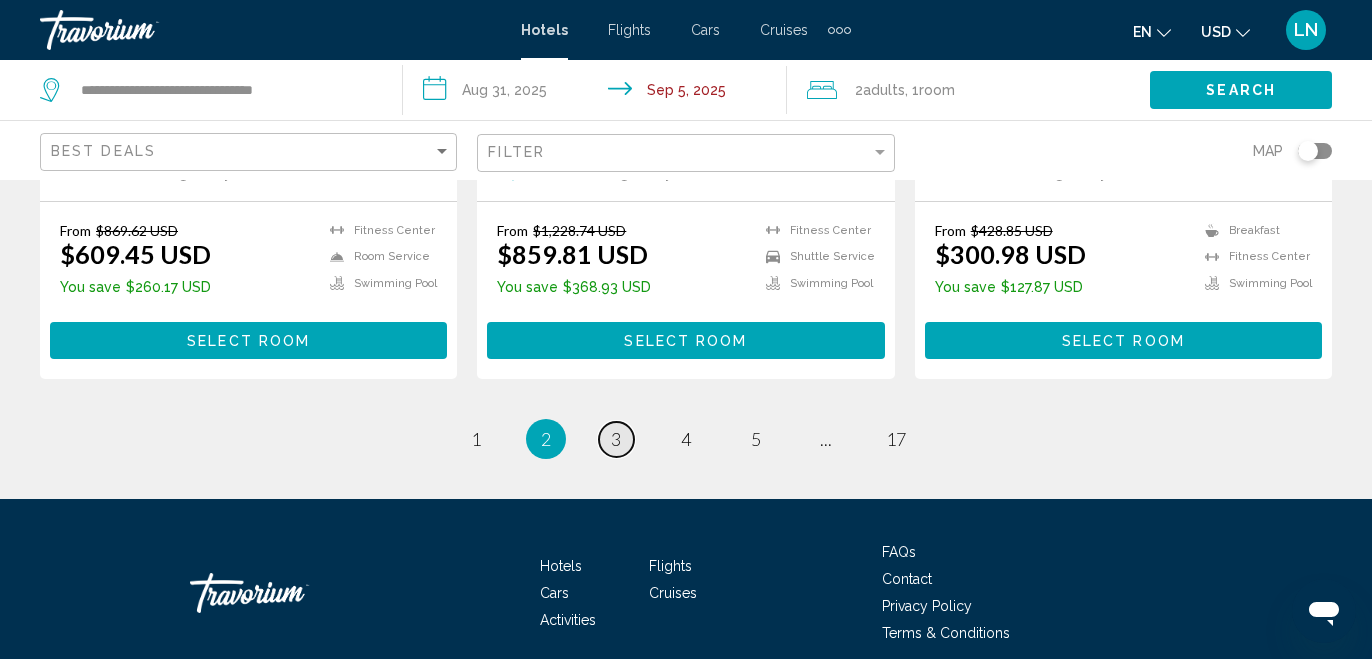 click on "3" at bounding box center (616, 439) 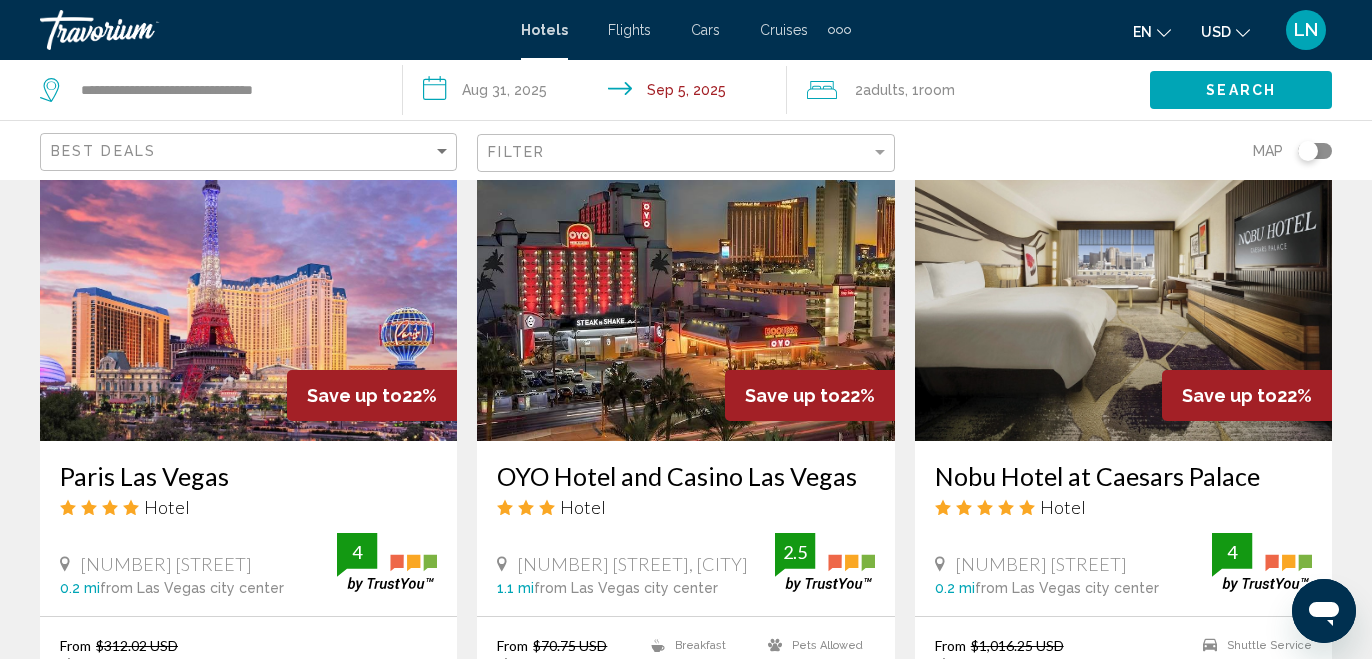 scroll, scrollTop: 1700, scrollLeft: 0, axis: vertical 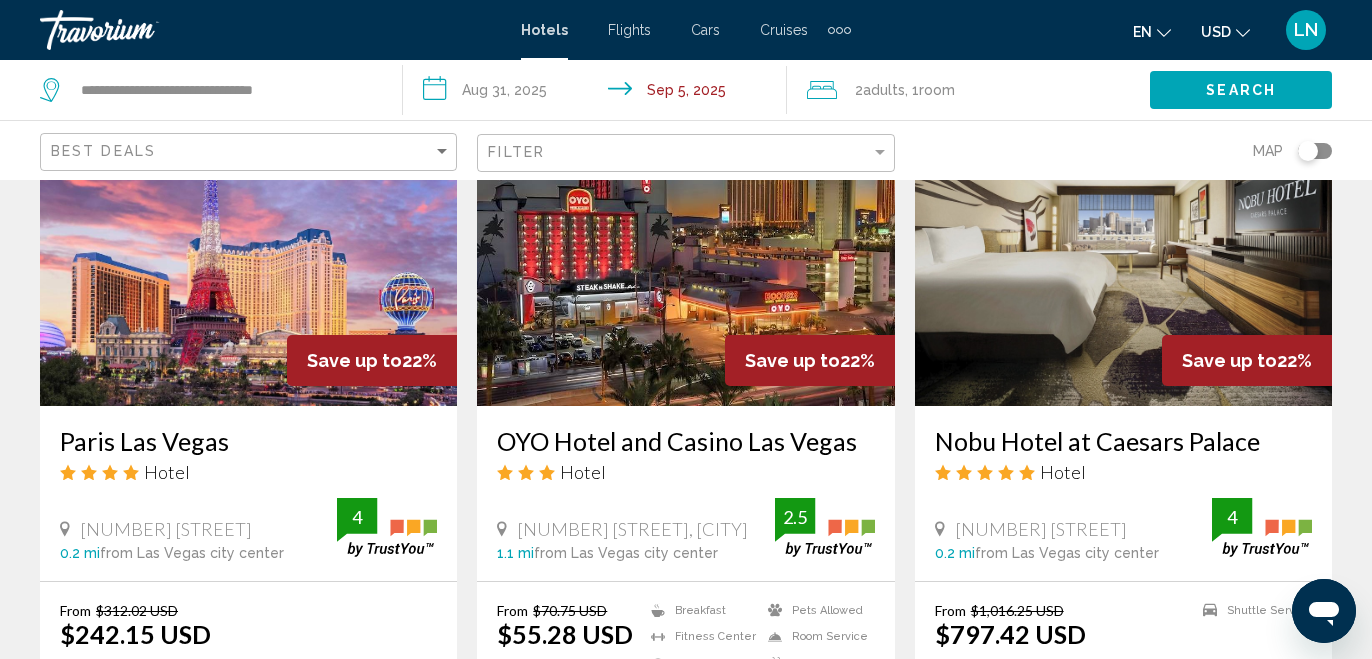 click at bounding box center (248, 246) 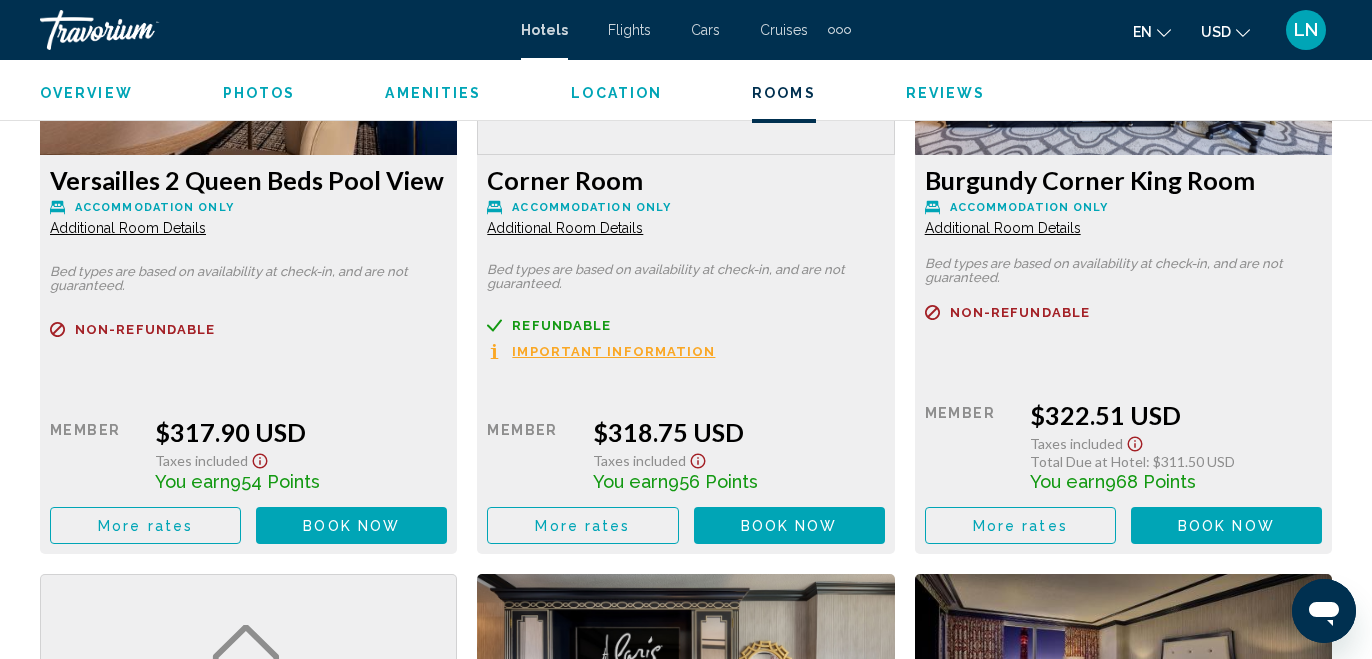 scroll, scrollTop: 4507, scrollLeft: 0, axis: vertical 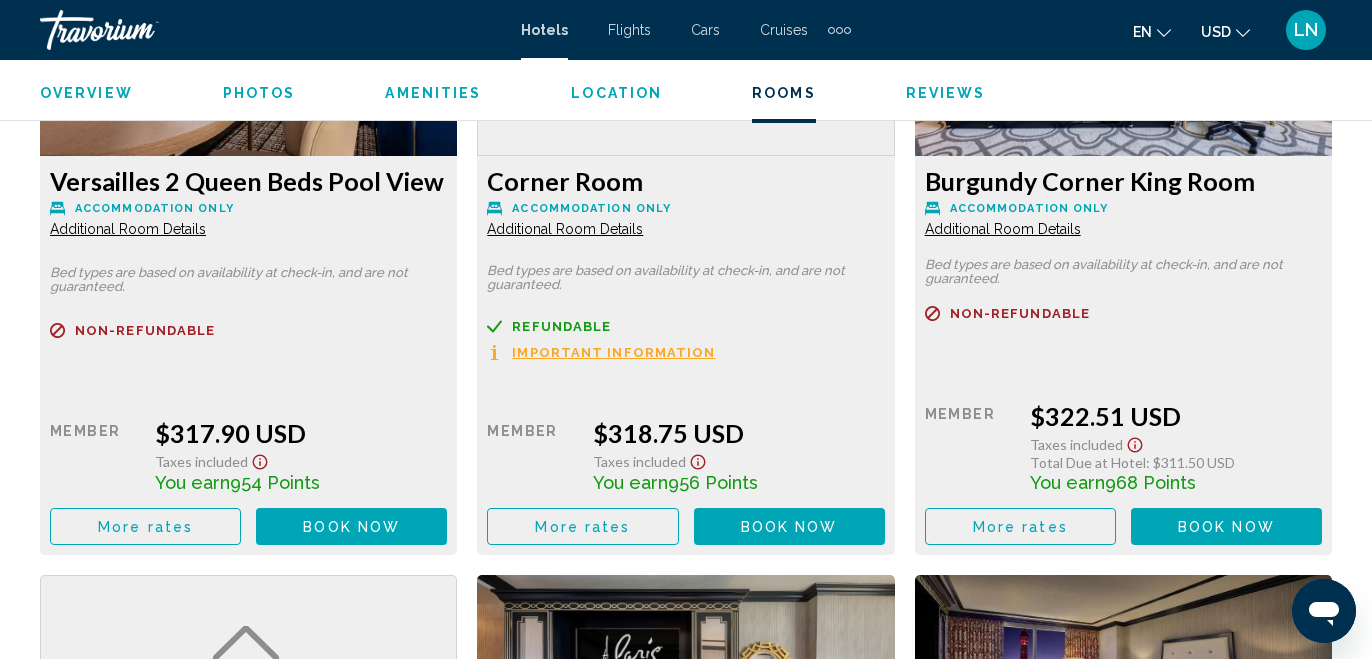 click on "Book now No longer available" at bounding box center (351, -845) 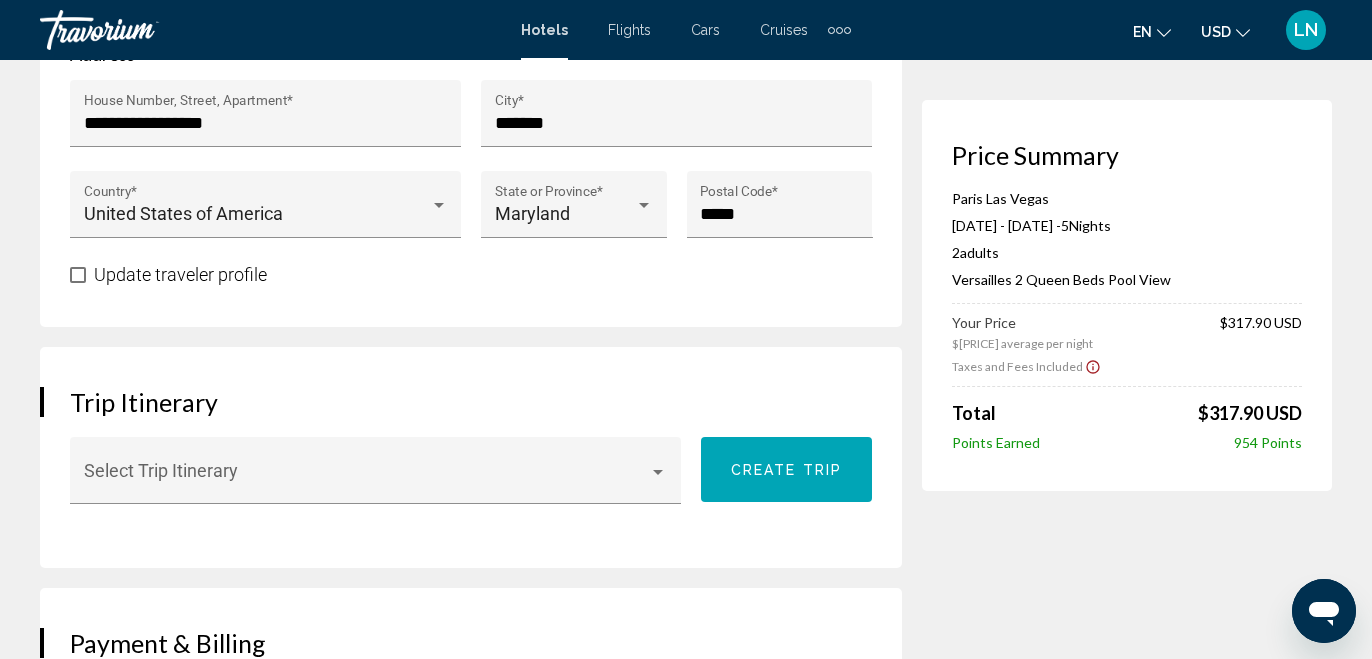 scroll, scrollTop: 1200, scrollLeft: 0, axis: vertical 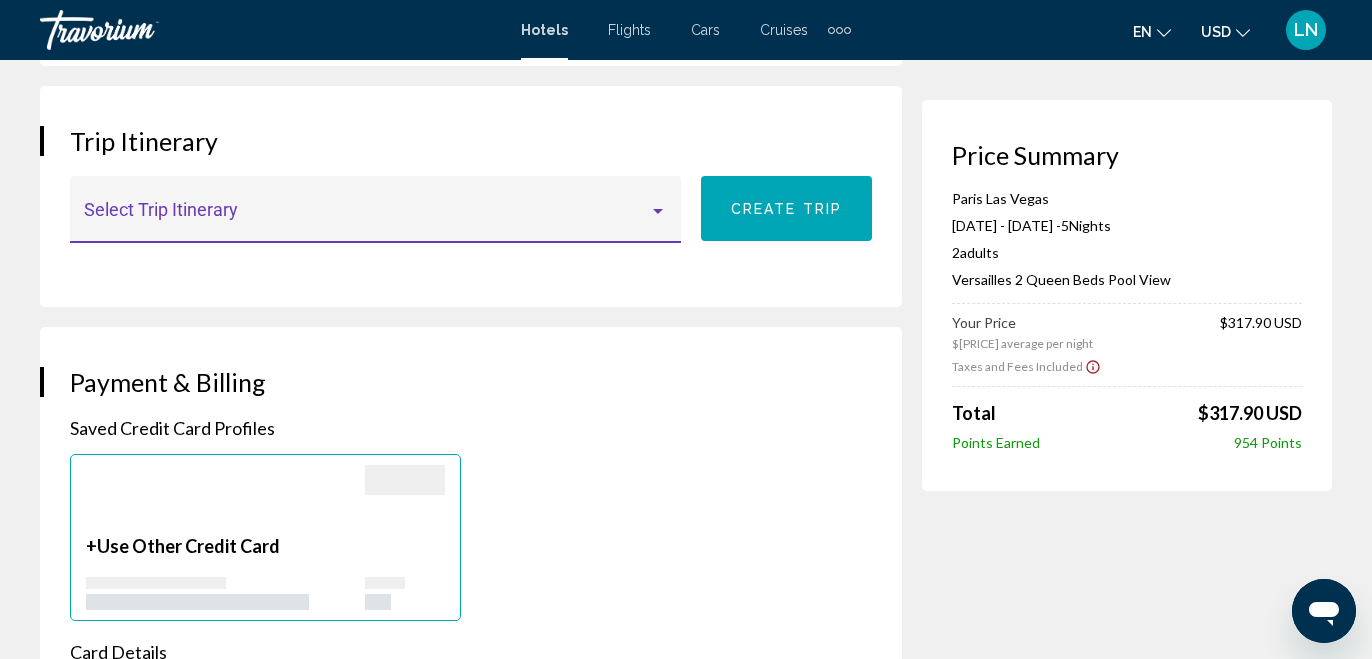 click at bounding box center [367, 219] 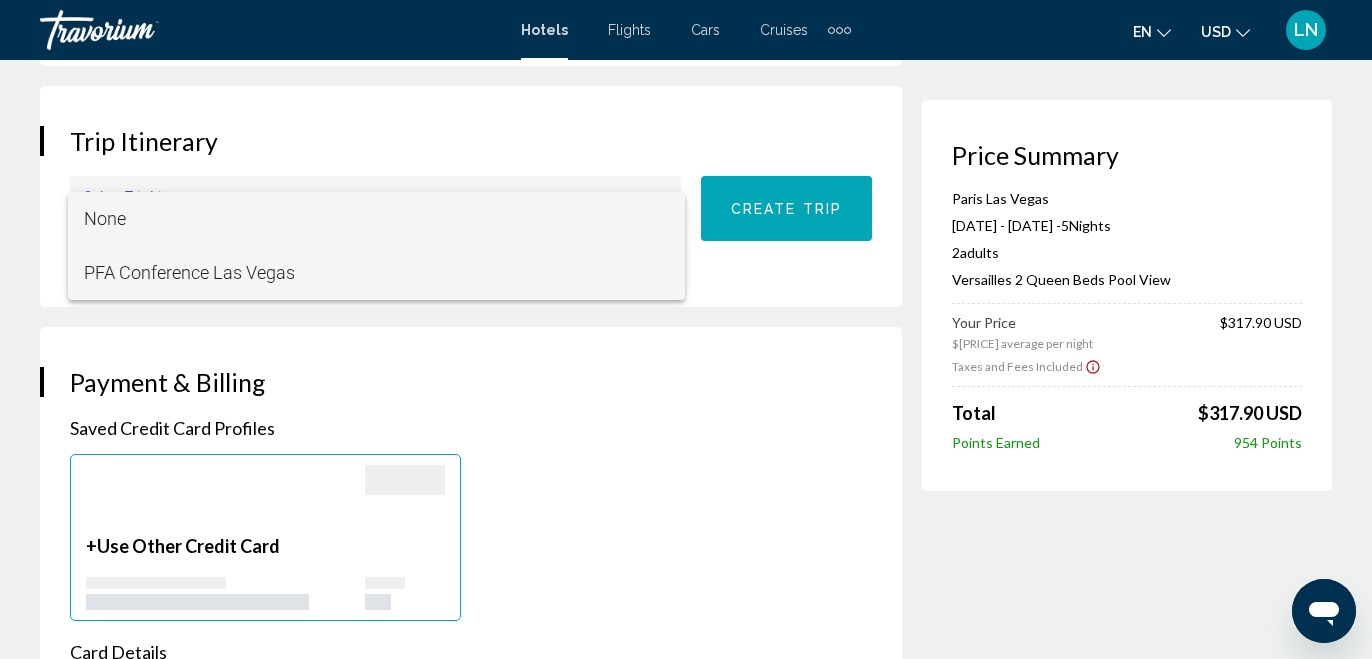 click on "PFA Conference Las Vegas" at bounding box center (377, 273) 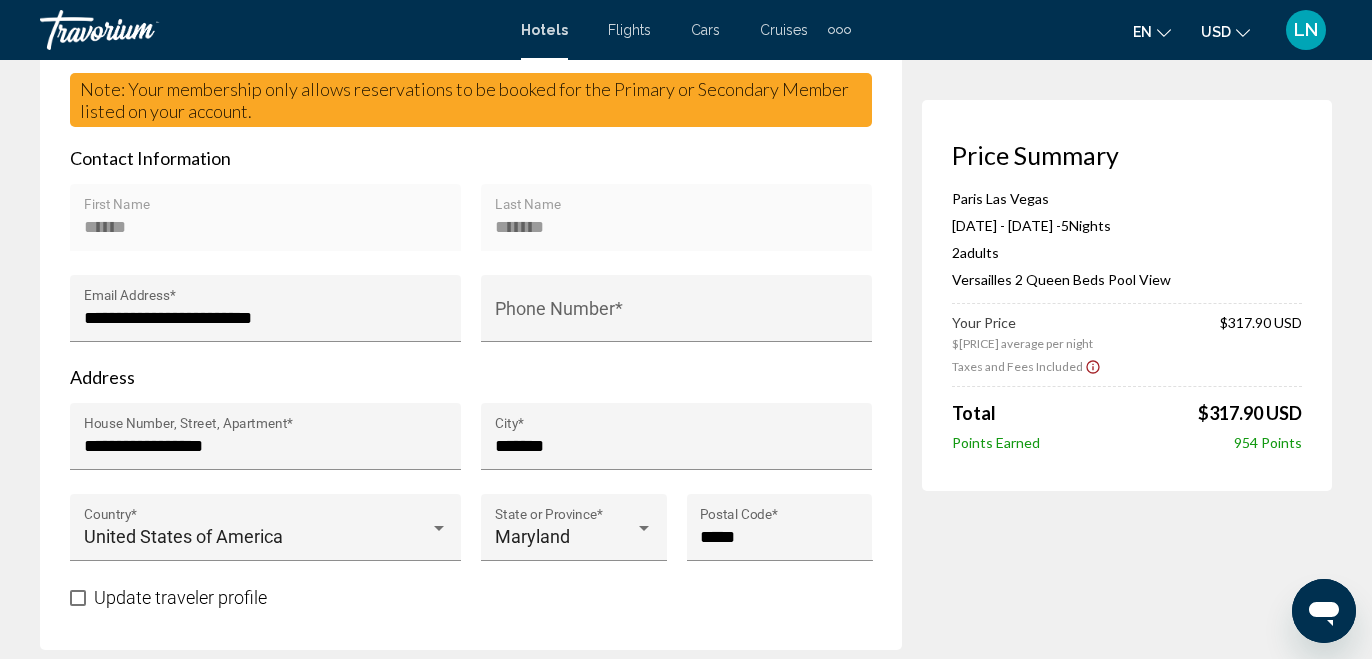 scroll, scrollTop: 600, scrollLeft: 0, axis: vertical 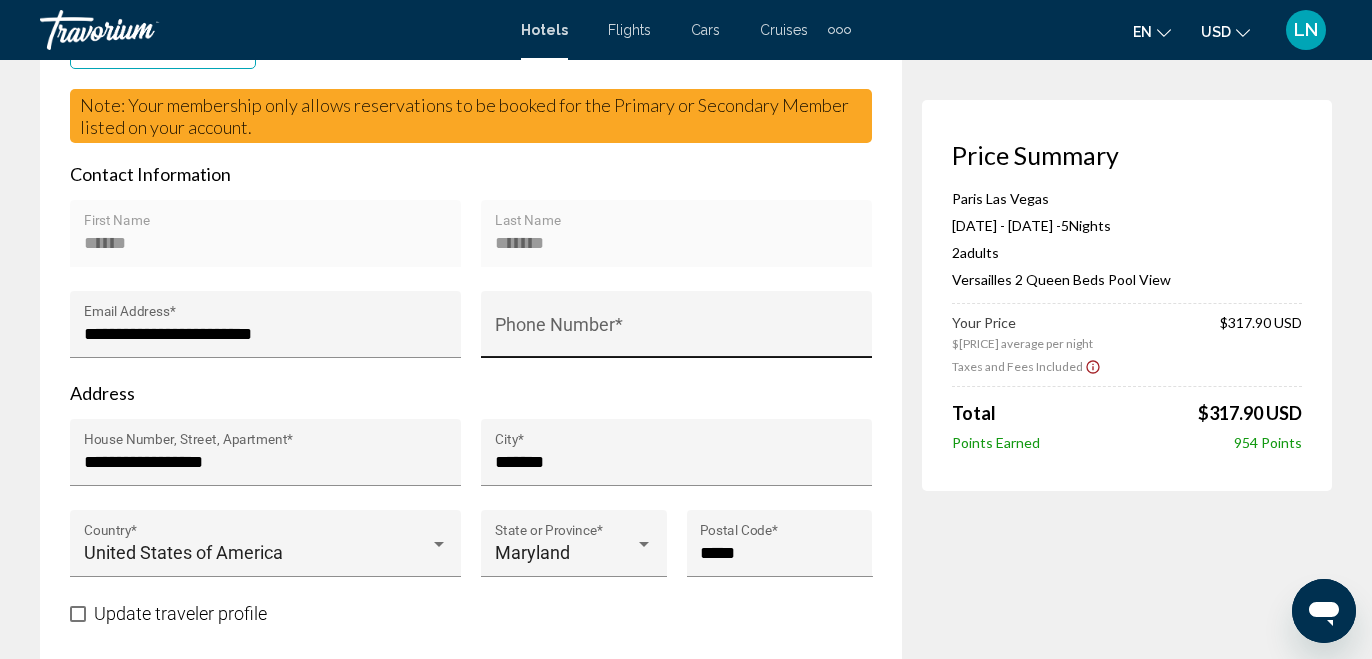 click on "Phone Number  *" at bounding box center (677, 330) 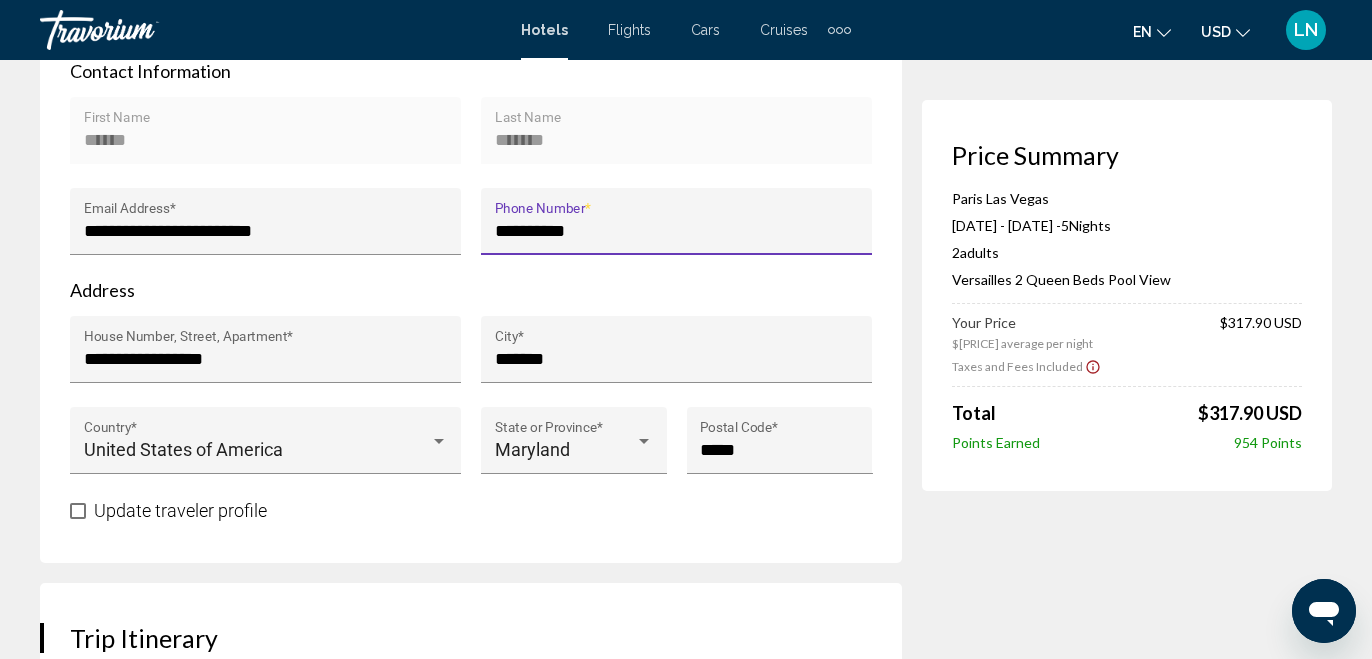 scroll, scrollTop: 800, scrollLeft: 0, axis: vertical 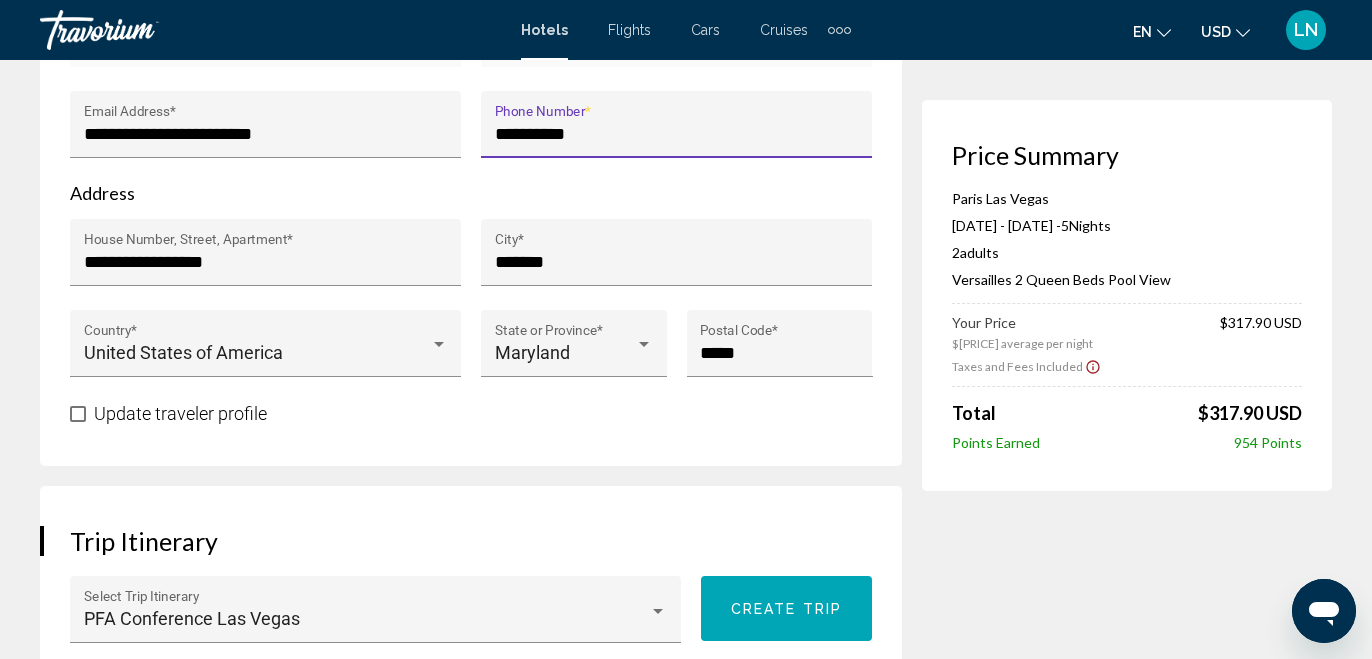 type on "**********" 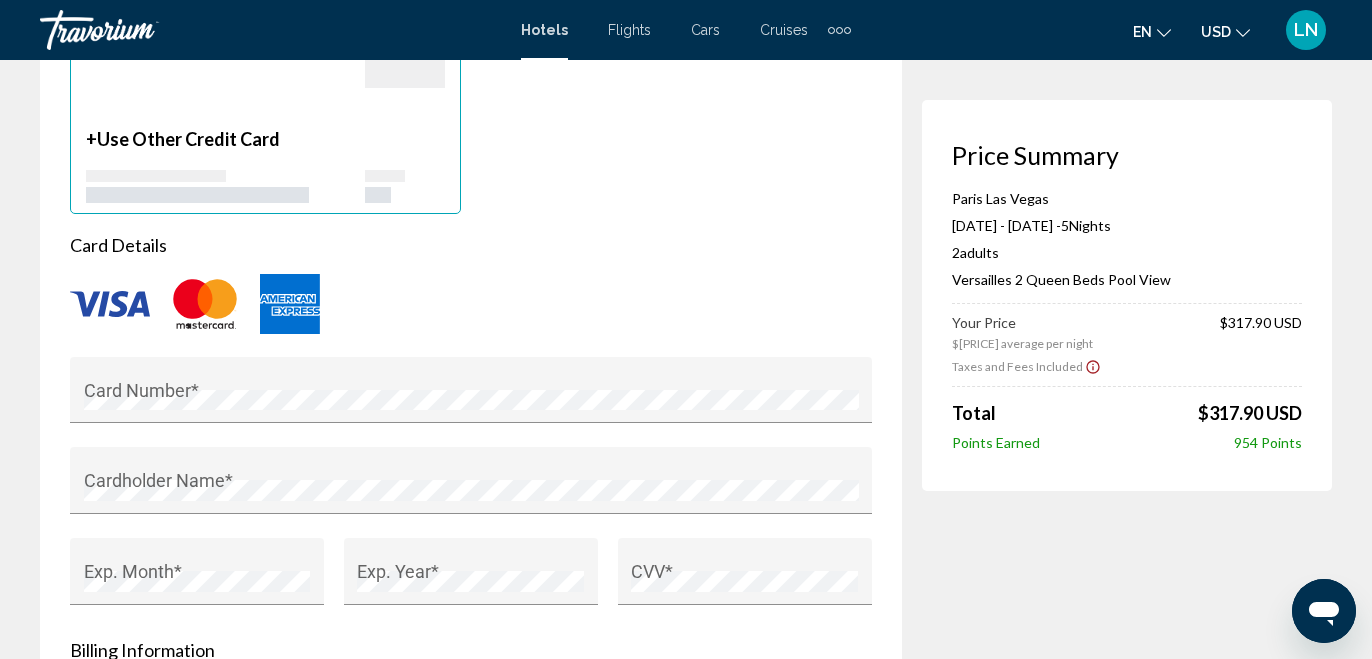scroll, scrollTop: 1800, scrollLeft: 0, axis: vertical 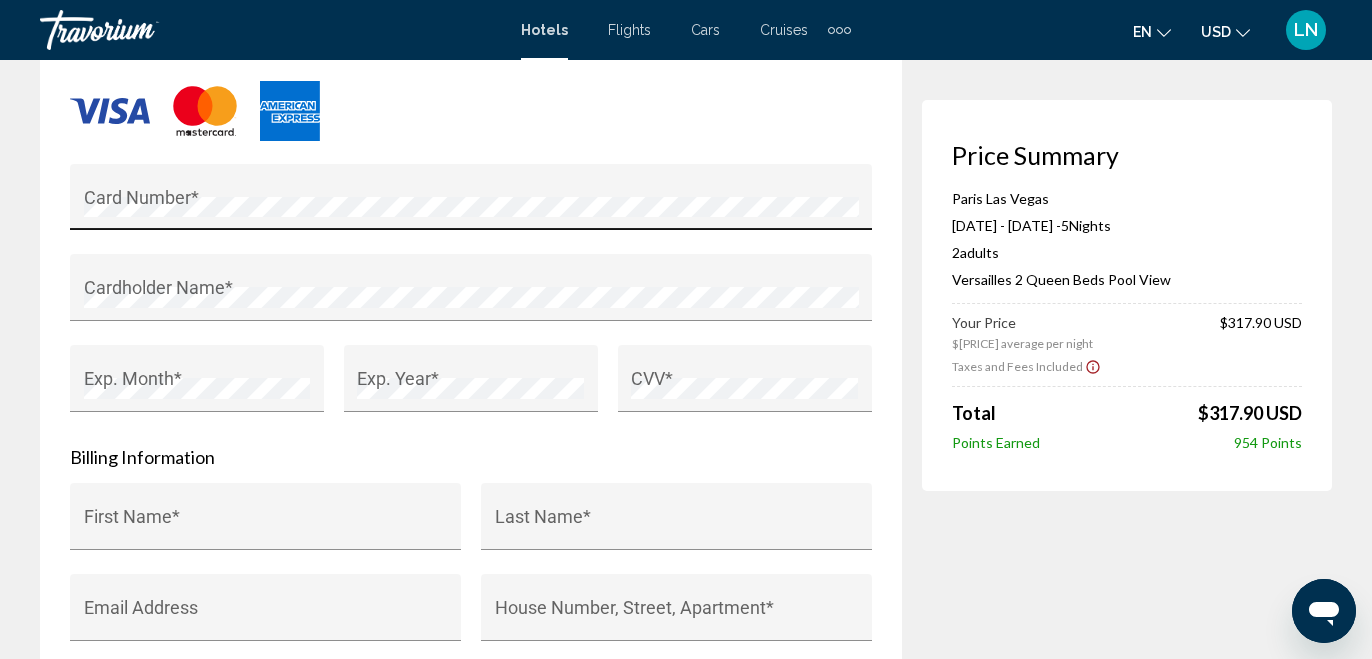 click on "Card Number  *" at bounding box center (471, 203) 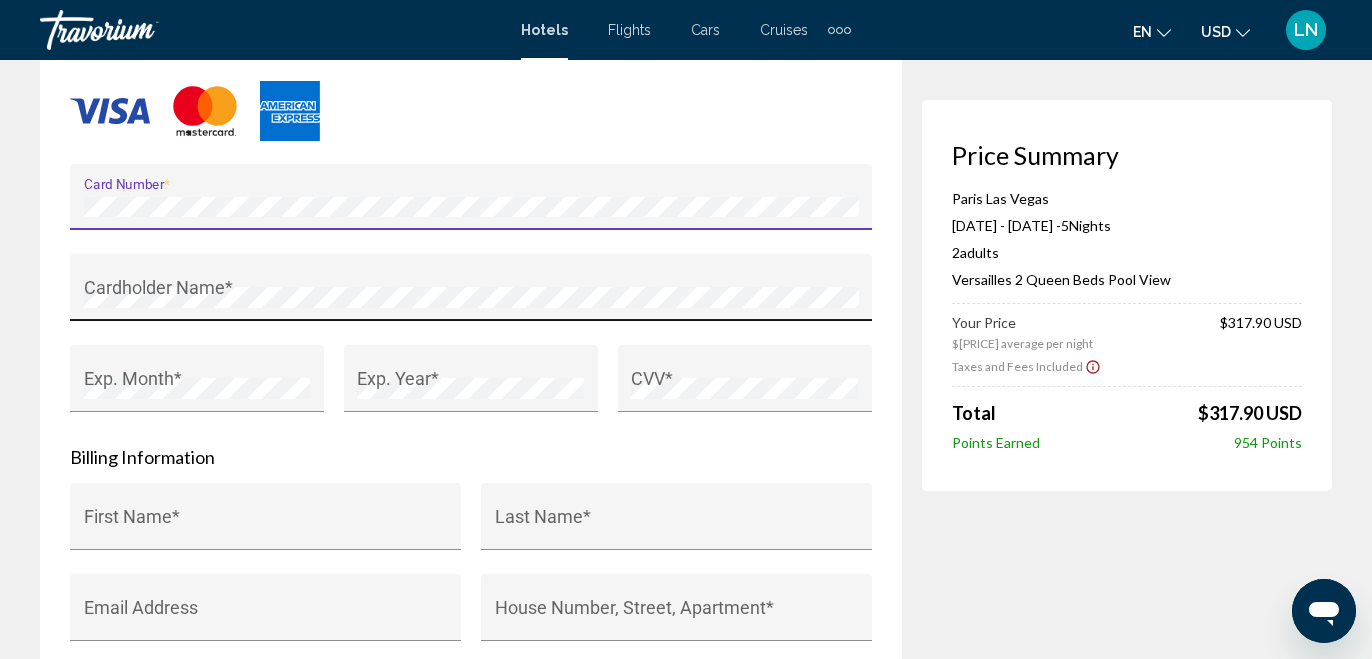 click on "Cardholder Name  *" at bounding box center (471, 294) 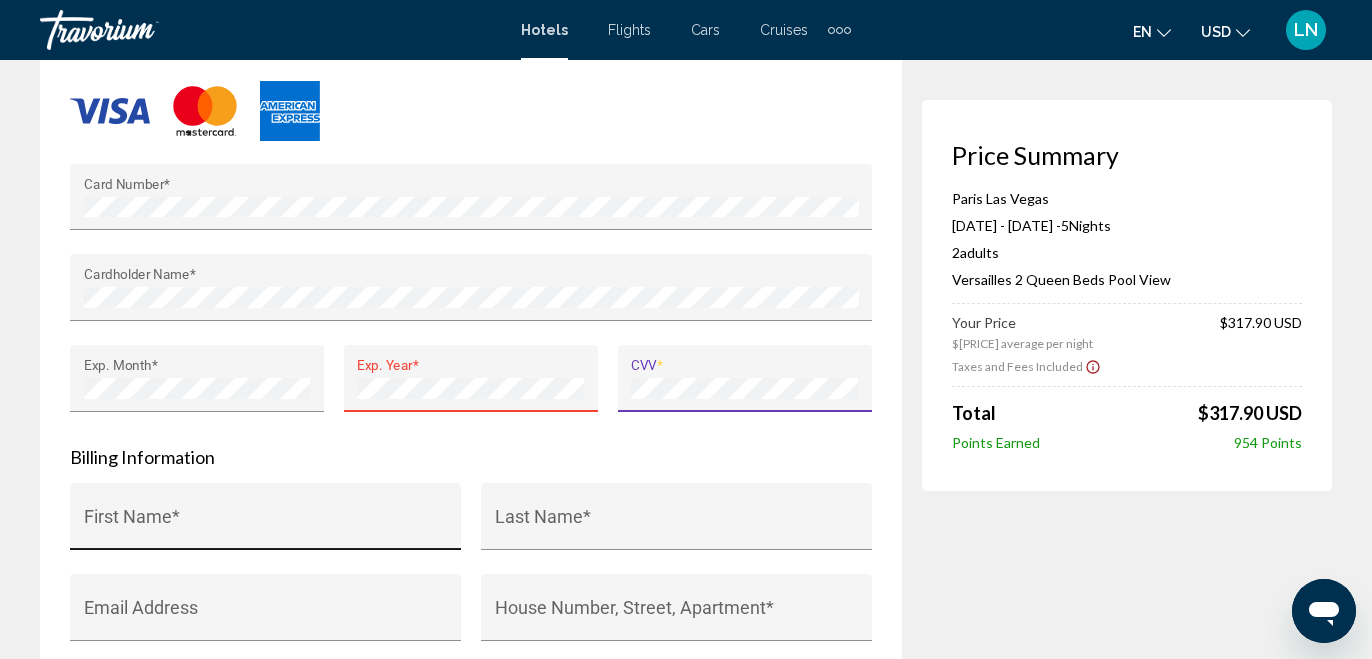 click on "First Name  *" at bounding box center (266, 523) 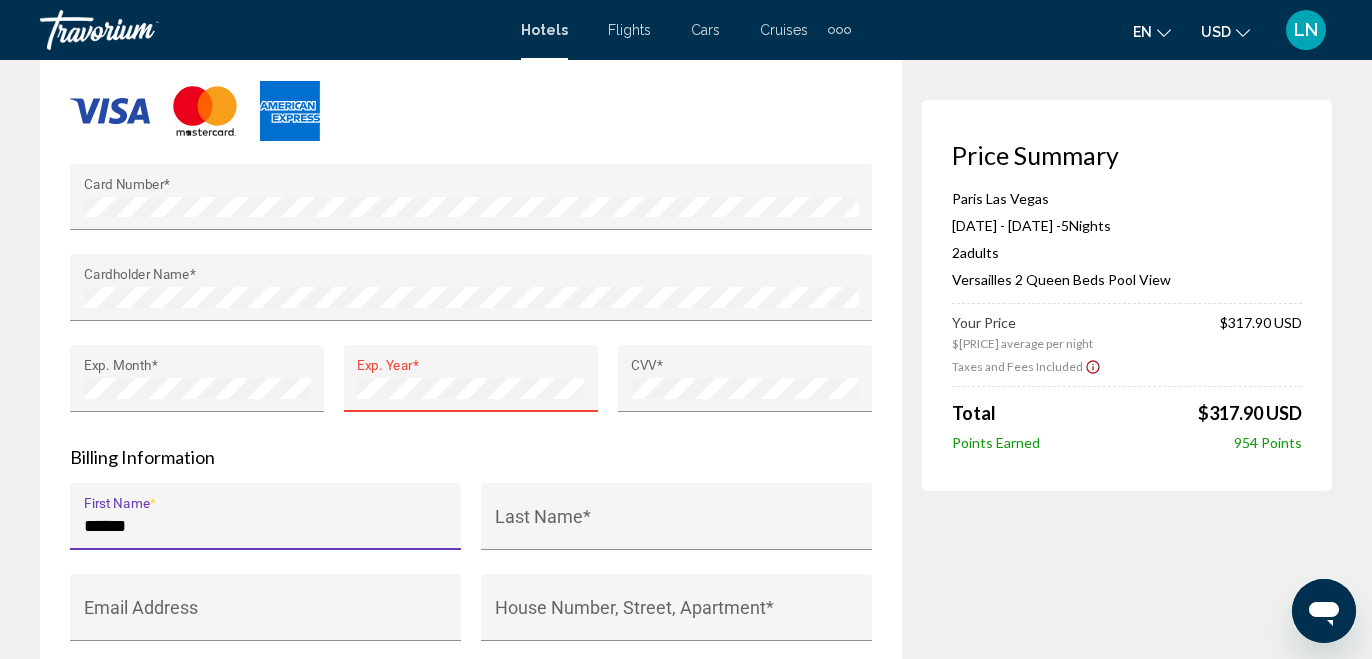 type on "******" 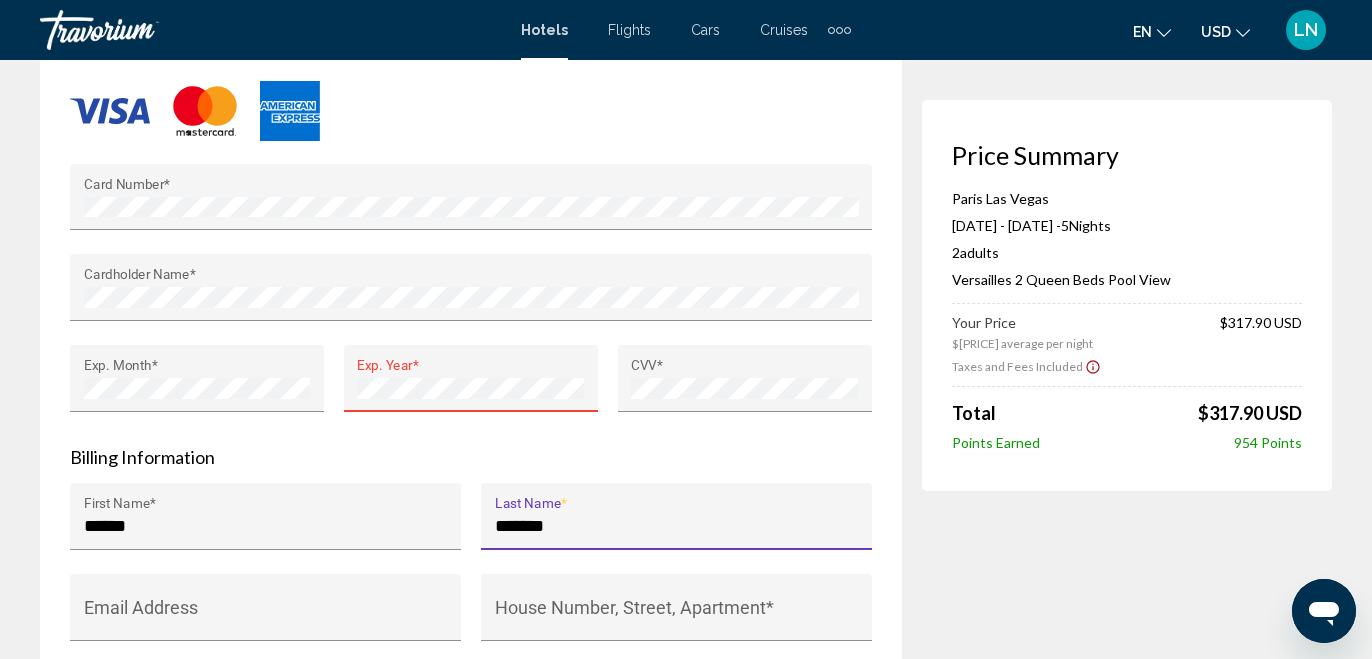 type on "*******" 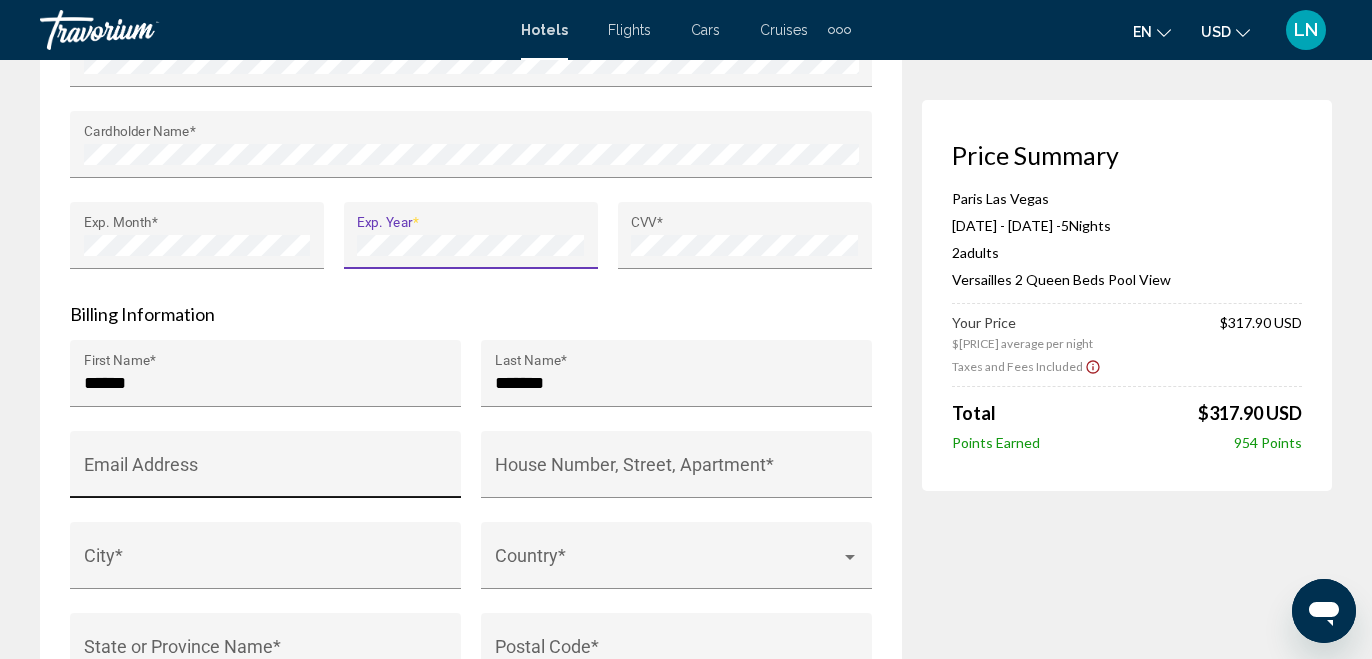 scroll, scrollTop: 2100, scrollLeft: 0, axis: vertical 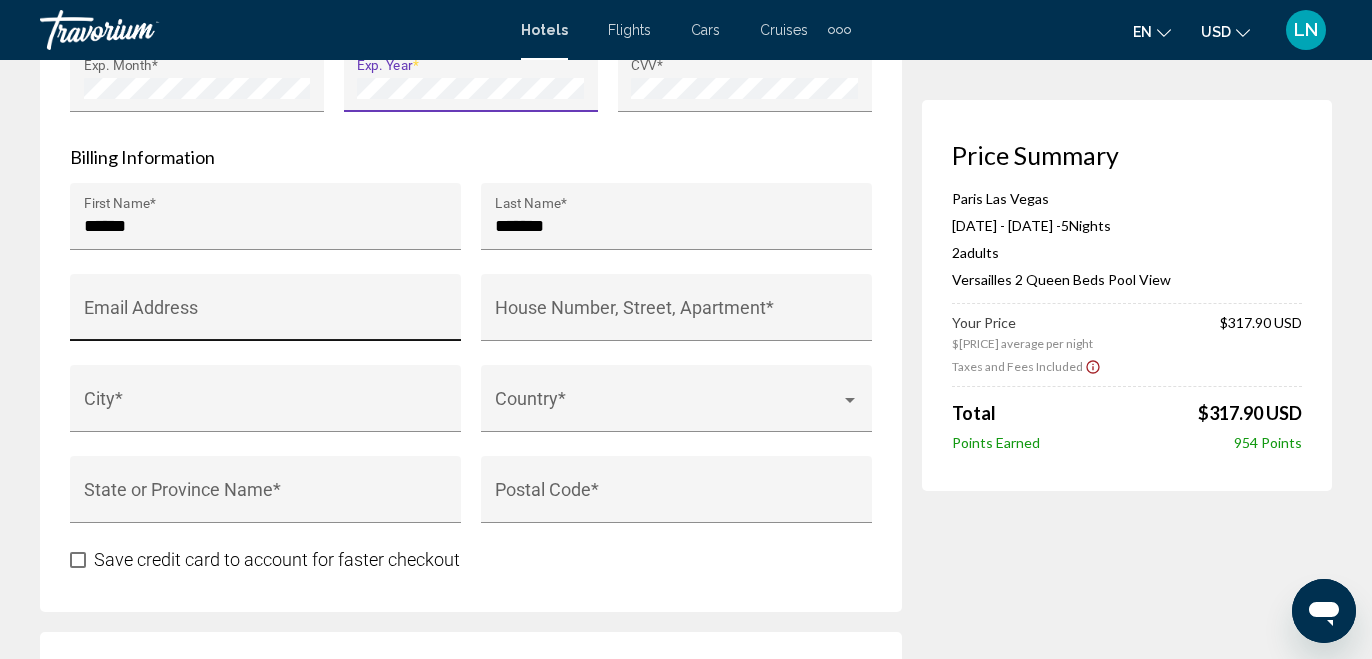 click on "Email Address" at bounding box center [266, 317] 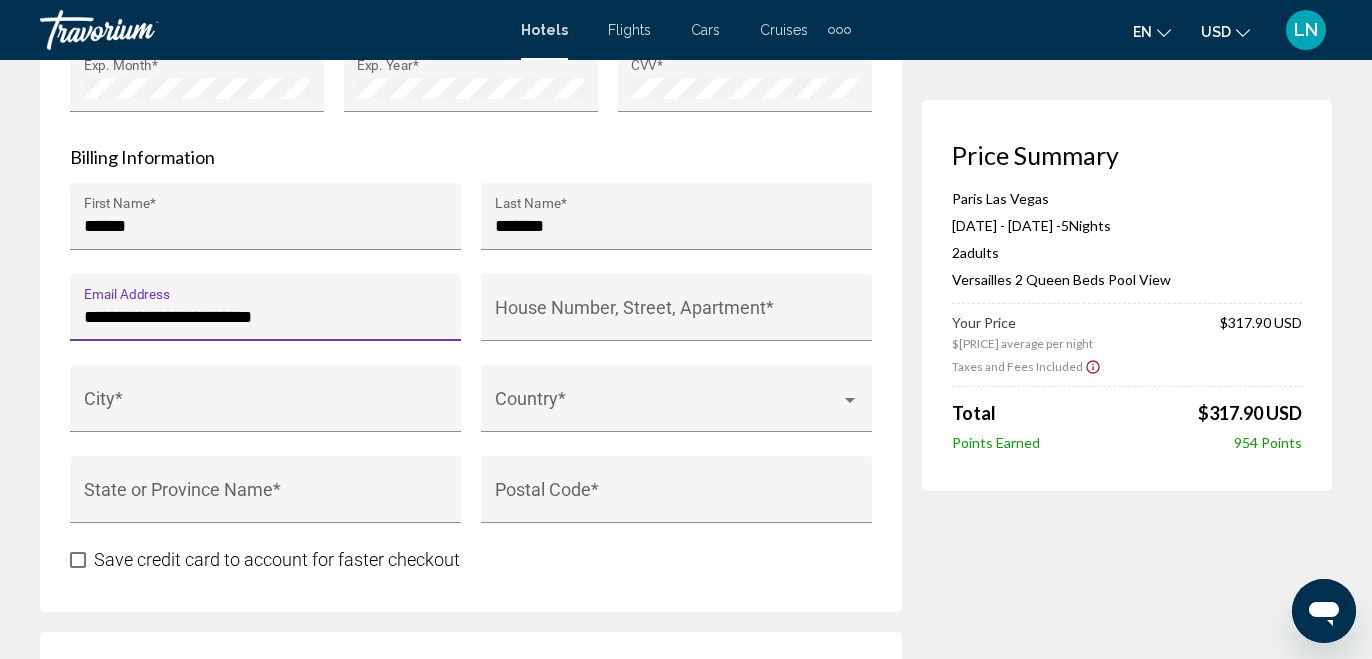 click on "**********" at bounding box center (266, 317) 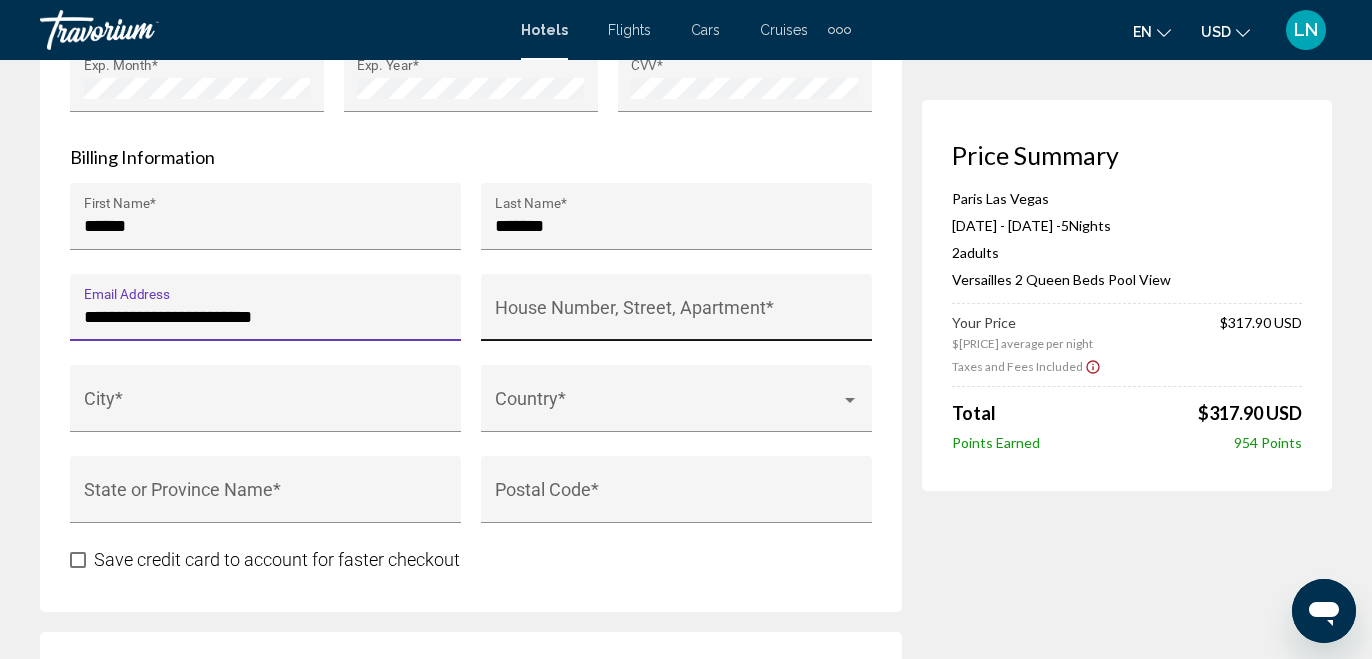 type on "**********" 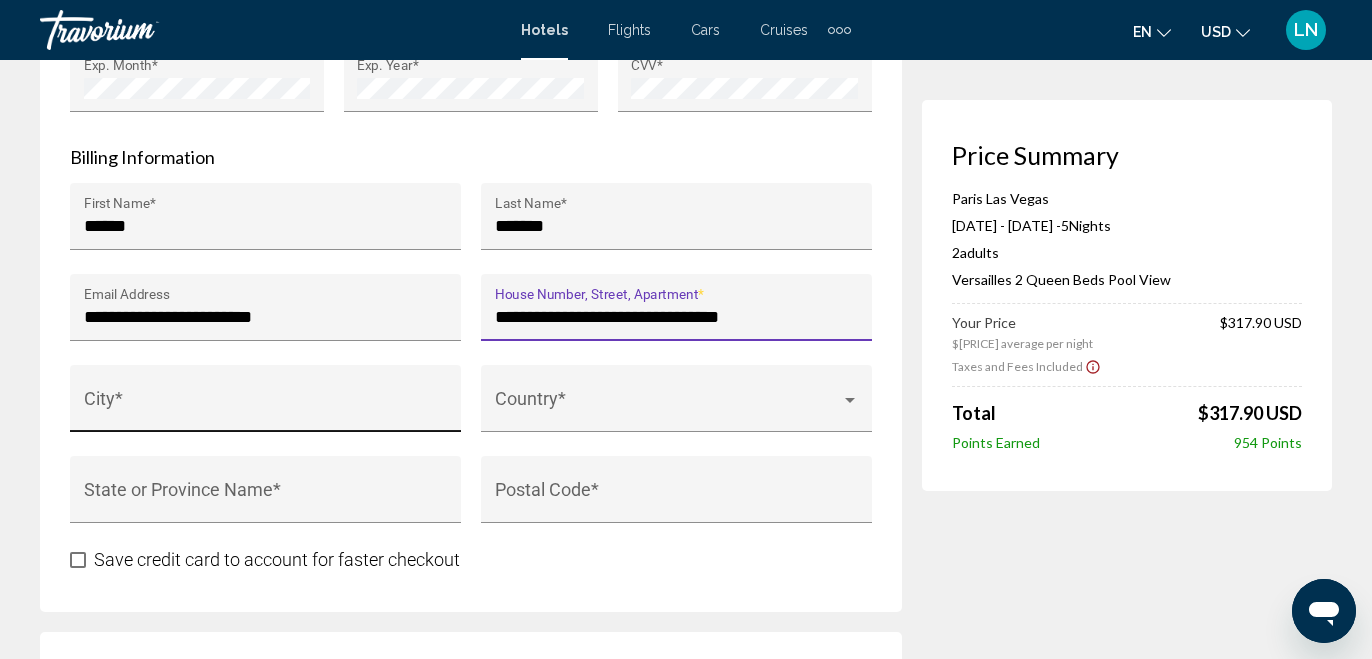type on "**********" 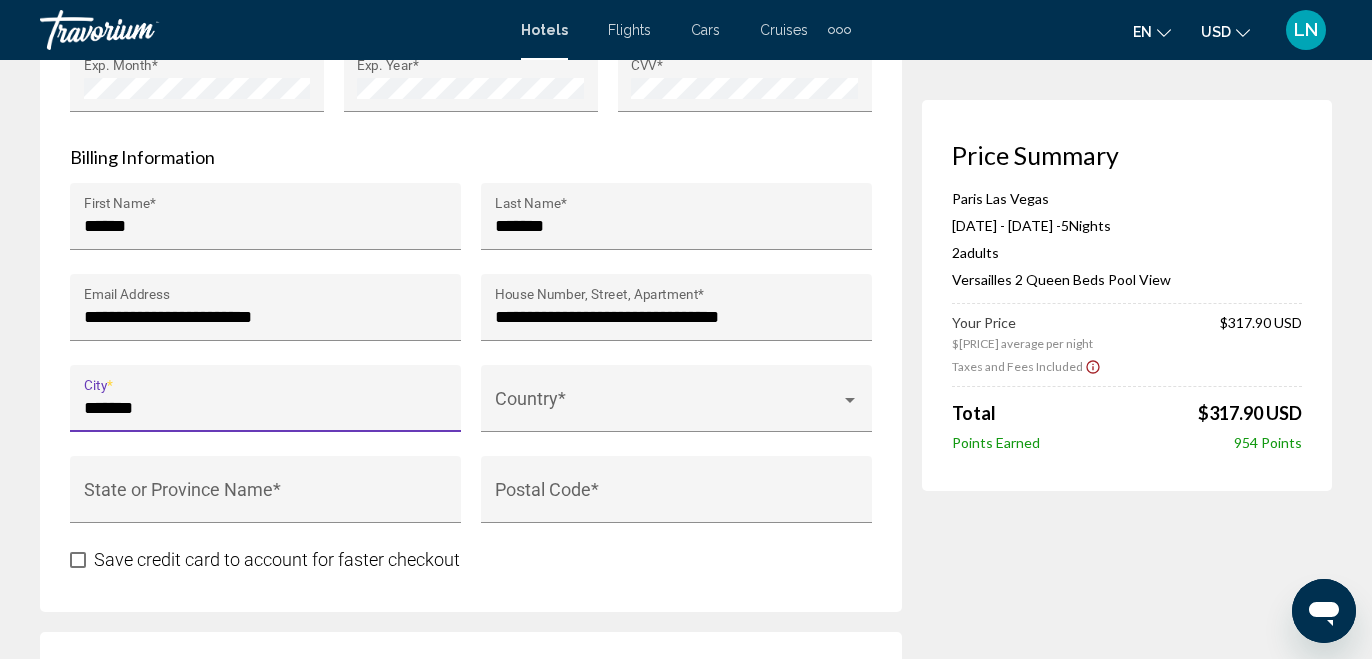 type on "*******" 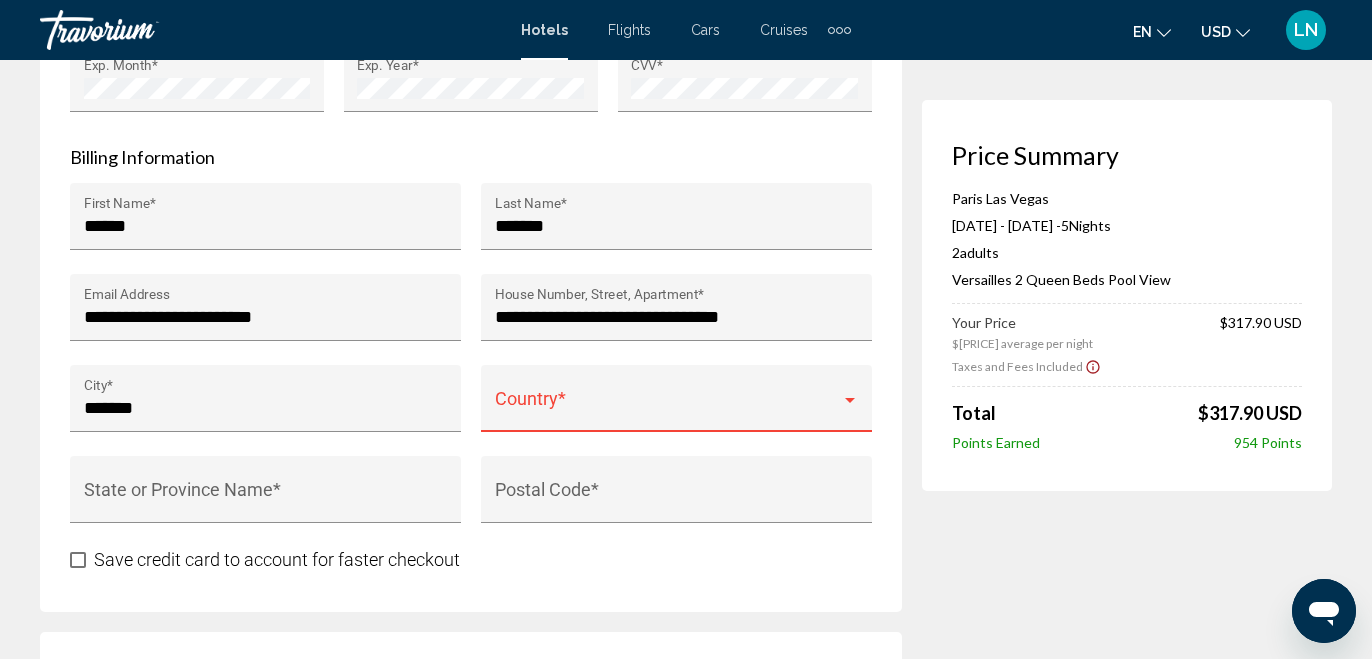 click on "Country  *" at bounding box center [676, 410] 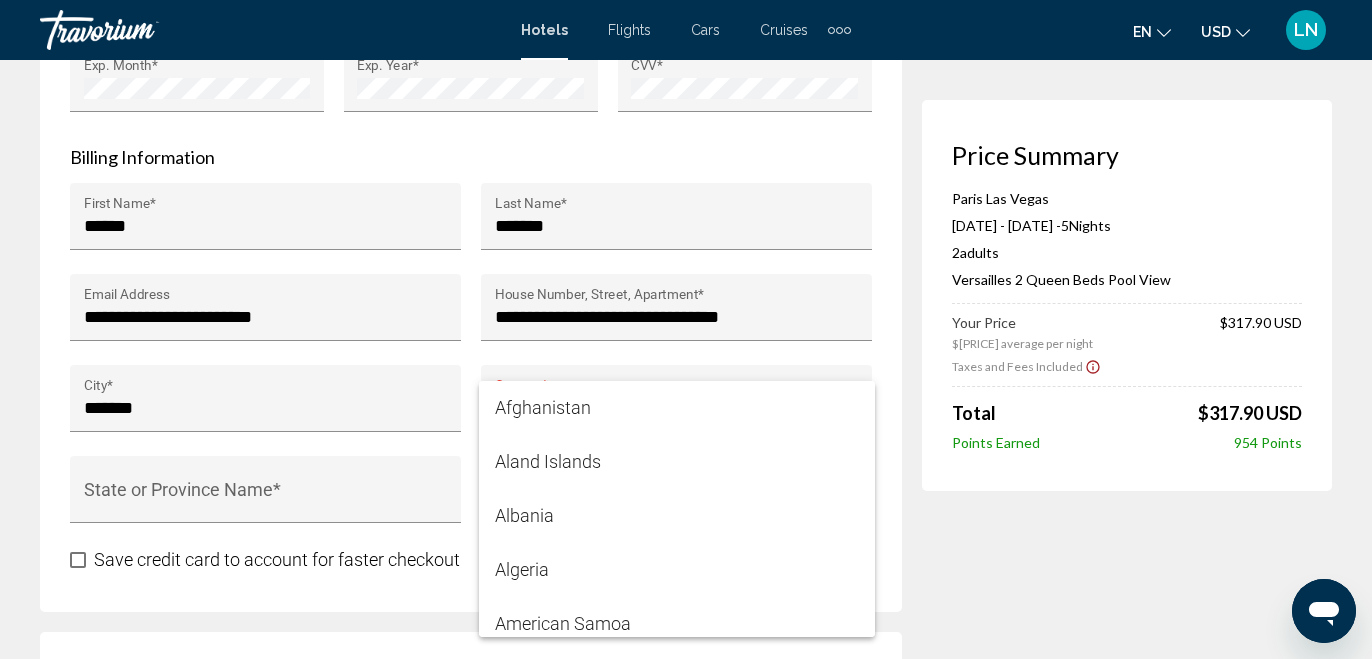 scroll, scrollTop: 12758, scrollLeft: 0, axis: vertical 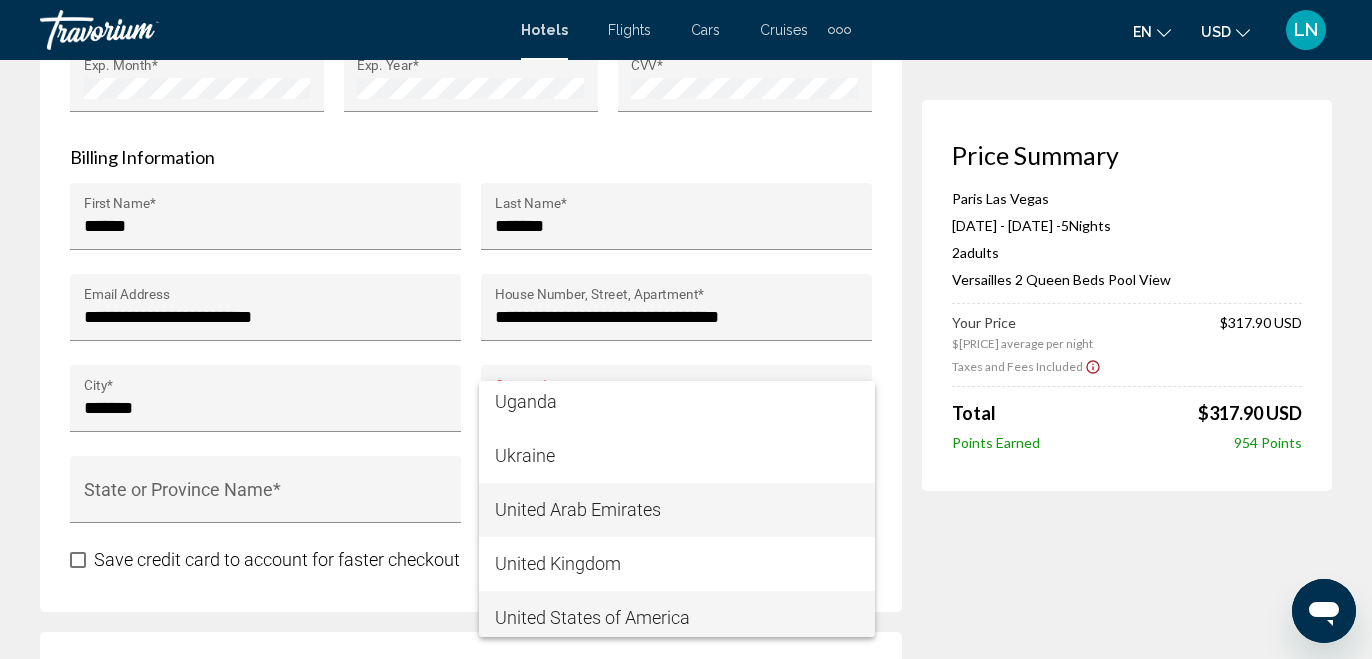 click on "United States of America" at bounding box center [677, 618] 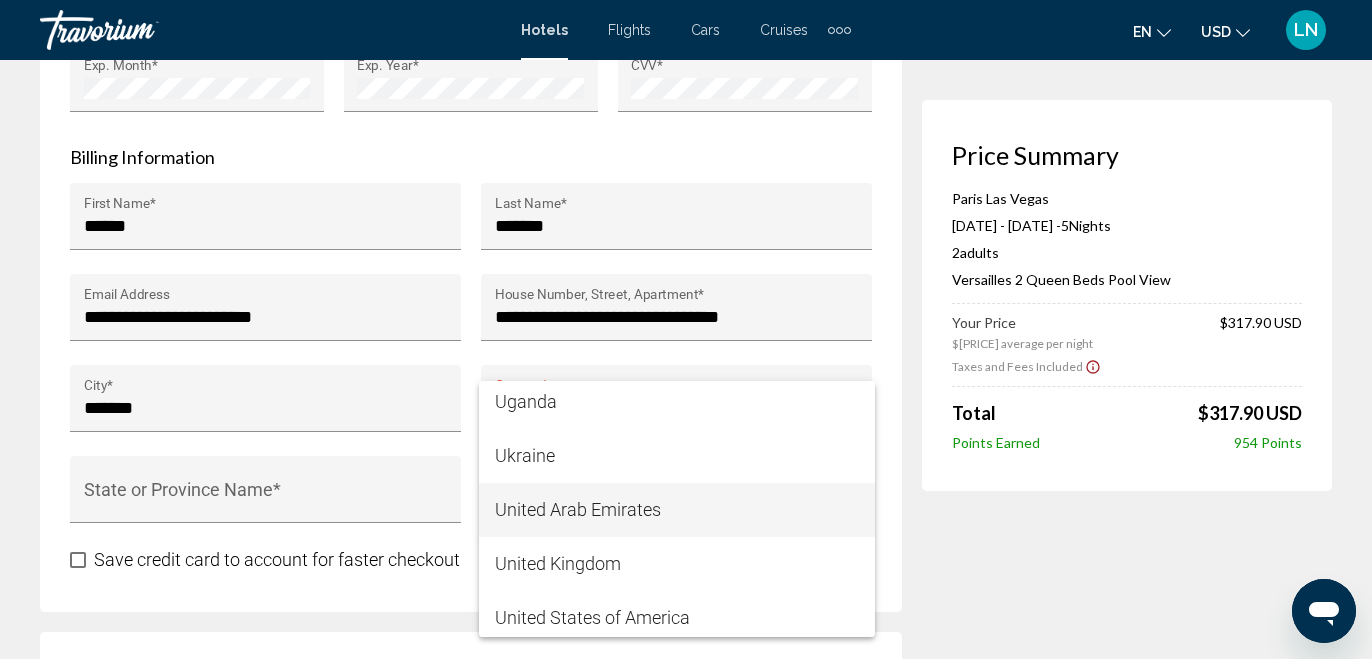 scroll, scrollTop: 12866, scrollLeft: 0, axis: vertical 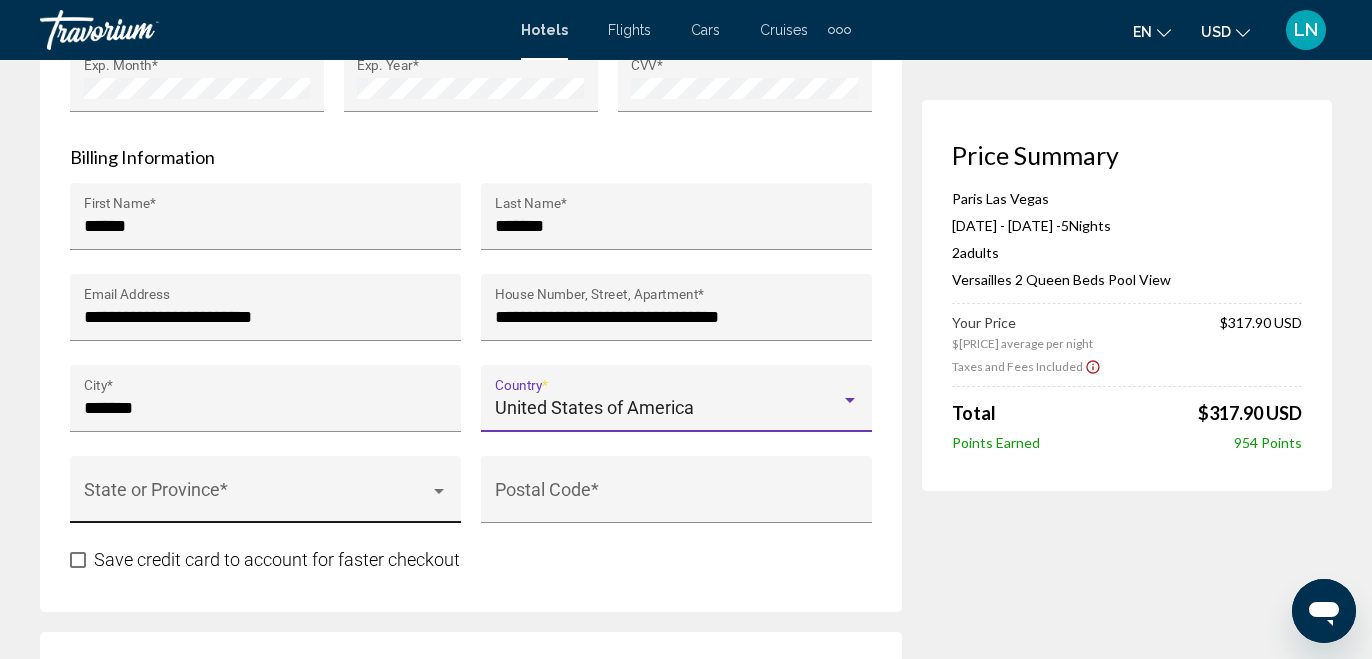 click at bounding box center (257, 499) 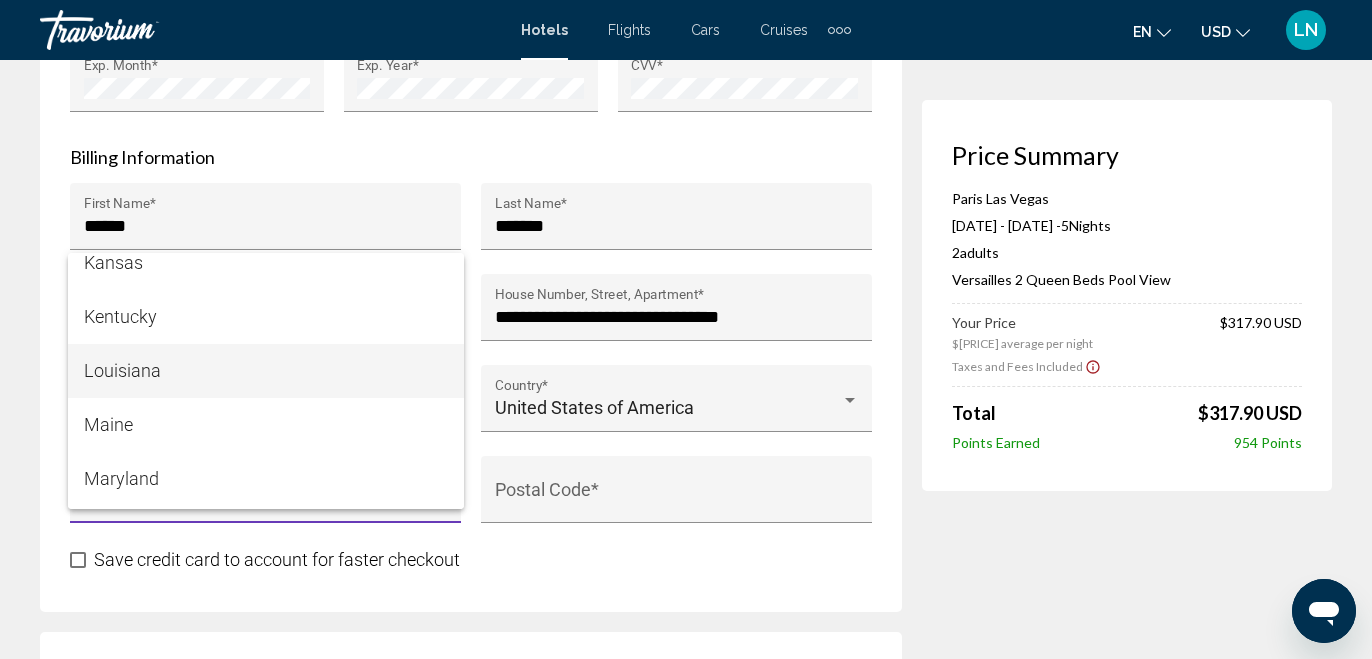 scroll, scrollTop: 1000, scrollLeft: 0, axis: vertical 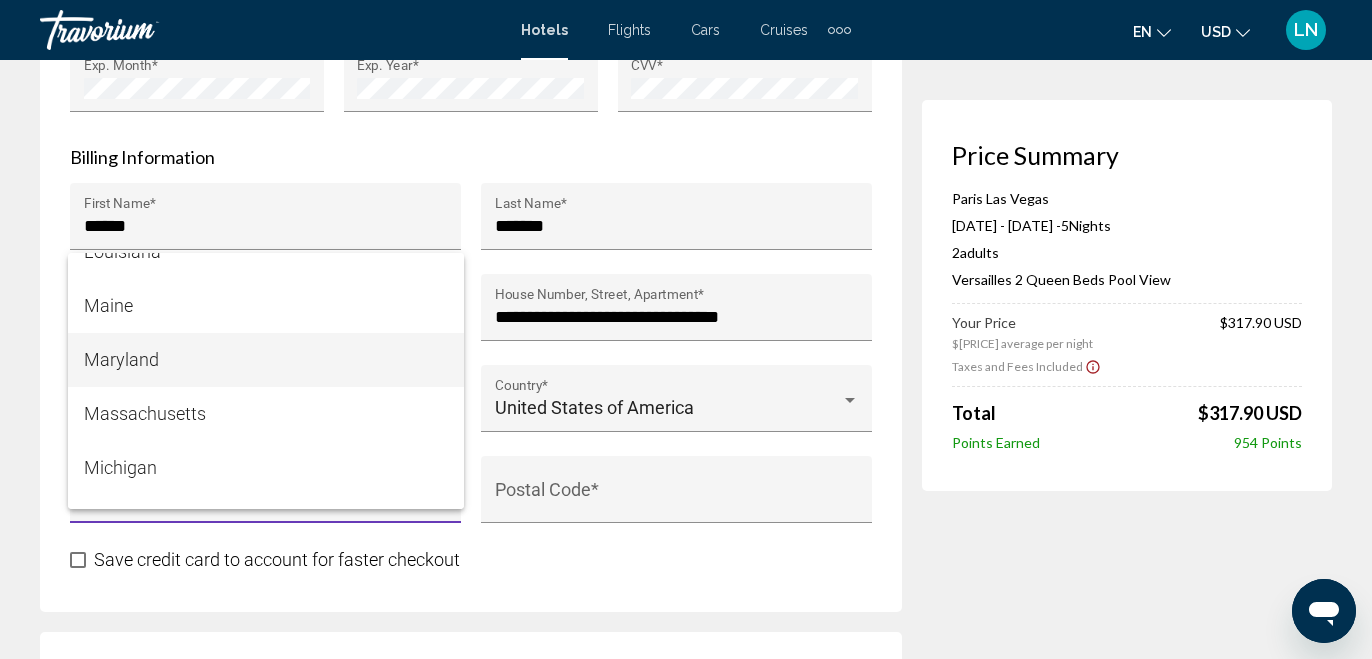 click on "Maryland" at bounding box center [266, 360] 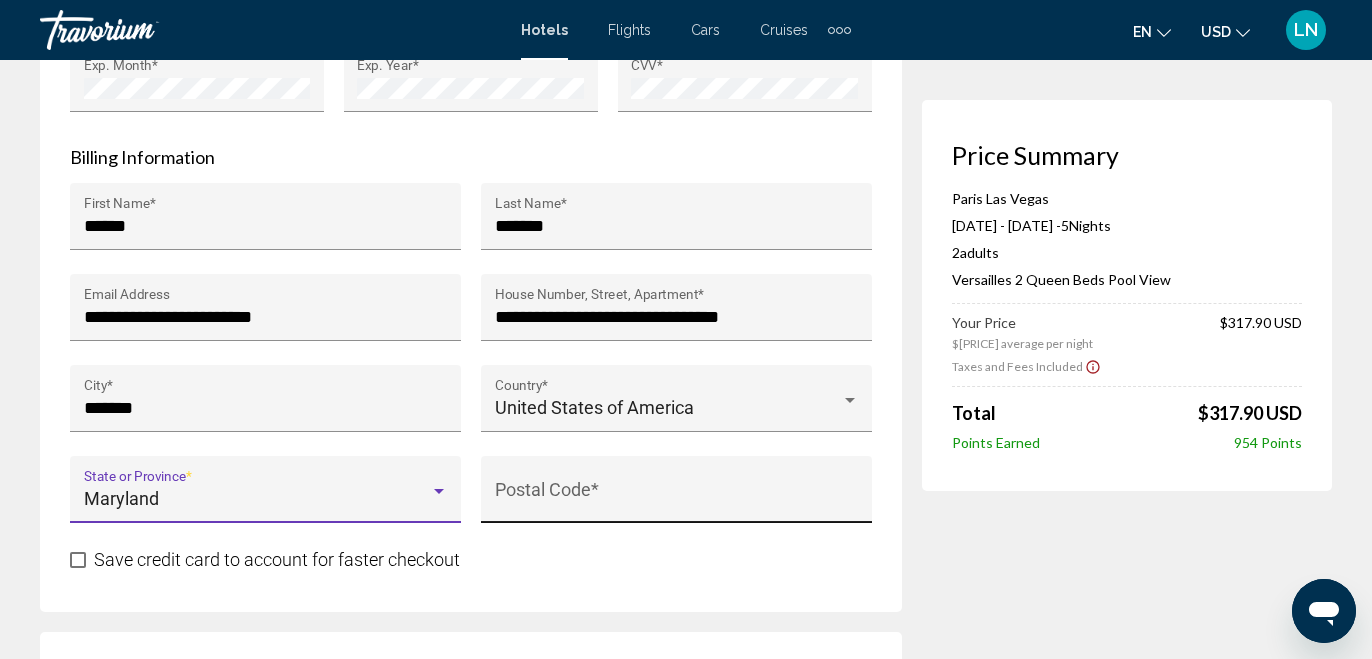 click on "Postal Code  *" at bounding box center [677, 499] 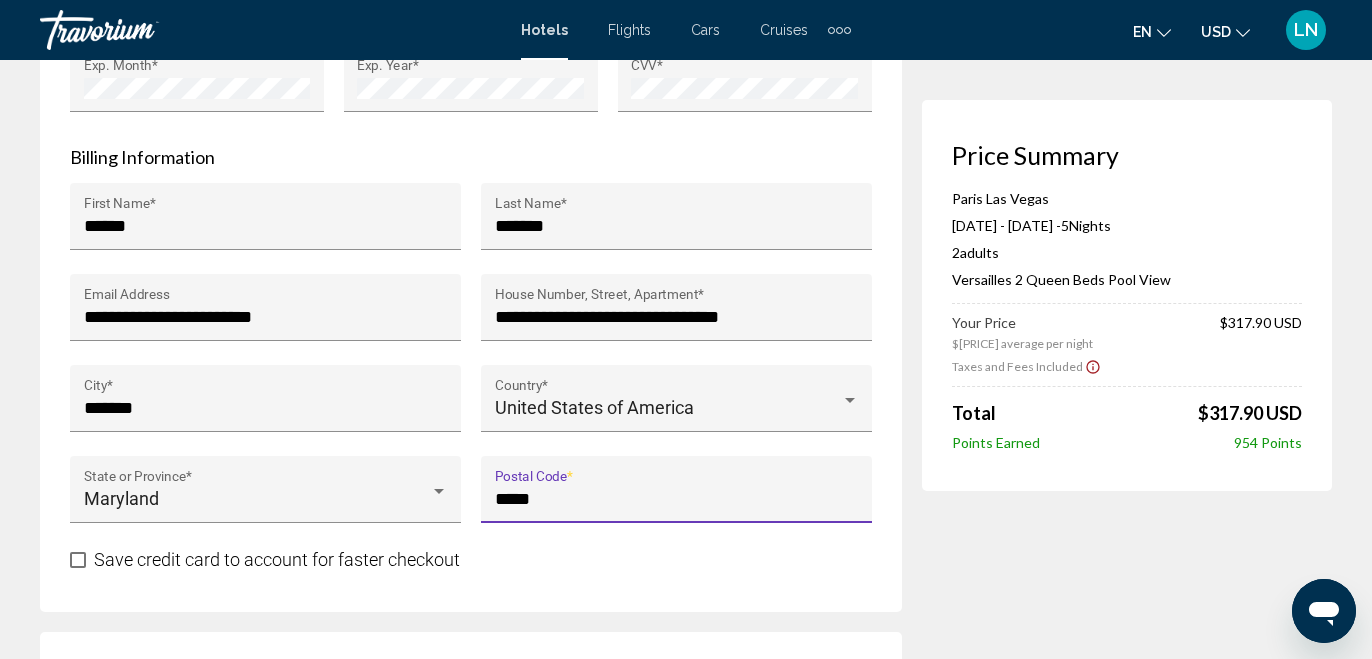 type on "*****" 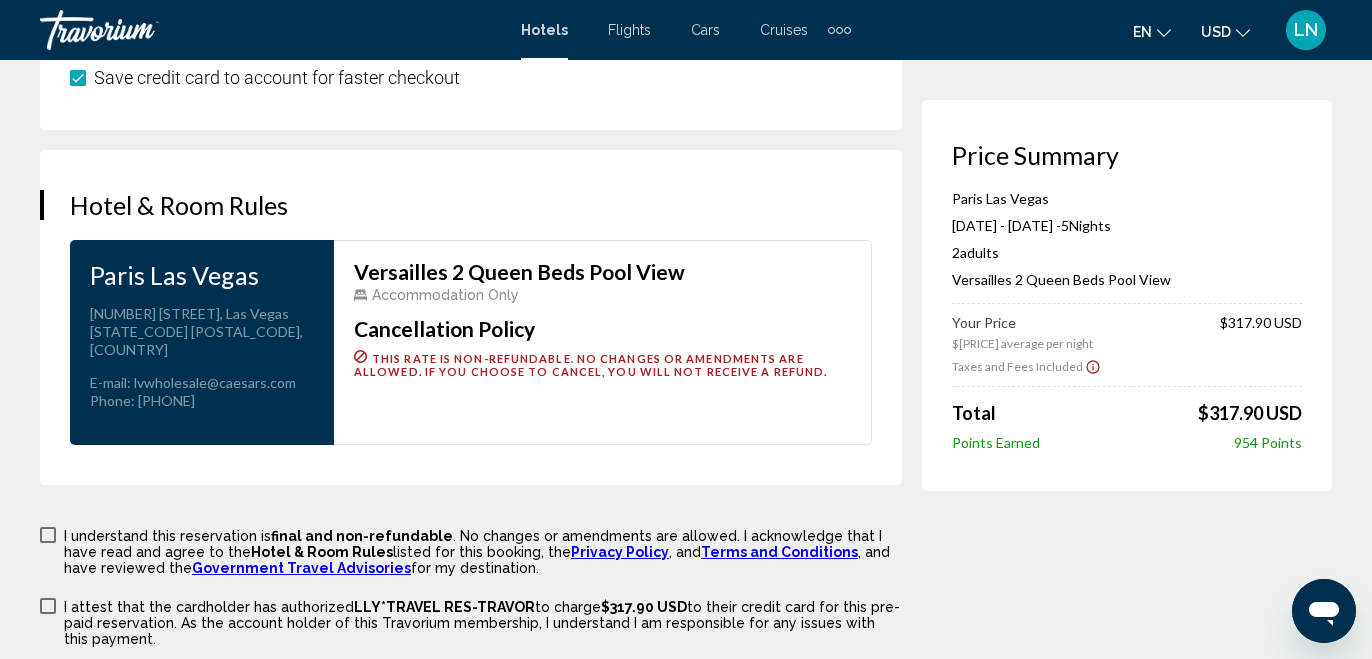 scroll, scrollTop: 2900, scrollLeft: 0, axis: vertical 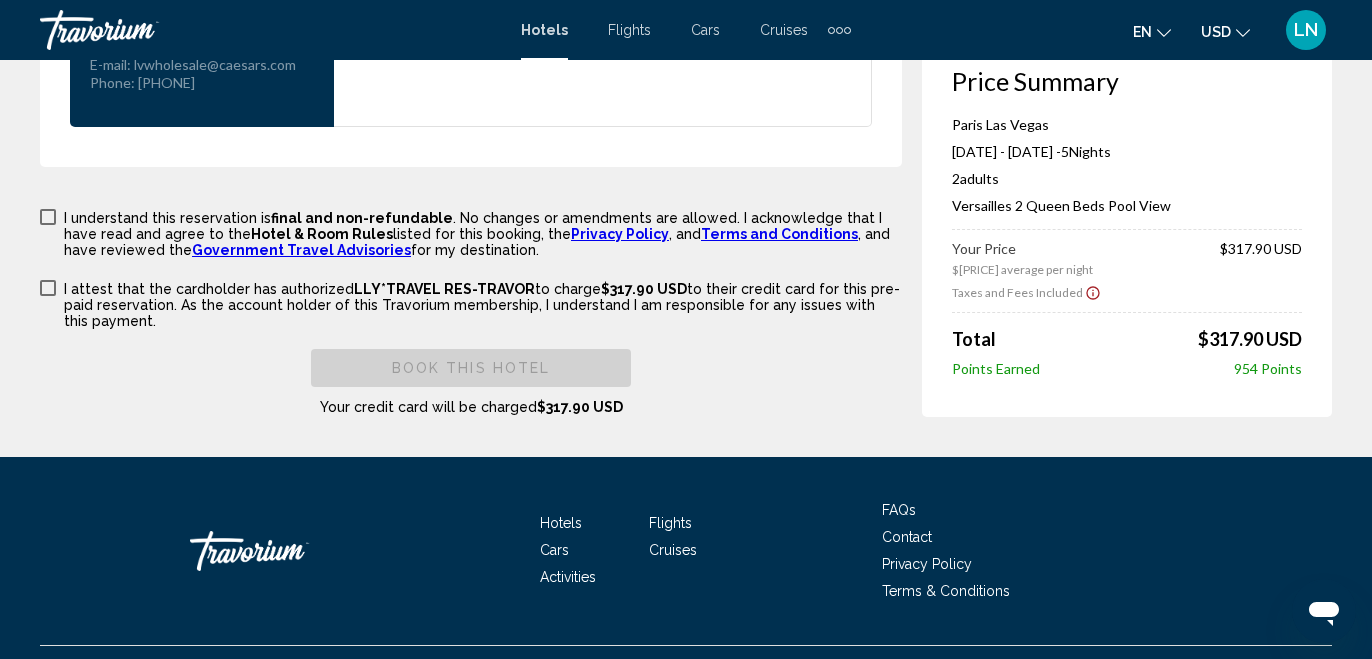 drag, startPoint x: 57, startPoint y: 195, endPoint x: 40, endPoint y: 234, distance: 42.544094 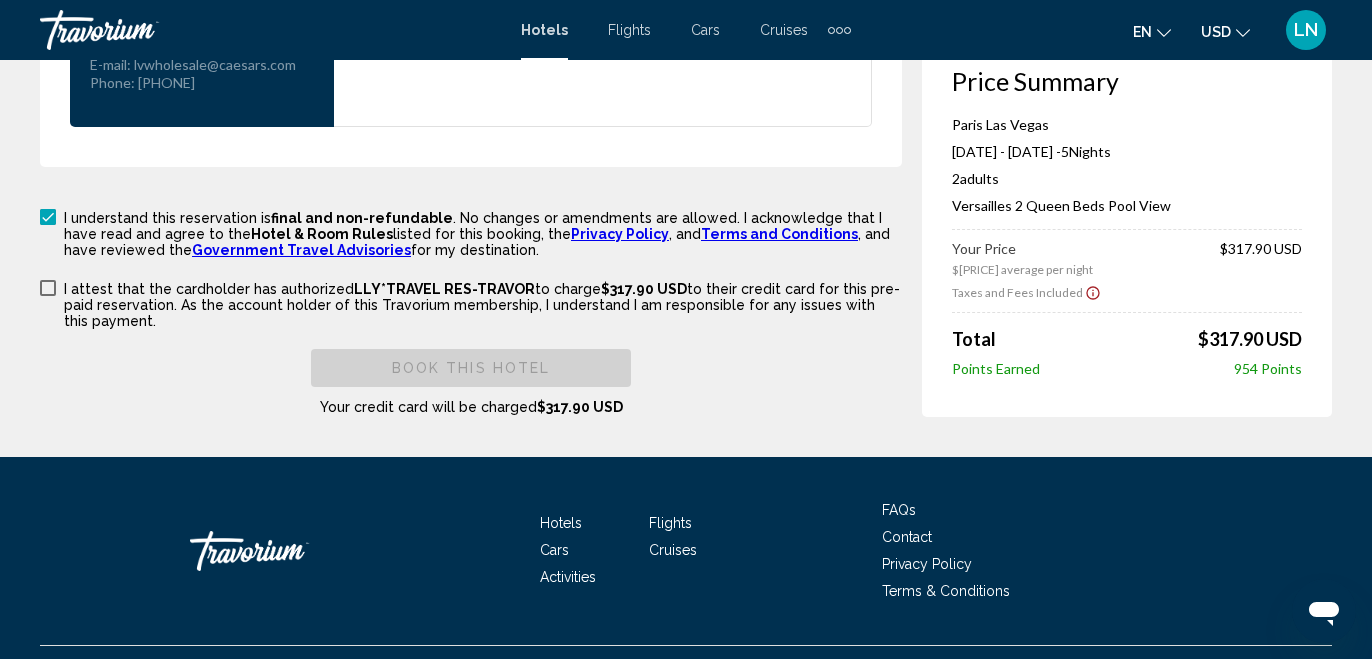 click at bounding box center [48, 288] 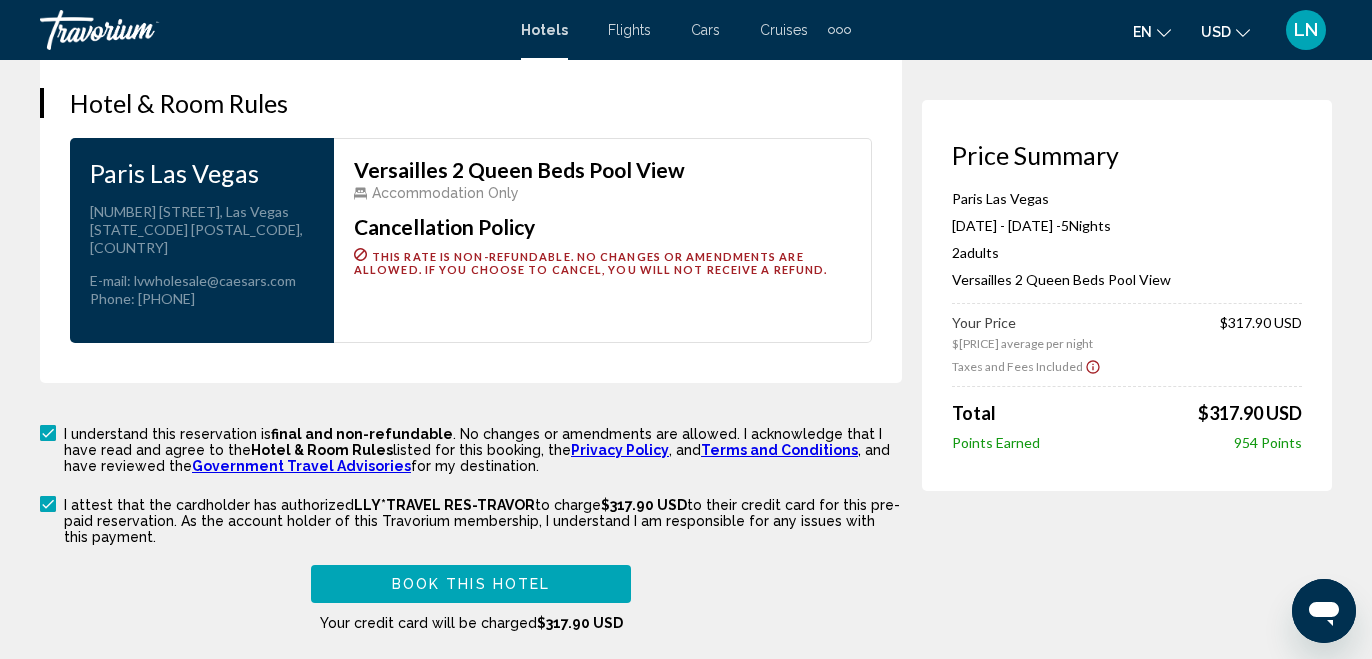 scroll, scrollTop: 2700, scrollLeft: 0, axis: vertical 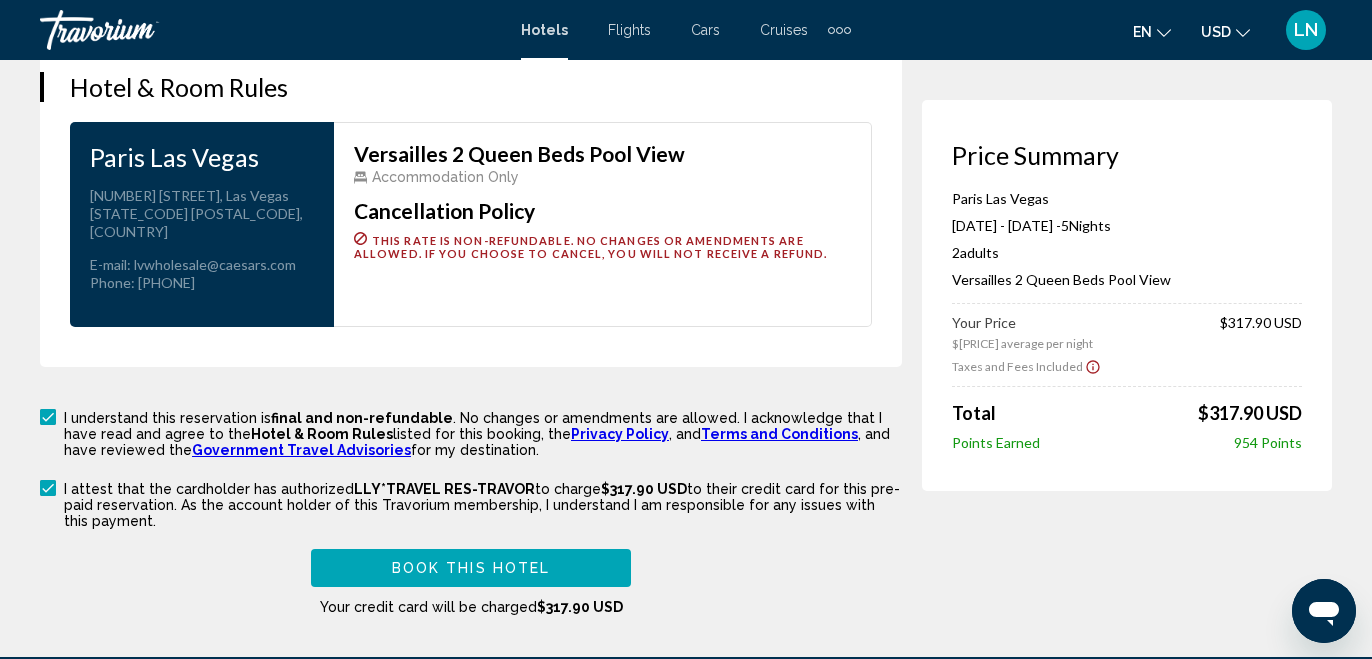 click on "Book this hotel" at bounding box center [471, 569] 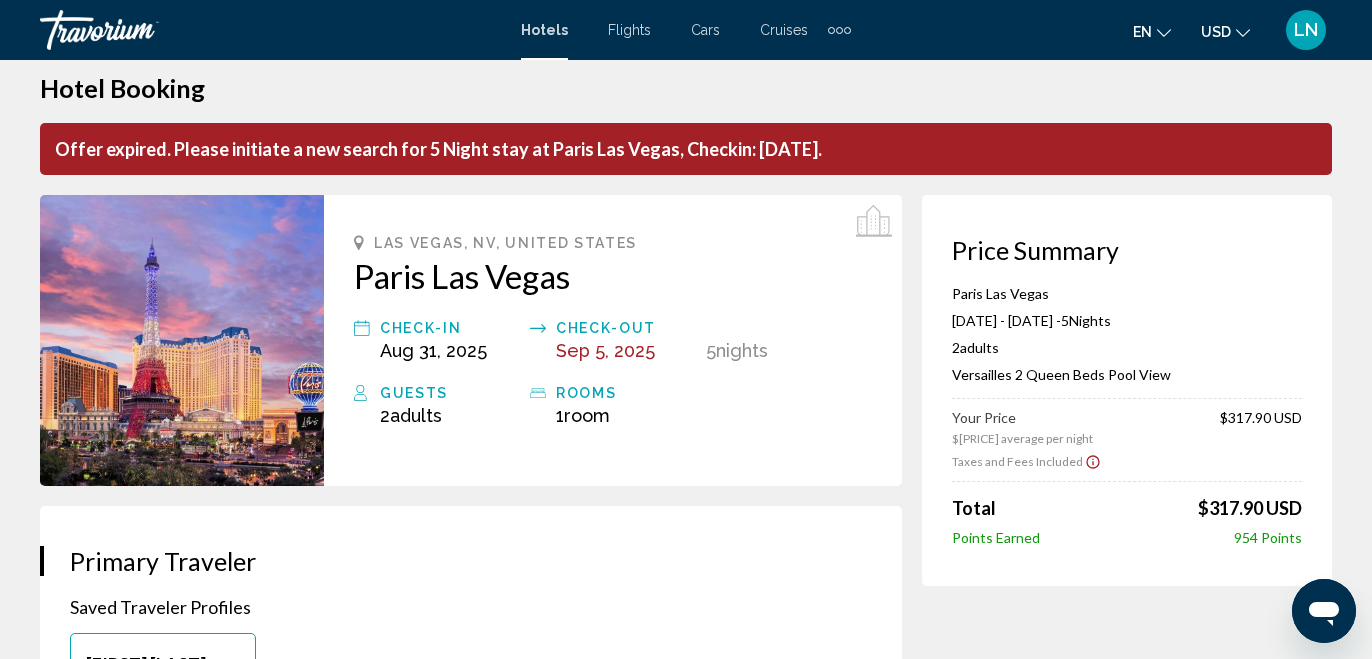scroll, scrollTop: 0, scrollLeft: 0, axis: both 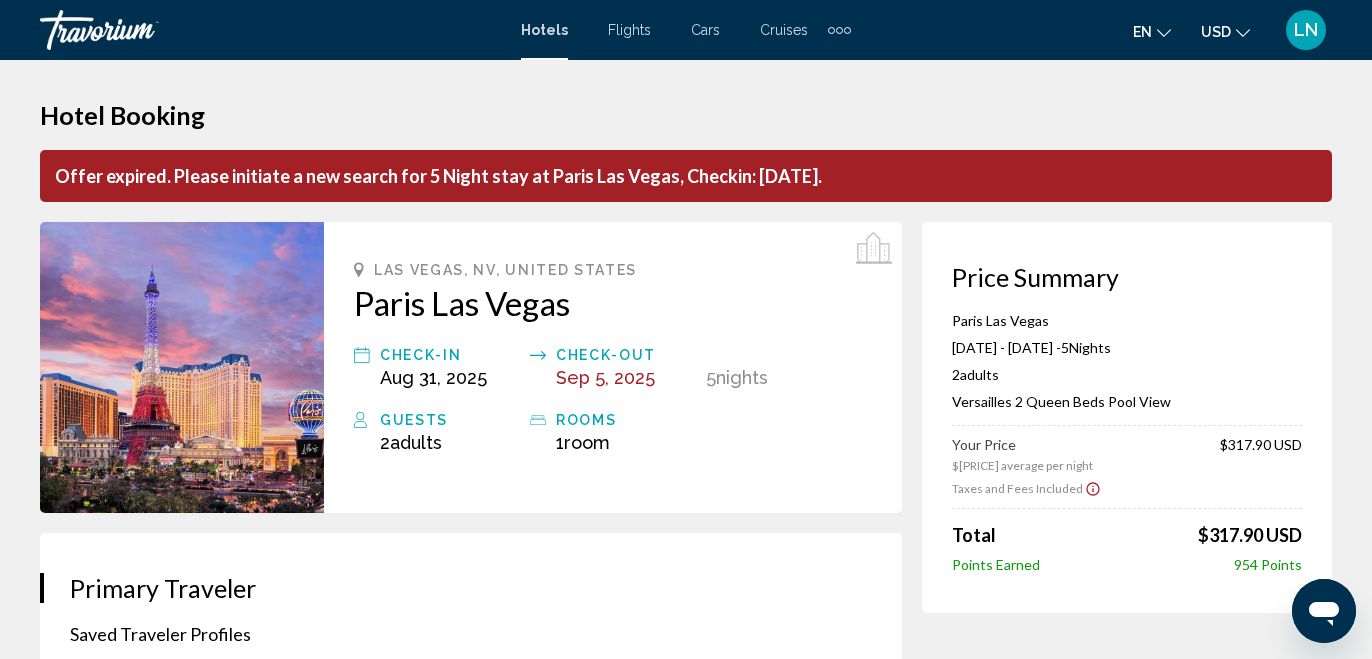 click on "Sep 5, 2025" at bounding box center [605, 377] 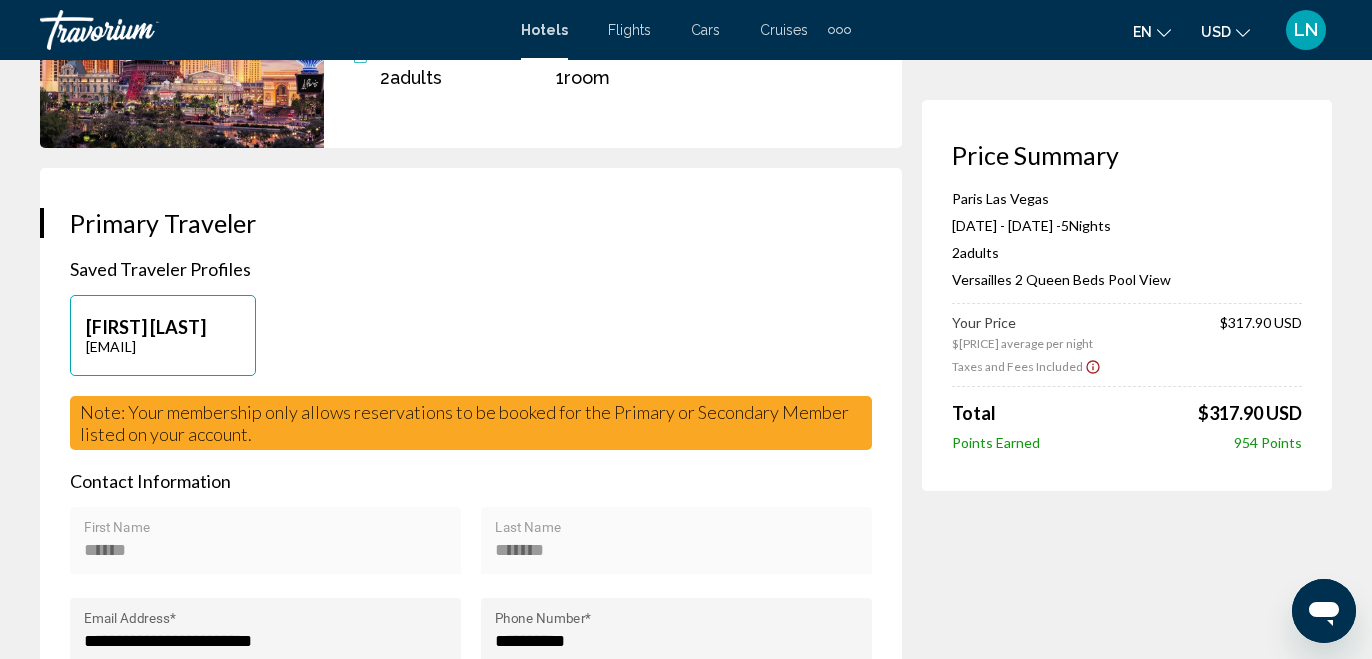 scroll, scrollTop: 400, scrollLeft: 0, axis: vertical 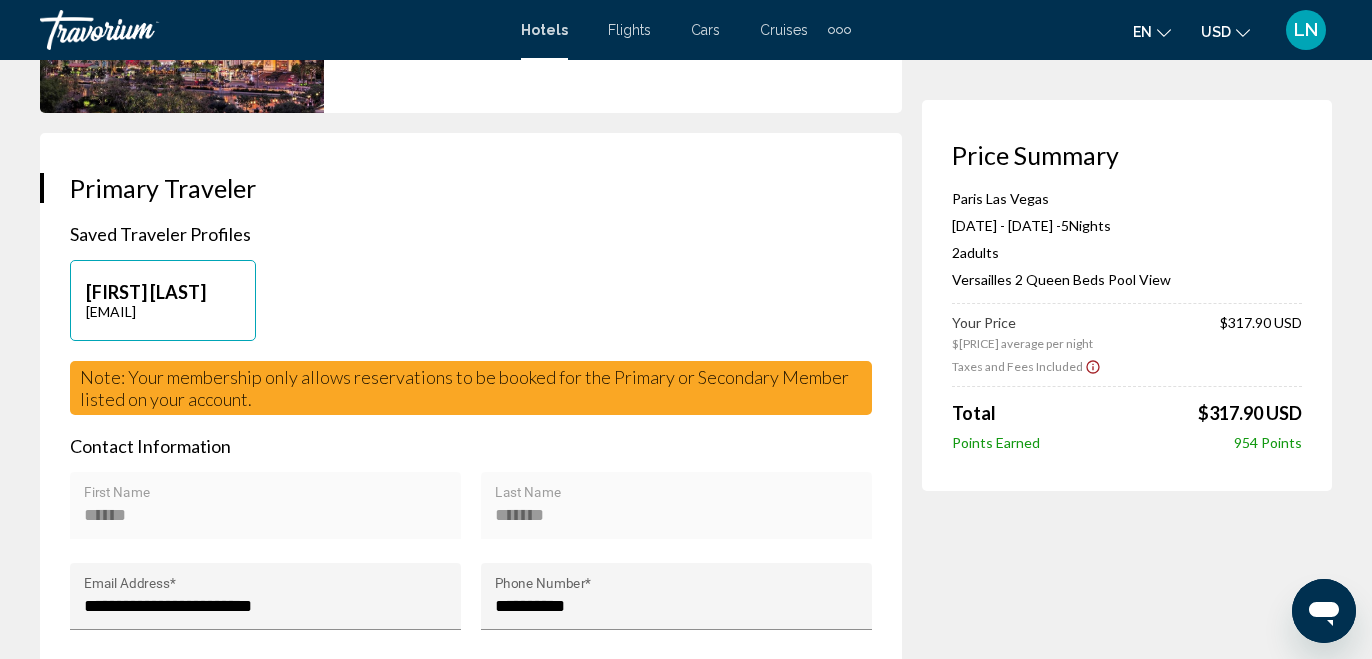 click on "[FIRST] [LAST]" at bounding box center [163, 292] 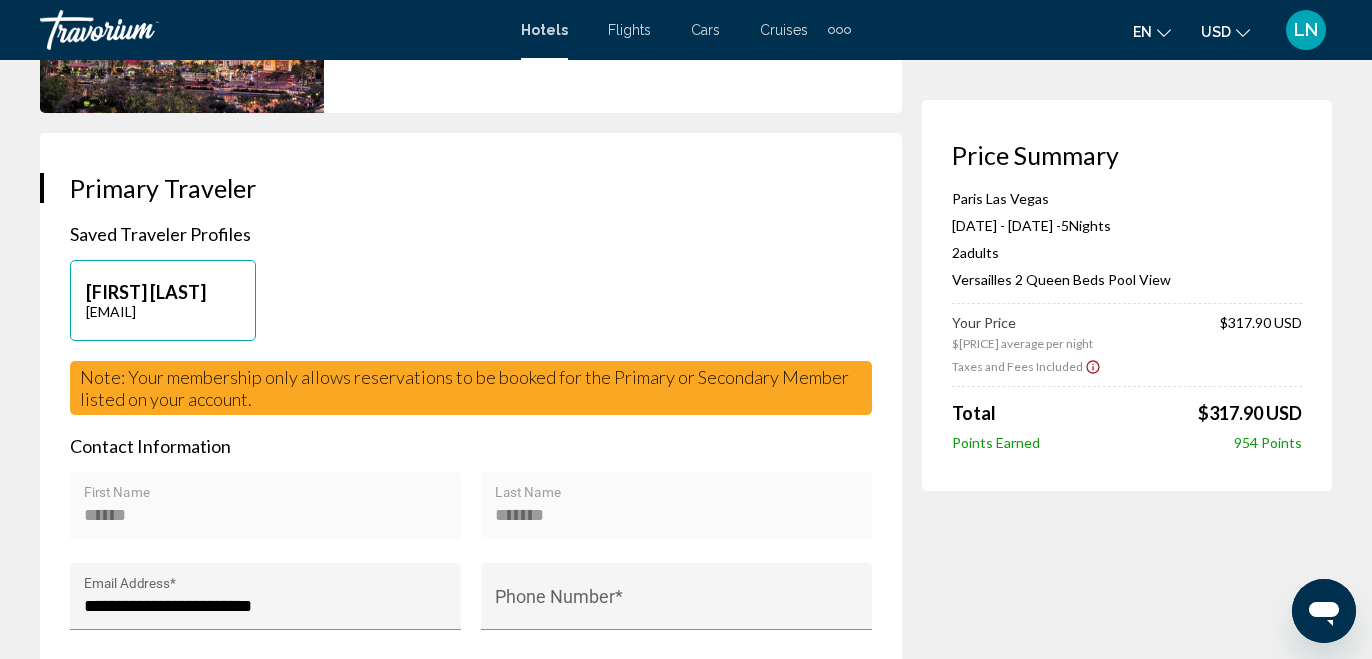 click on "[FIRST] [LAST]" at bounding box center (163, 292) 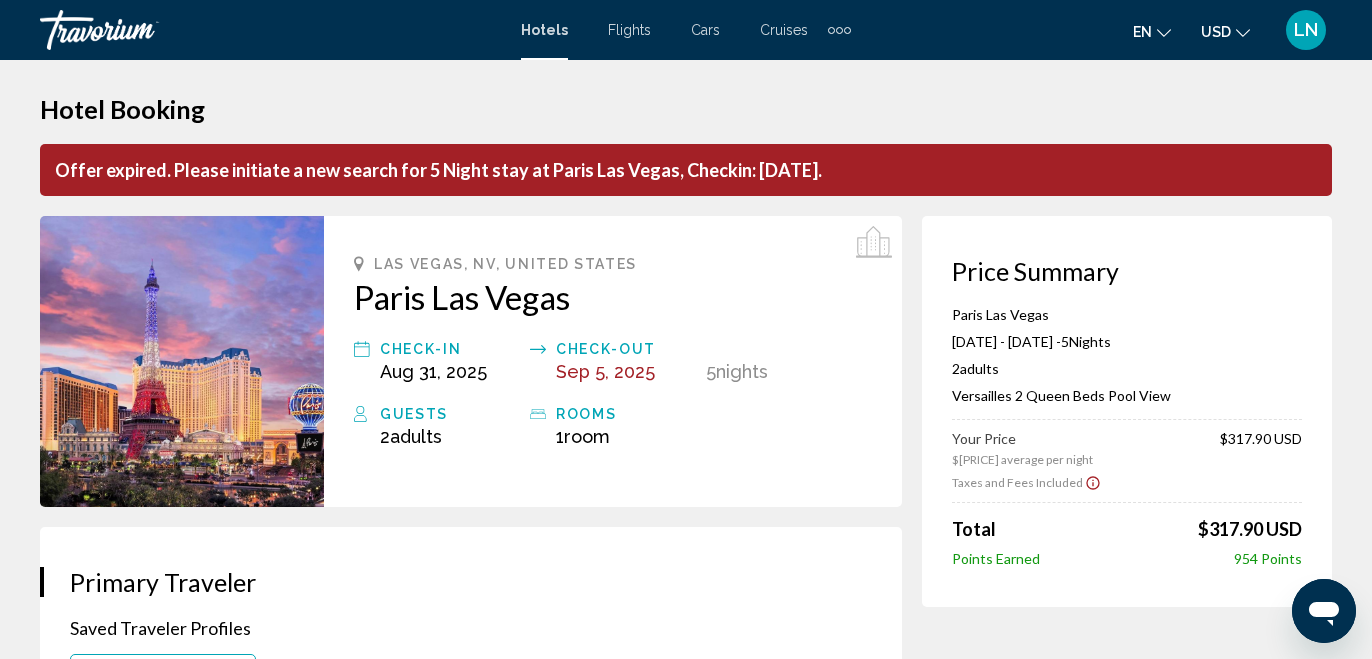 scroll, scrollTop: 0, scrollLeft: 0, axis: both 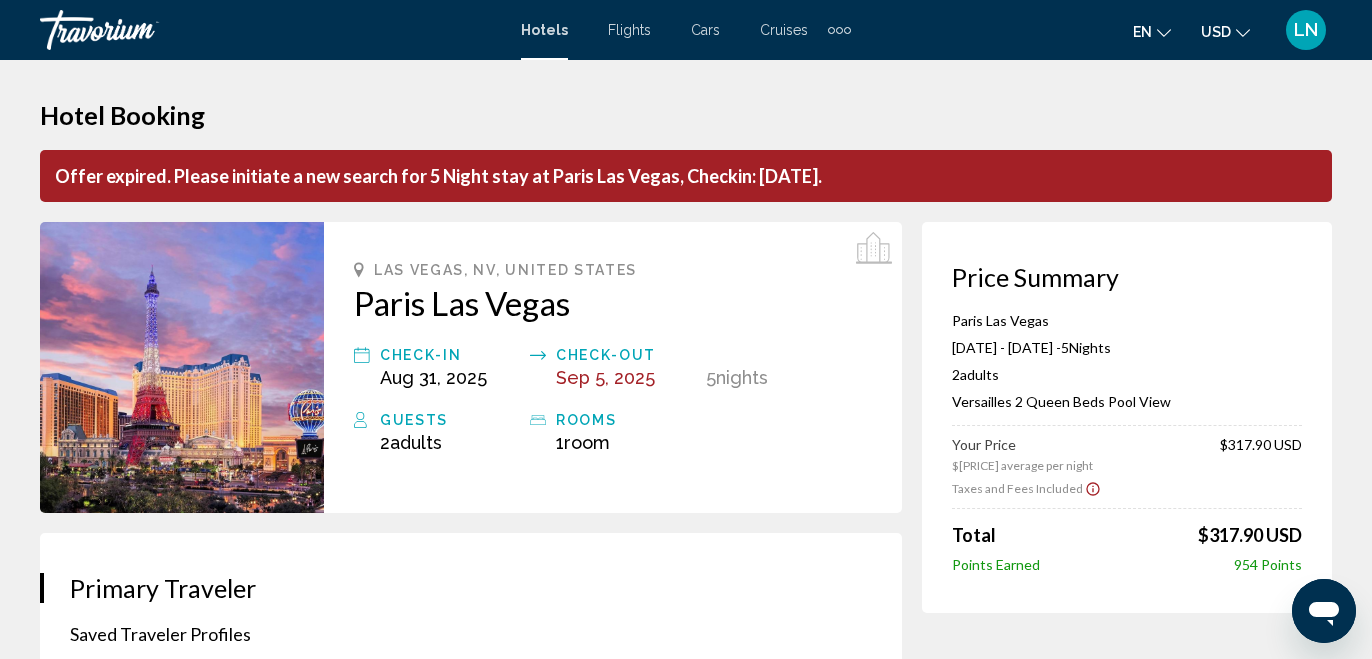 click on "Check-in" at bounding box center [450, 355] 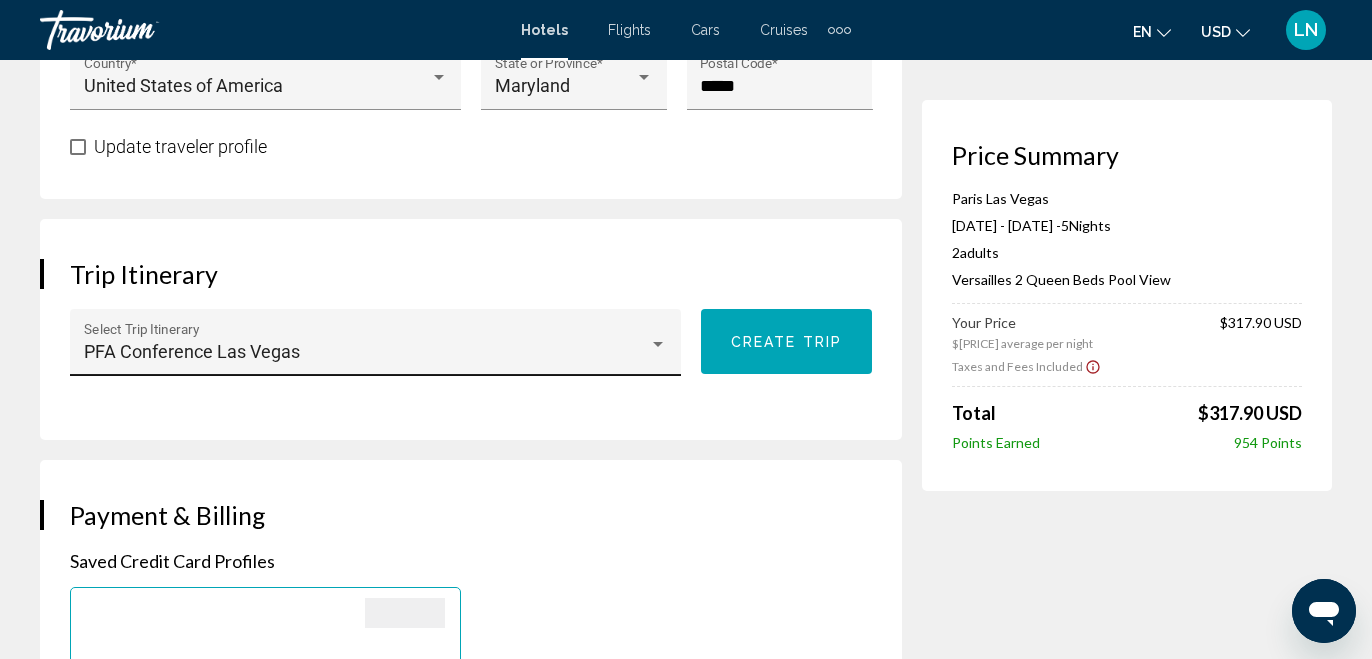 scroll, scrollTop: 1100, scrollLeft: 0, axis: vertical 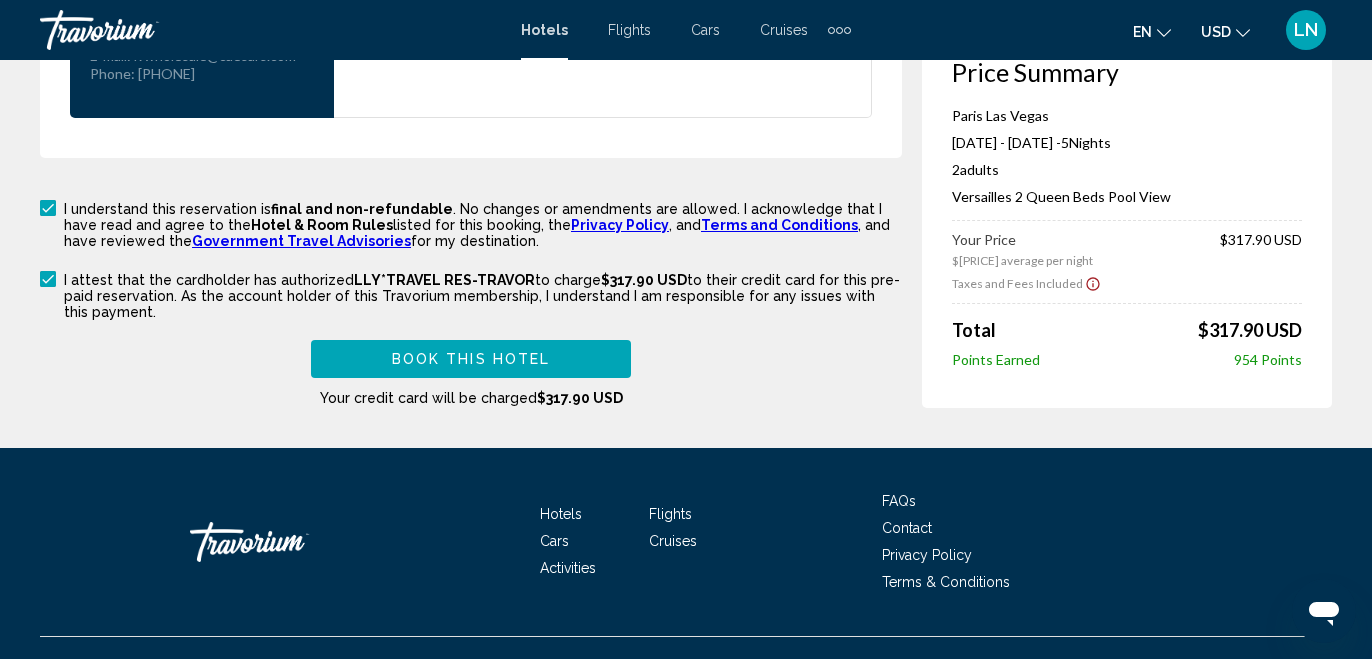 click on "Book this hotel" at bounding box center [471, 360] 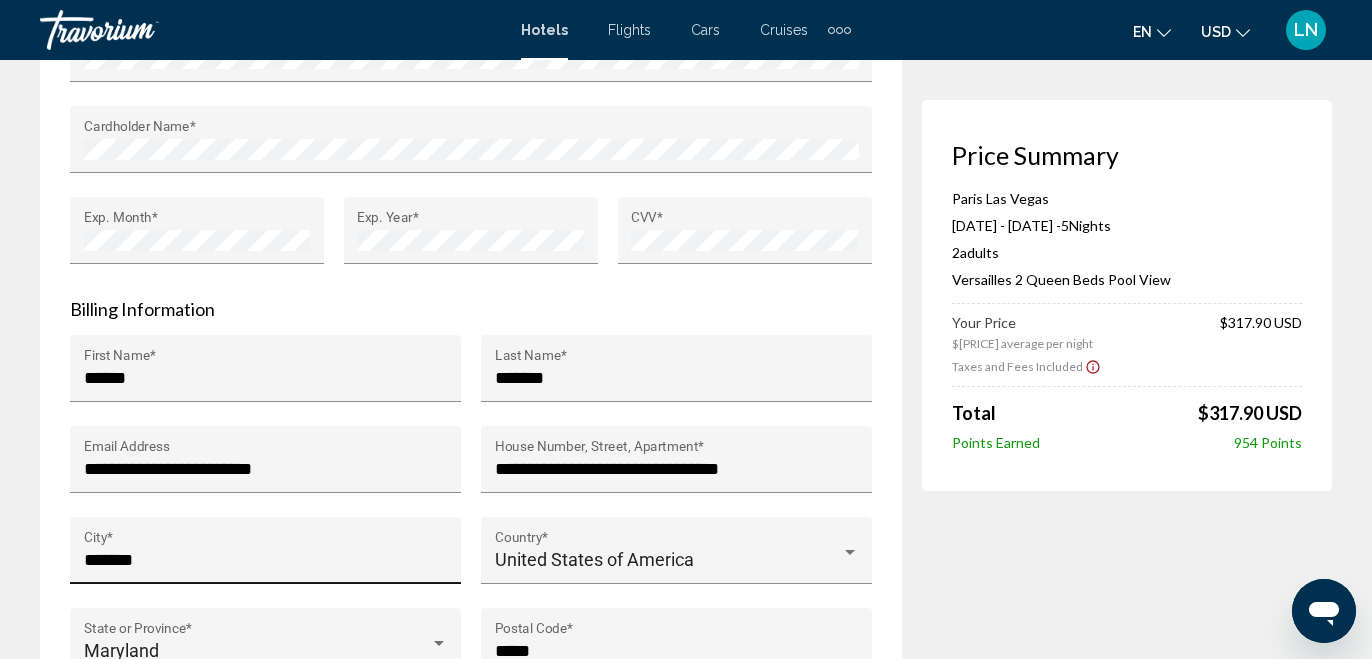 scroll, scrollTop: 2277, scrollLeft: 0, axis: vertical 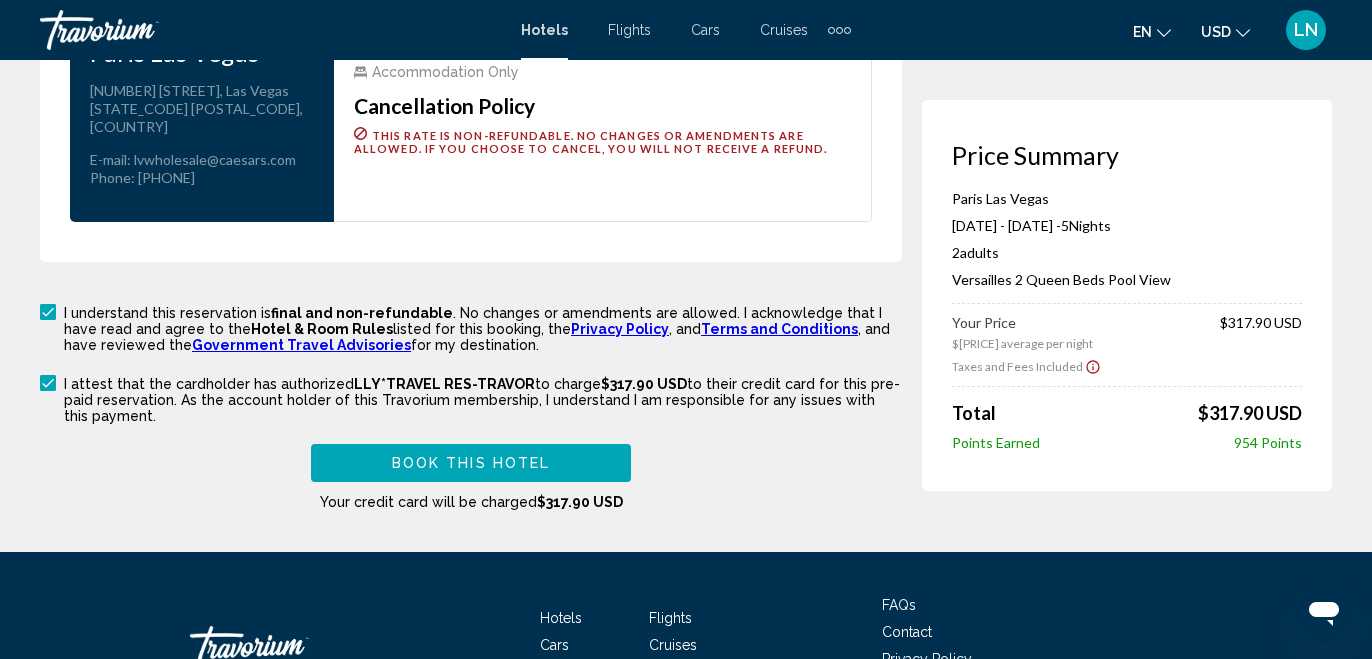 type on "**********" 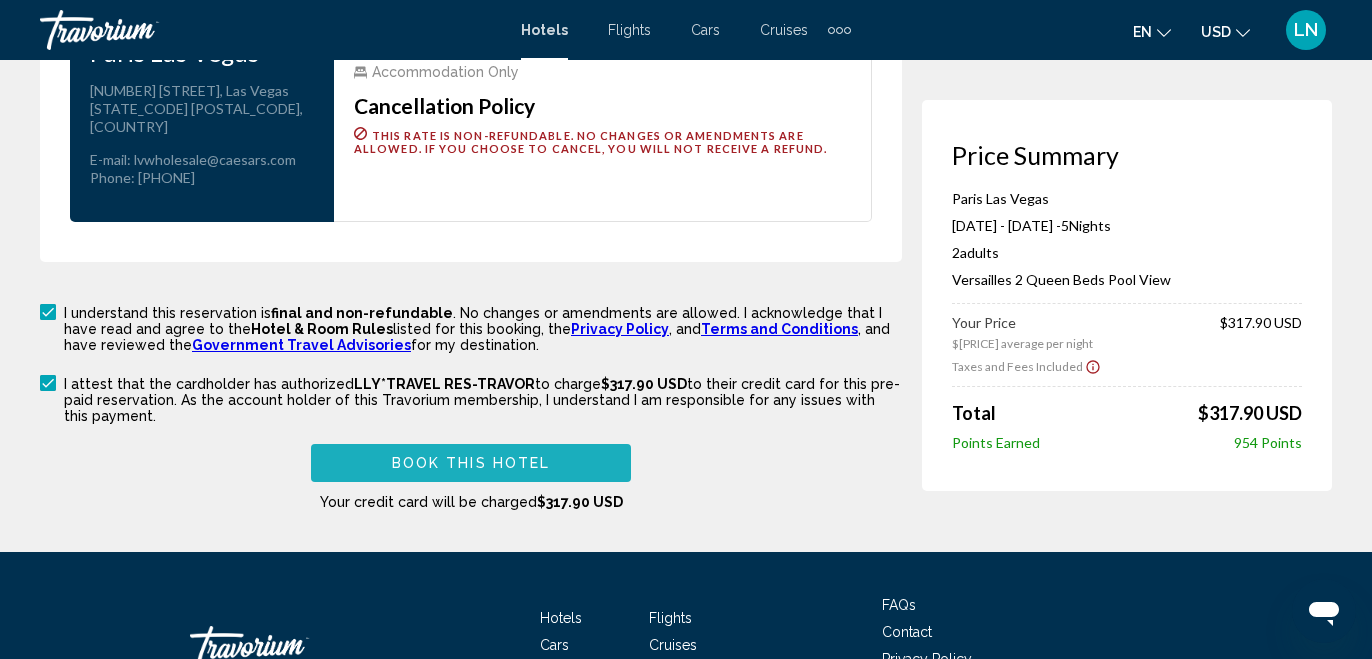 click on "Book this hotel" at bounding box center (471, 464) 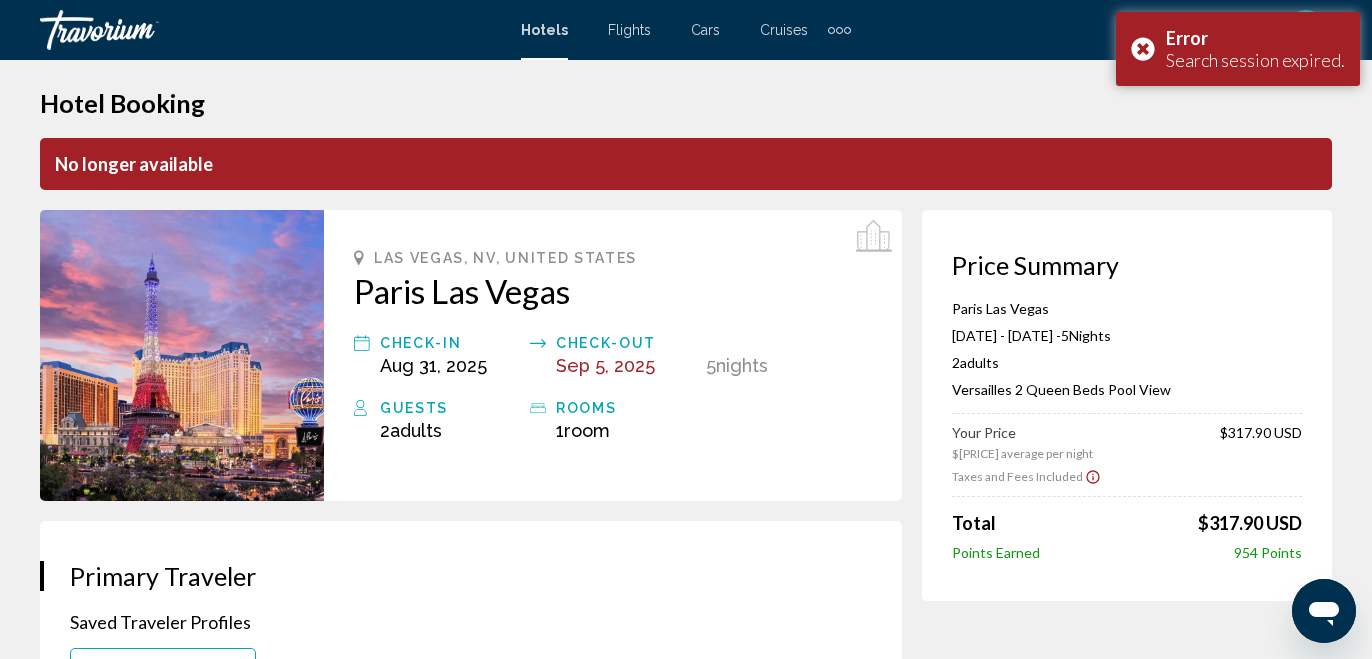 scroll, scrollTop: 0, scrollLeft: 0, axis: both 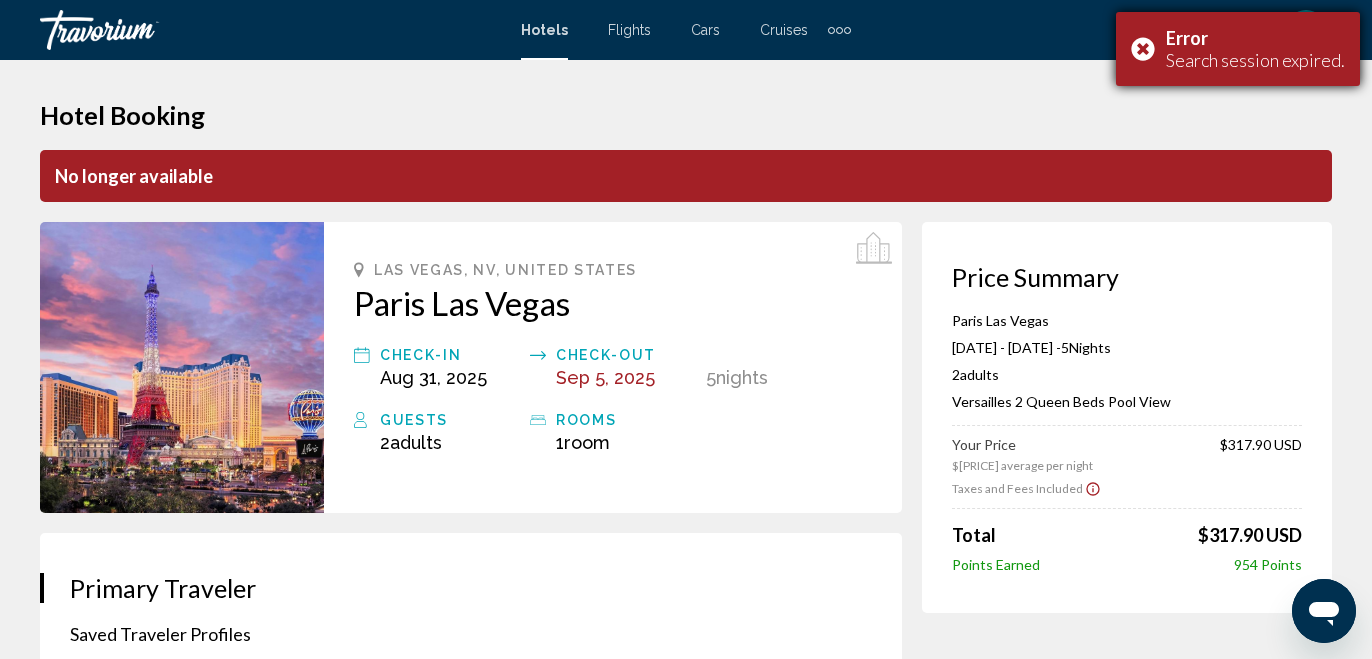 click on "Error   Search session expired." at bounding box center [1238, 49] 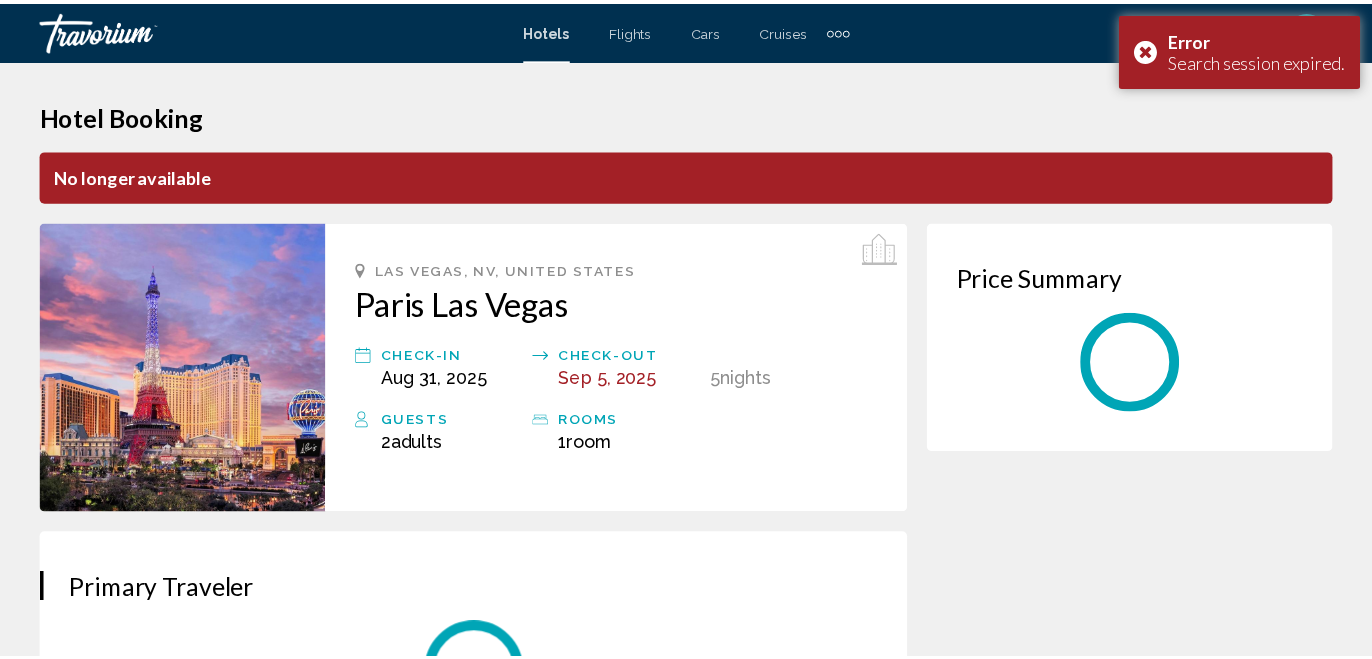 scroll, scrollTop: 0, scrollLeft: 0, axis: both 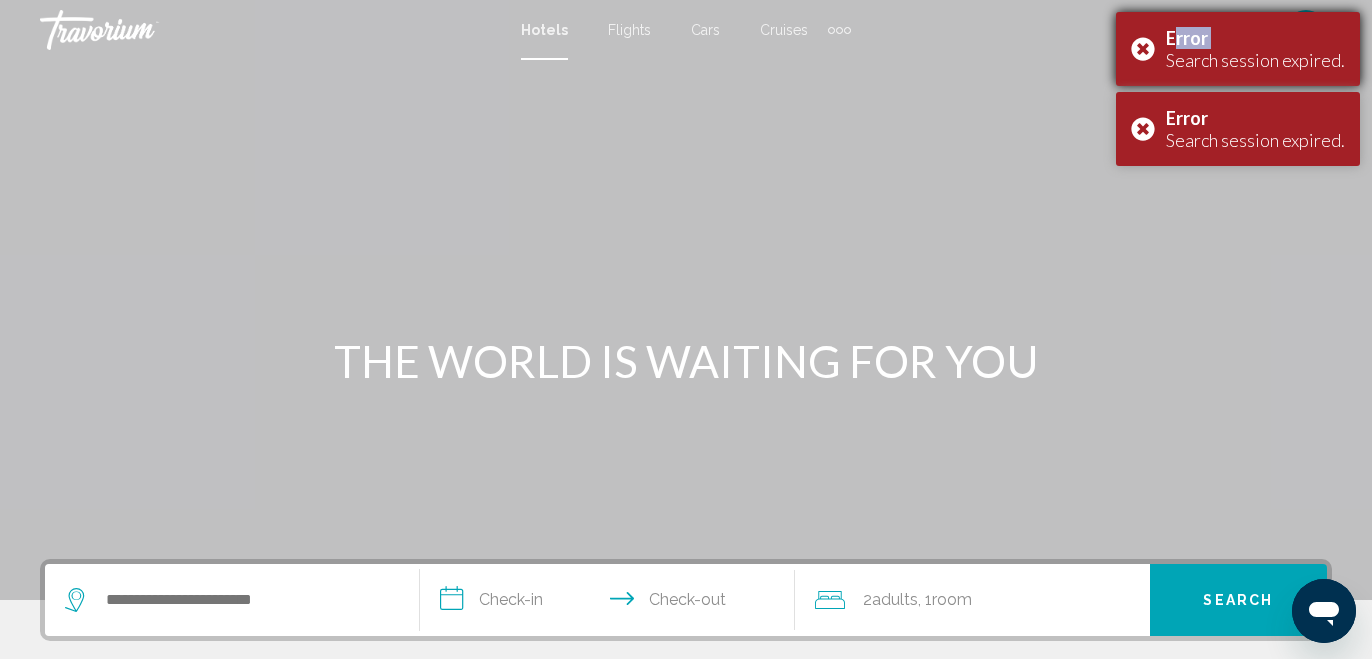 click on "Error   Search session expired." at bounding box center (1238, 49) 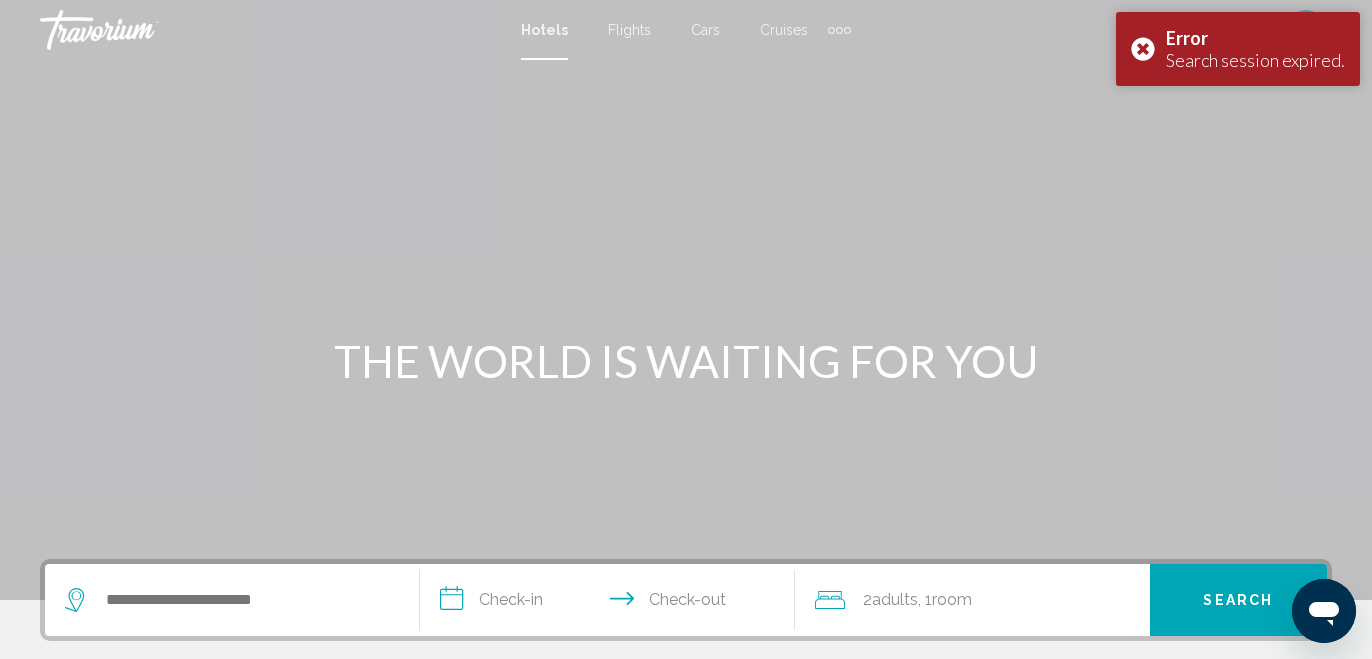 click at bounding box center [686, 300] 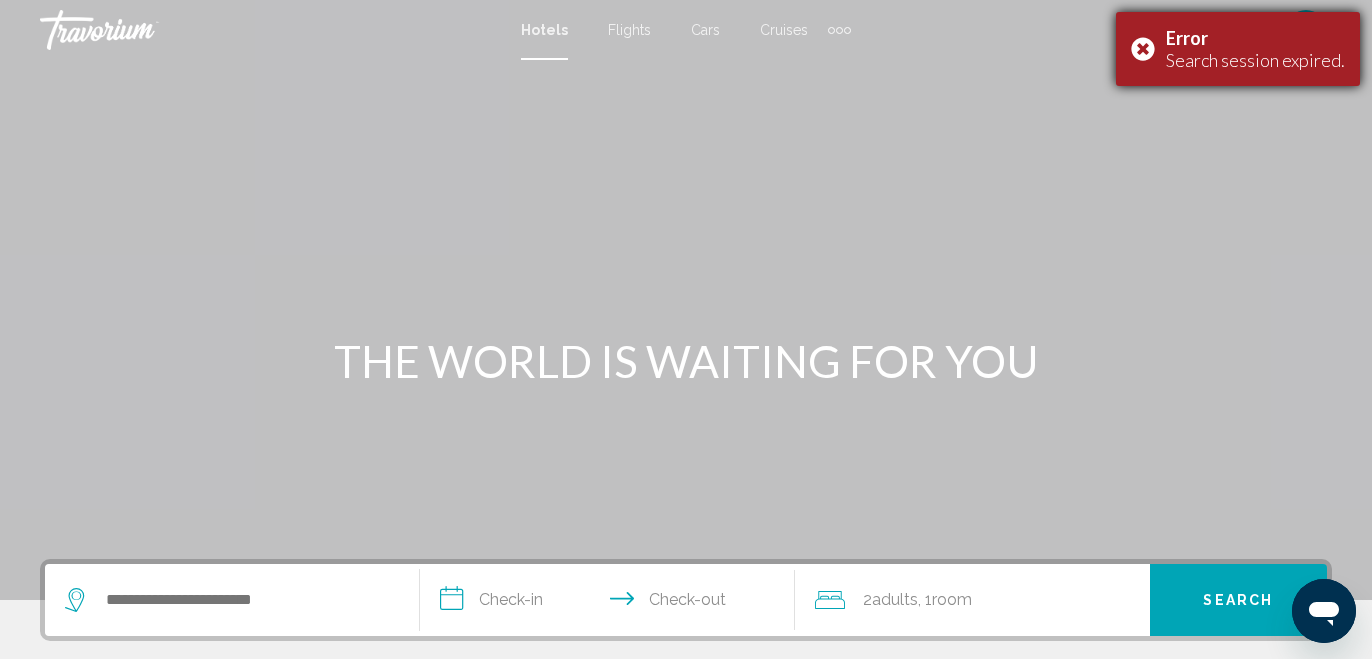 click on "Error   Search session expired." at bounding box center (1238, 49) 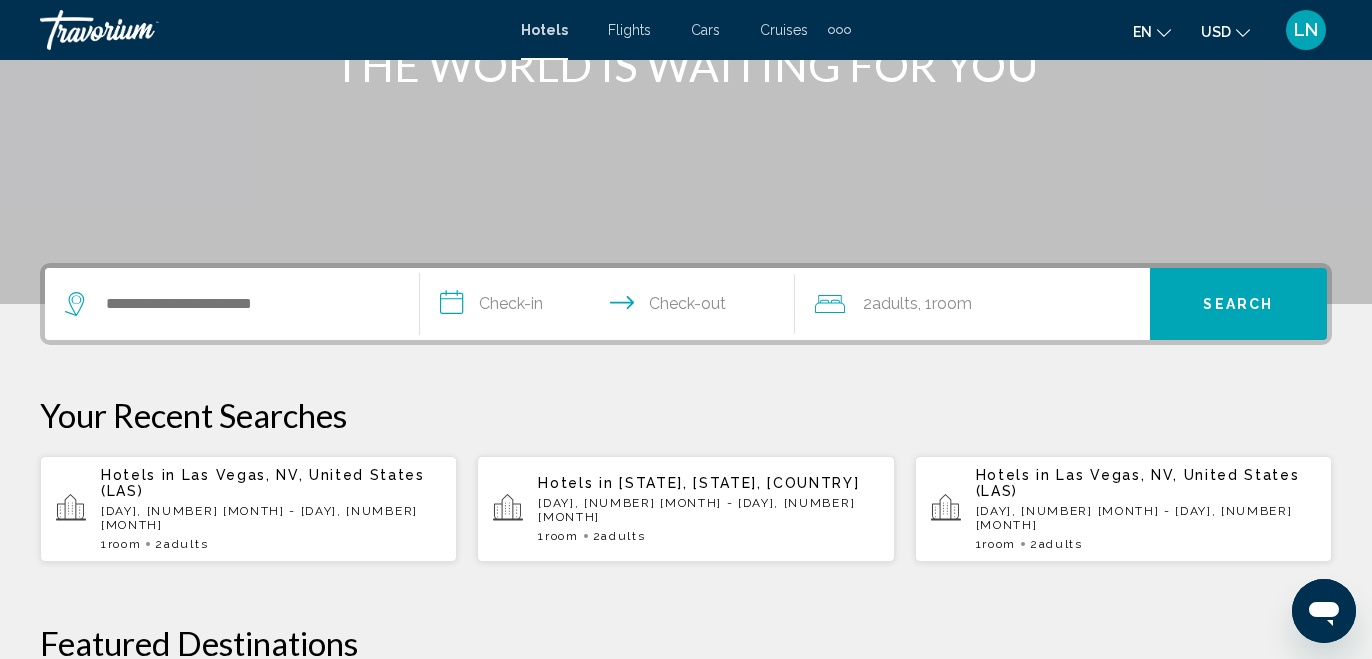 scroll, scrollTop: 300, scrollLeft: 0, axis: vertical 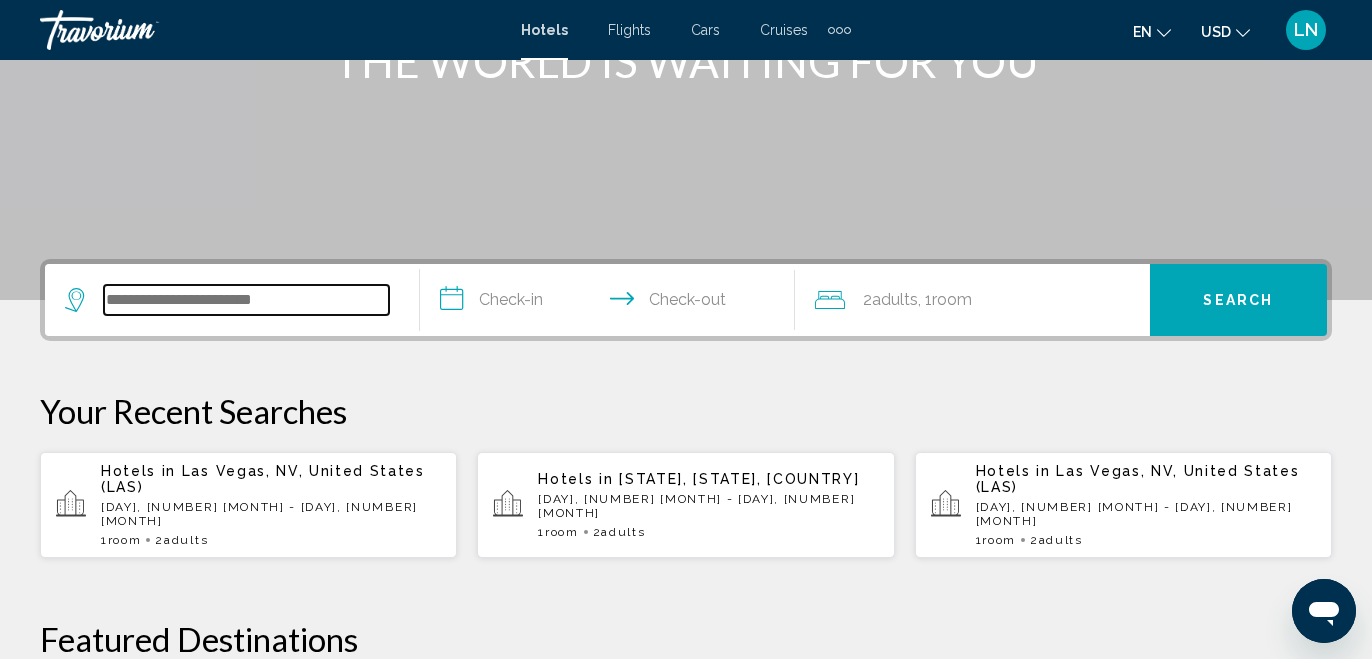 click at bounding box center (246, 300) 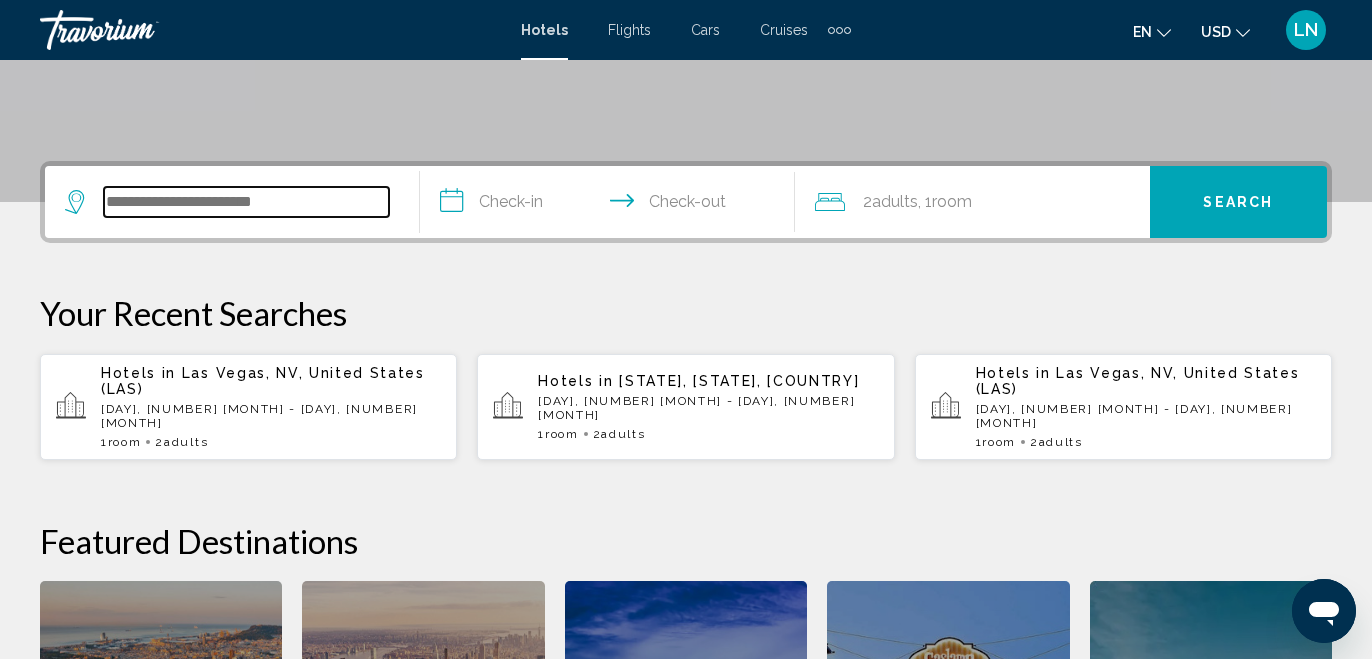 scroll, scrollTop: 494, scrollLeft: 0, axis: vertical 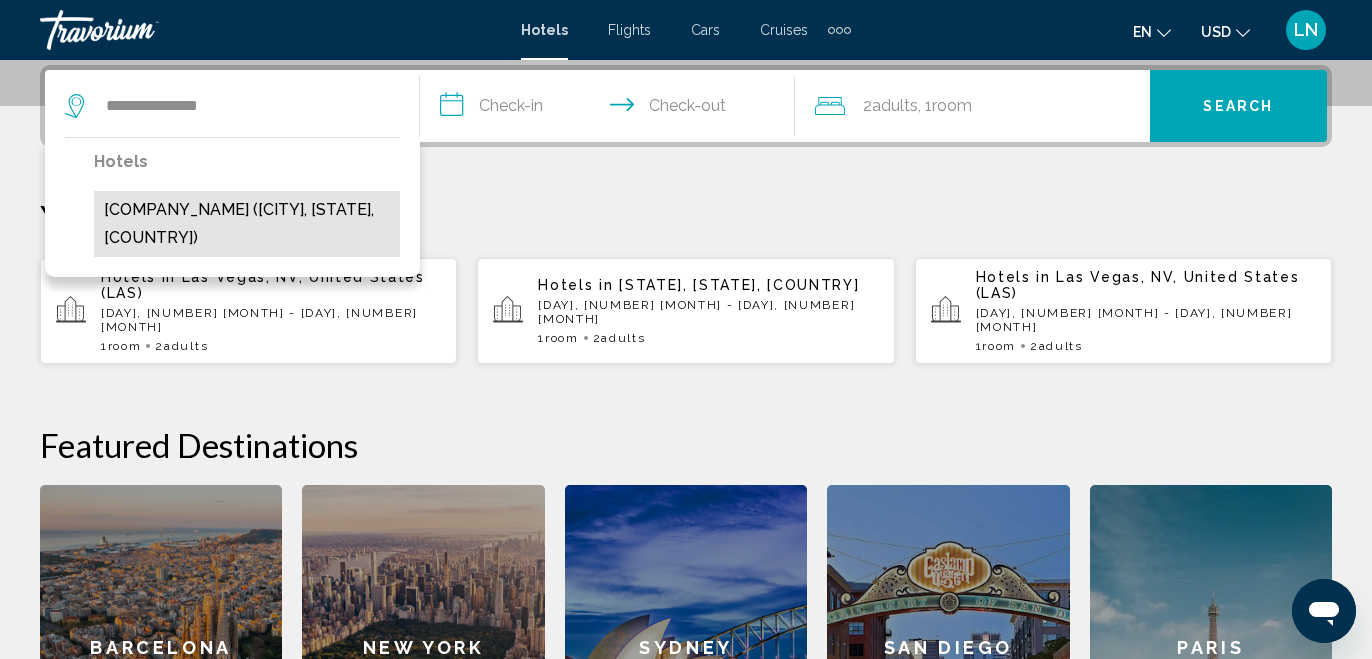 click on "[COMPANY_NAME] ([CITY], [STATE], [COUNTRY])" at bounding box center (247, 224) 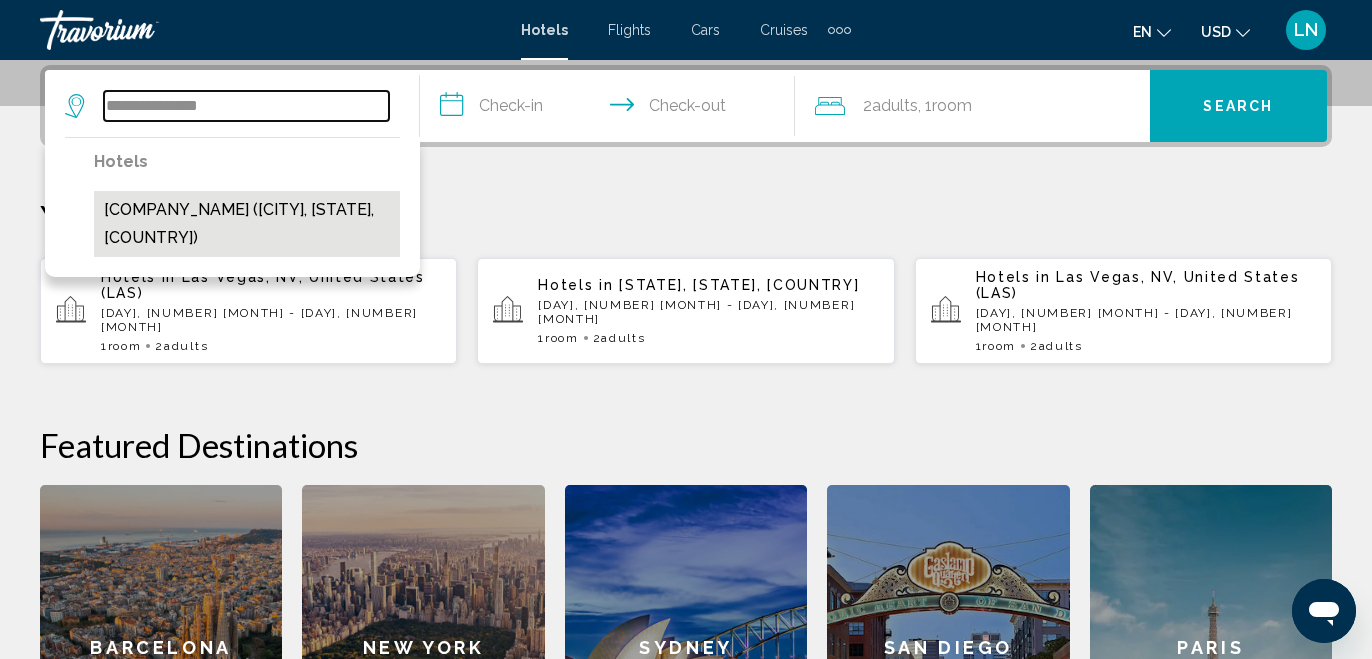 type on "**********" 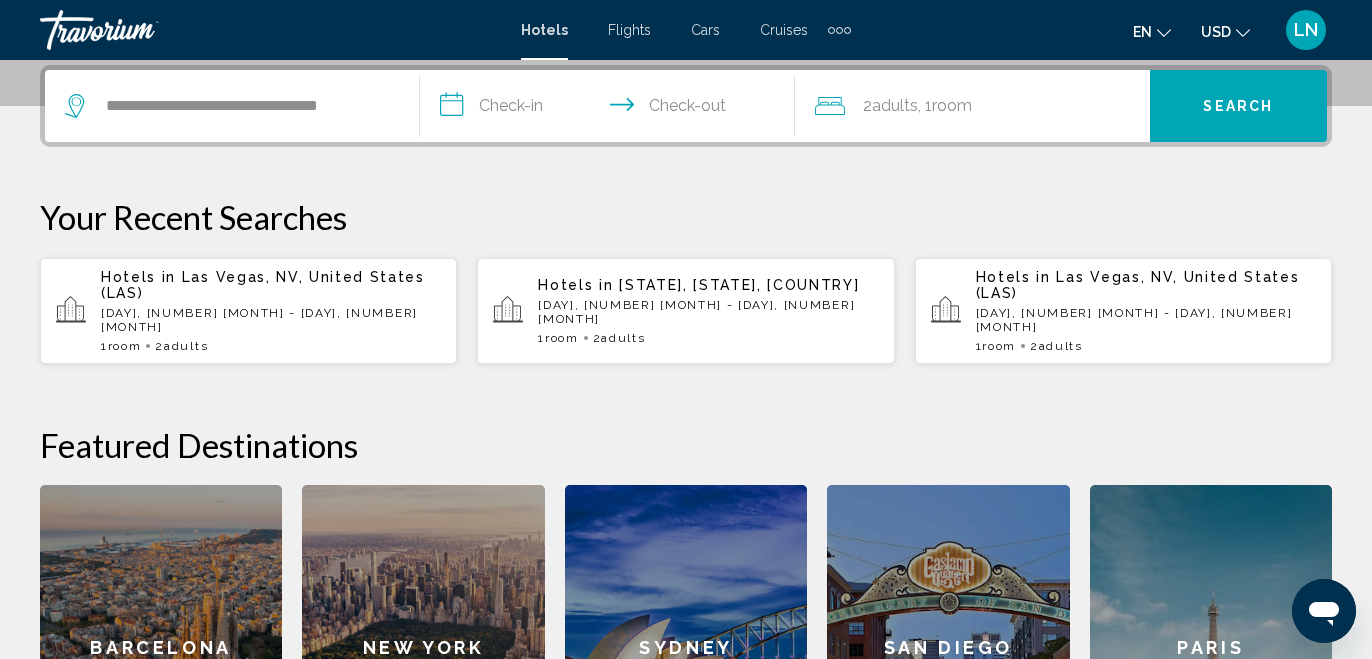 click on "**********" at bounding box center (611, 109) 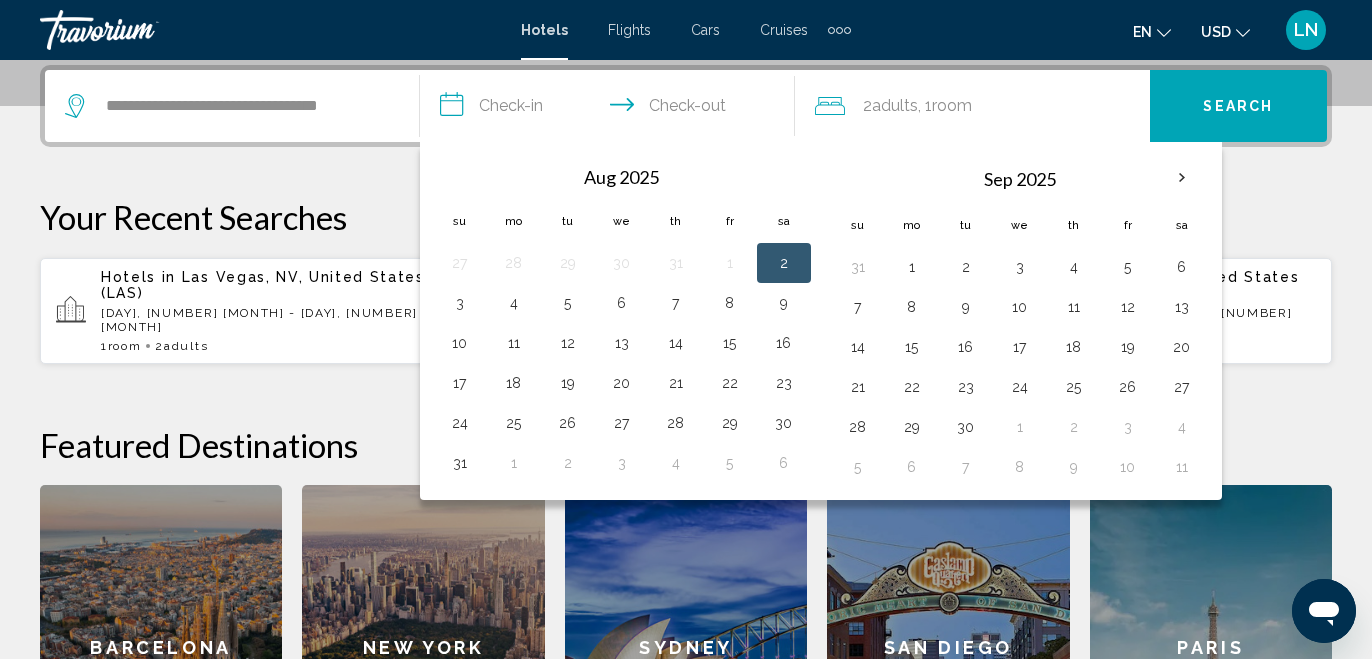 drag, startPoint x: 461, startPoint y: 465, endPoint x: 489, endPoint y: 447, distance: 33.286633 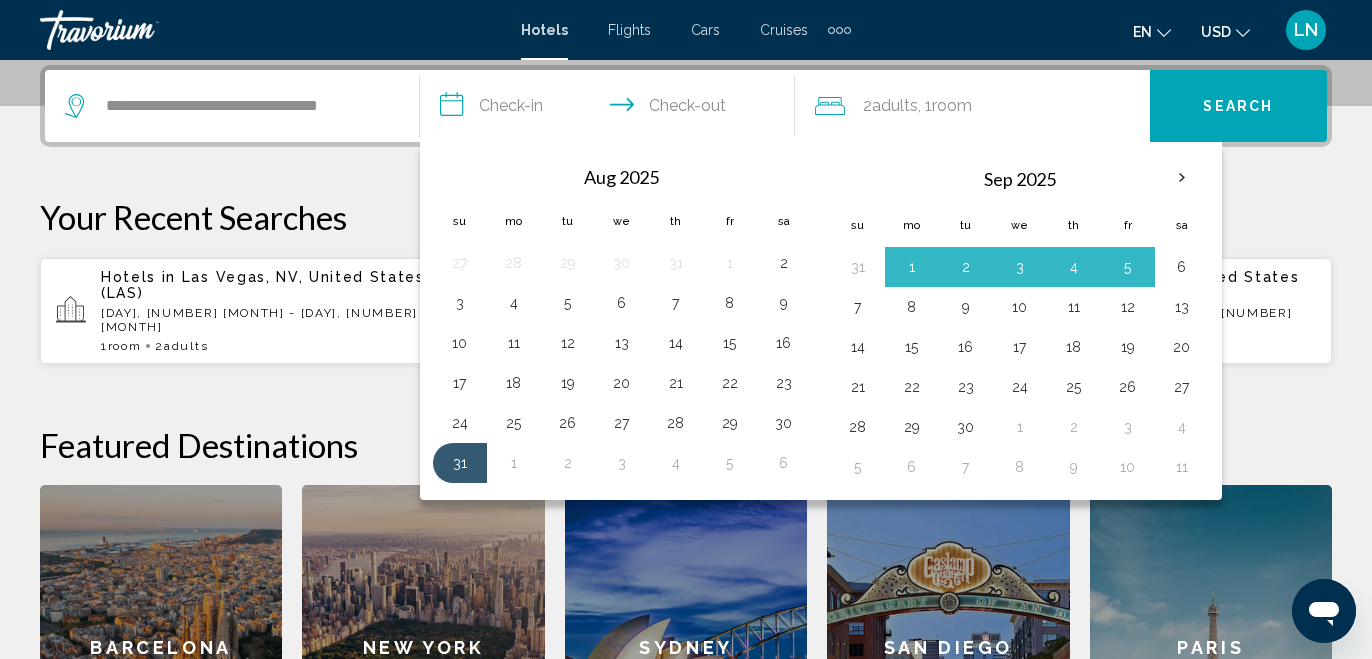 click on "6" at bounding box center [1182, 267] 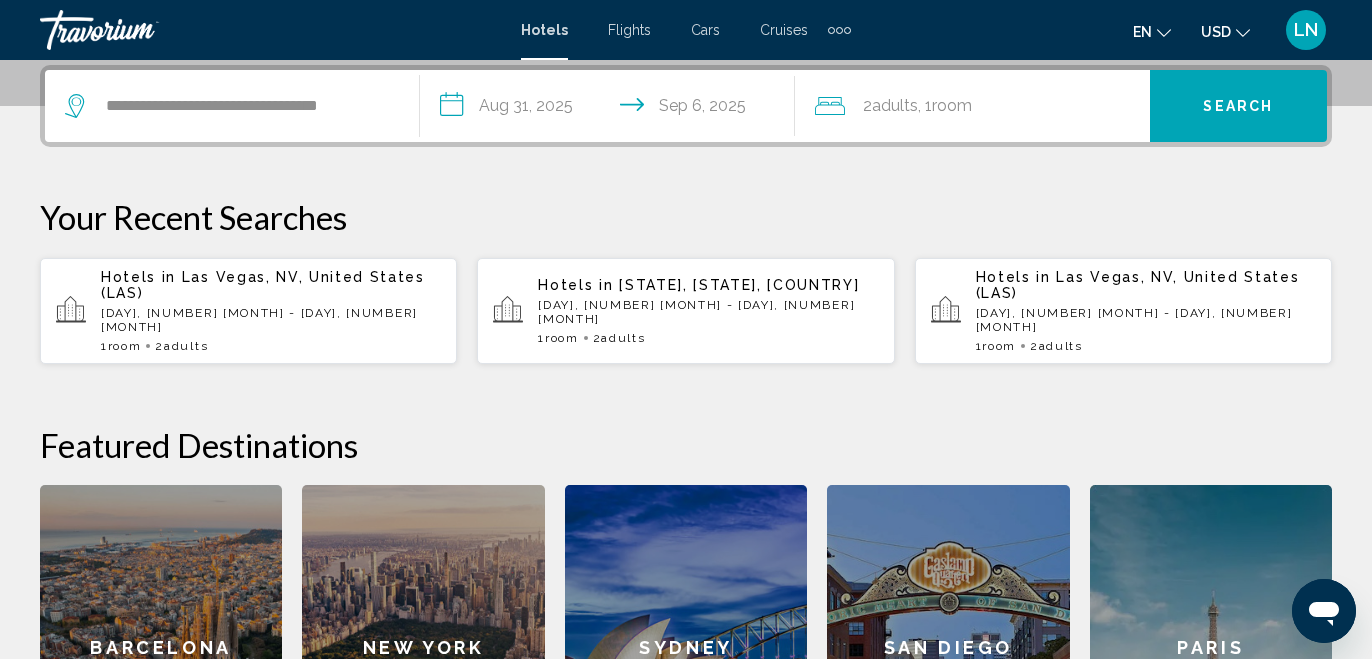 click on "Search" at bounding box center (1238, 107) 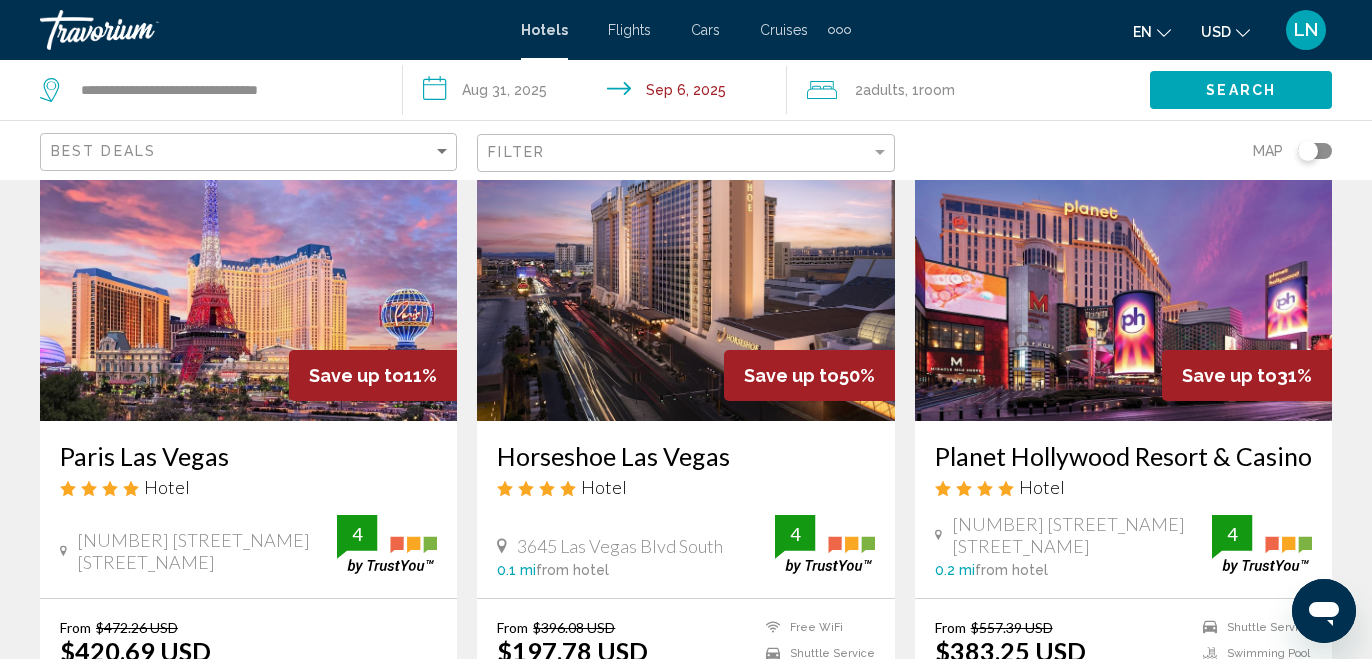scroll, scrollTop: 300, scrollLeft: 0, axis: vertical 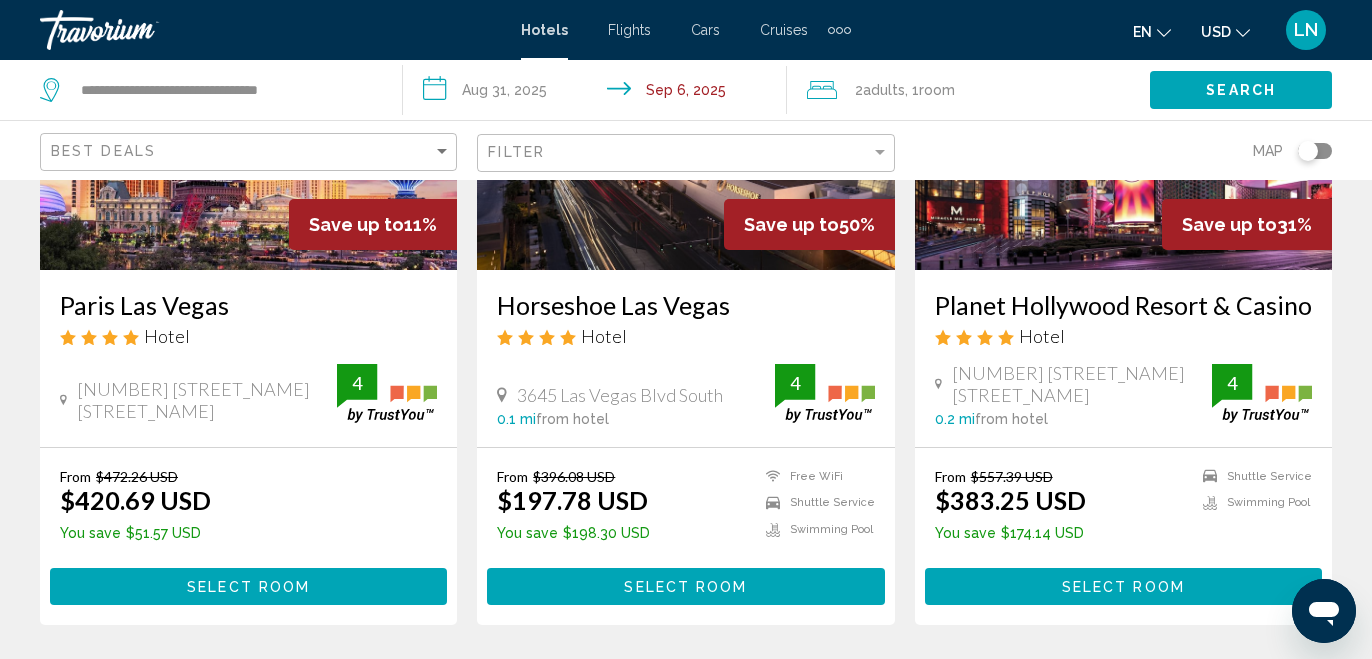 click at bounding box center [248, 110] 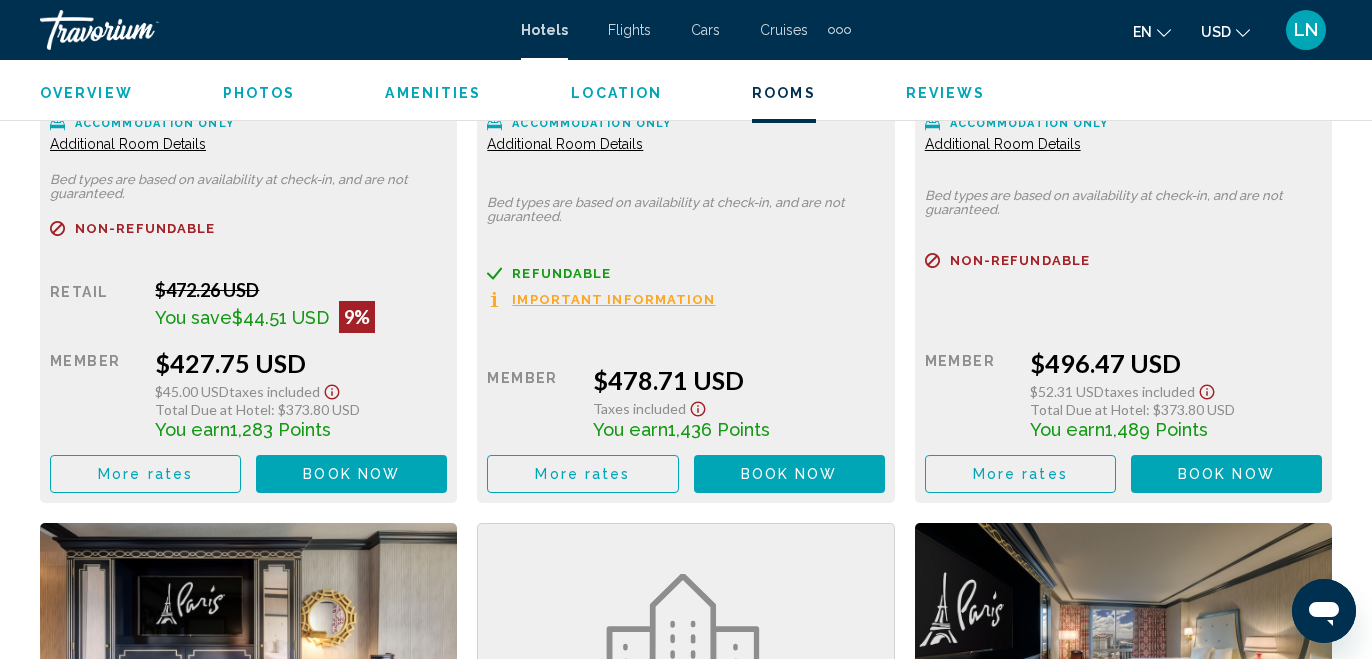 scroll, scrollTop: 3918, scrollLeft: 0, axis: vertical 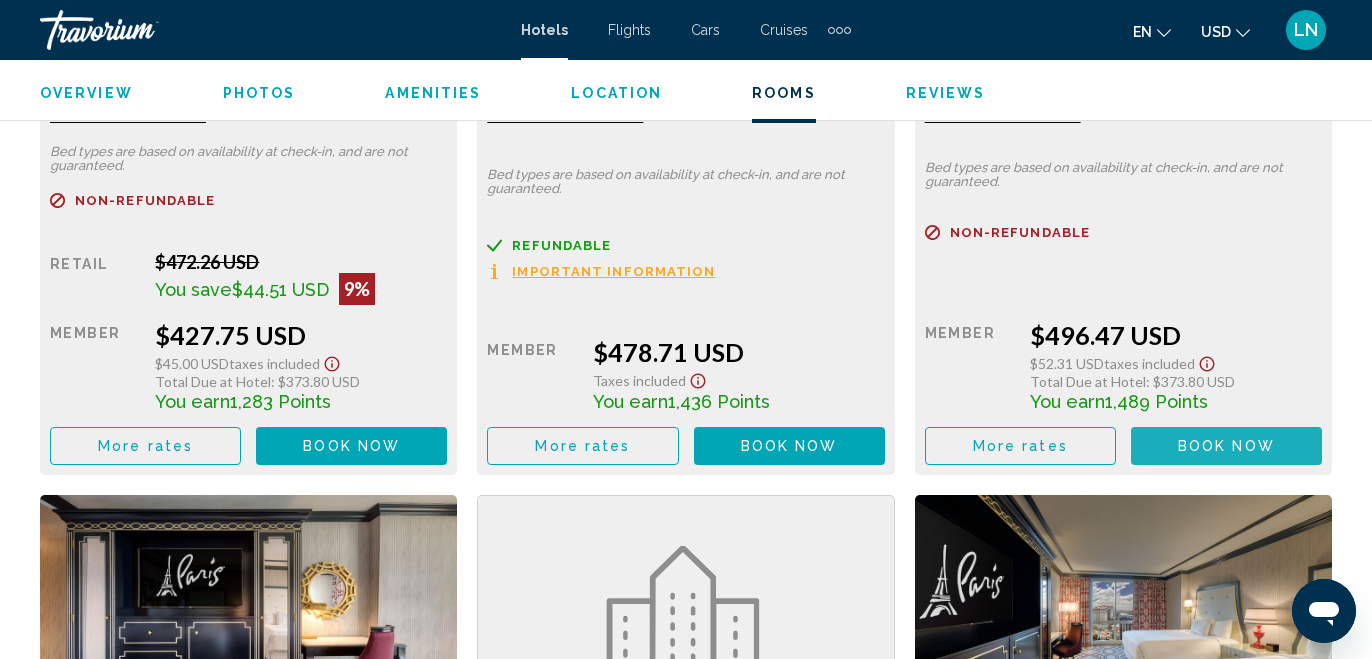click on "Book now" at bounding box center (1226, 447) 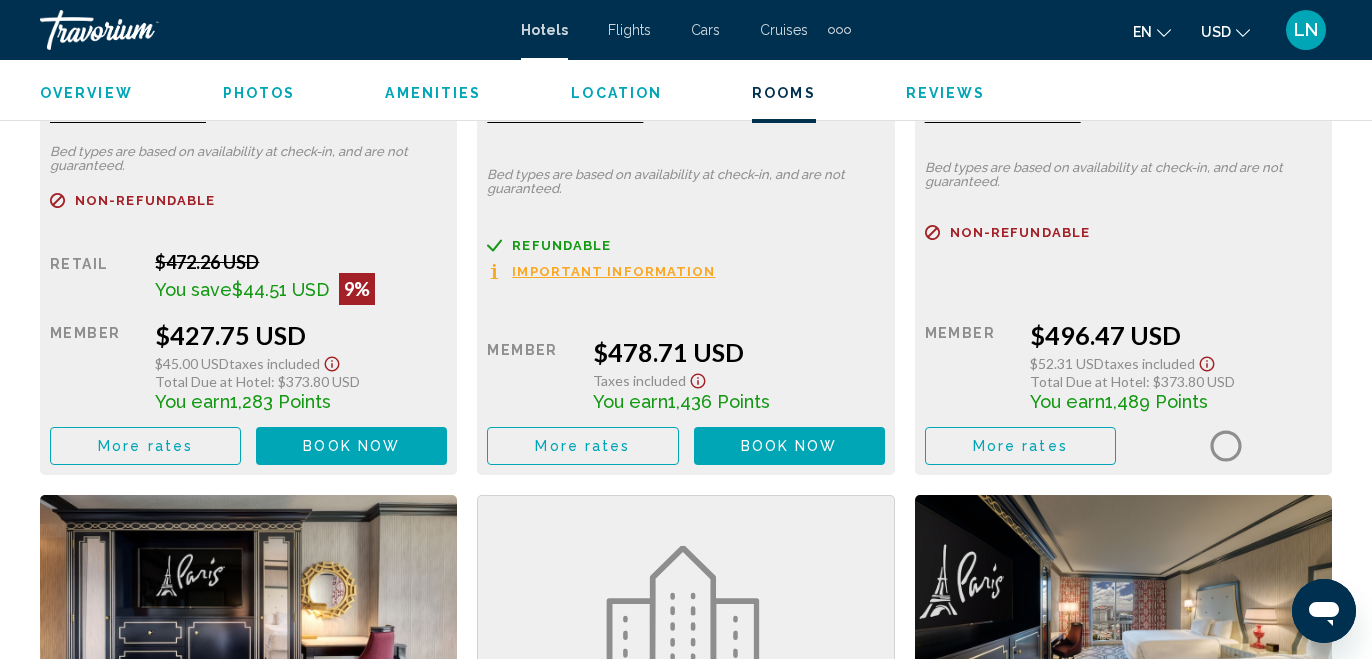 scroll, scrollTop: 0, scrollLeft: 0, axis: both 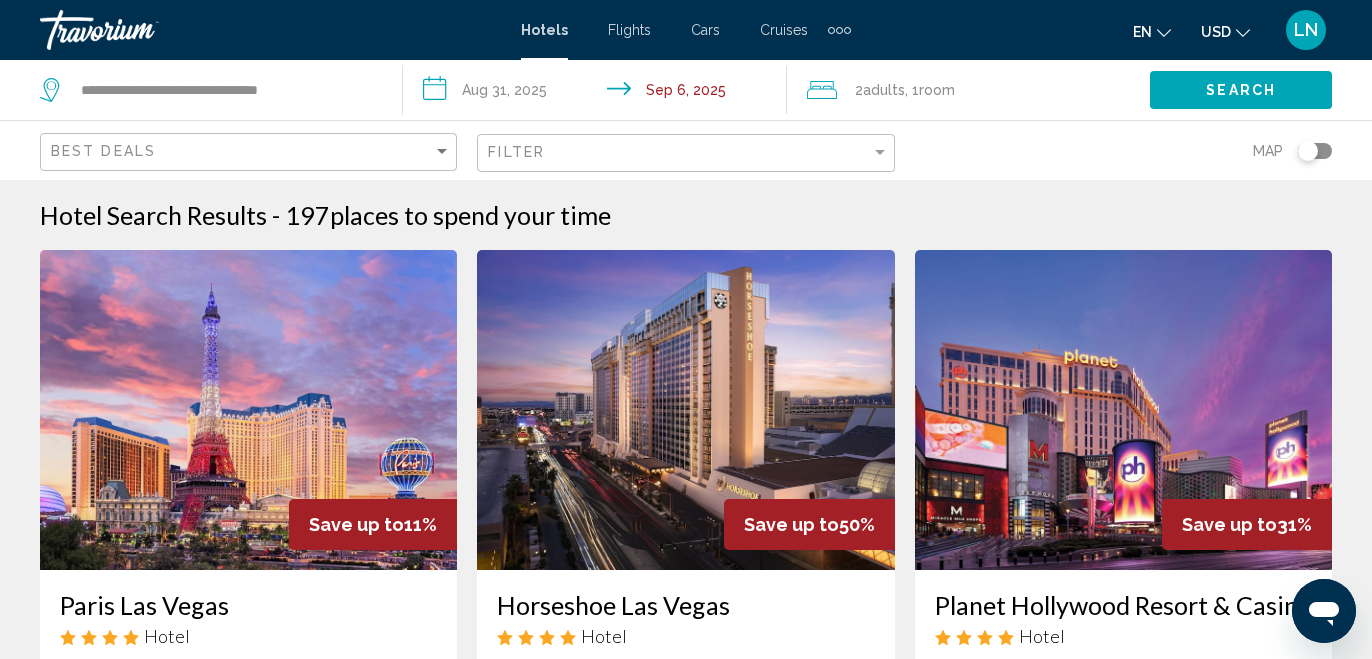 click on "**********" at bounding box center (598, 93) 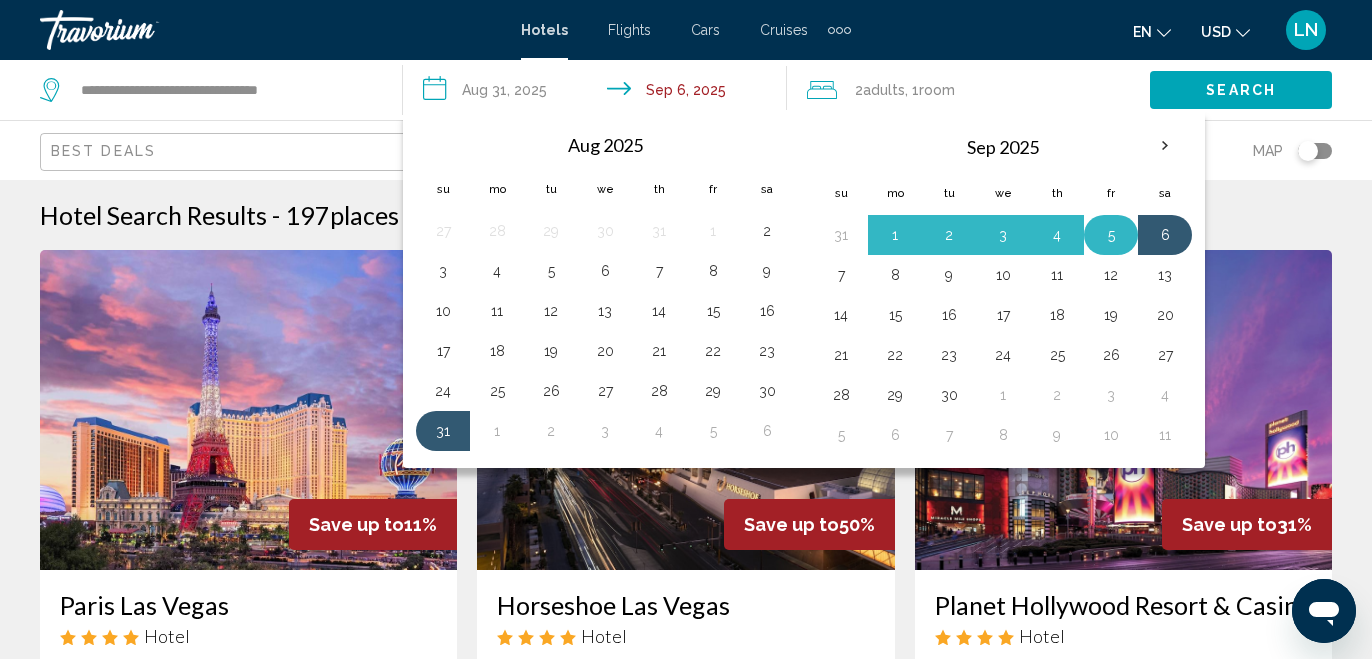 click on "5" at bounding box center [1111, 235] 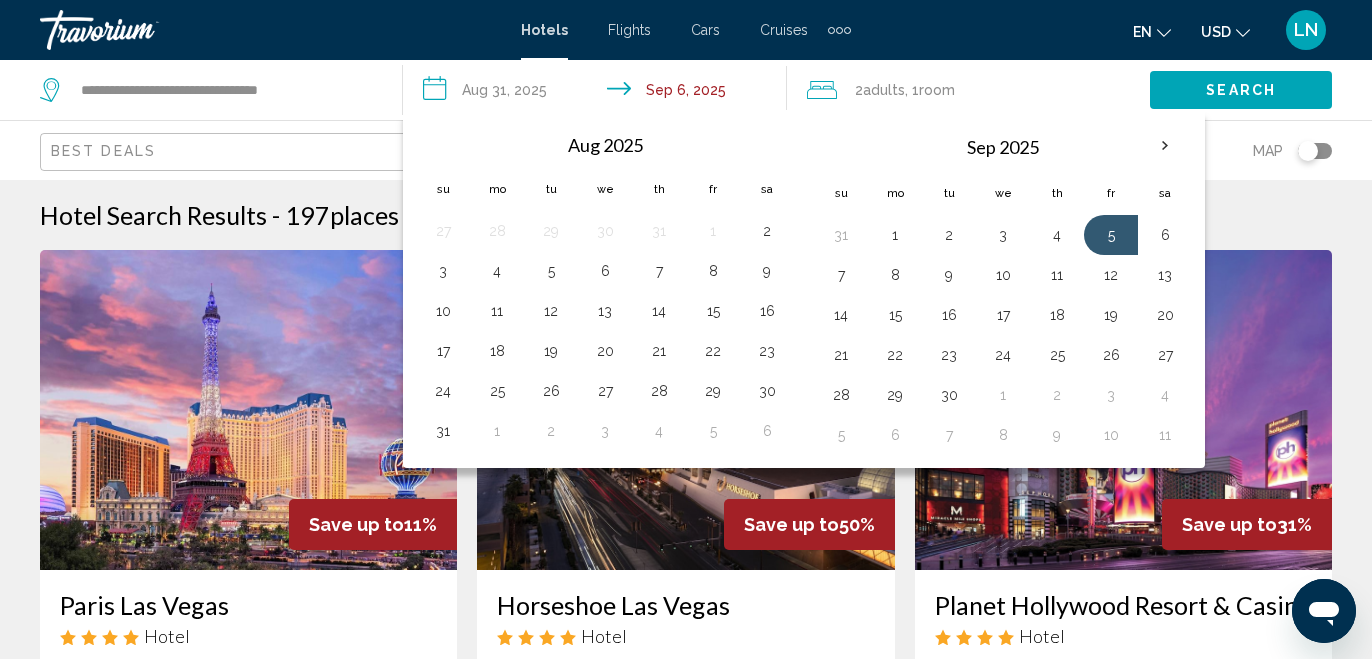 click on "**********" at bounding box center [598, 93] 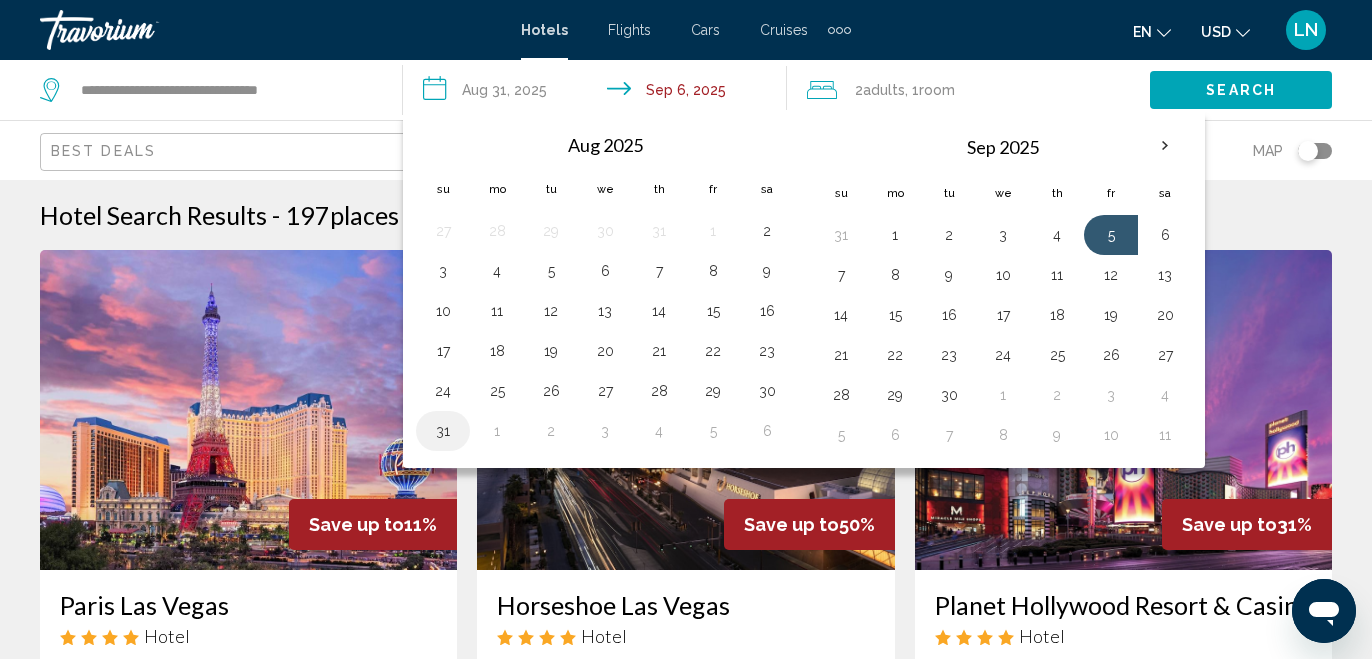 click on "31" at bounding box center (443, 431) 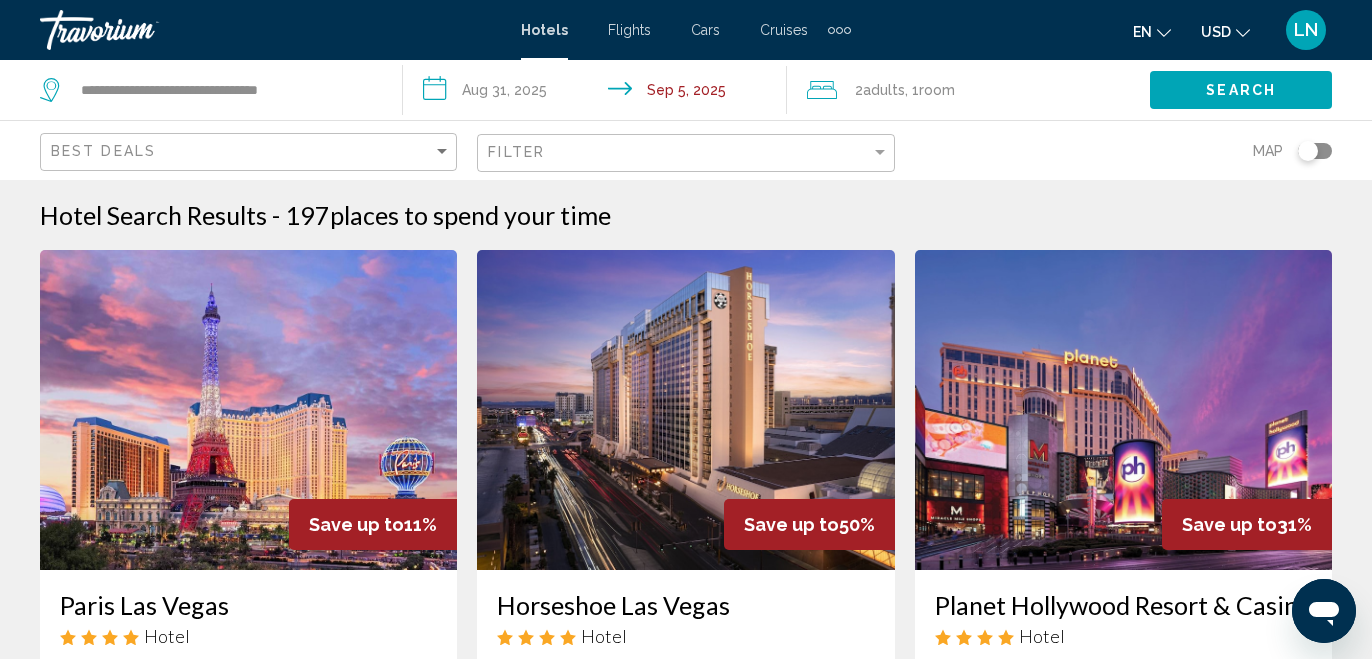 click on "**********" at bounding box center [598, 93] 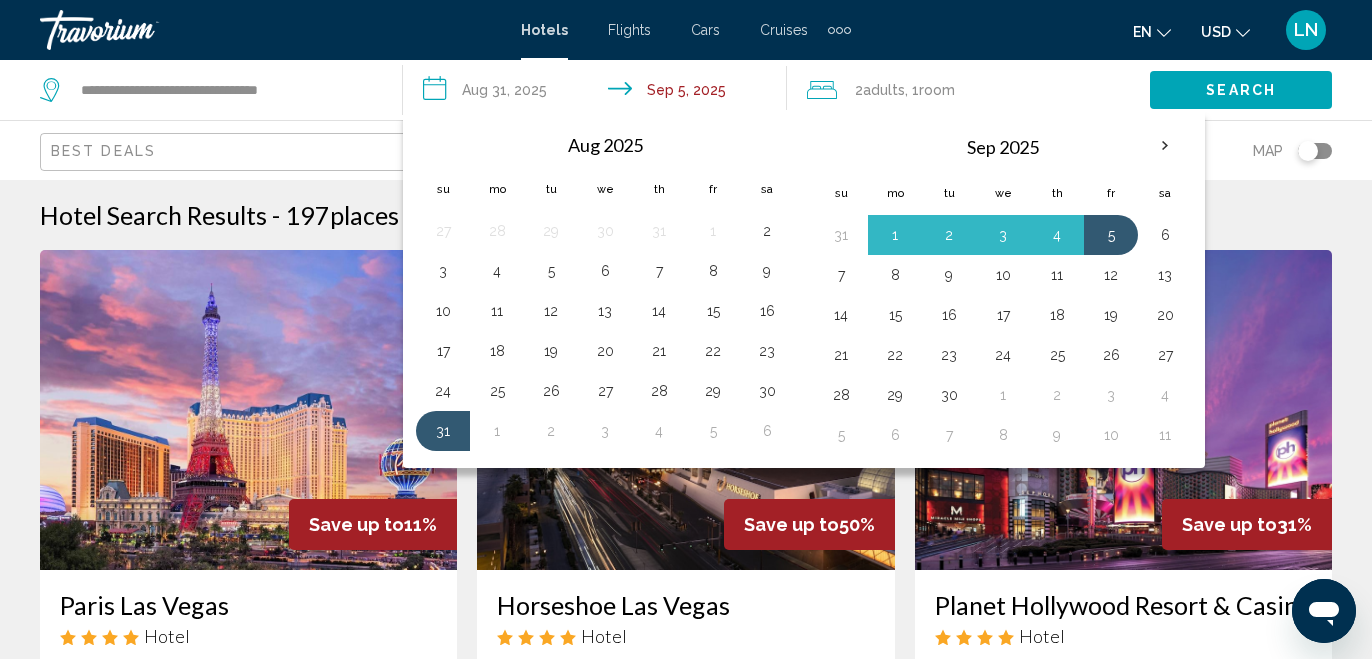 click on "**********" at bounding box center [598, 93] 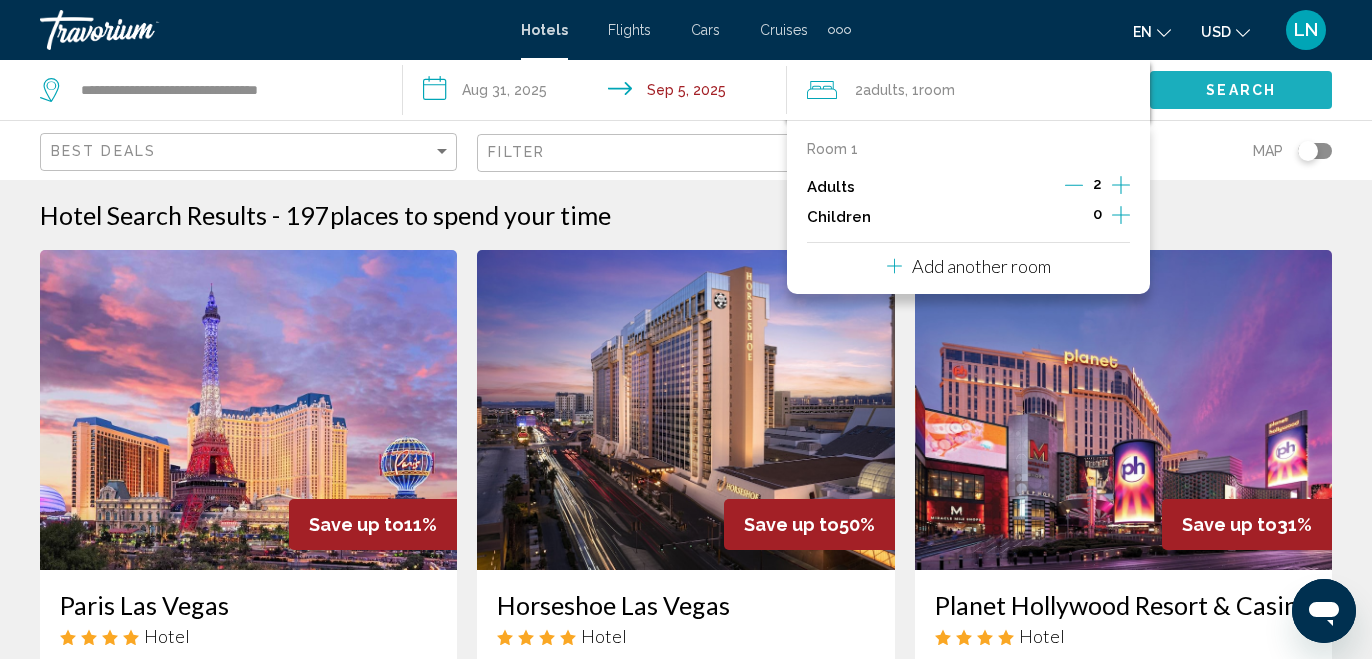 click on "Search" 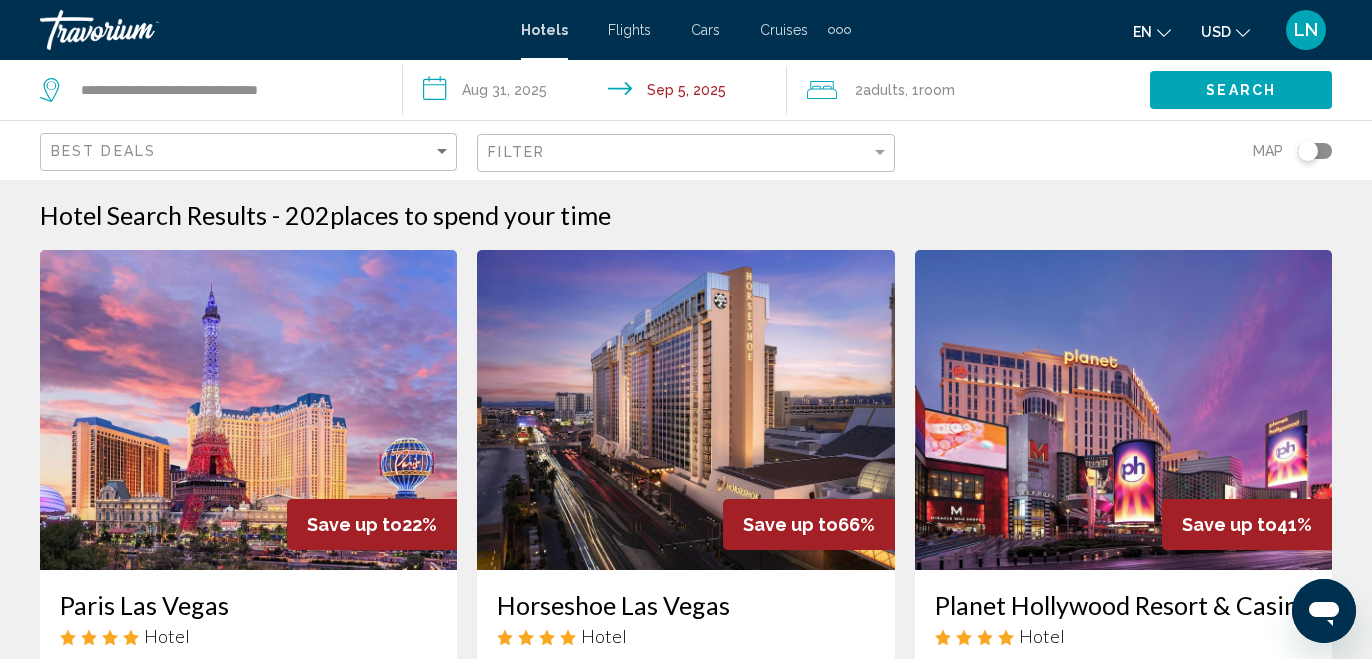 click at bounding box center [248, 410] 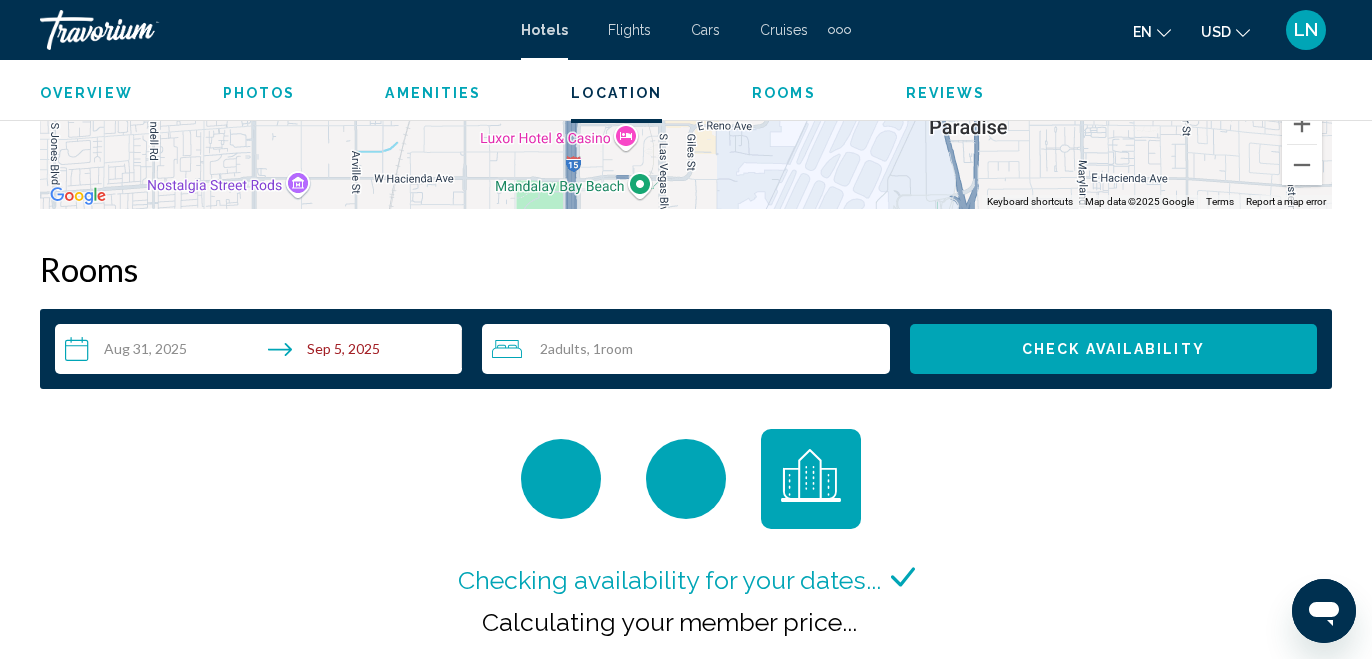 scroll, scrollTop: 2506, scrollLeft: 0, axis: vertical 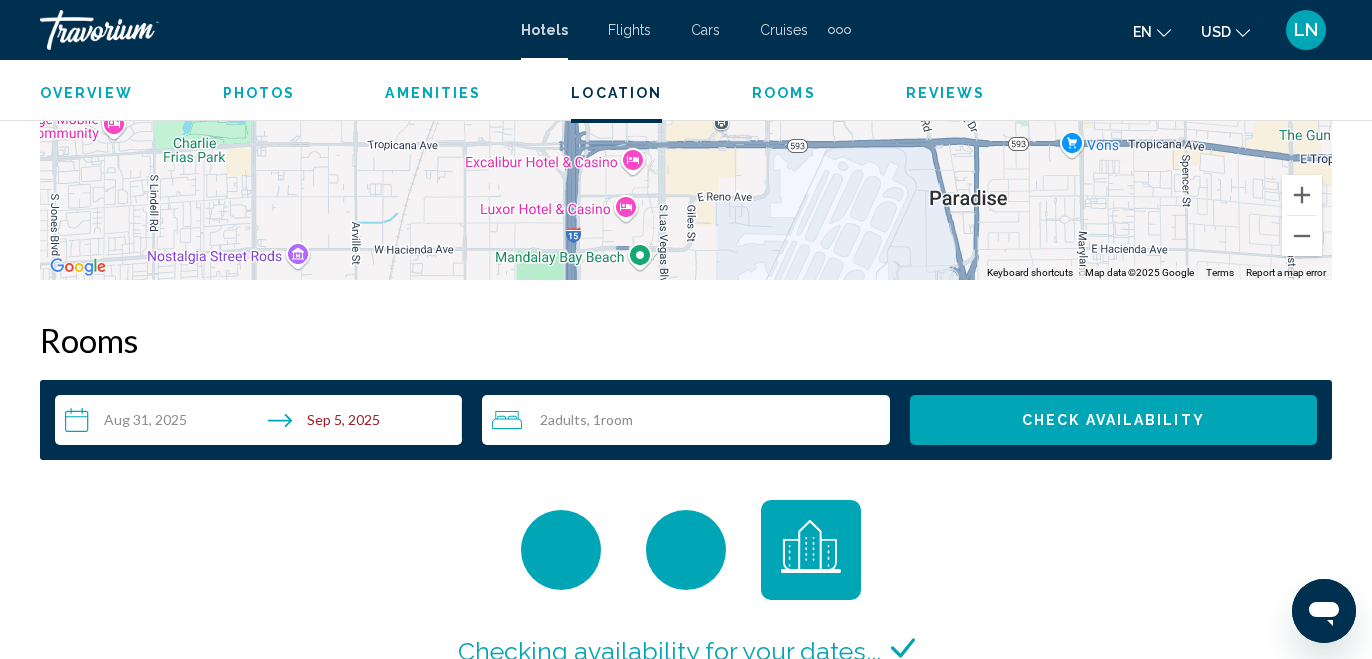 click on "Check Availability" at bounding box center [1113, 421] 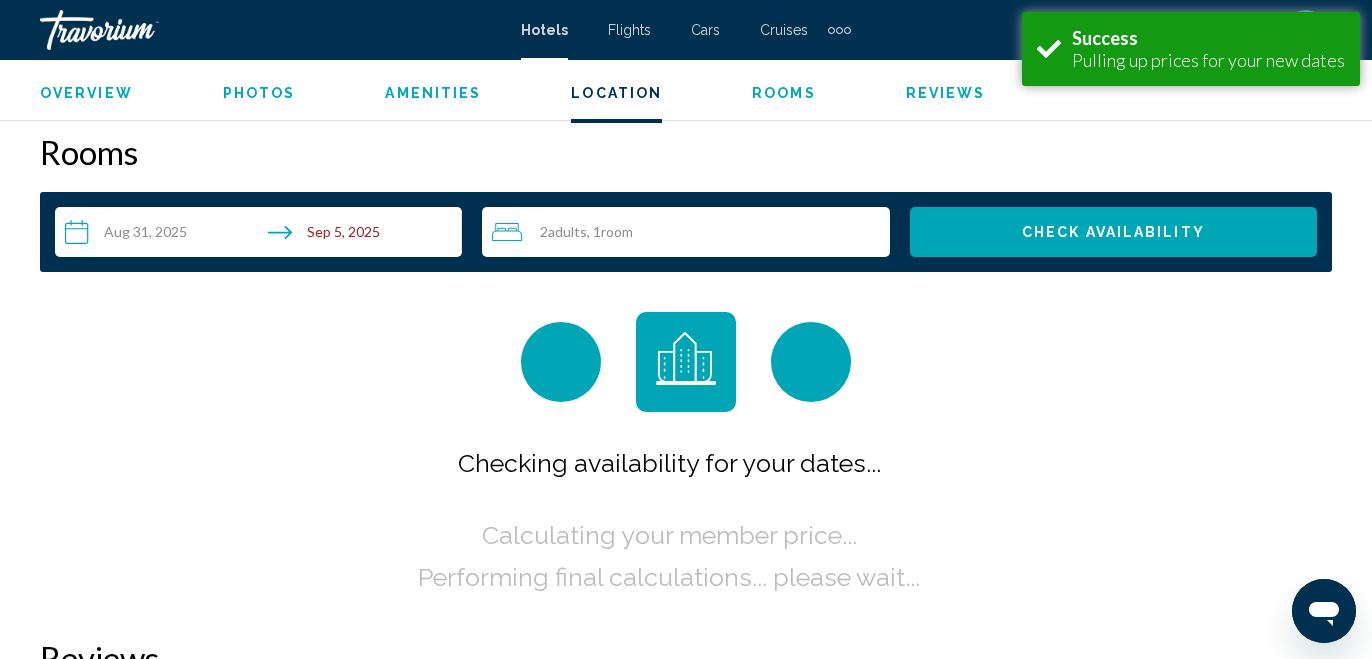 scroll, scrollTop: 2705, scrollLeft: 0, axis: vertical 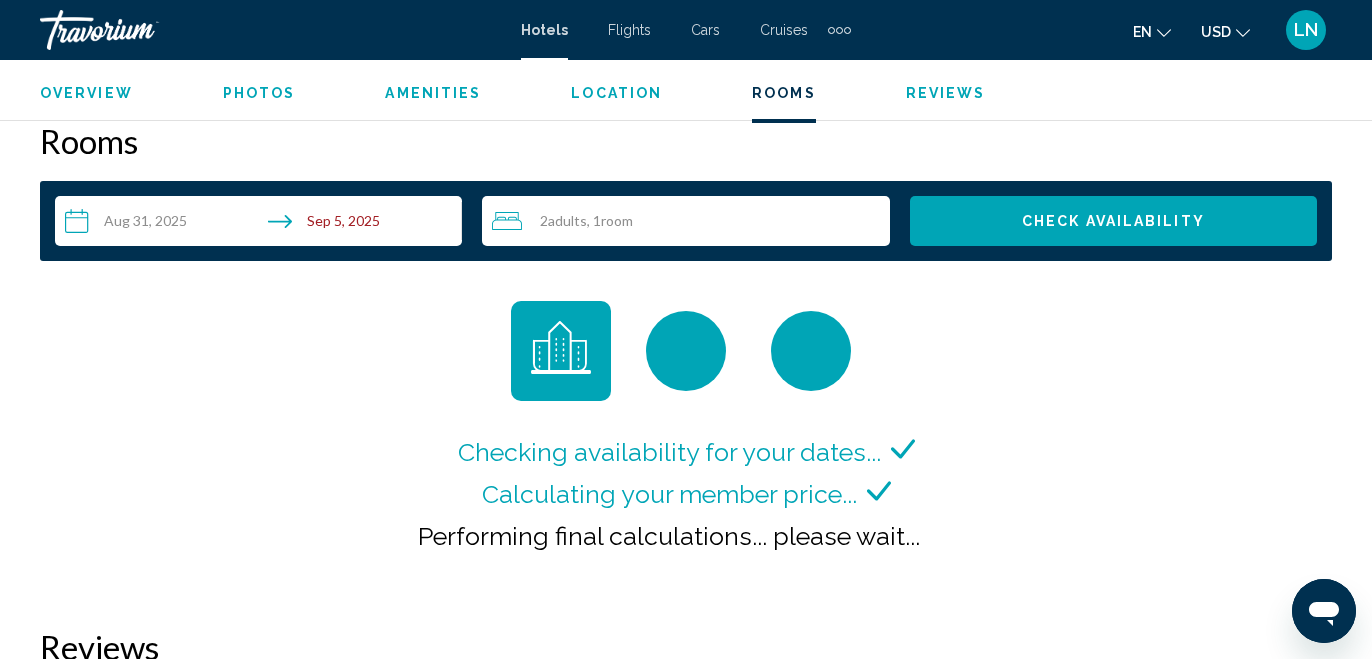 drag, startPoint x: 198, startPoint y: 376, endPoint x: 246, endPoint y: 327, distance: 68.593 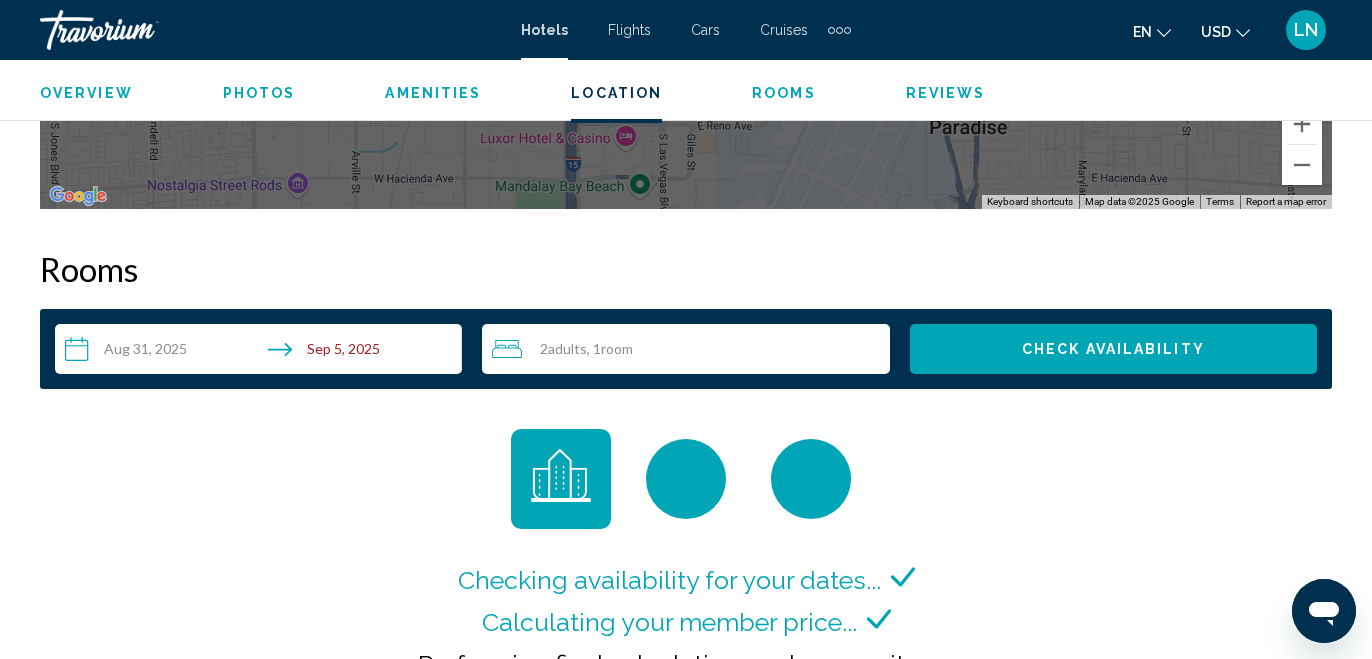 scroll, scrollTop: 2605, scrollLeft: 0, axis: vertical 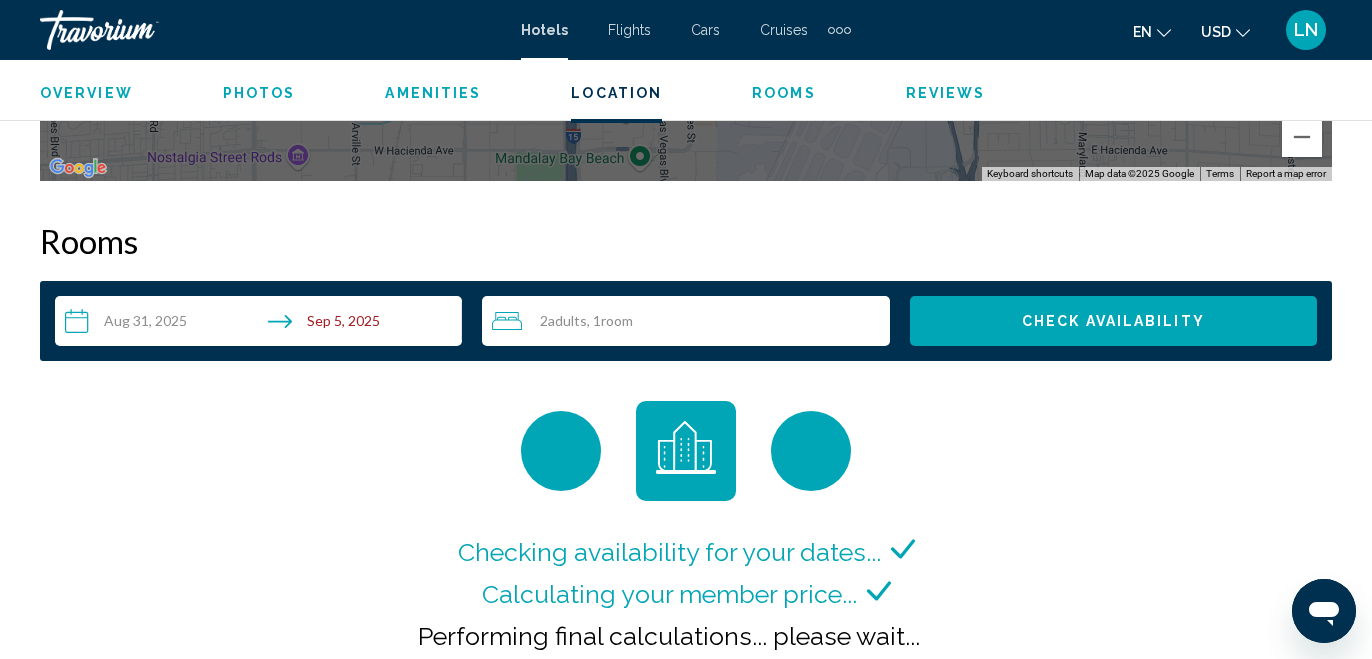 click on "Check Availability" at bounding box center [1113, 321] 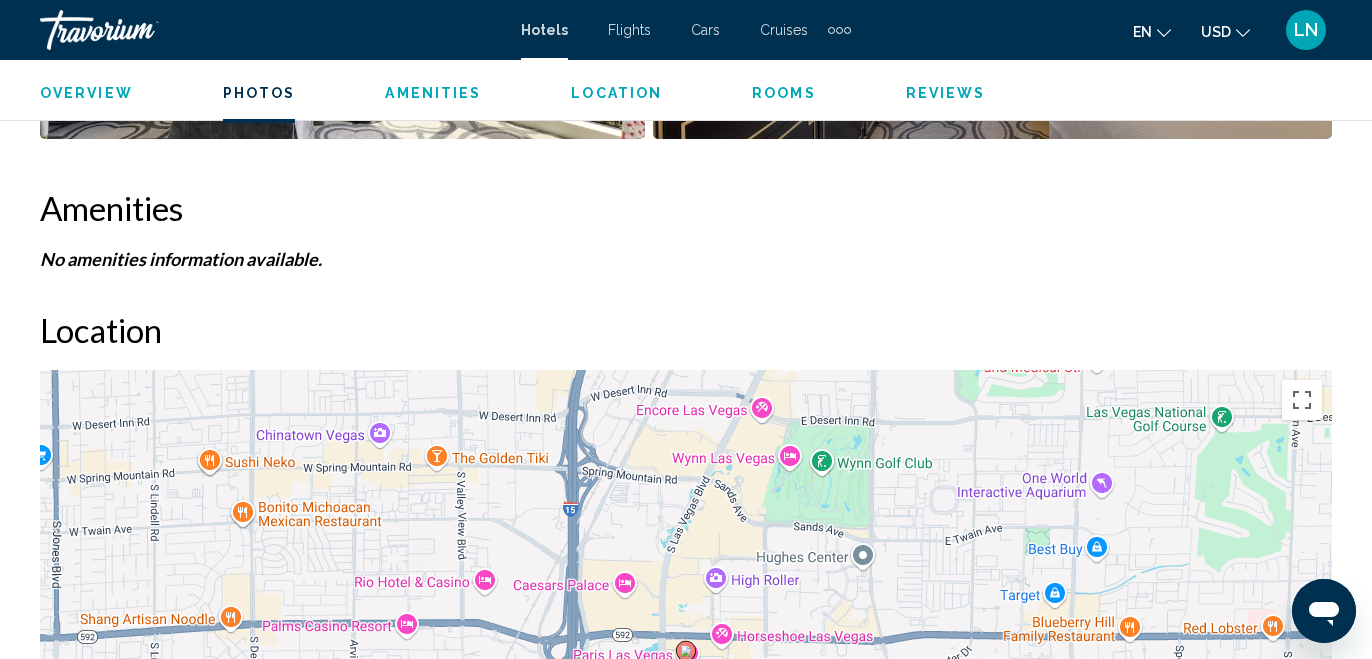 scroll, scrollTop: 1805, scrollLeft: 0, axis: vertical 